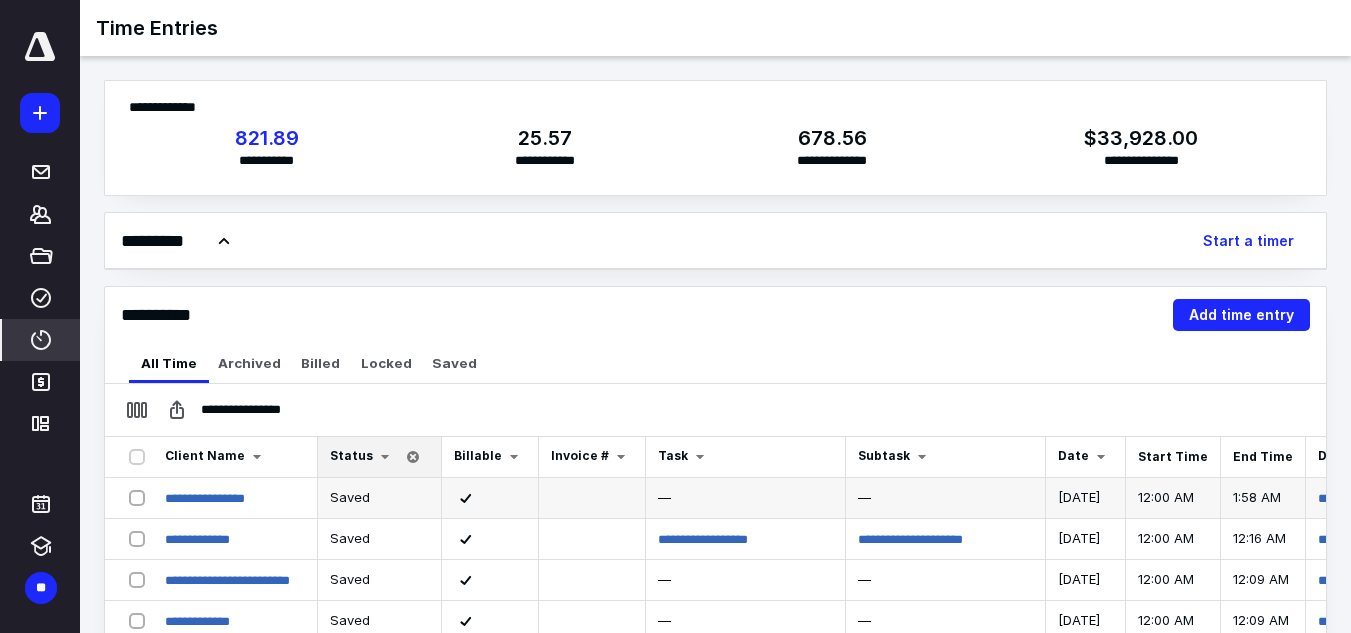 scroll, scrollTop: 0, scrollLeft: 0, axis: both 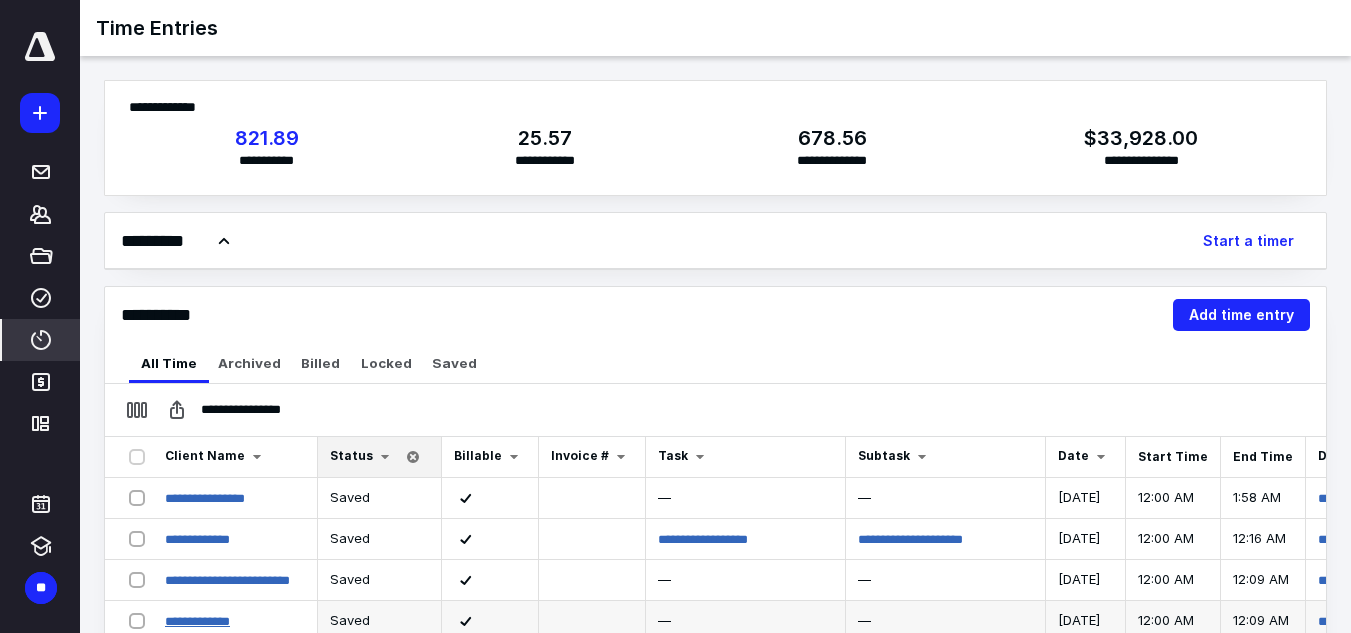 click on "**********" at bounding box center [197, 621] 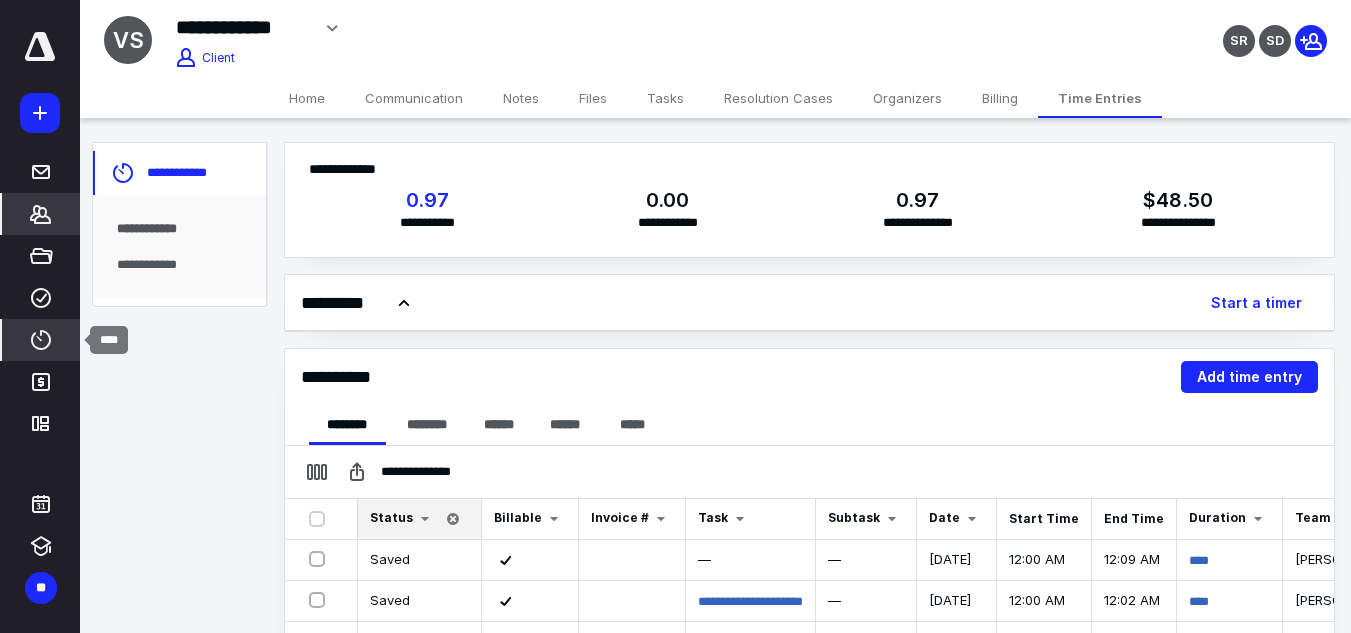 click on "****" at bounding box center (41, 340) 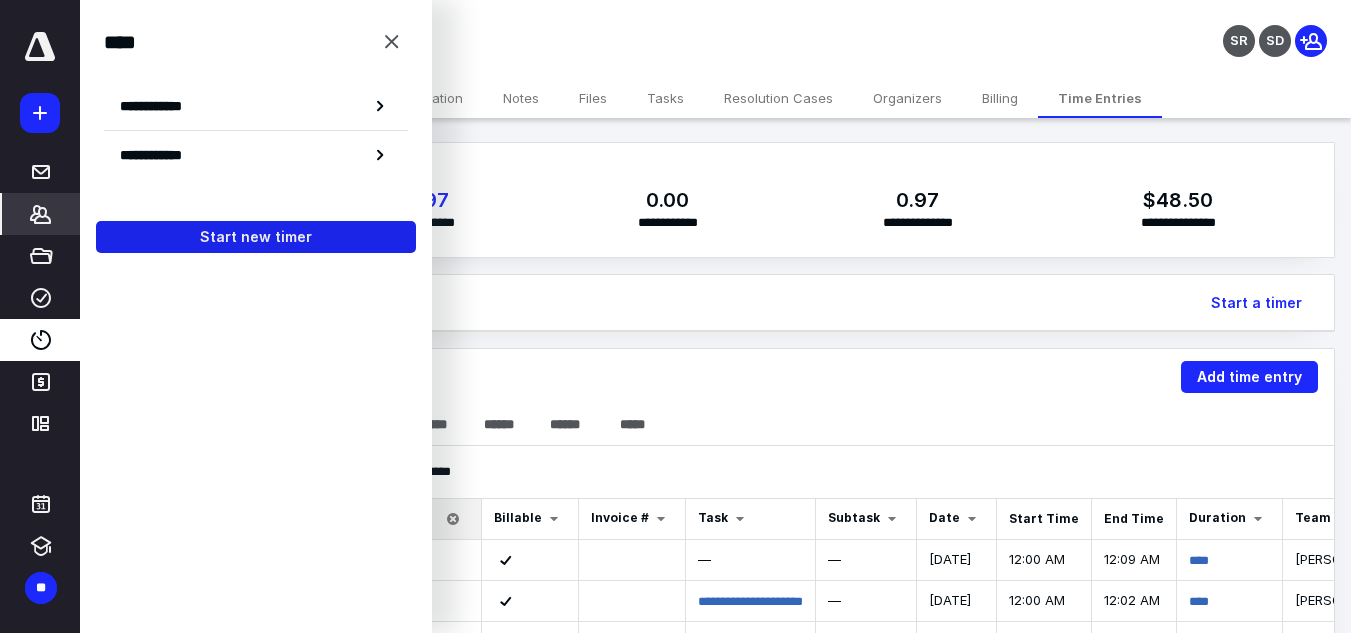 click on "Start new timer" at bounding box center [256, 237] 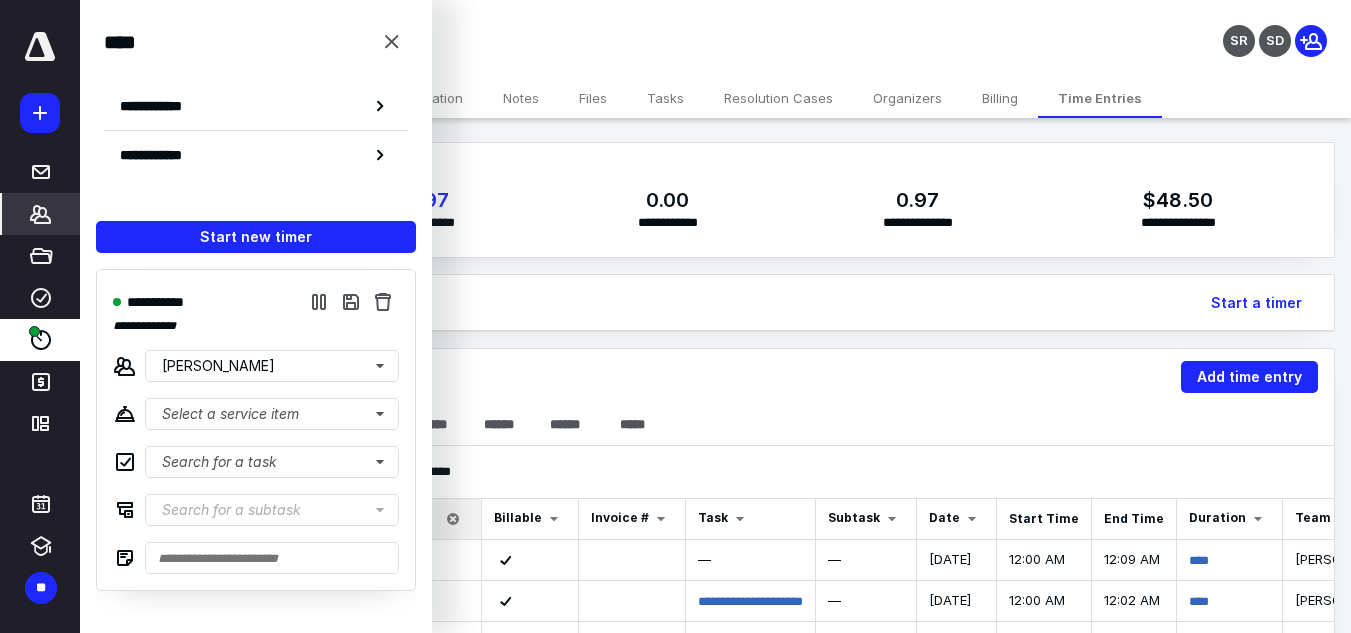 click on "**********" at bounding box center [809, 491] 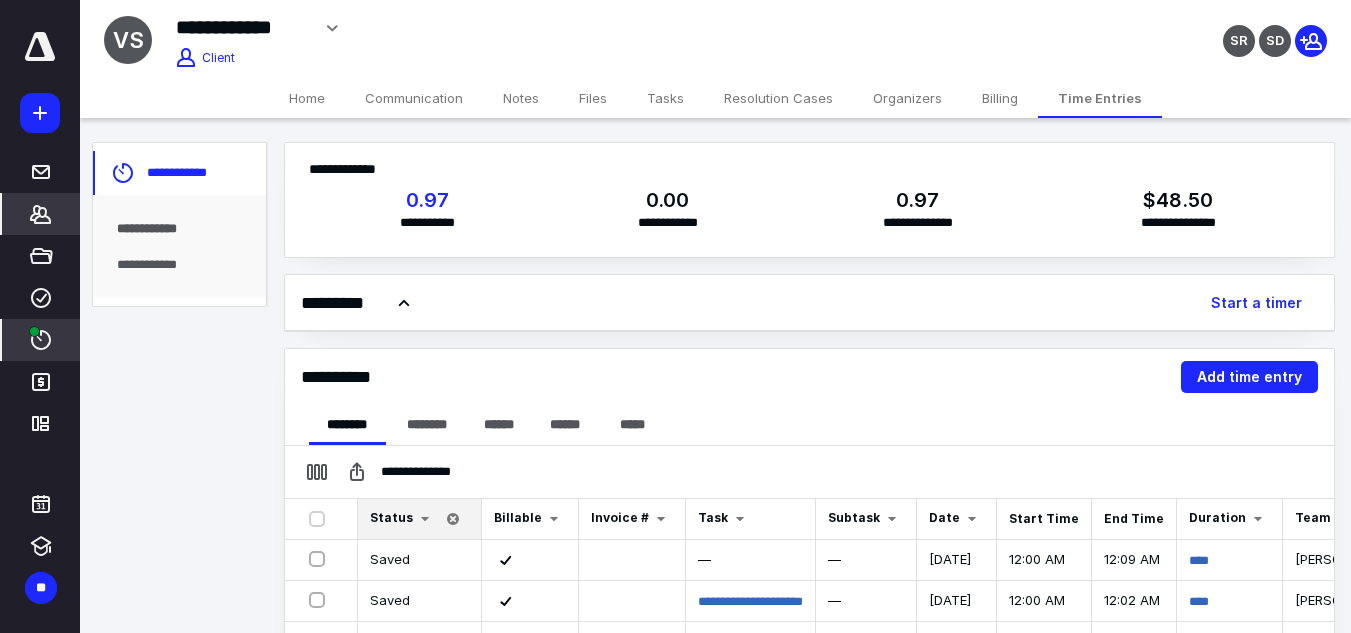 click on "****" at bounding box center (41, 340) 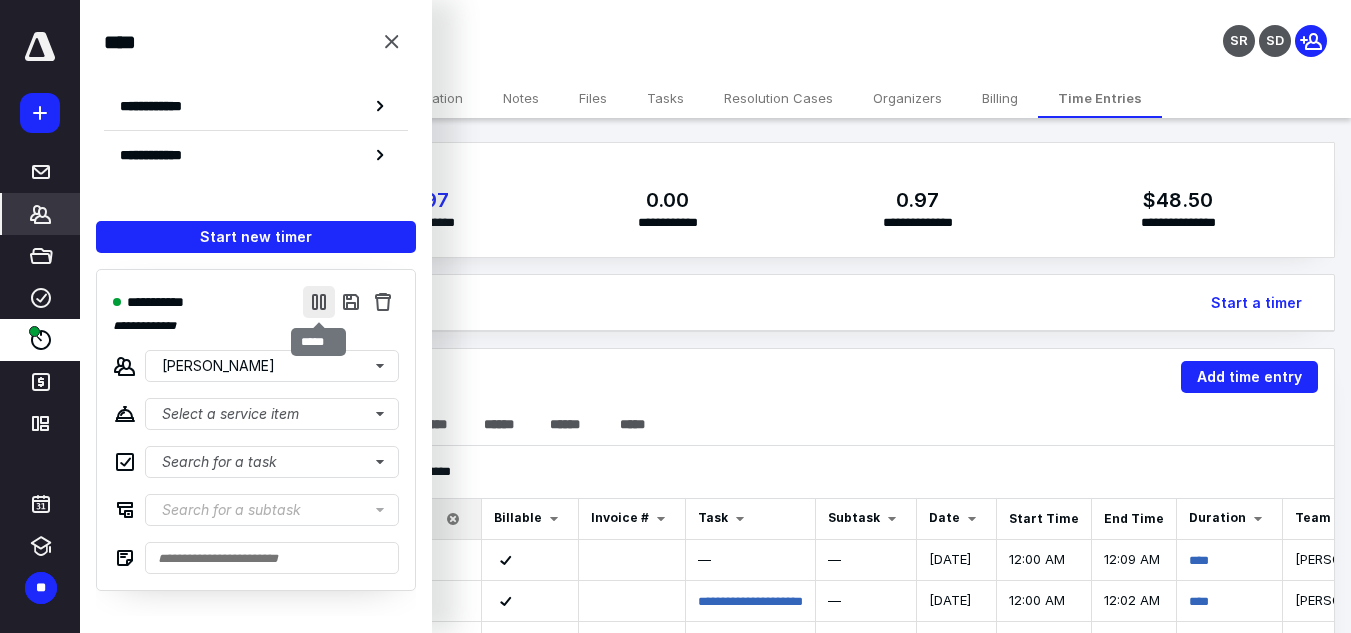 click at bounding box center [319, 302] 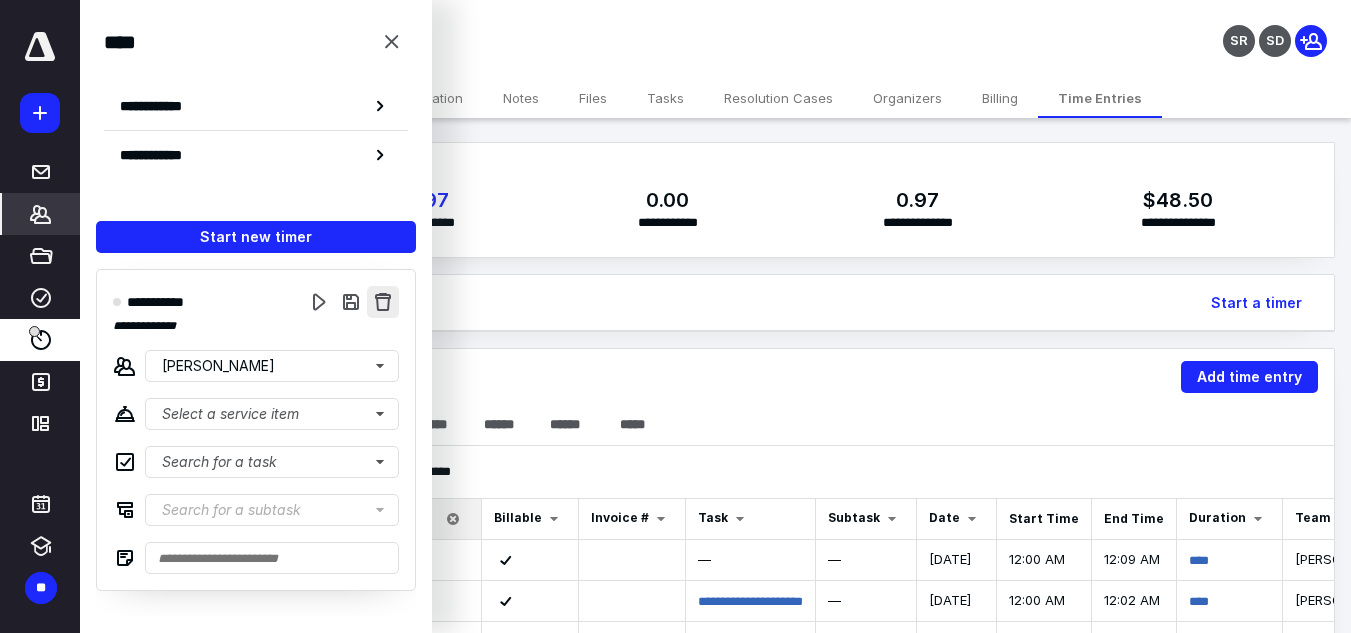 click at bounding box center [383, 302] 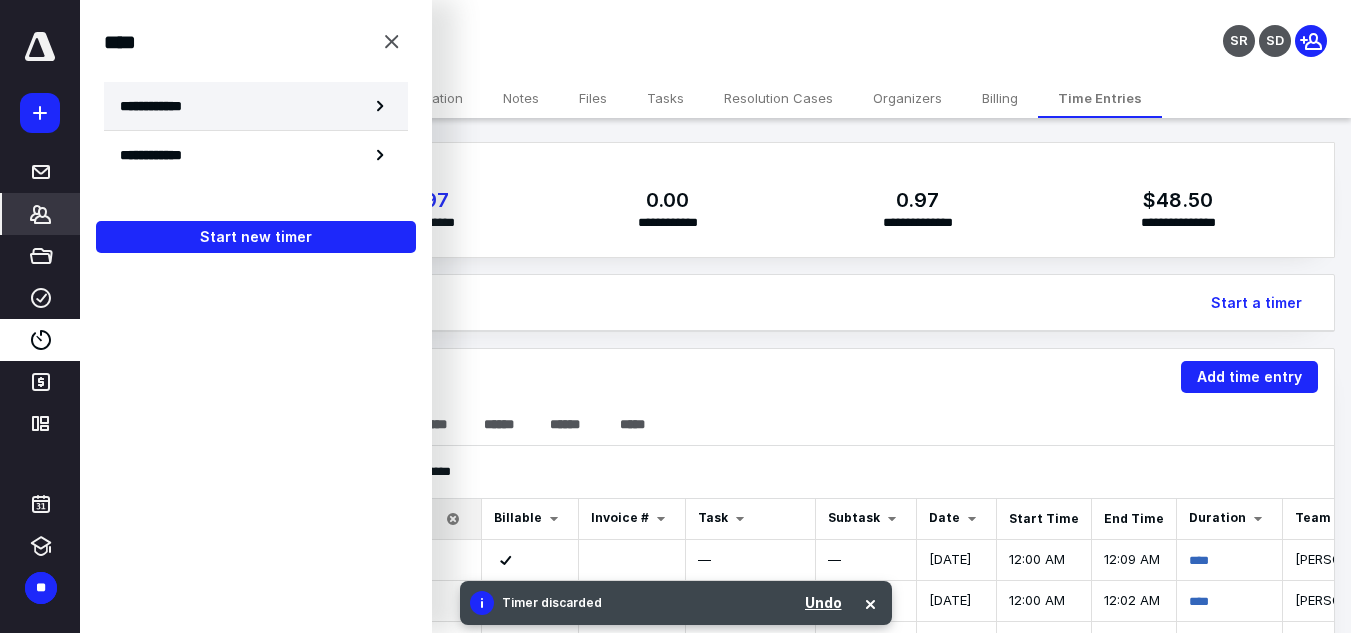 click on "**********" at bounding box center [256, 106] 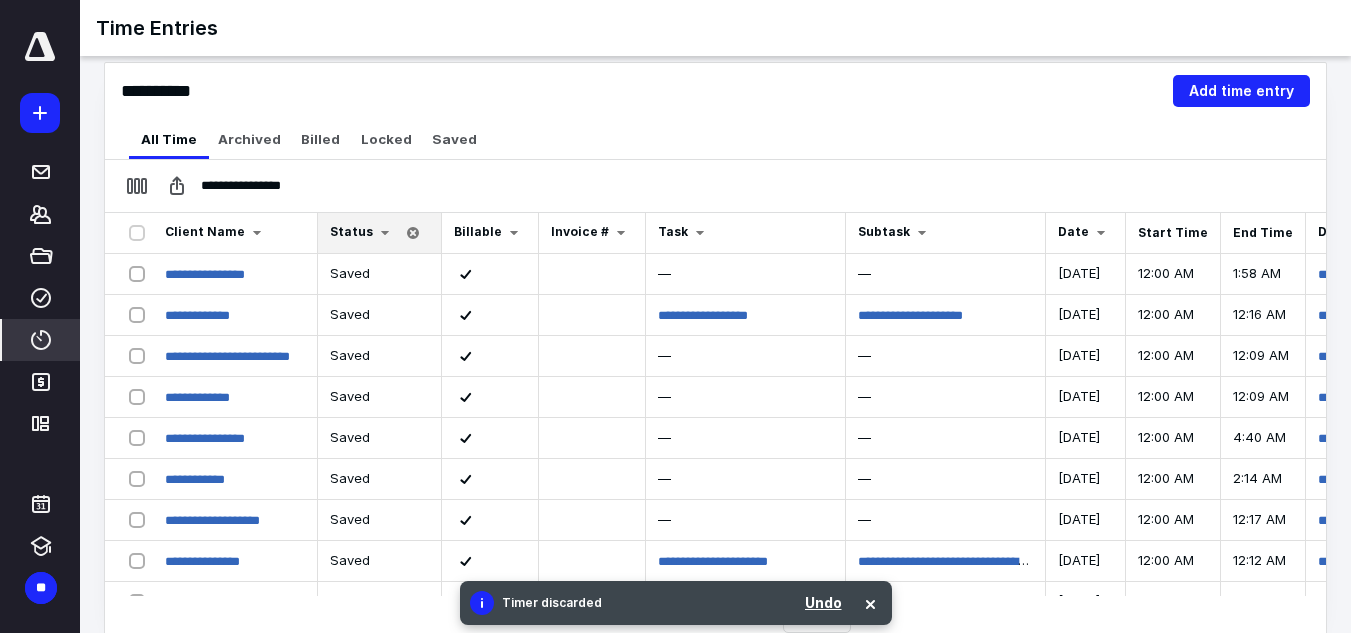 scroll, scrollTop: 230, scrollLeft: 0, axis: vertical 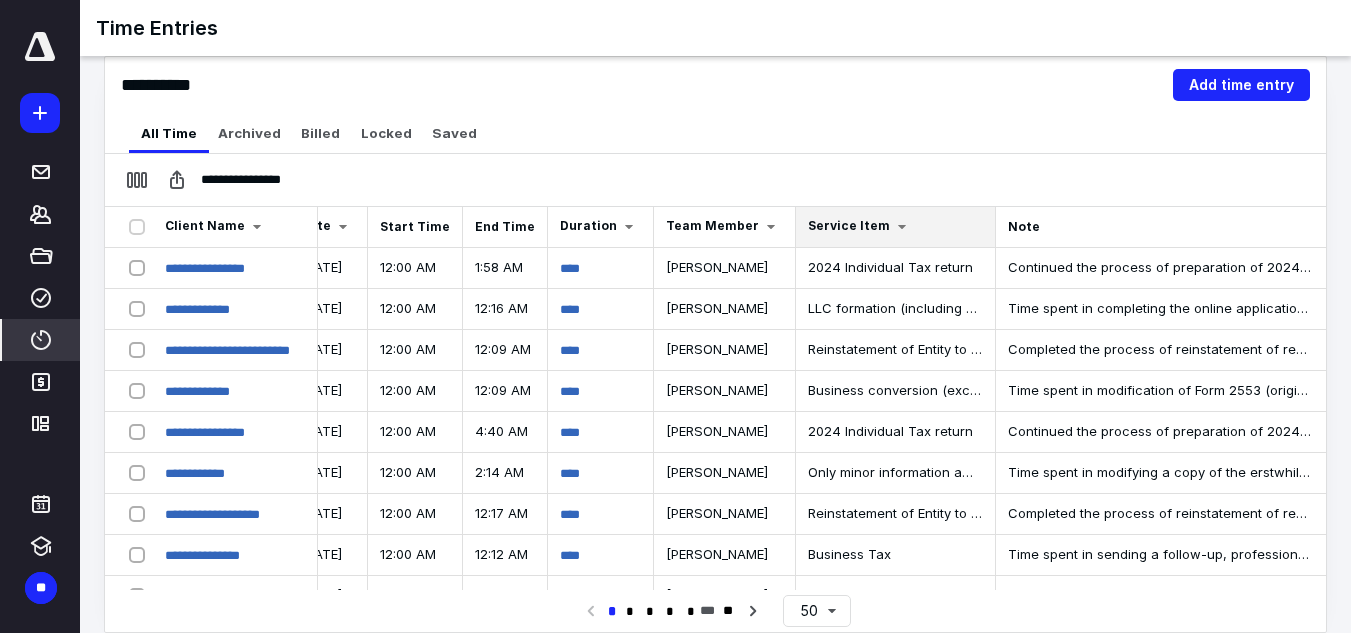 click at bounding box center (902, 227) 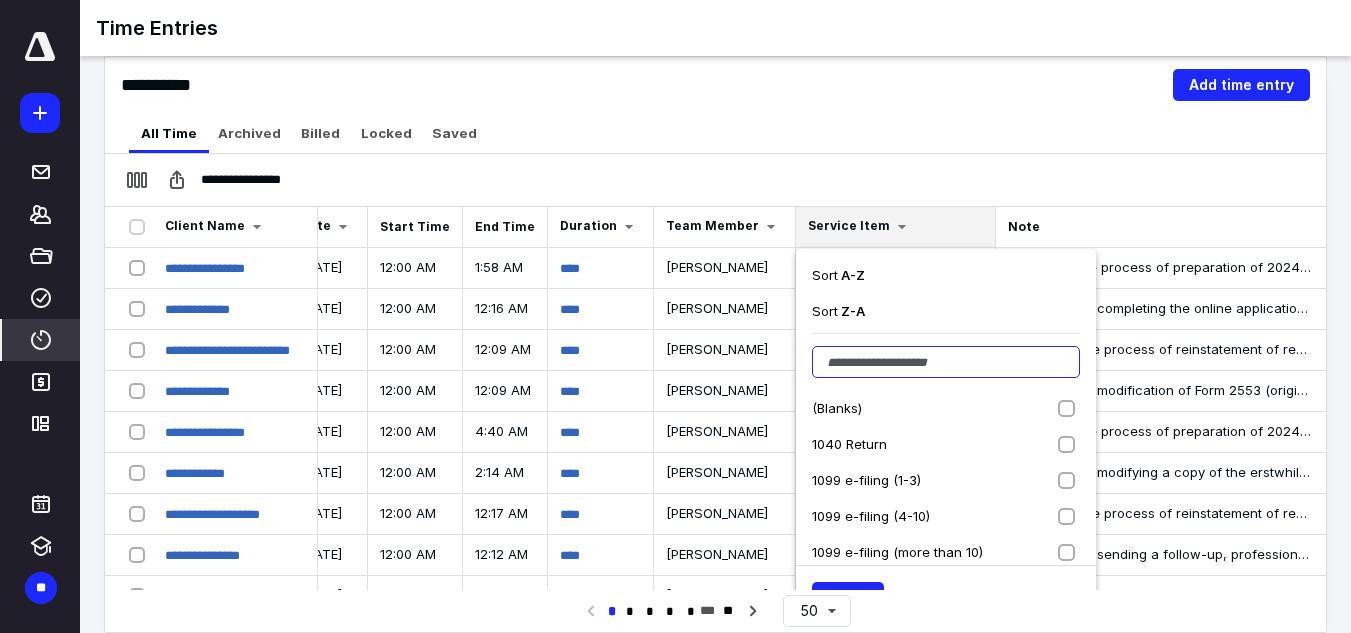 click at bounding box center (946, 362) 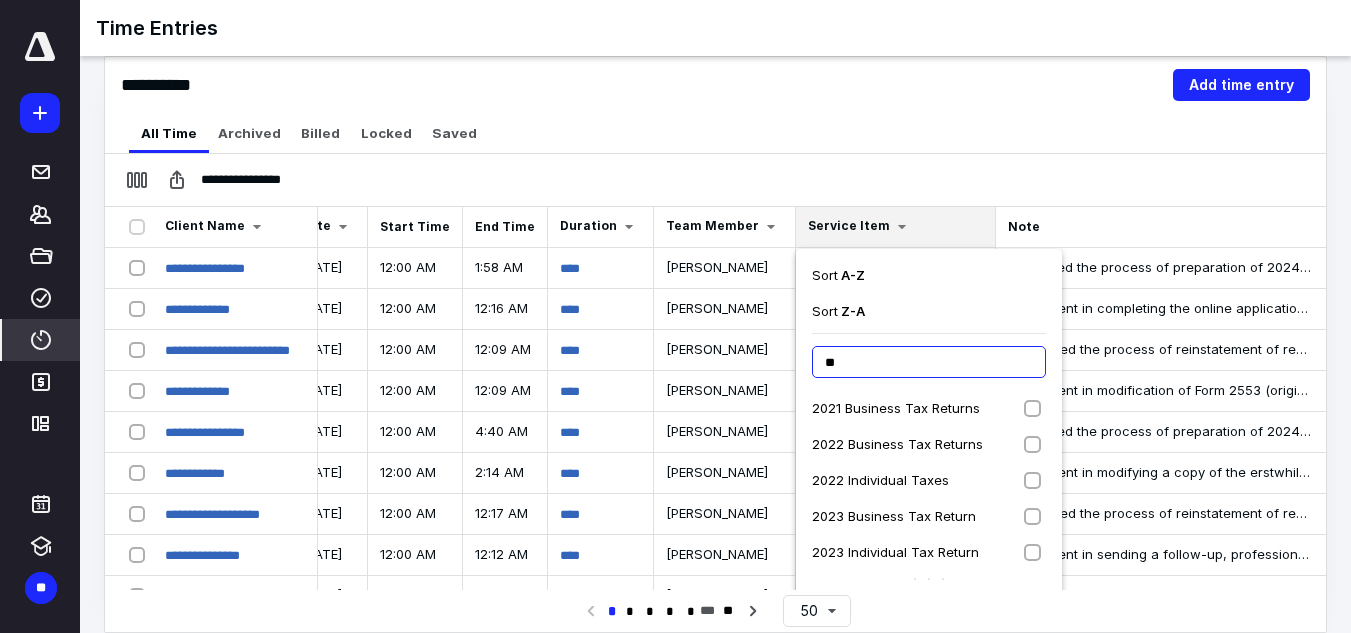 type on "*" 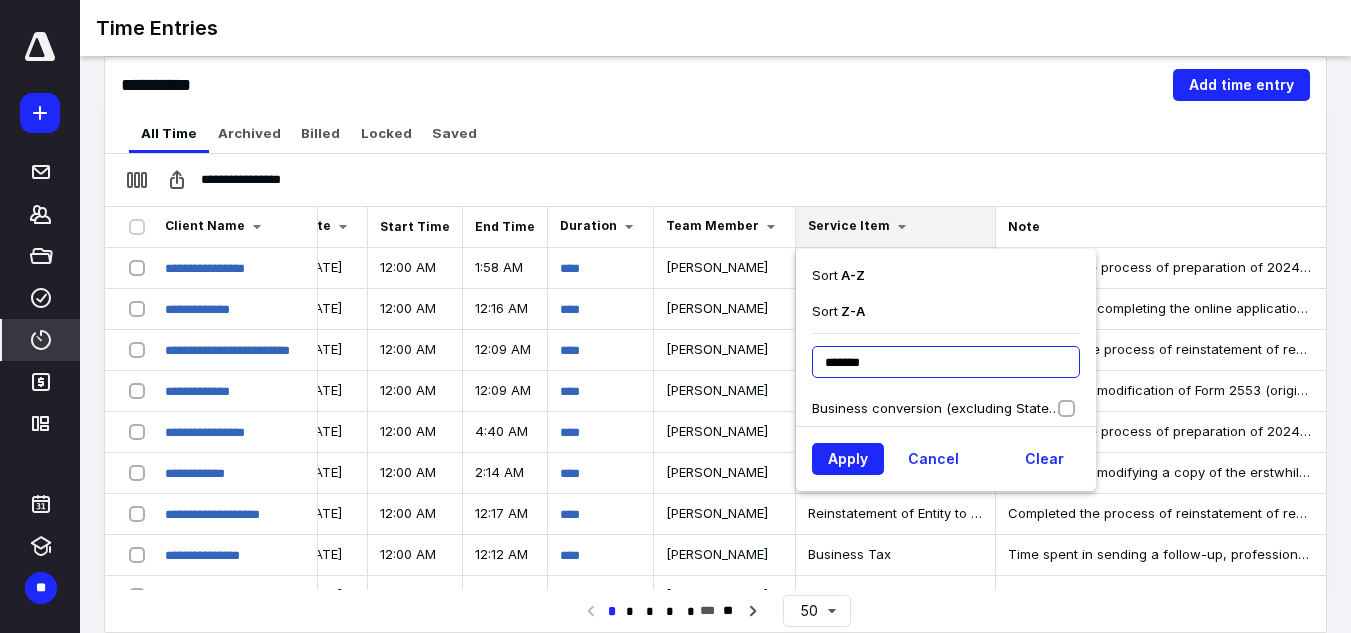 type on "*******" 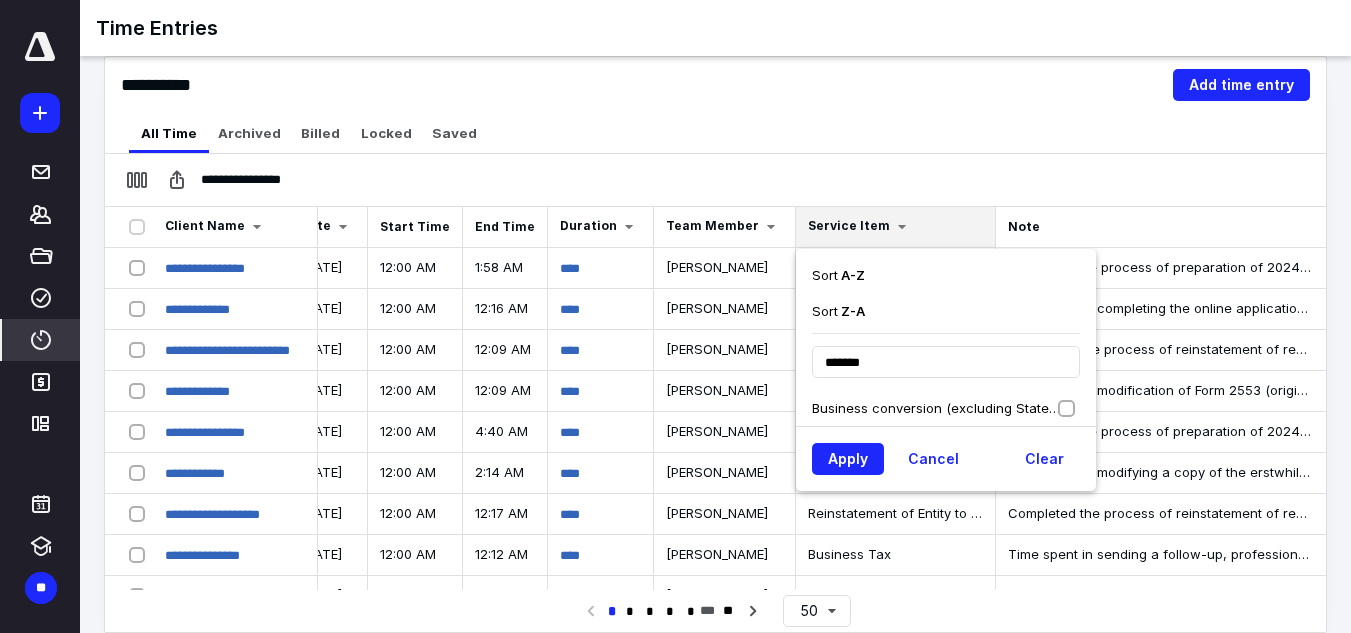 click on "Business conversion (excluding State fee)" at bounding box center [936, 408] 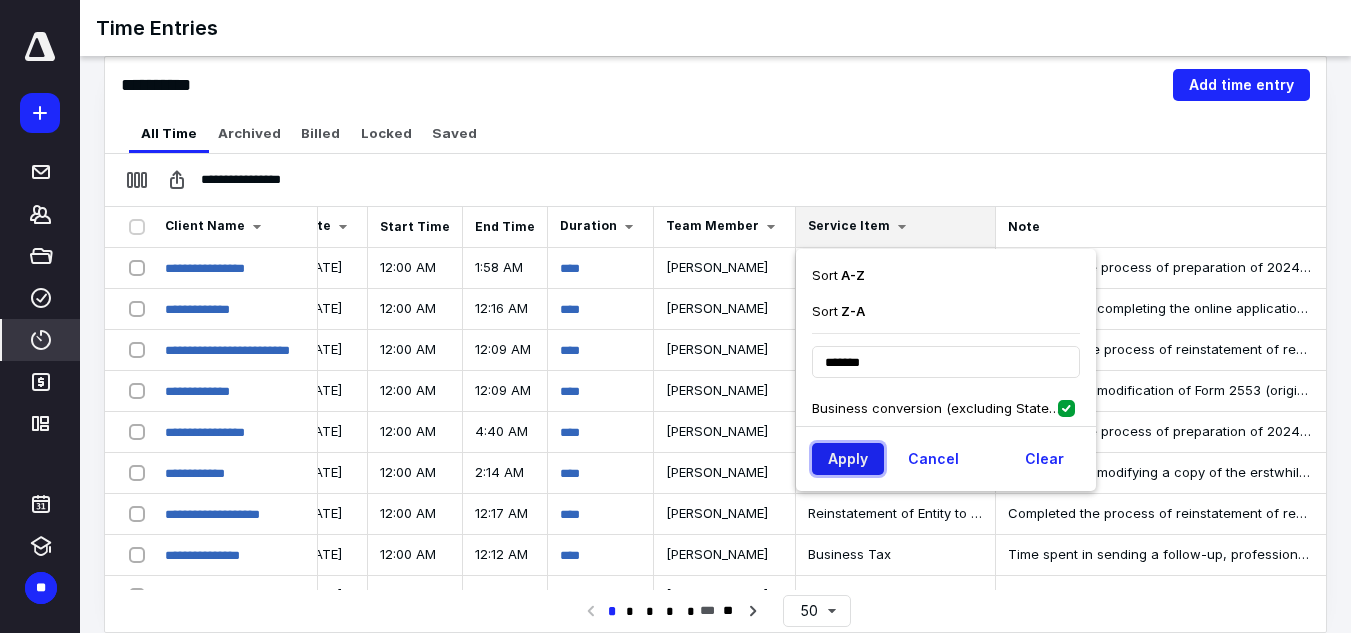 click on "Apply" at bounding box center (848, 459) 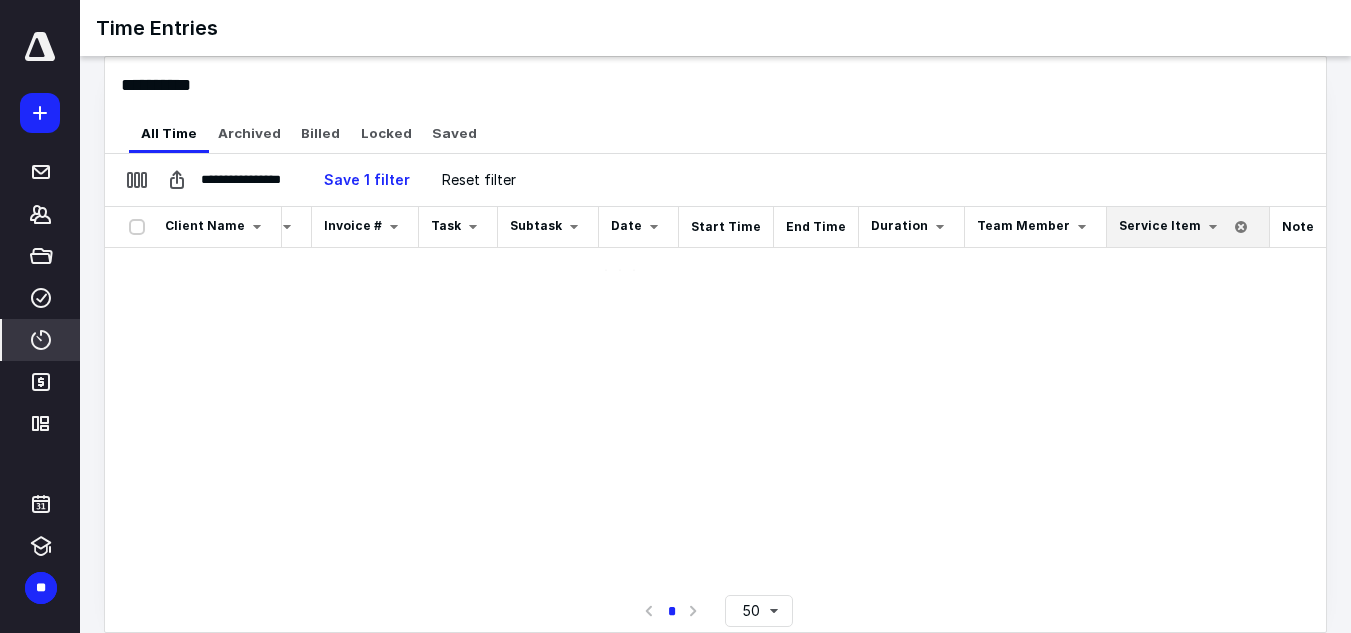 scroll, scrollTop: 0, scrollLeft: 114, axis: horizontal 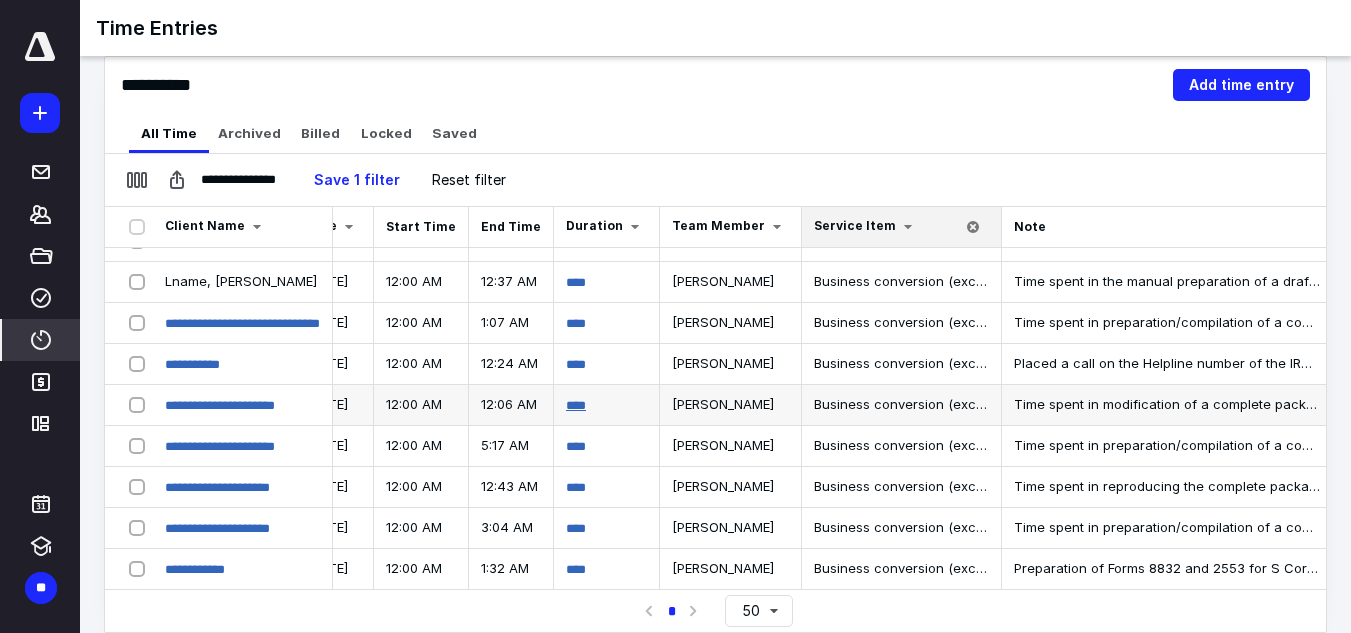 click on "****" at bounding box center (576, 405) 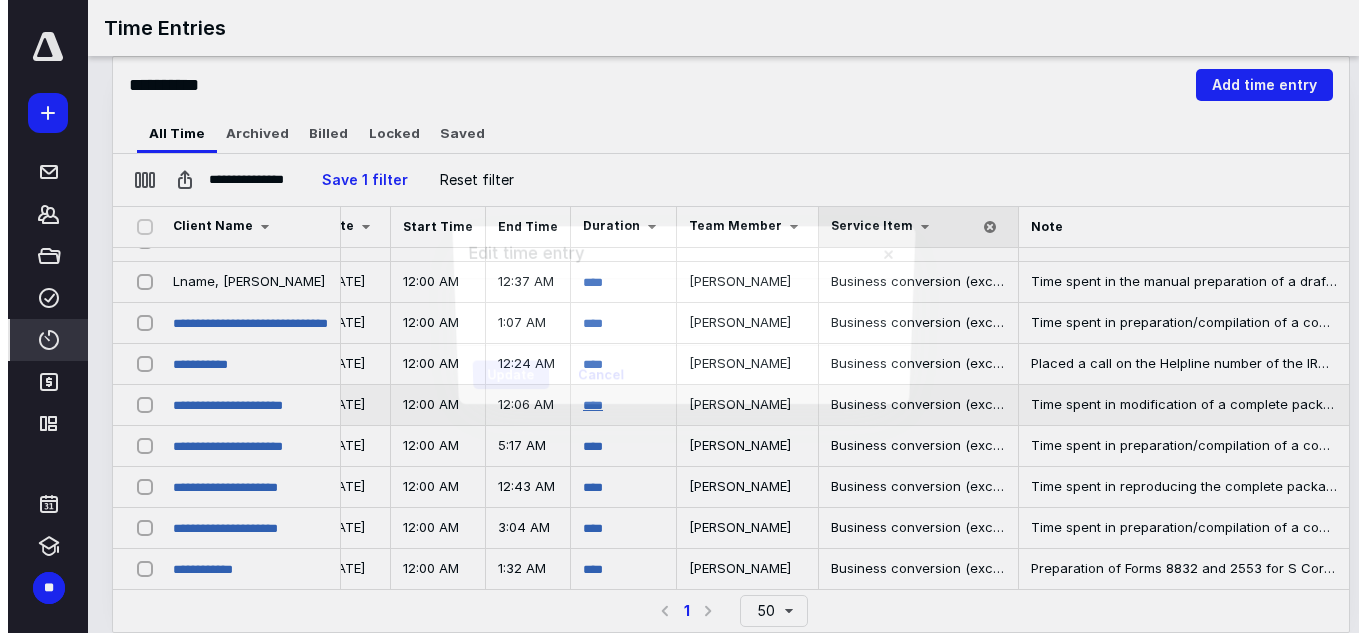 scroll, scrollTop: 200, scrollLeft: 691, axis: both 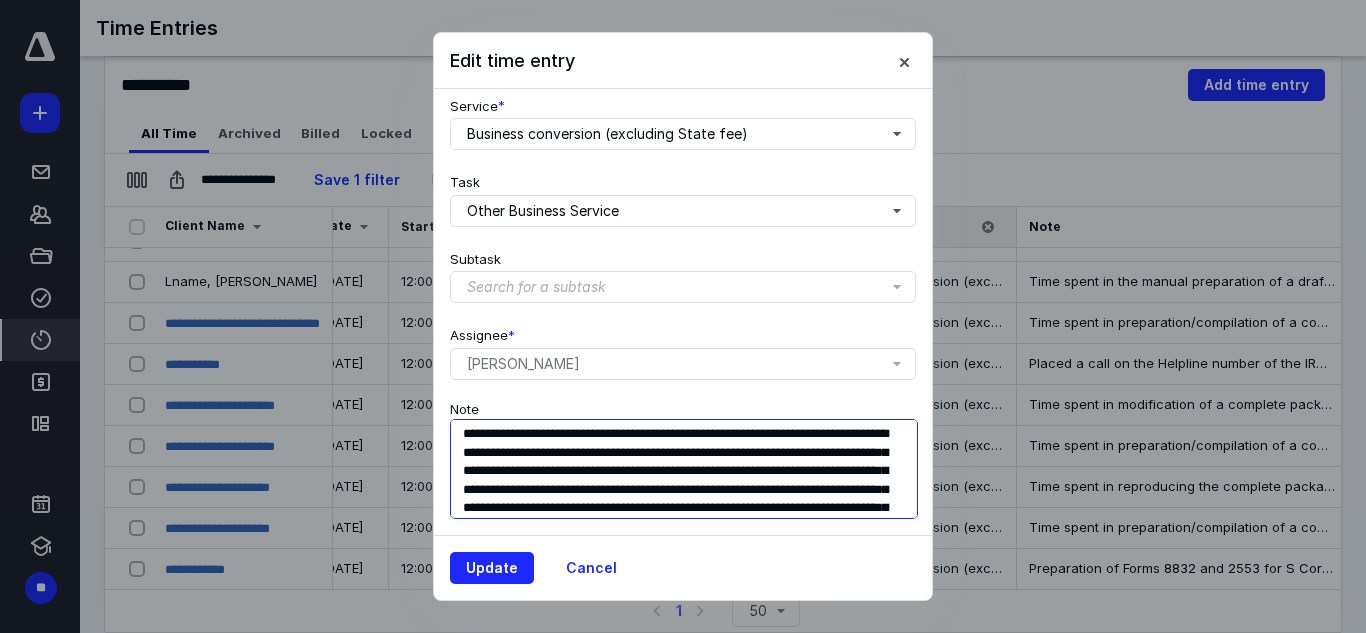 drag, startPoint x: 462, startPoint y: 425, endPoint x: 497, endPoint y: 471, distance: 57.801384 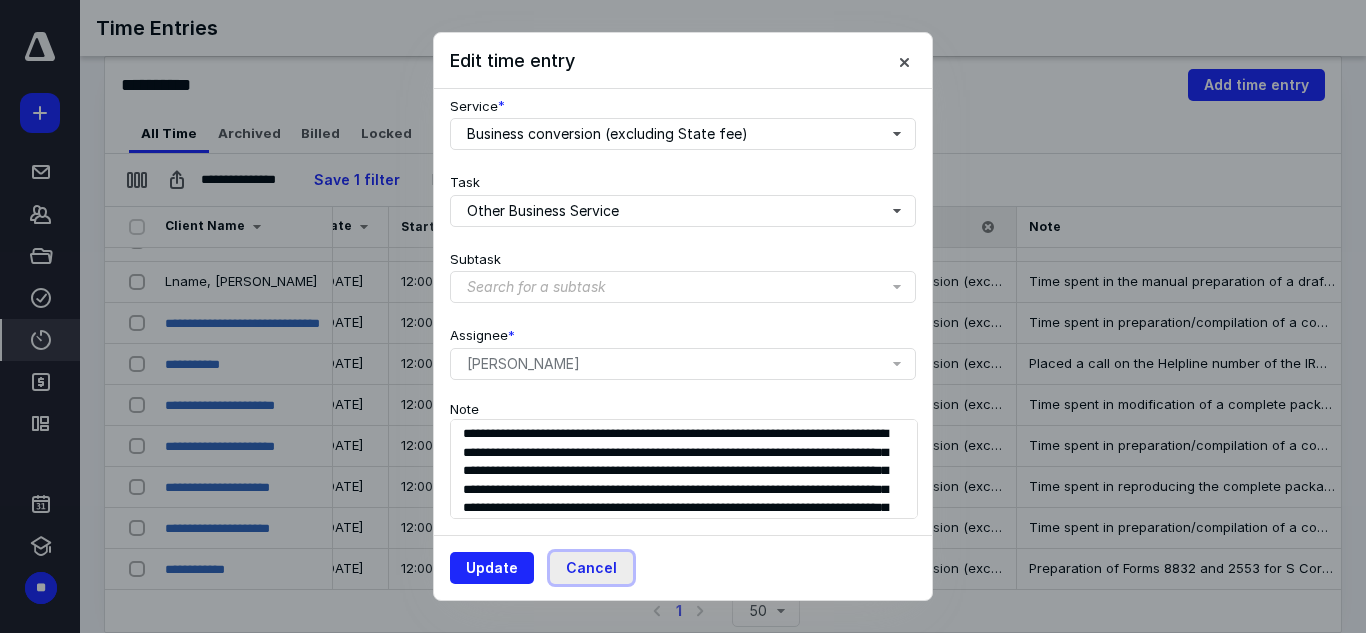 click on "Cancel" at bounding box center (591, 568) 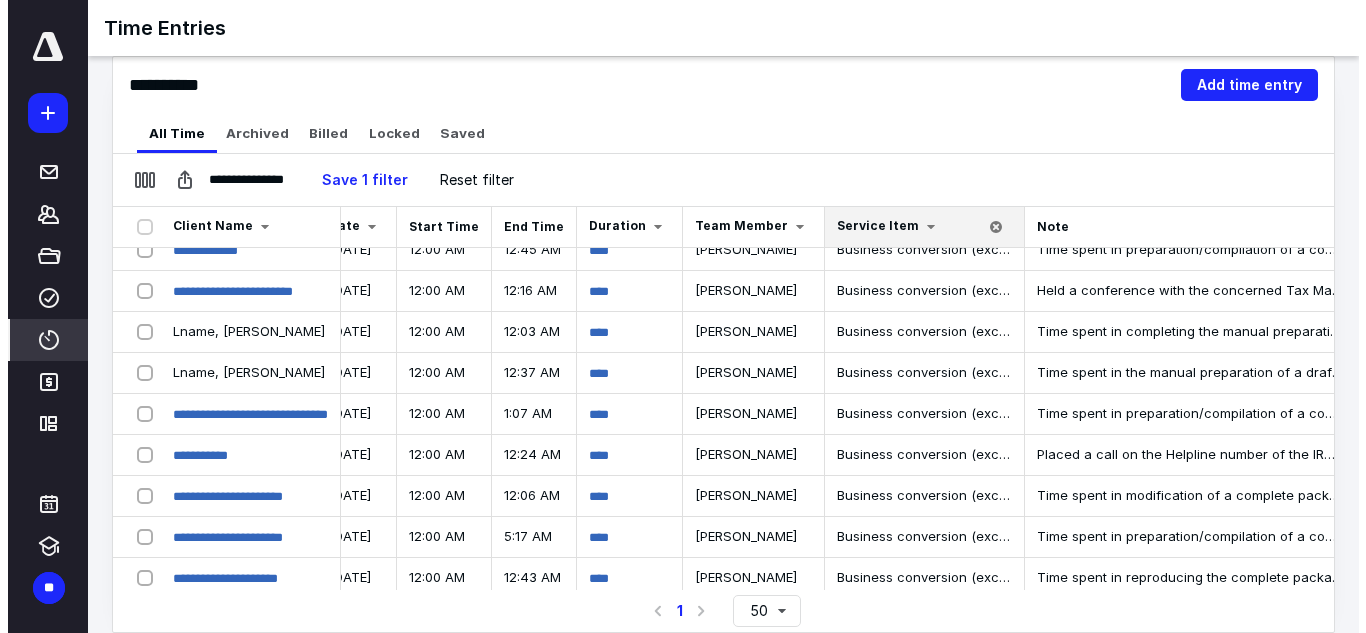 scroll, scrollTop: 0, scrollLeft: 691, axis: horizontal 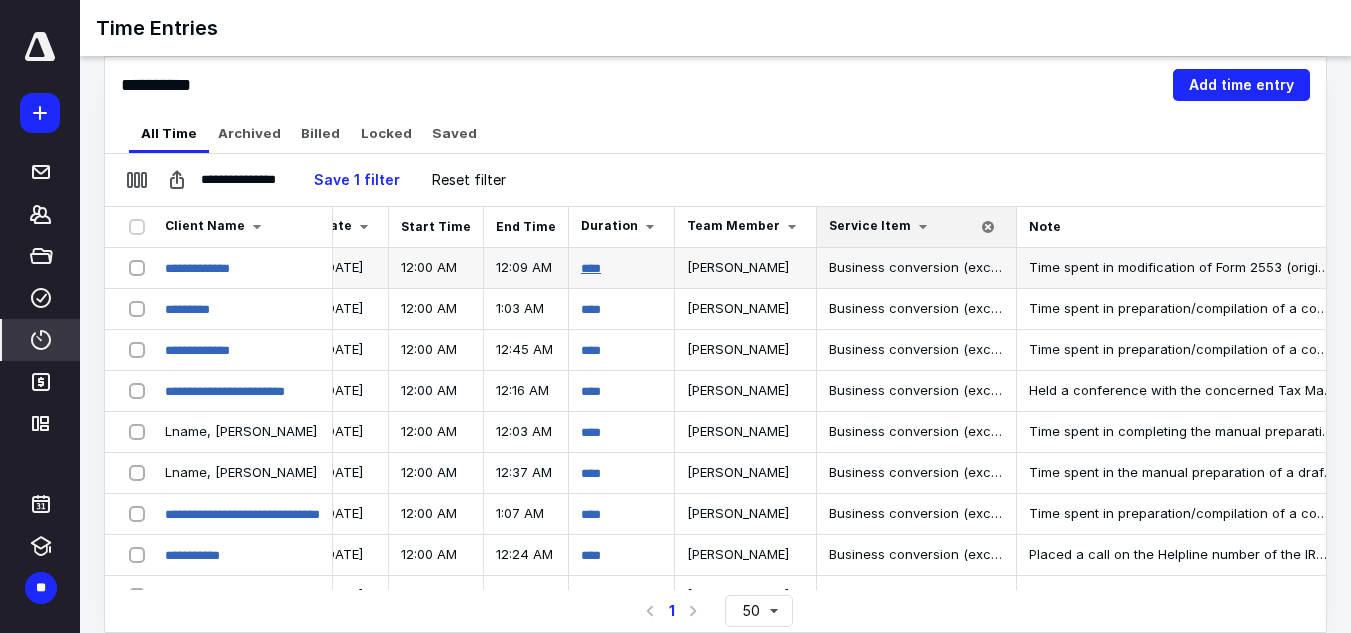 click on "****" at bounding box center [591, 268] 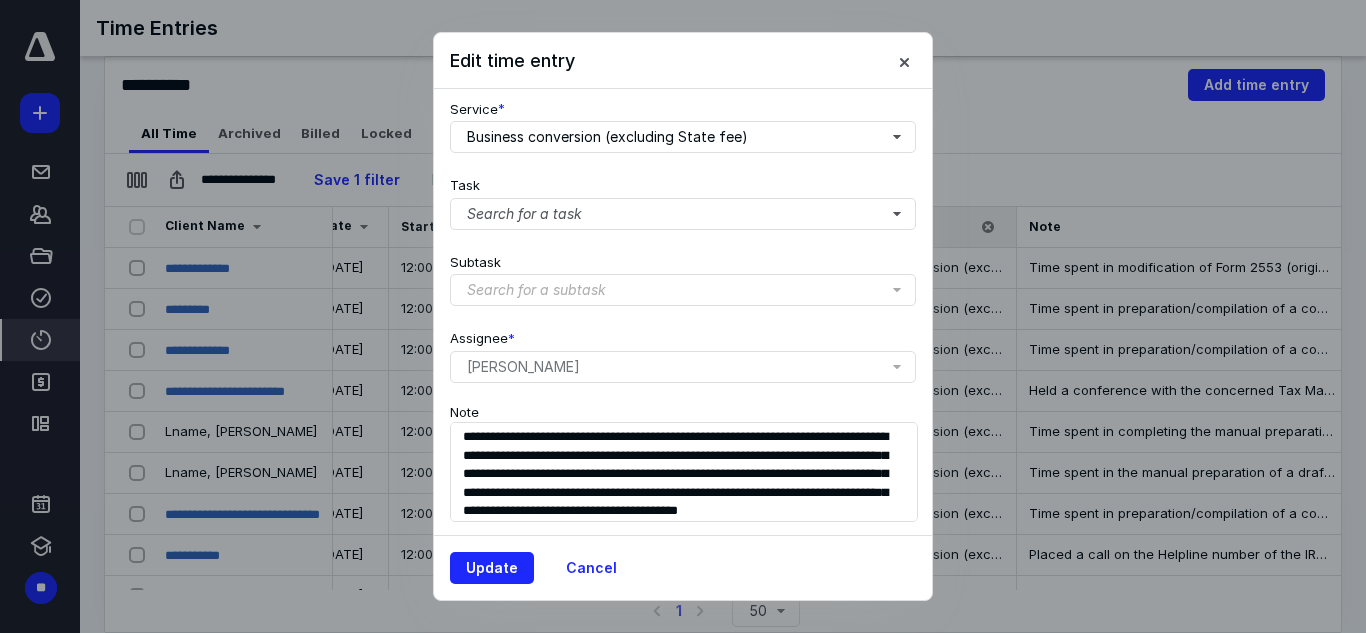 scroll, scrollTop: 300, scrollLeft: 0, axis: vertical 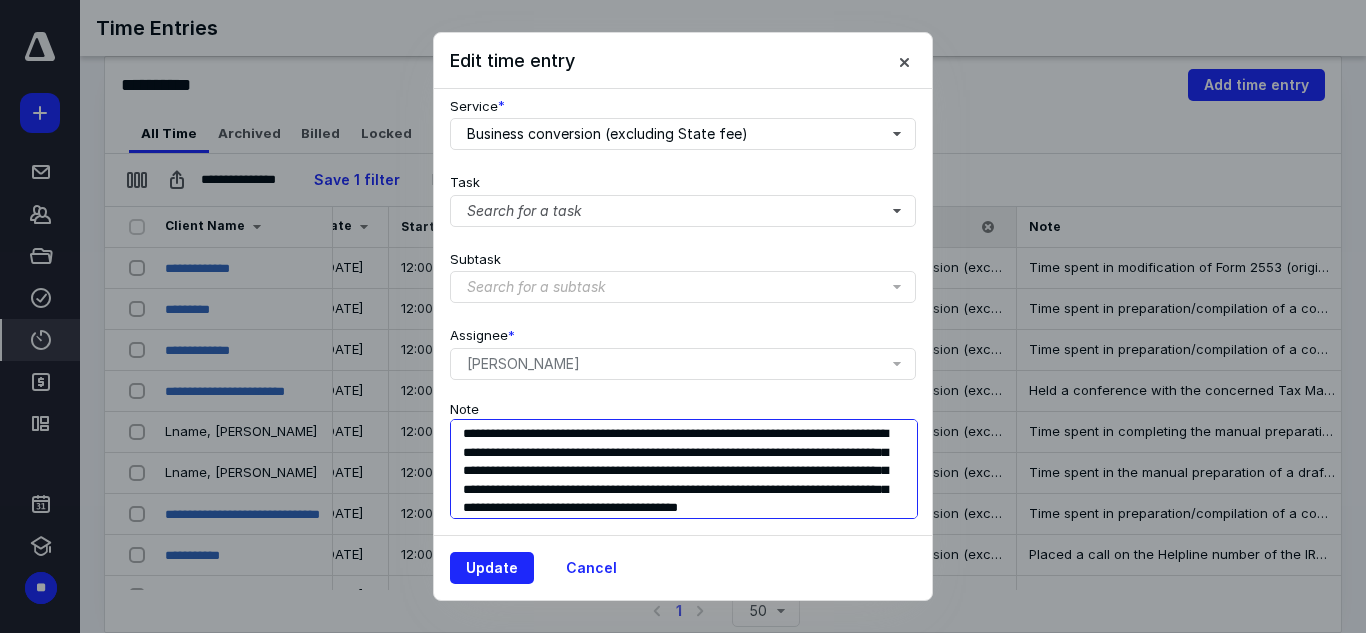 drag, startPoint x: 464, startPoint y: 423, endPoint x: 685, endPoint y: 442, distance: 221.81523 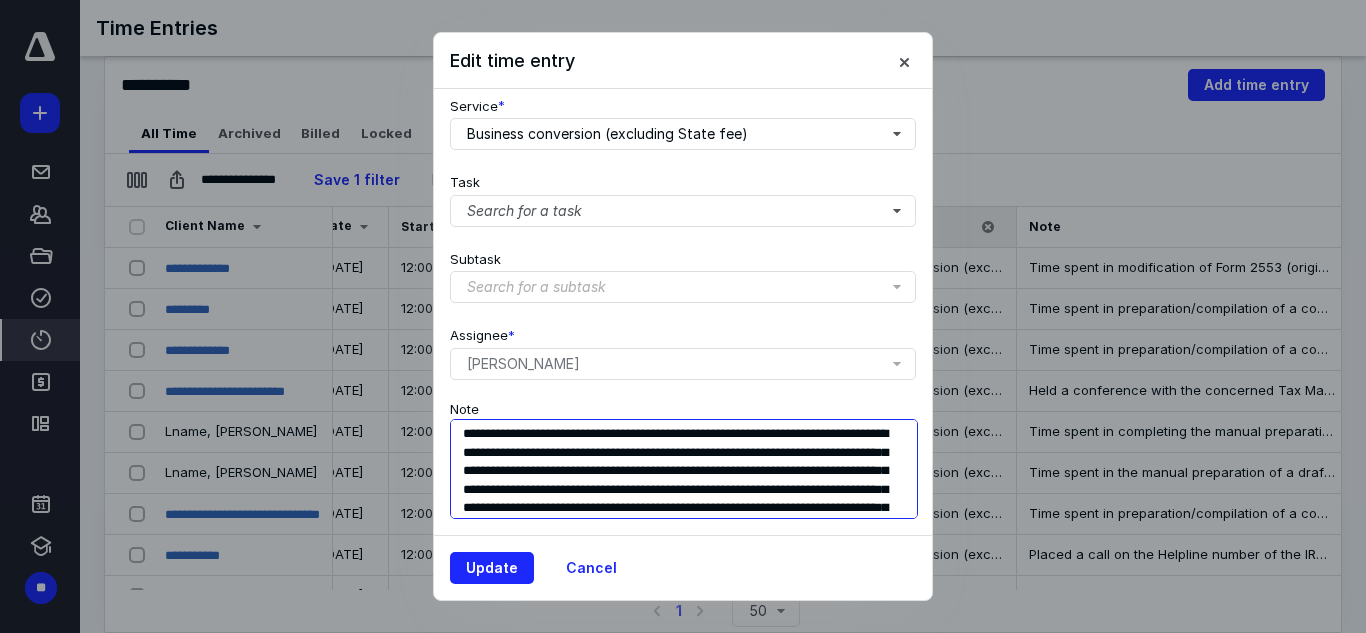 scroll, scrollTop: 57, scrollLeft: 0, axis: vertical 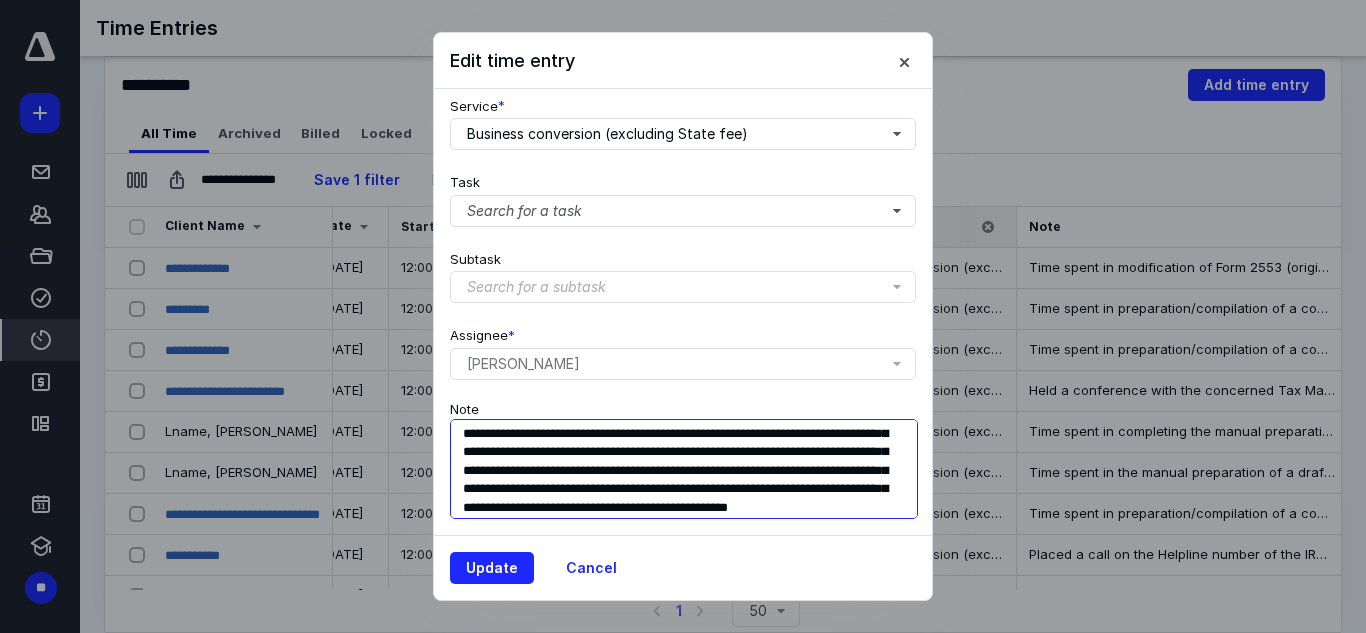 click on "**********" at bounding box center (684, 469) 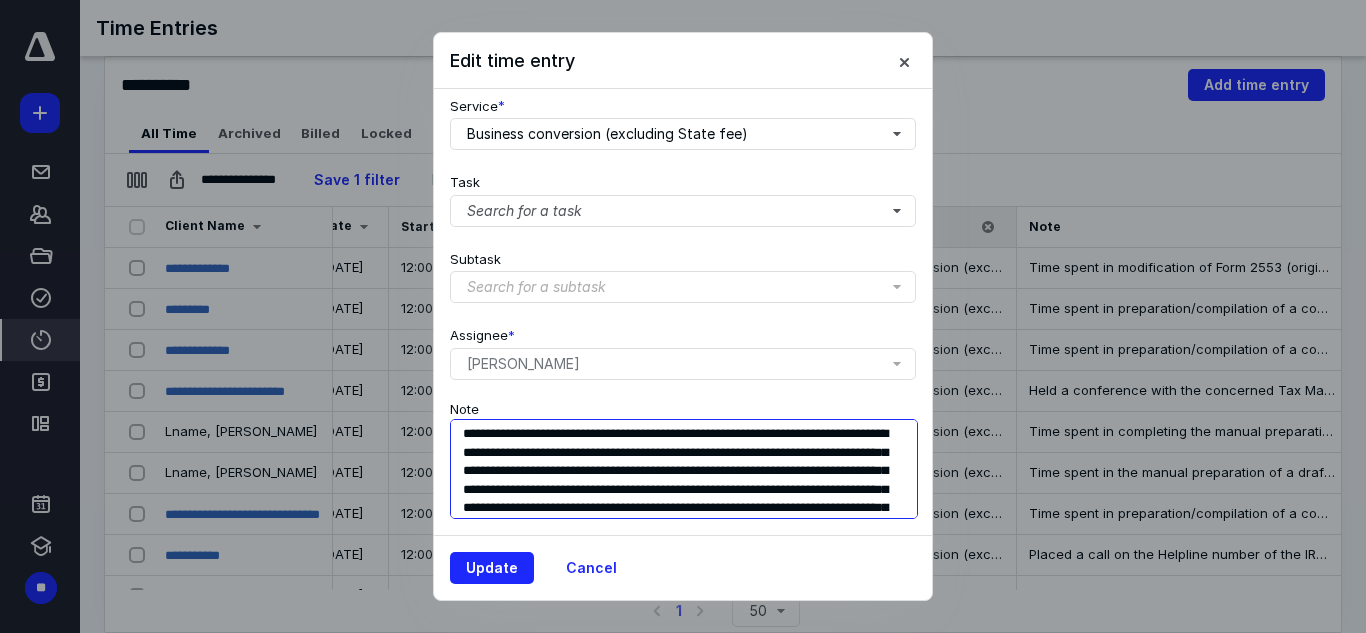 type on "**********" 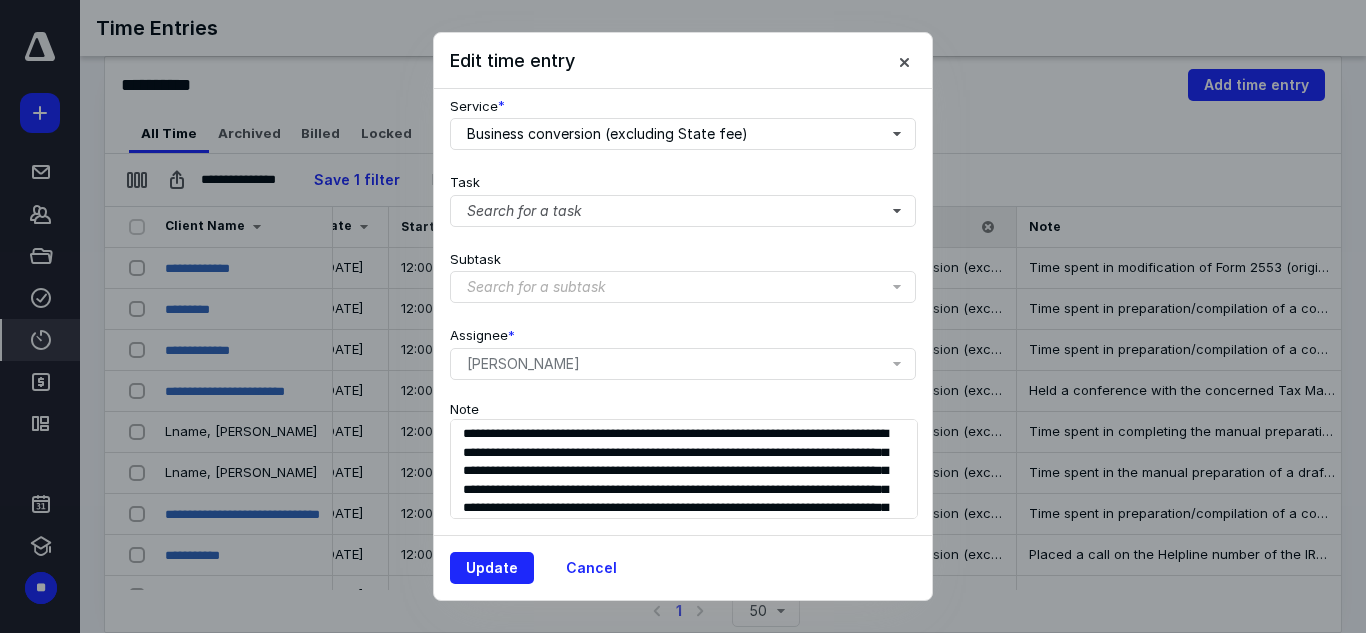 click on "**********" at bounding box center (683, 458) 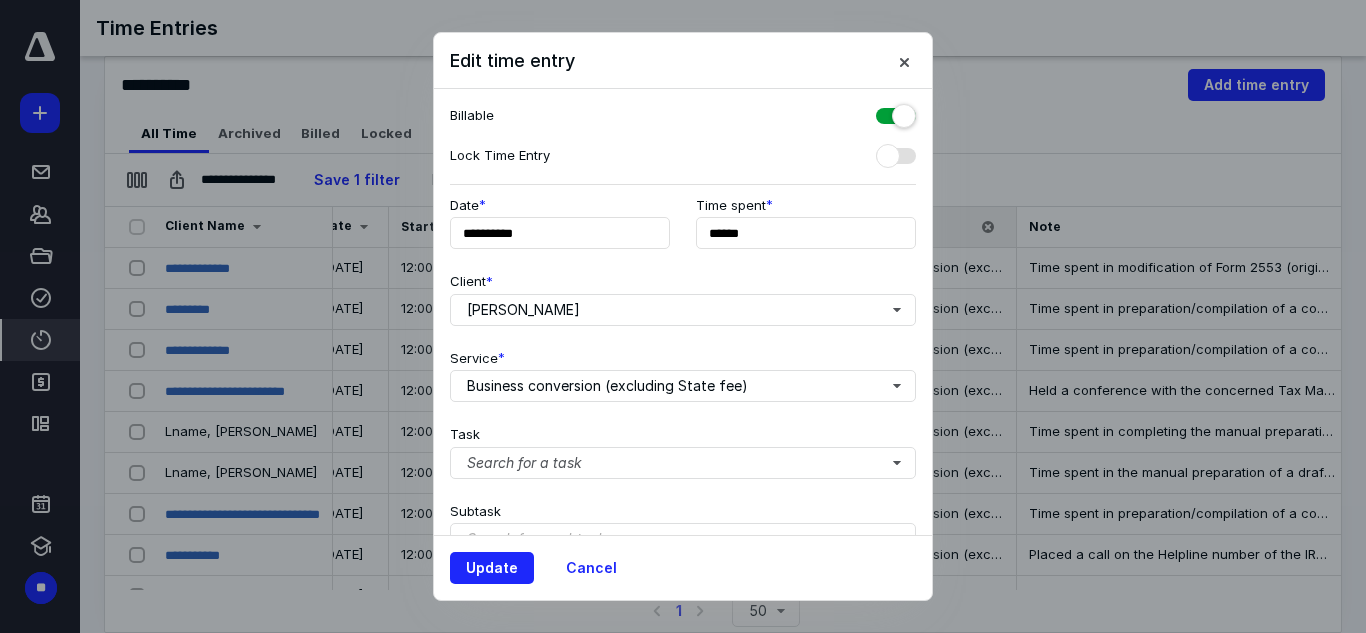 scroll, scrollTop: 0, scrollLeft: 0, axis: both 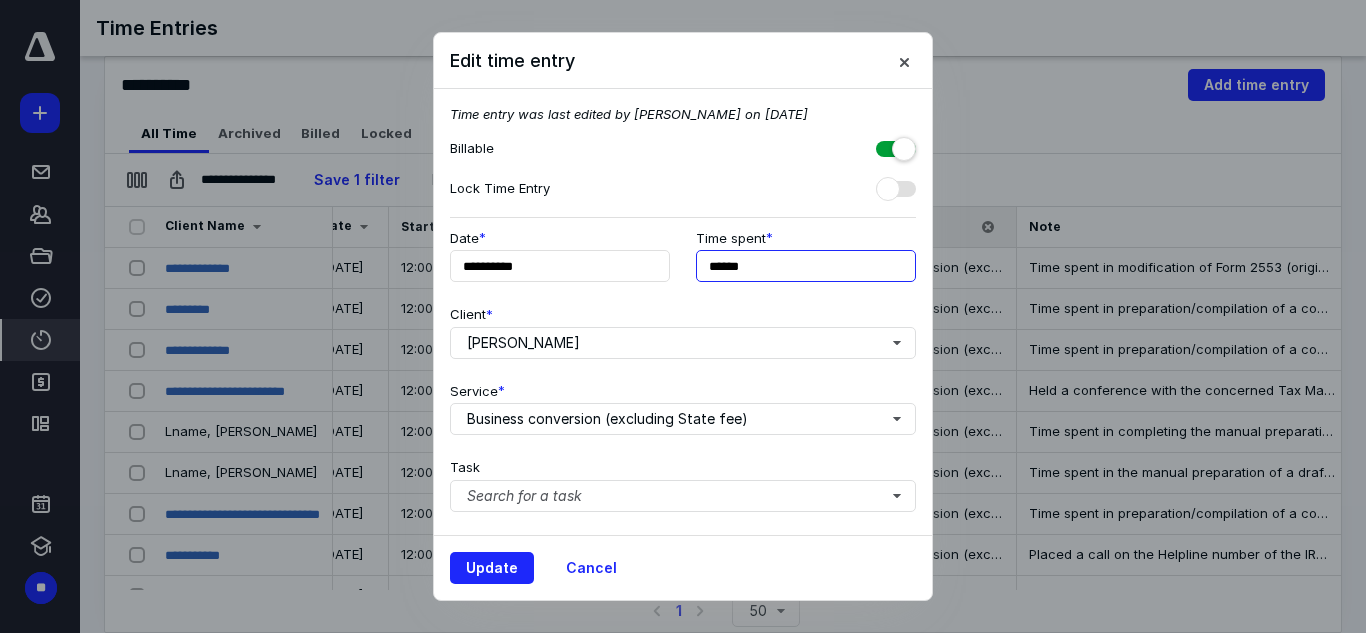 drag, startPoint x: 788, startPoint y: 264, endPoint x: 703, endPoint y: 266, distance: 85.02353 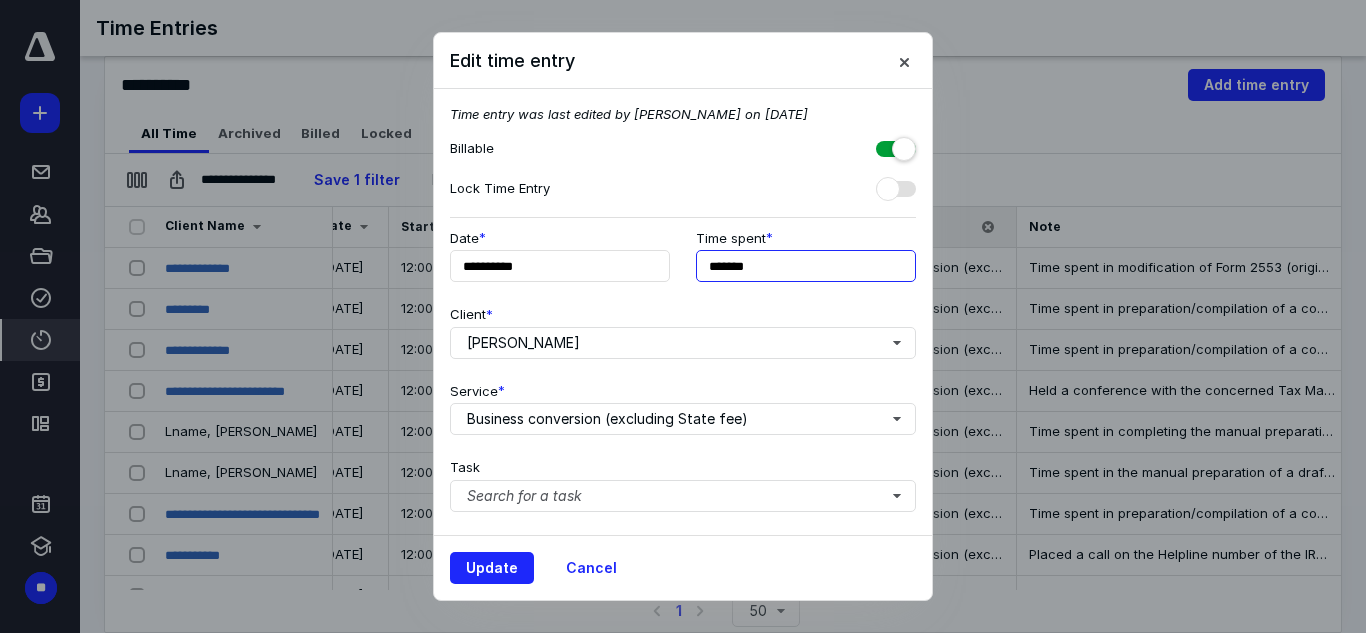 type on "*******" 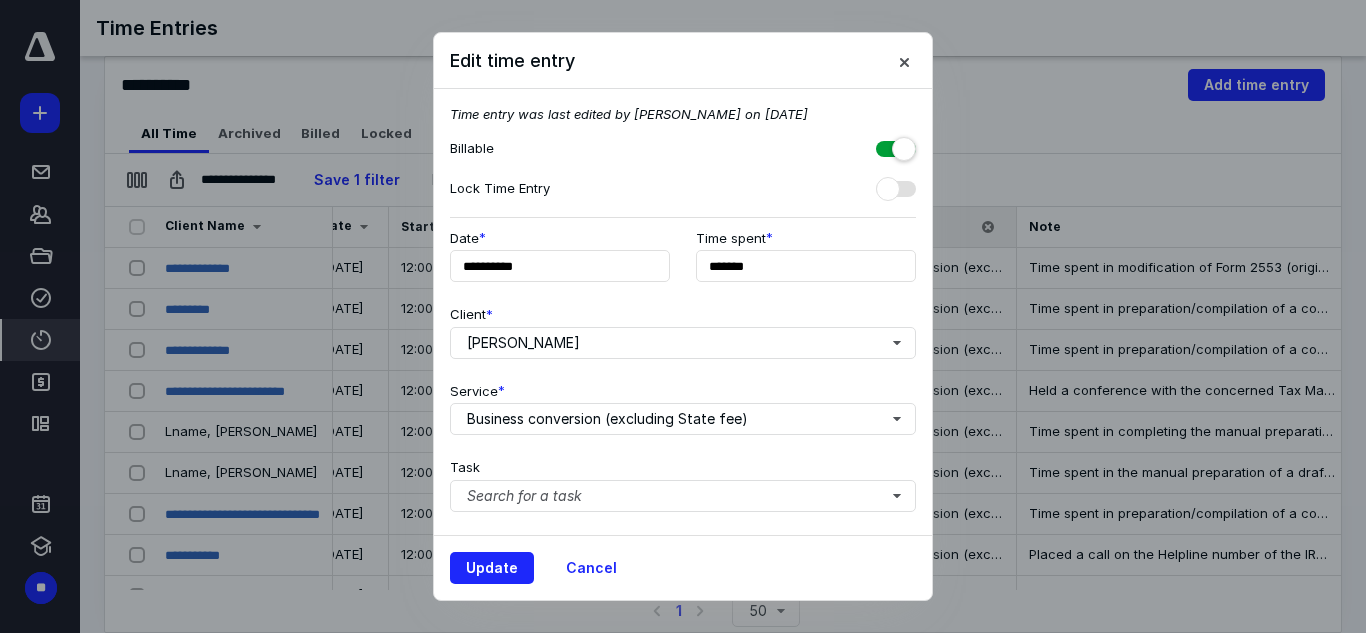 click on "Client * [PERSON_NAME]" at bounding box center [683, 328] 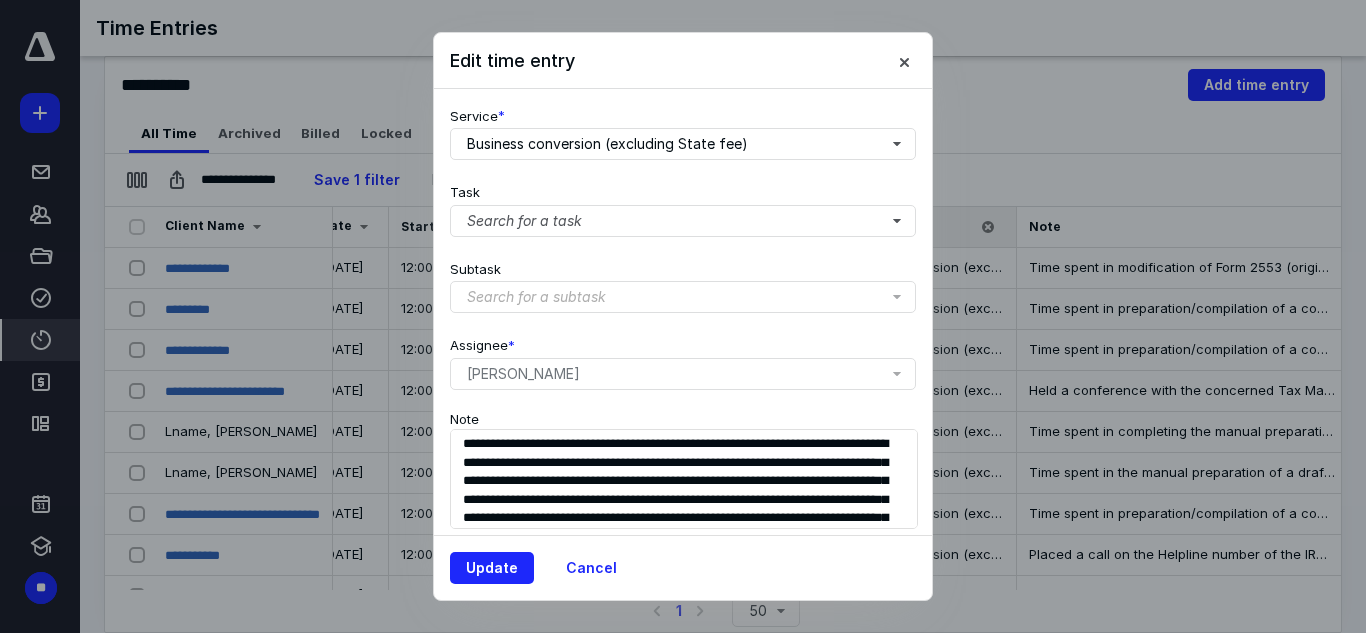 scroll, scrollTop: 300, scrollLeft: 0, axis: vertical 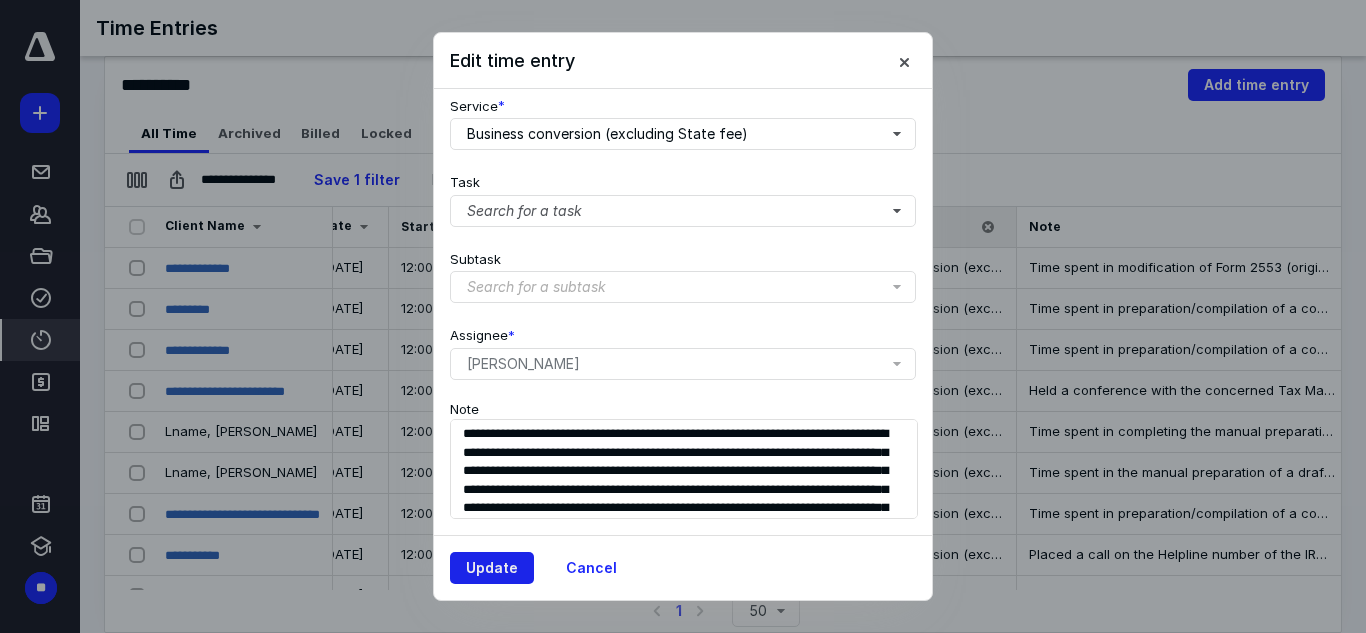 click on "Update" at bounding box center (492, 568) 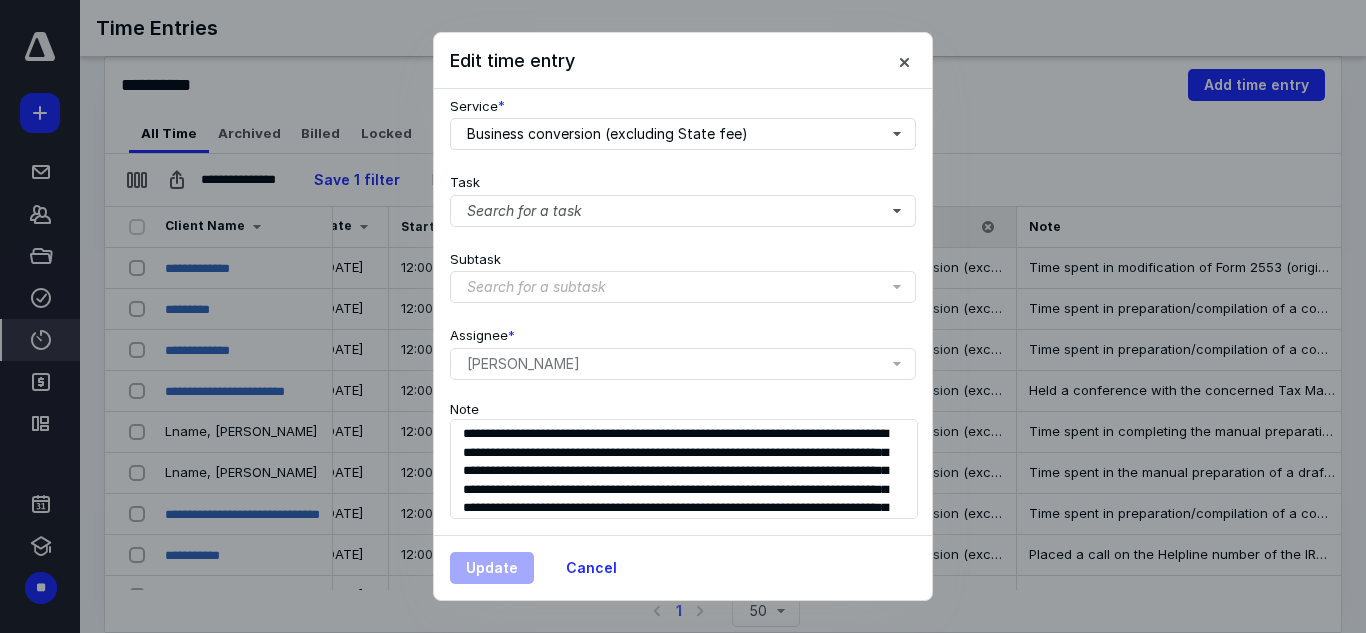 scroll, scrollTop: 0, scrollLeft: 99, axis: horizontal 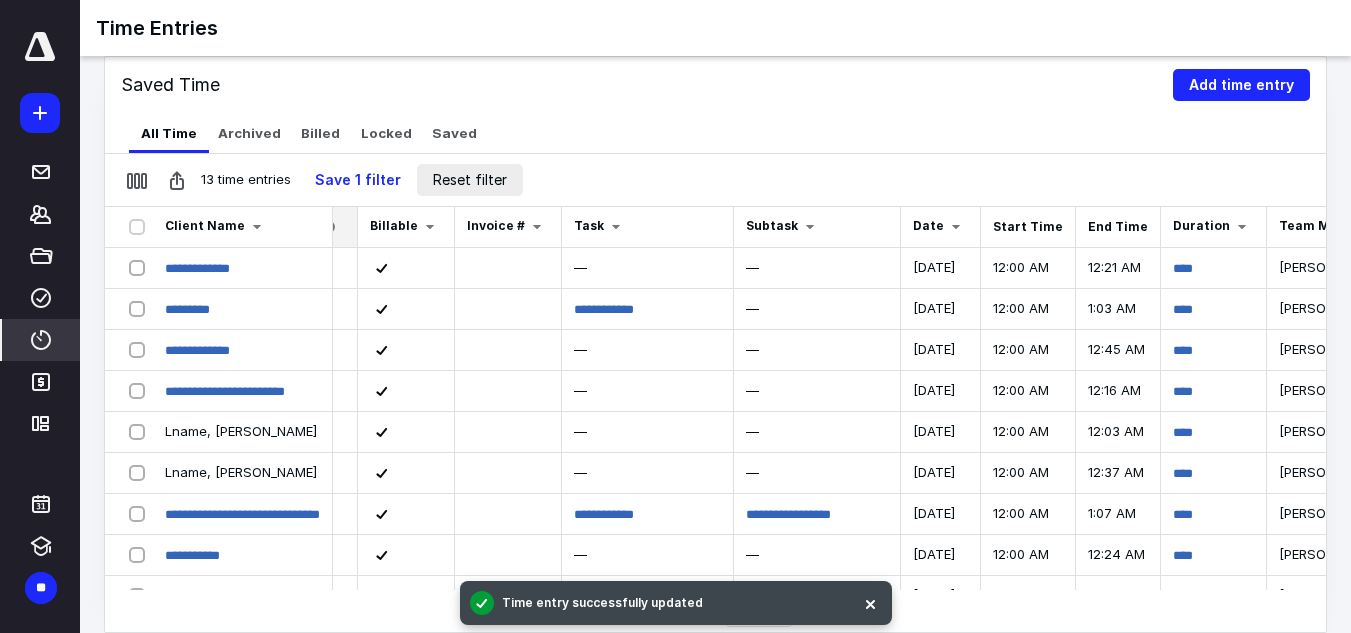 click on "Reset filter" at bounding box center (470, 180) 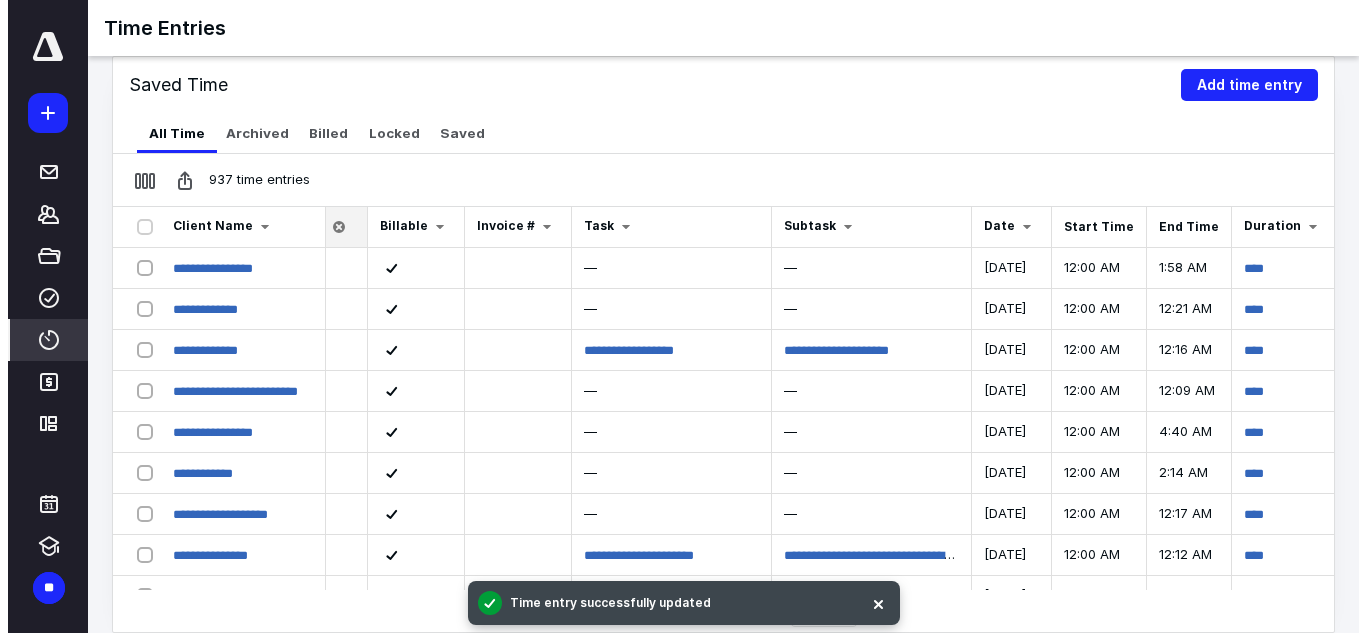scroll, scrollTop: 0, scrollLeft: 768, axis: horizontal 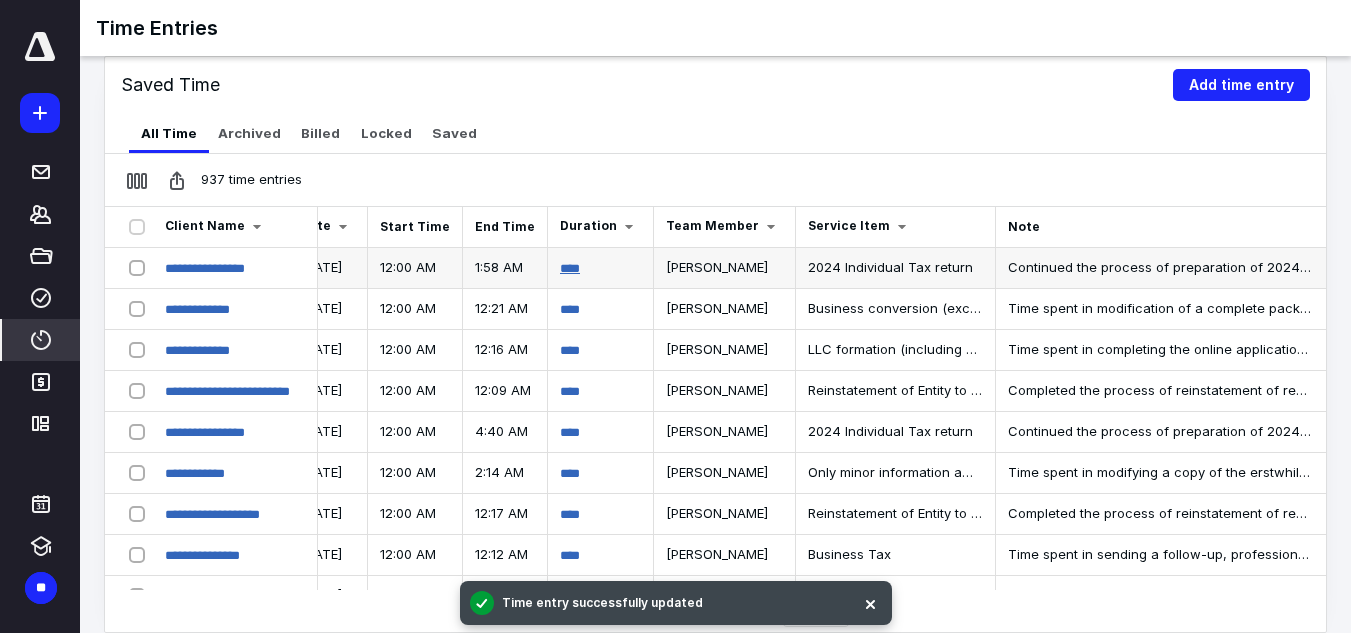 click on "****" at bounding box center [570, 268] 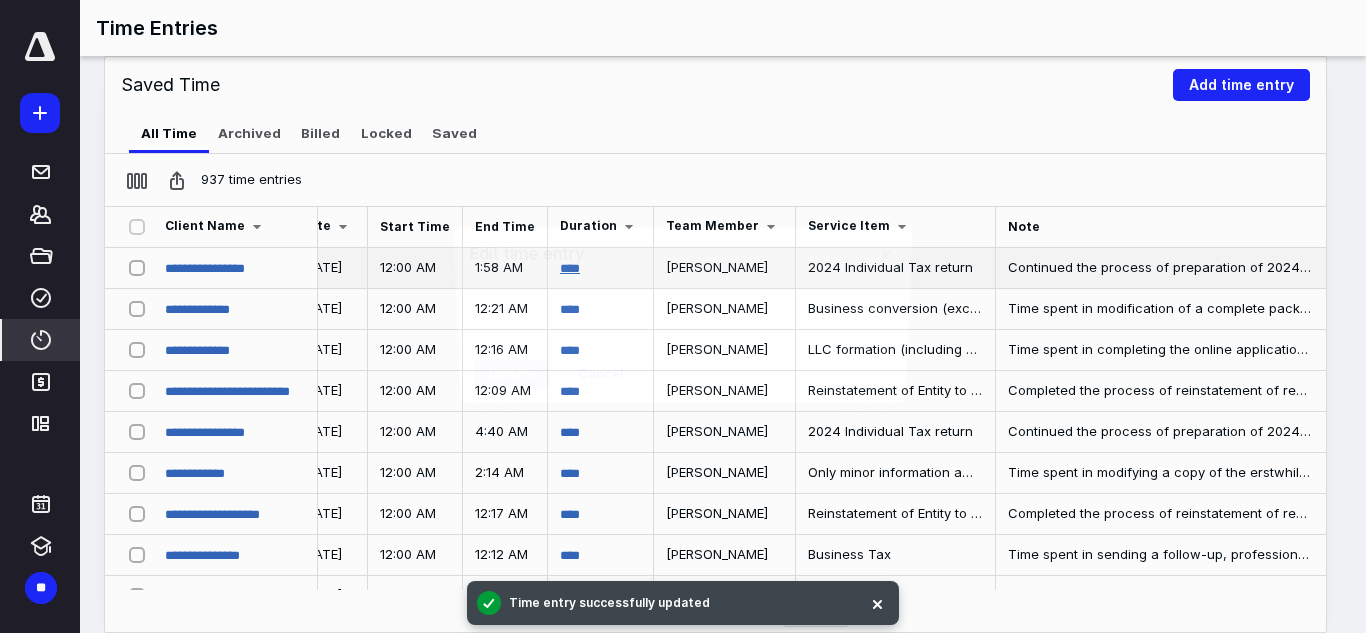 scroll, scrollTop: 0, scrollLeft: 753, axis: horizontal 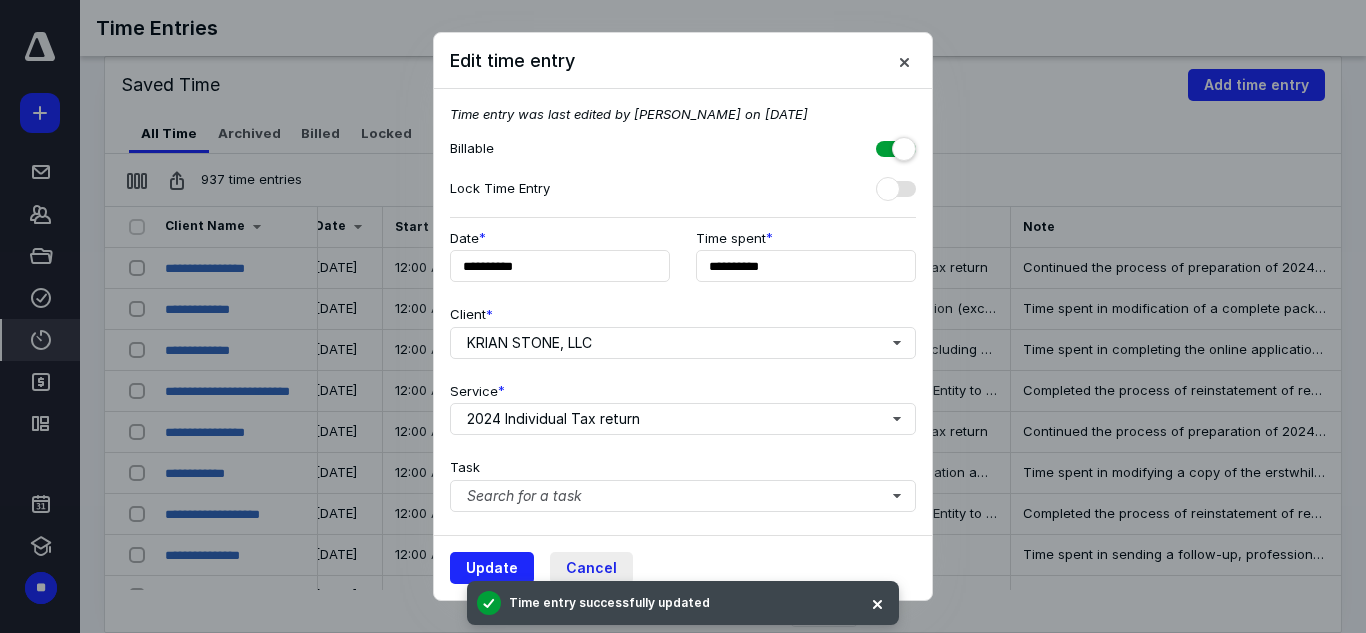 click on "Cancel" at bounding box center [591, 568] 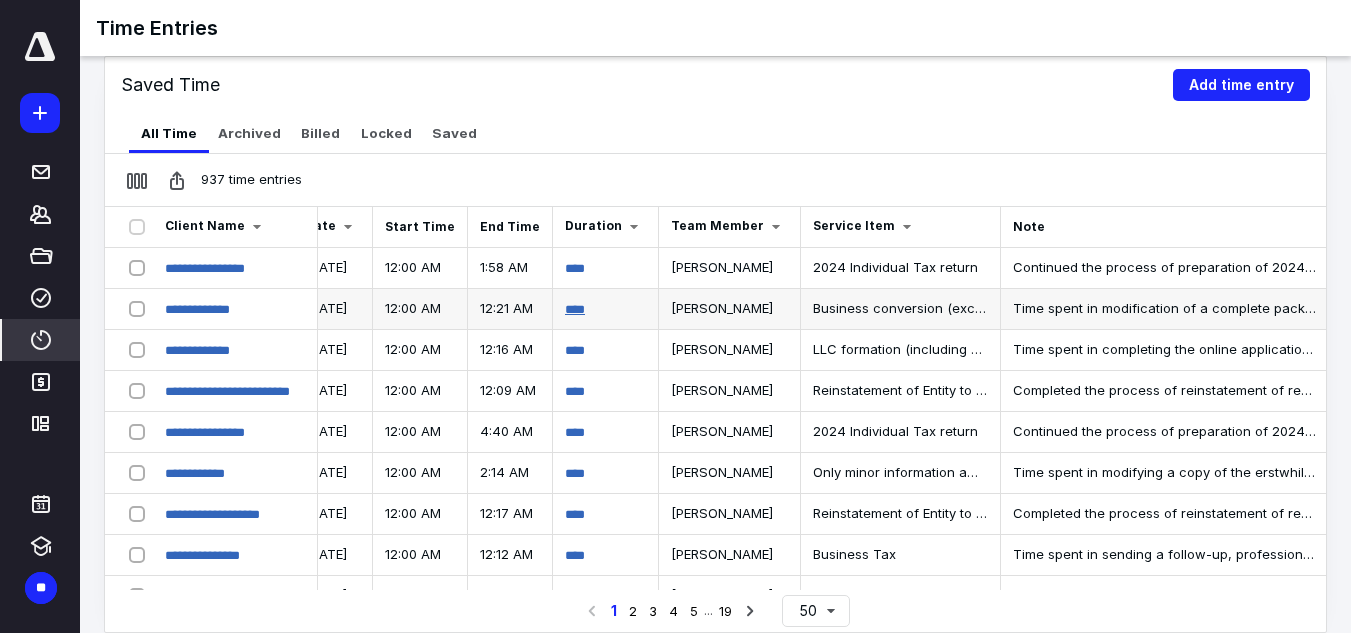 click on "****" at bounding box center (575, 309) 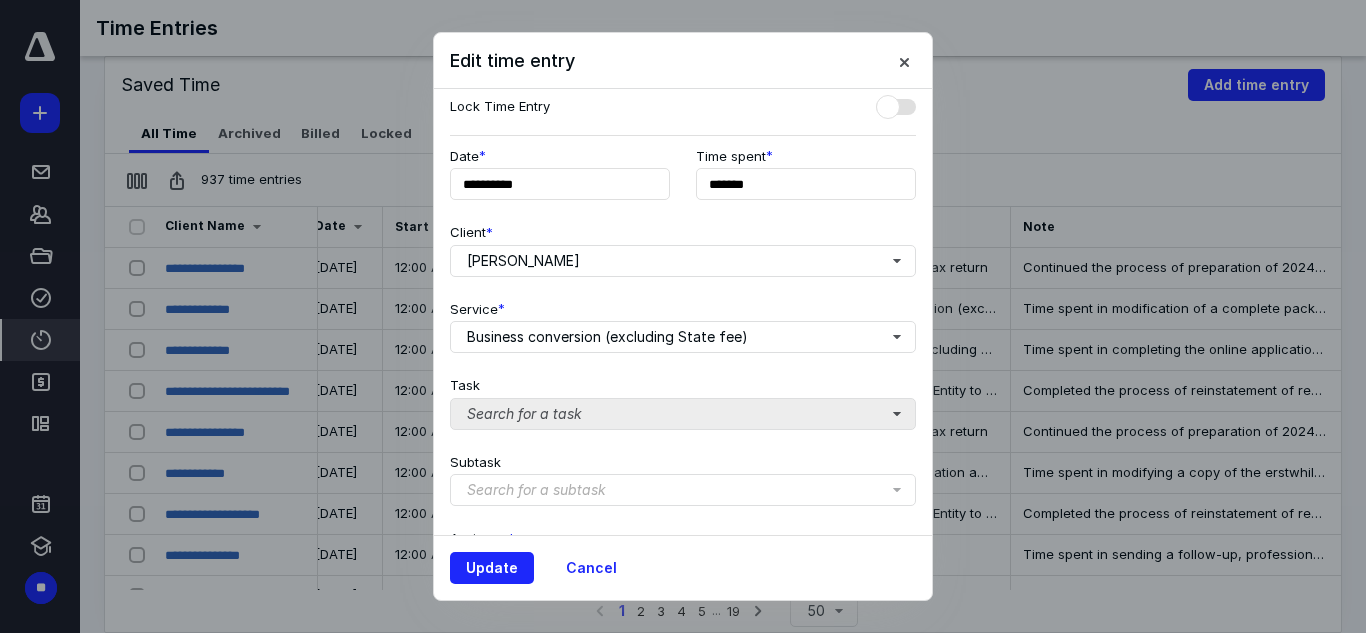 scroll, scrollTop: 300, scrollLeft: 0, axis: vertical 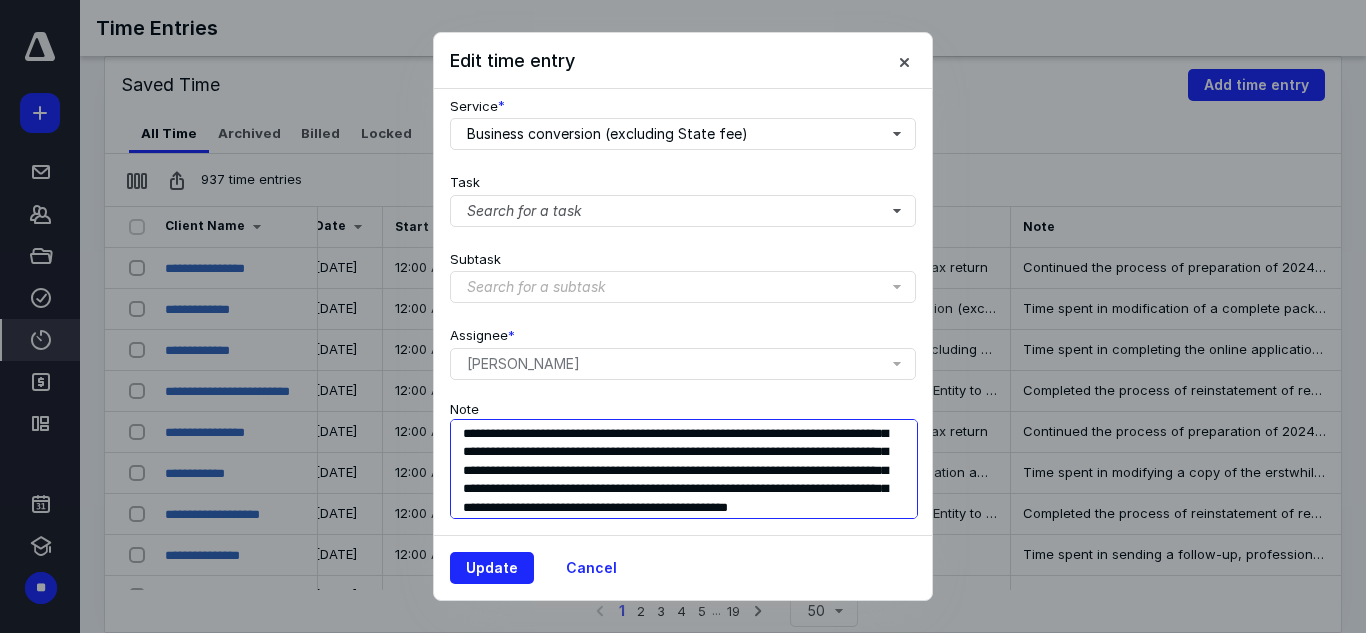 drag, startPoint x: 465, startPoint y: 421, endPoint x: 822, endPoint y: 511, distance: 368.1698 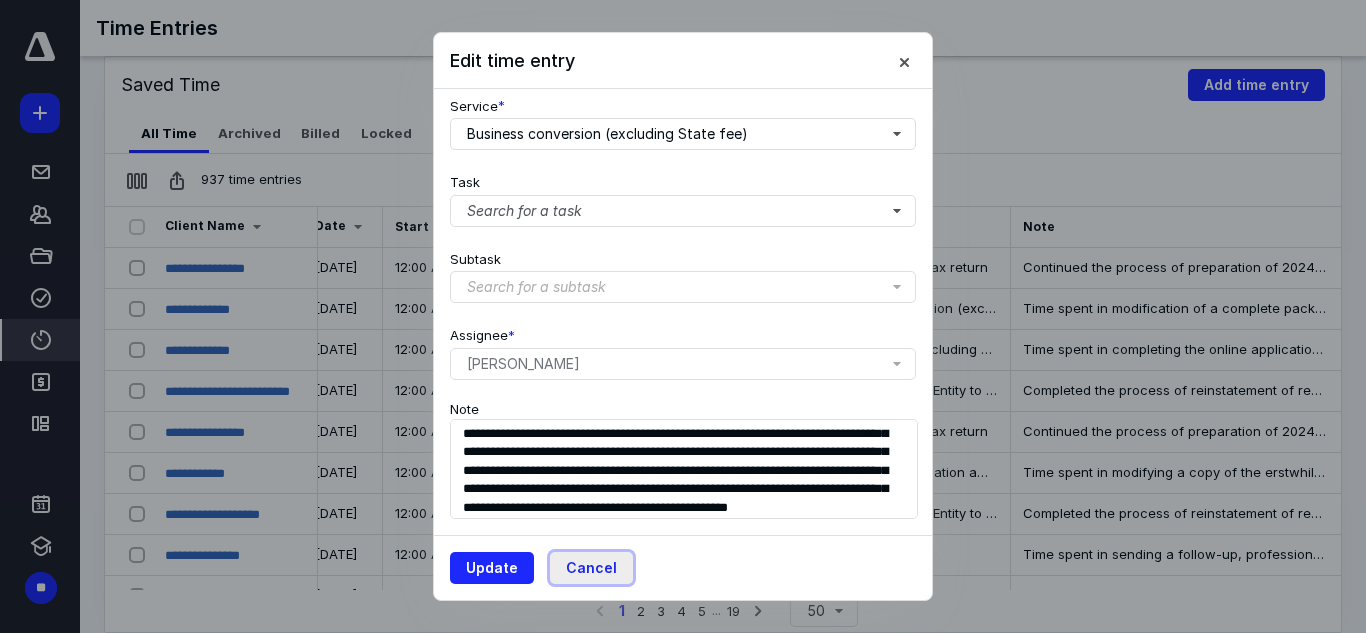 click on "Cancel" at bounding box center [591, 568] 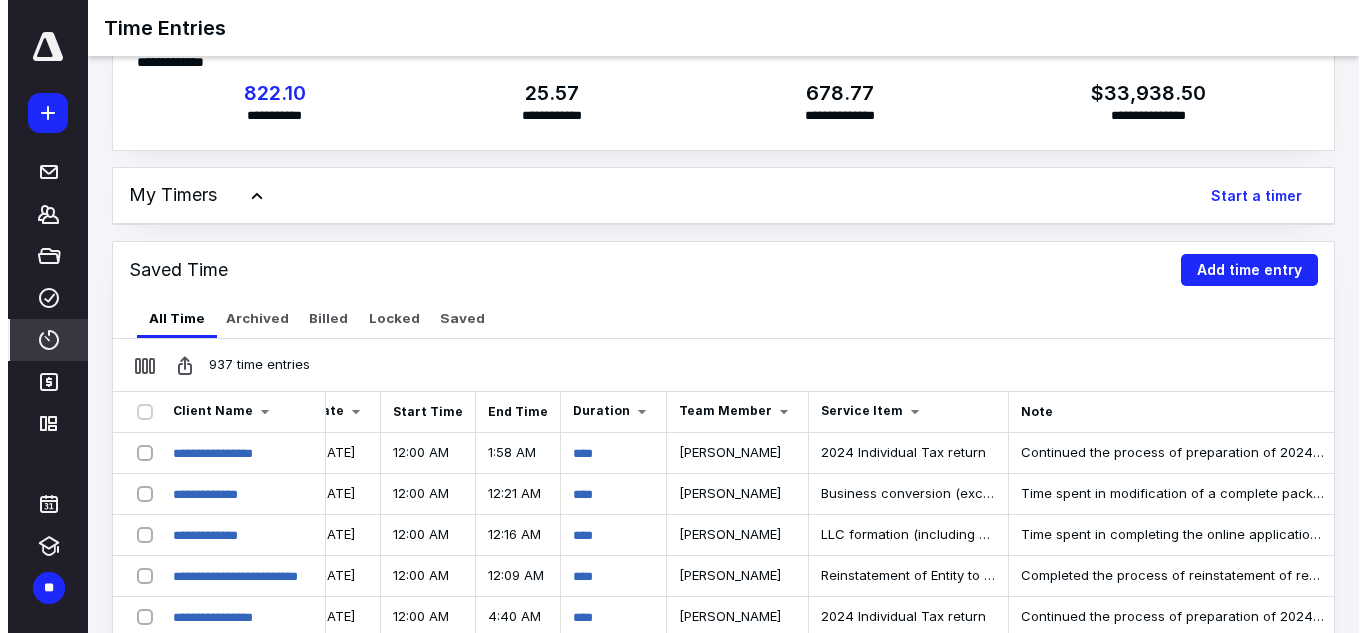 scroll, scrollTop: 0, scrollLeft: 0, axis: both 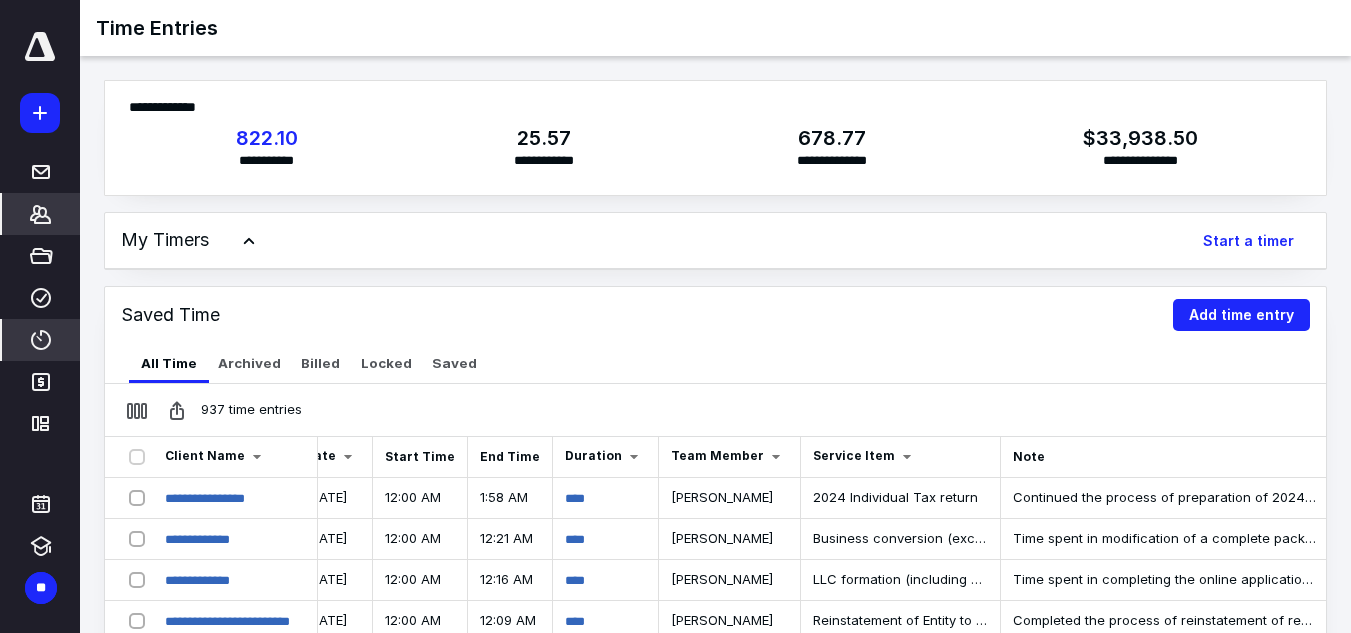 click on "*******" at bounding box center [41, 214] 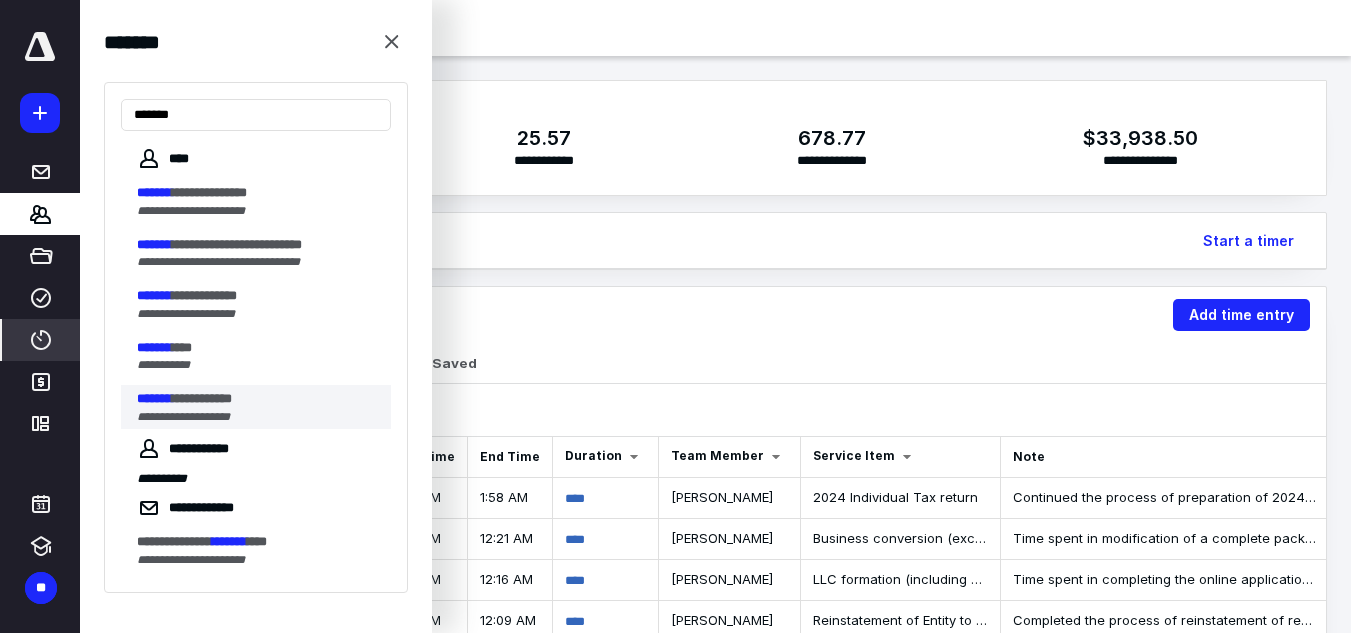 type on "*******" 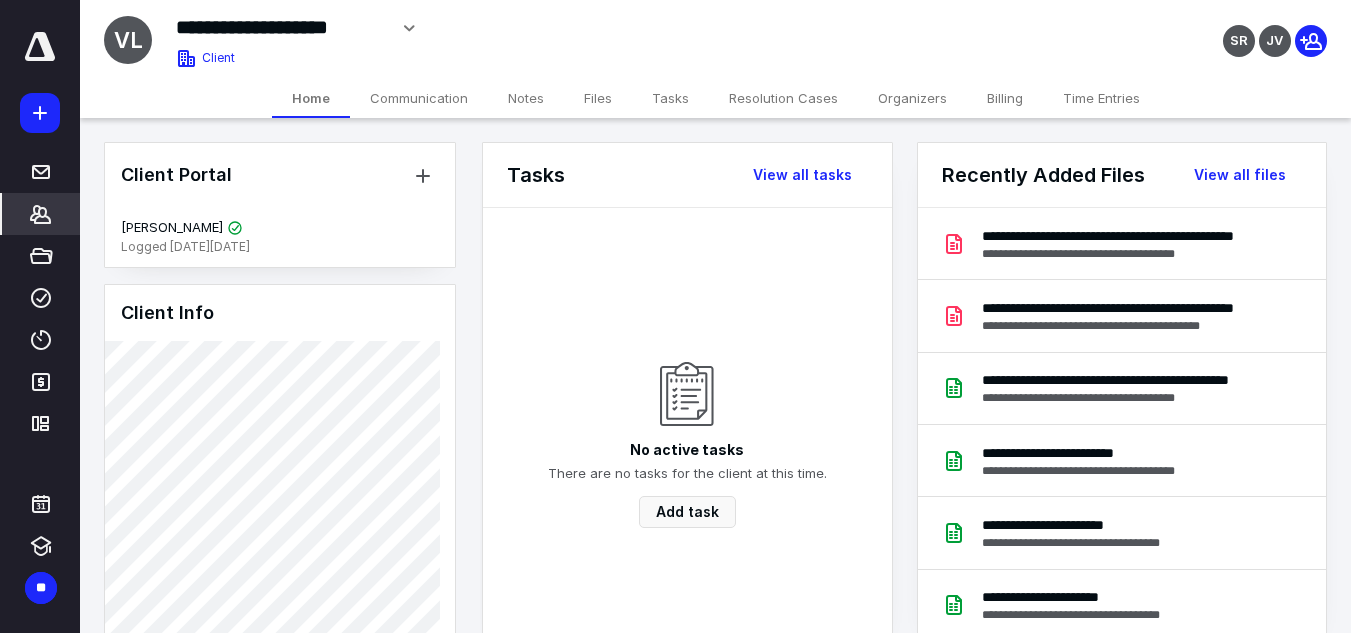 click on "Notes" at bounding box center [526, 98] 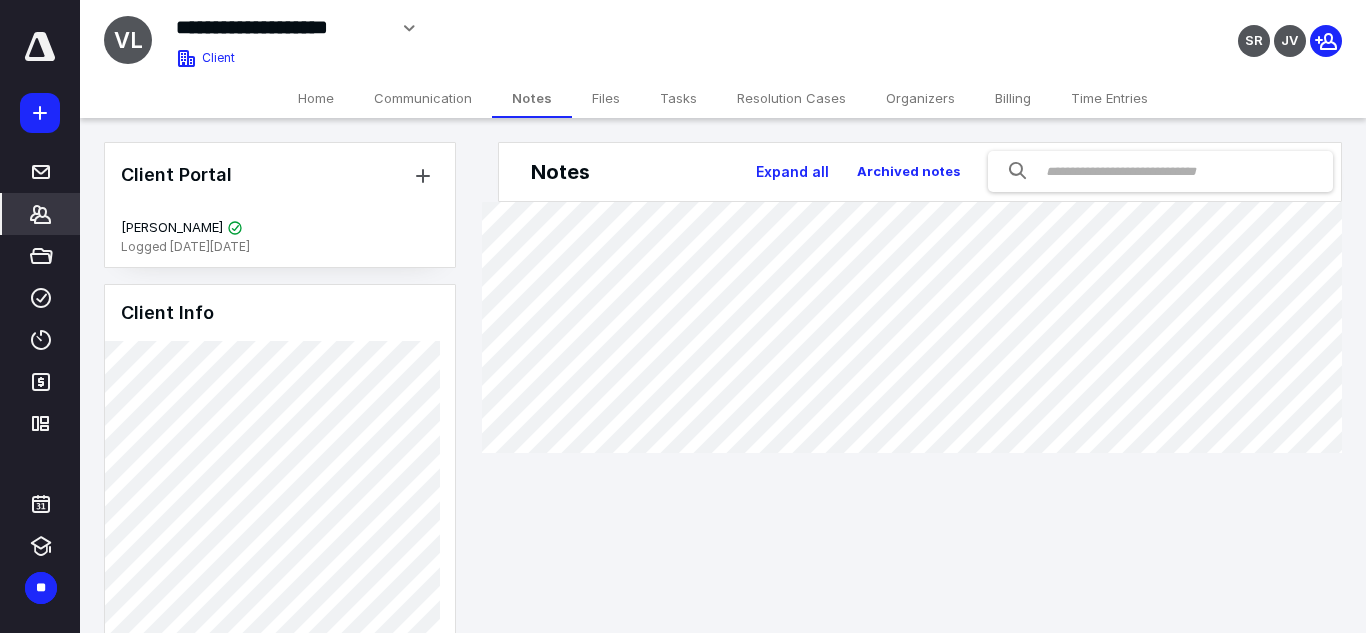 click on "Tasks" at bounding box center [678, 98] 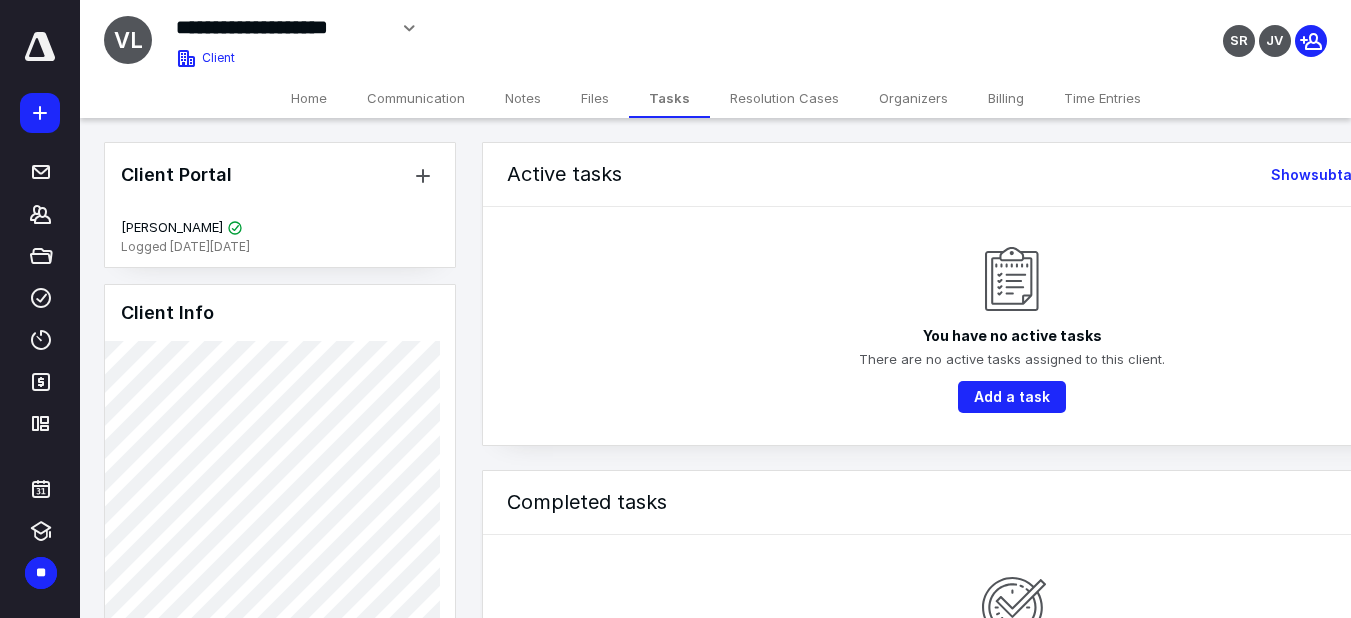 click on "Files" at bounding box center [595, 98] 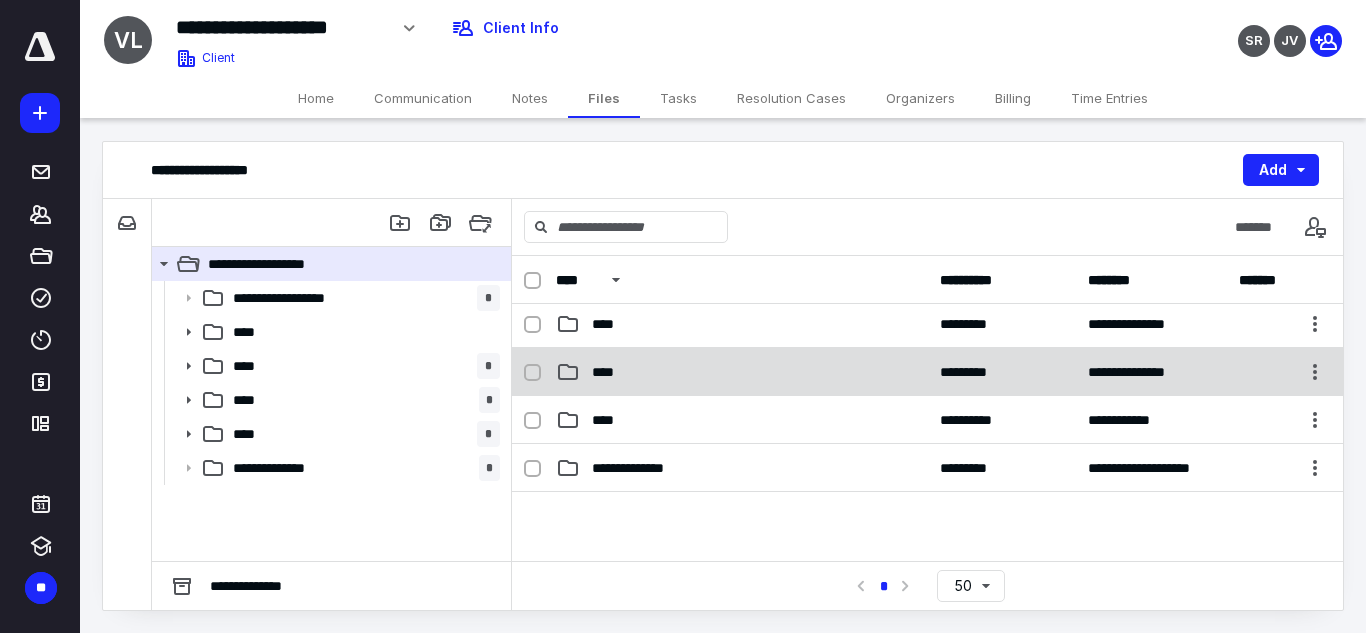 scroll, scrollTop: 0, scrollLeft: 0, axis: both 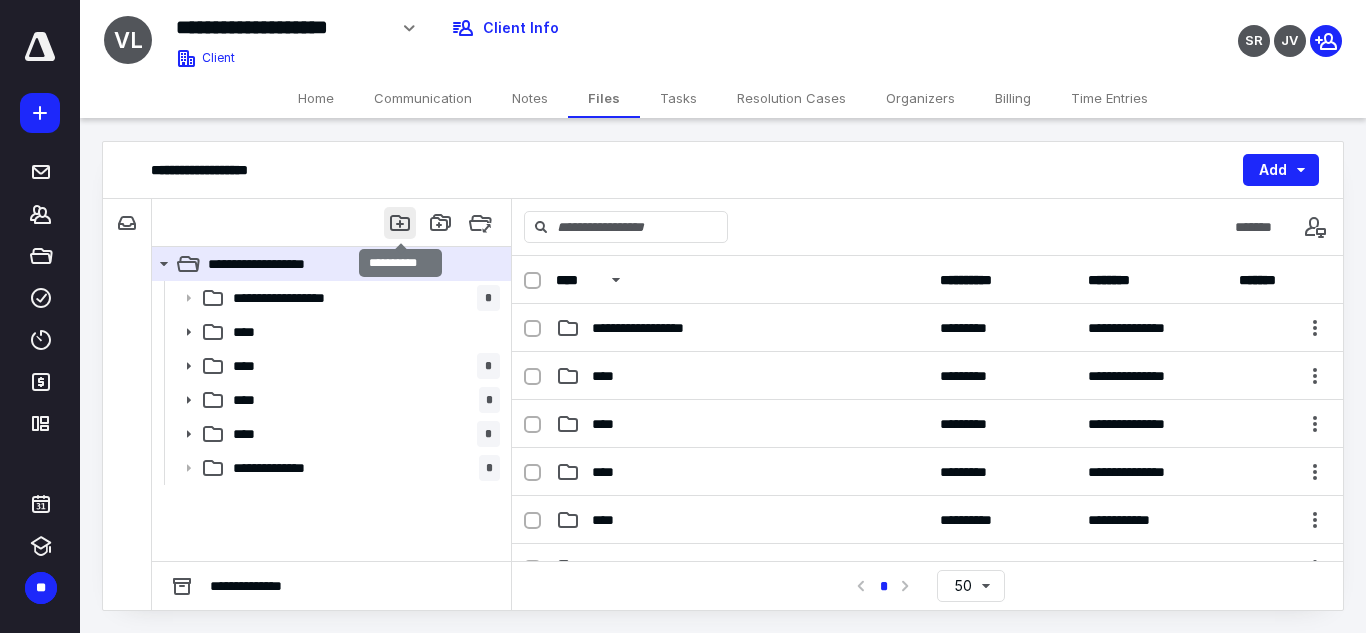 click at bounding box center (400, 223) 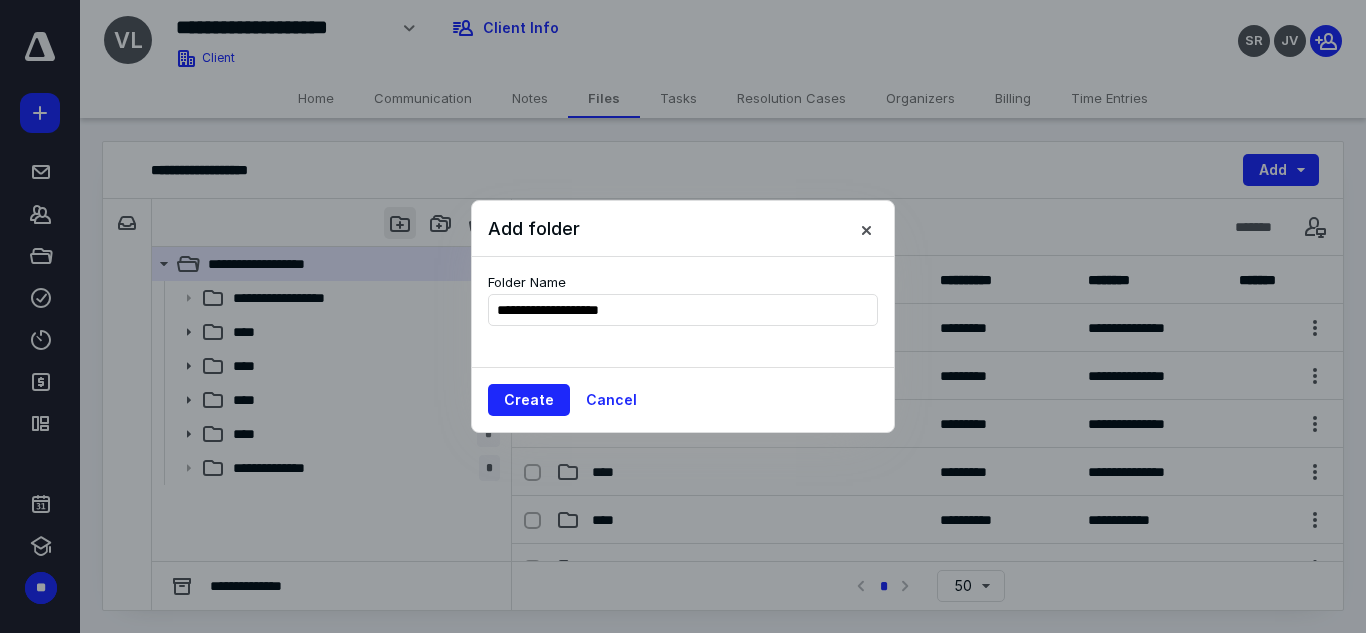 type on "**********" 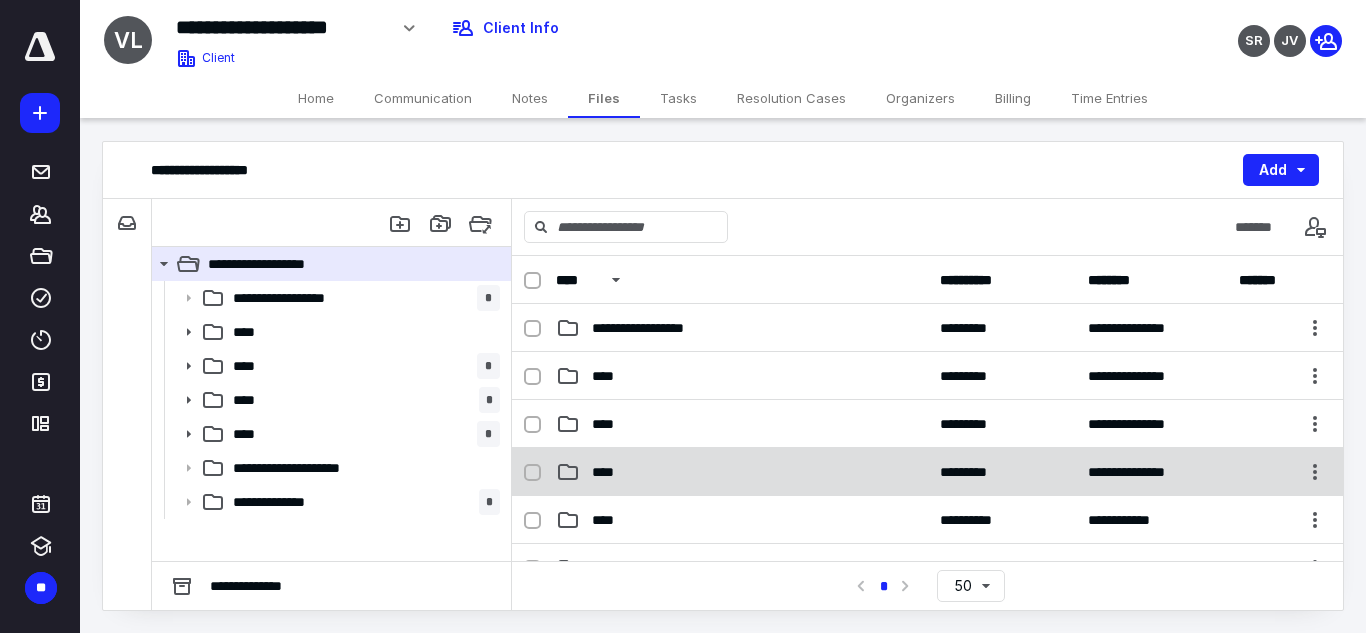scroll, scrollTop: 100, scrollLeft: 0, axis: vertical 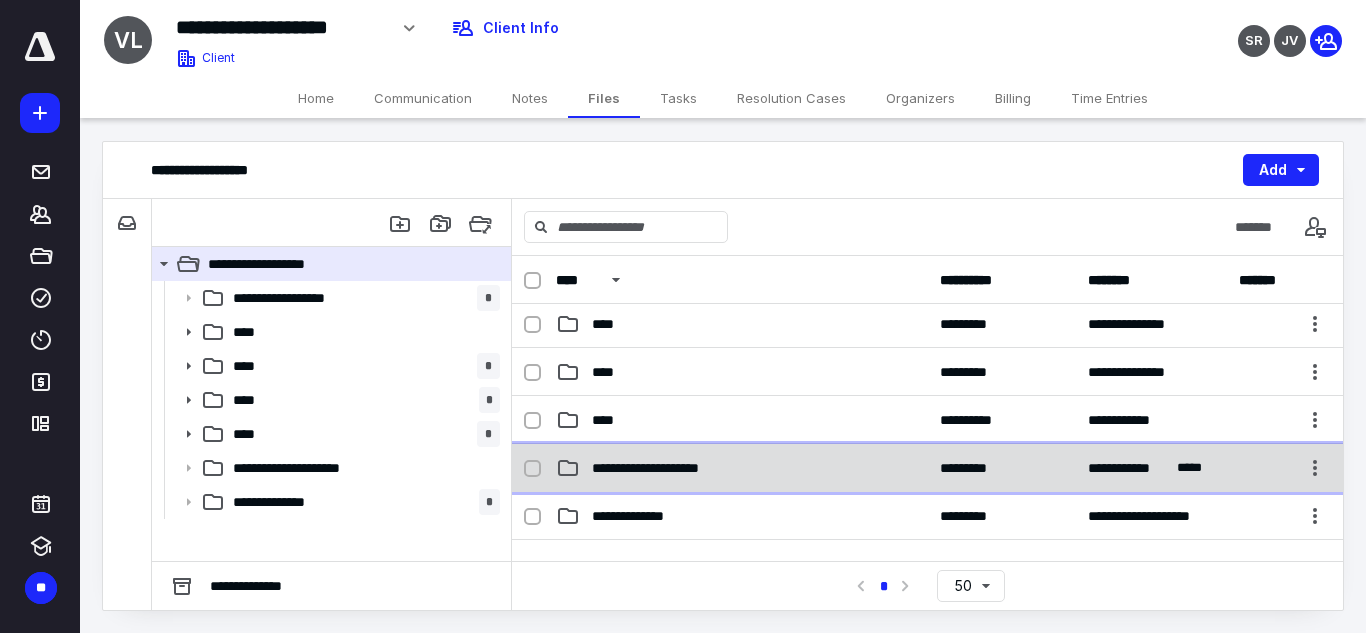 click on "**********" at bounding box center (742, 468) 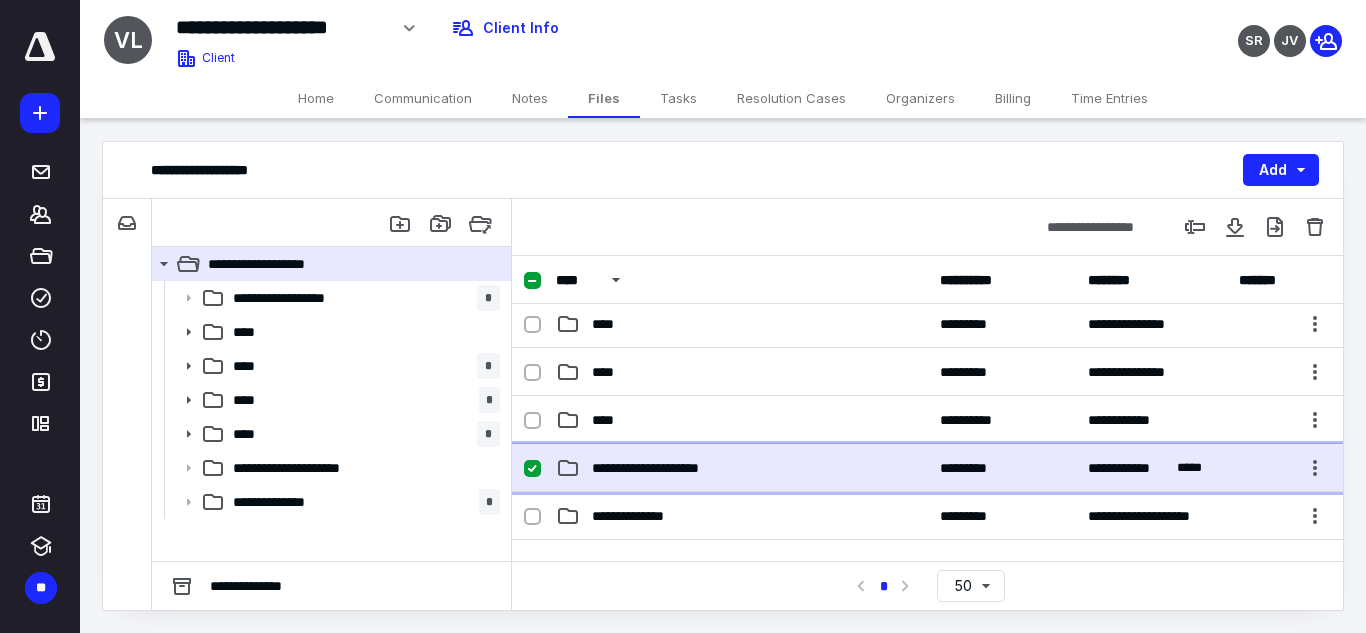 click on "**********" at bounding box center (742, 468) 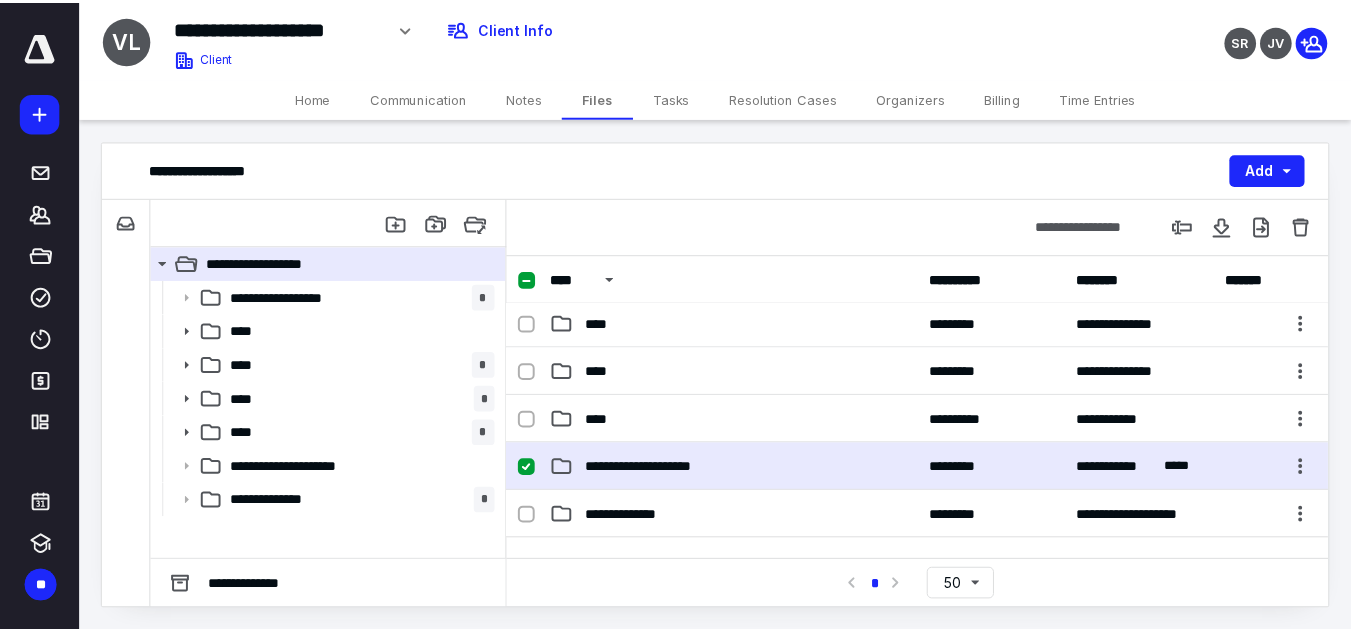 scroll, scrollTop: 0, scrollLeft: 0, axis: both 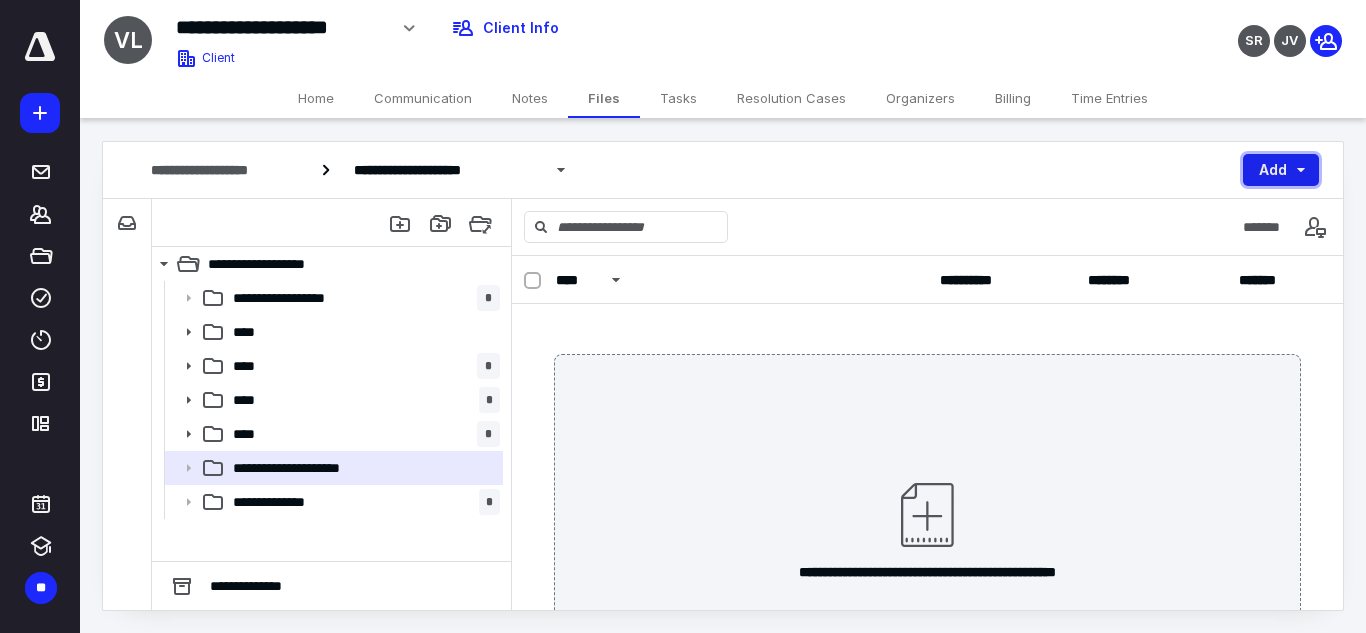 click on "Add" at bounding box center (1281, 170) 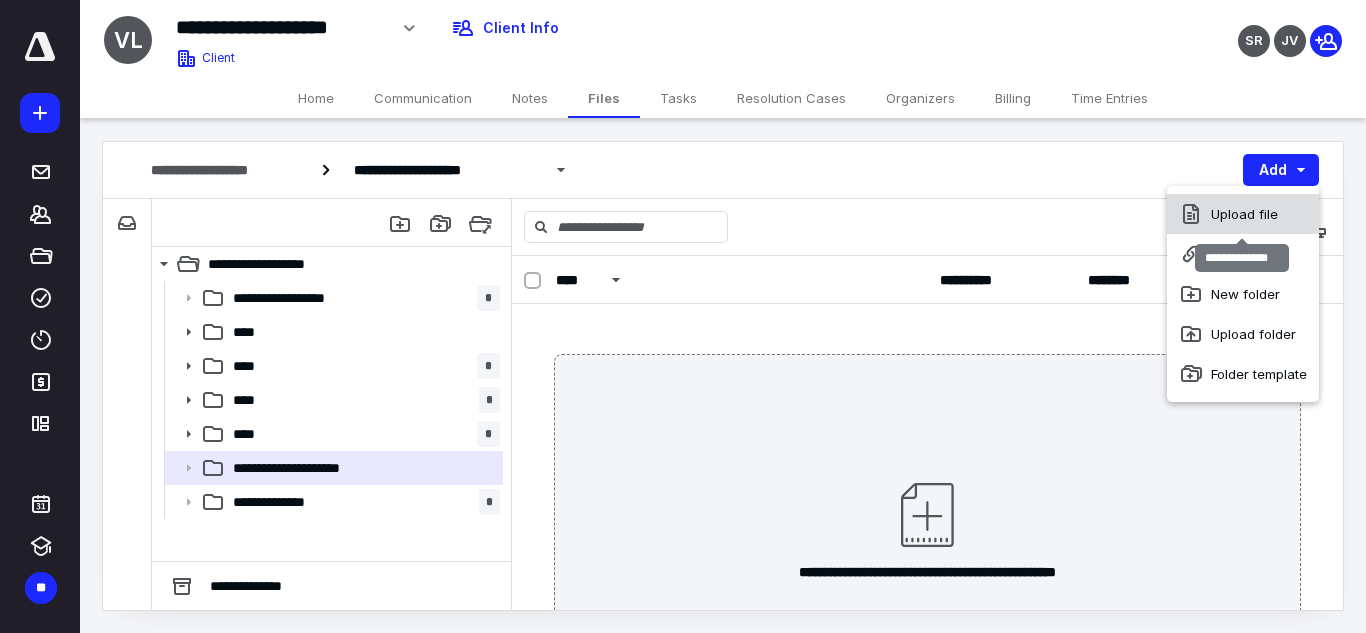 click on "Upload file" at bounding box center (1243, 214) 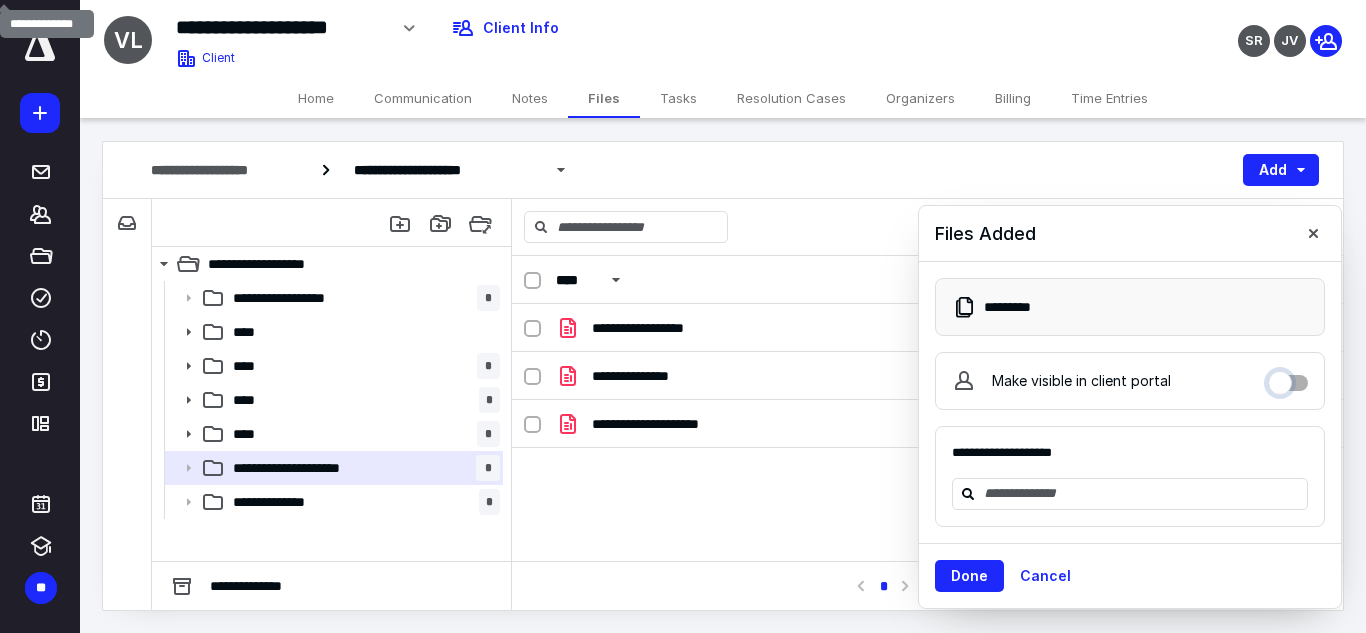 click on "Make visible in client portal" at bounding box center [1288, 378] 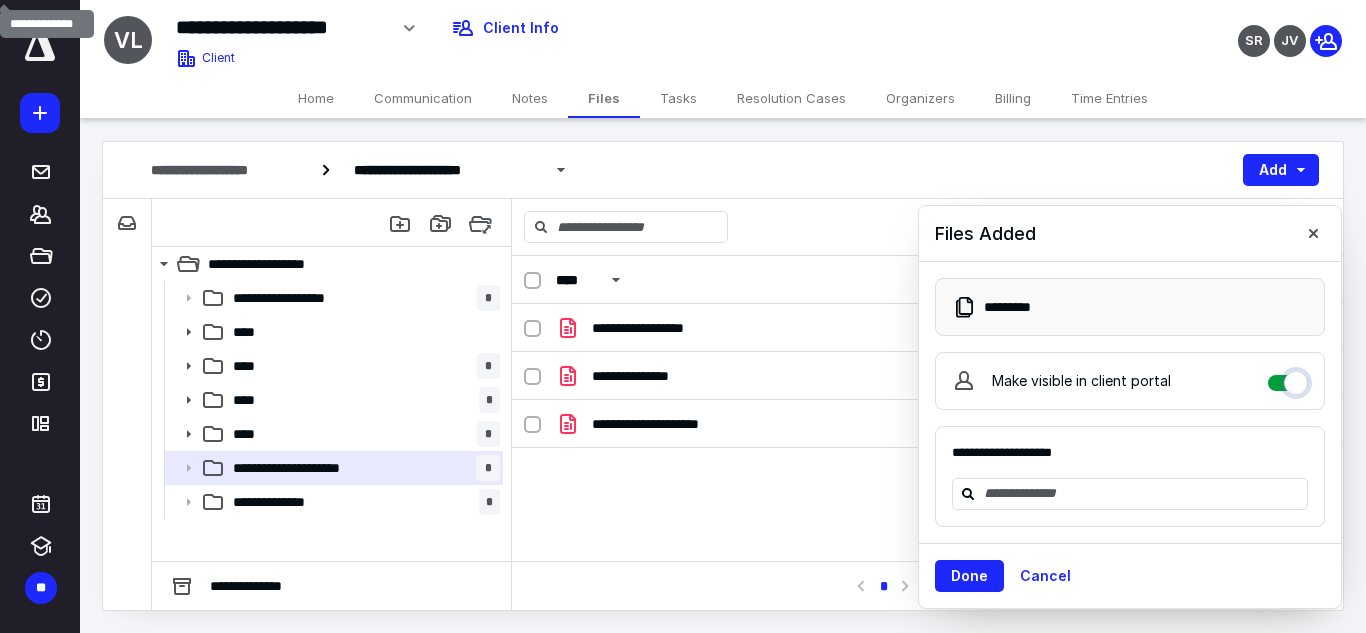 checkbox on "****" 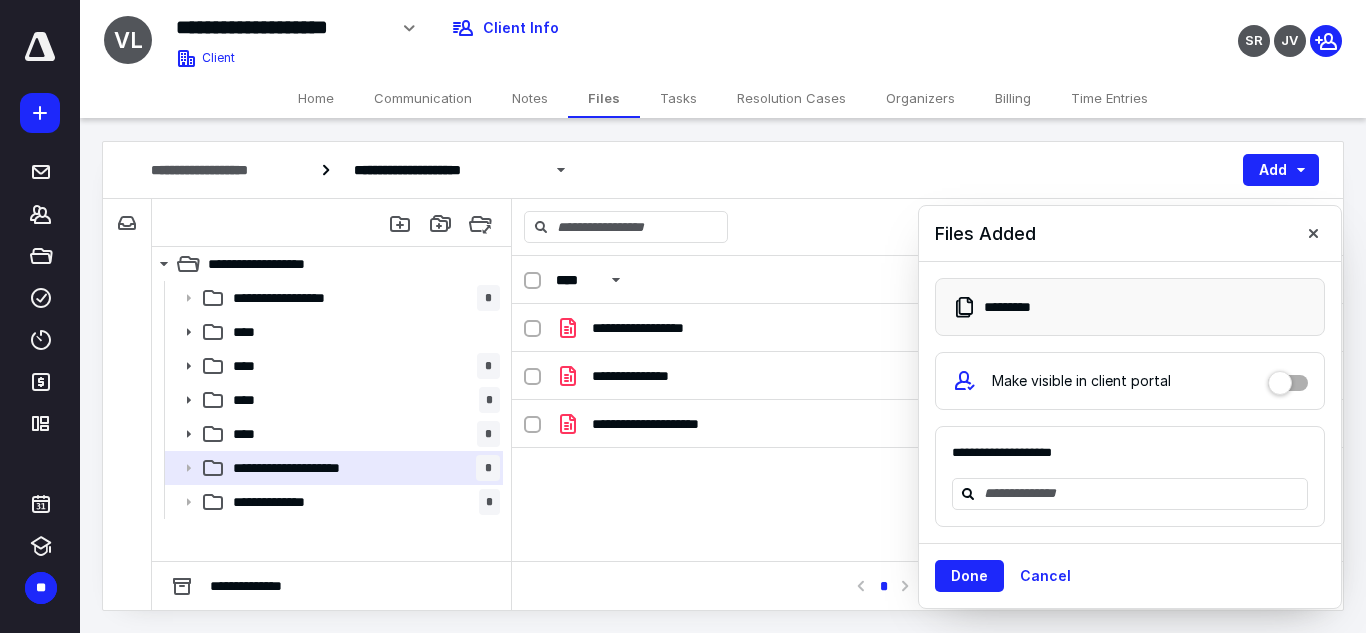 click on "Done" at bounding box center (969, 576) 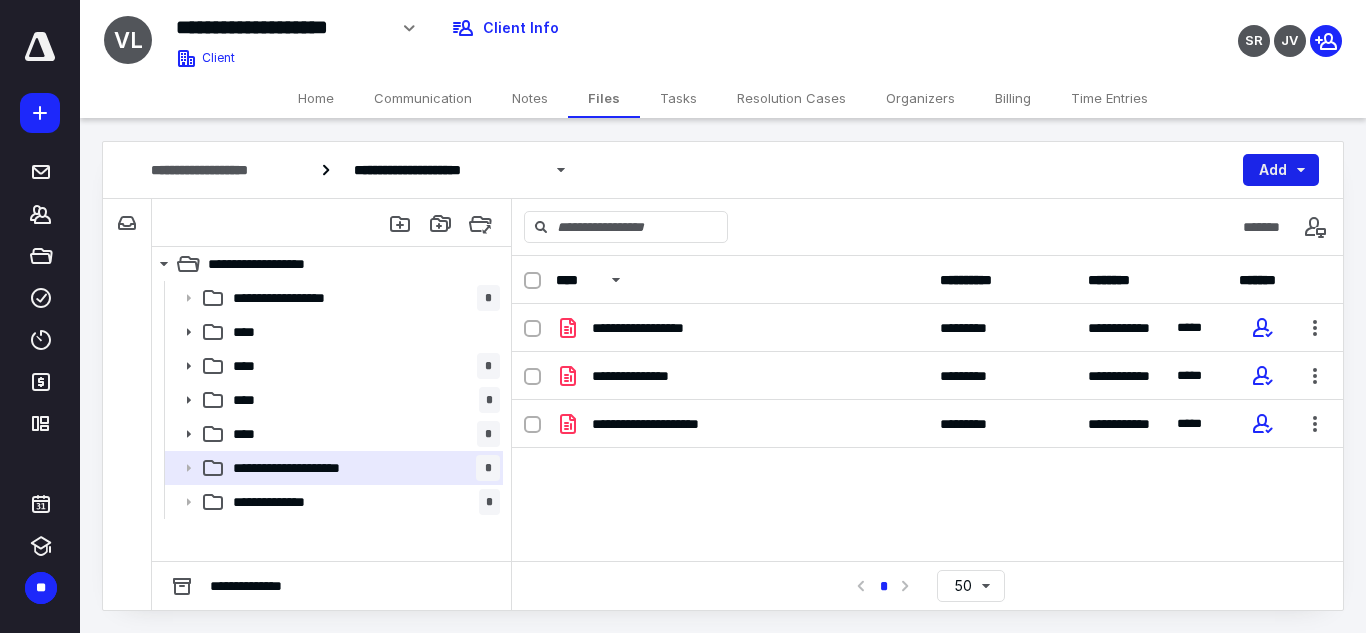 click on "Add" at bounding box center (1281, 170) 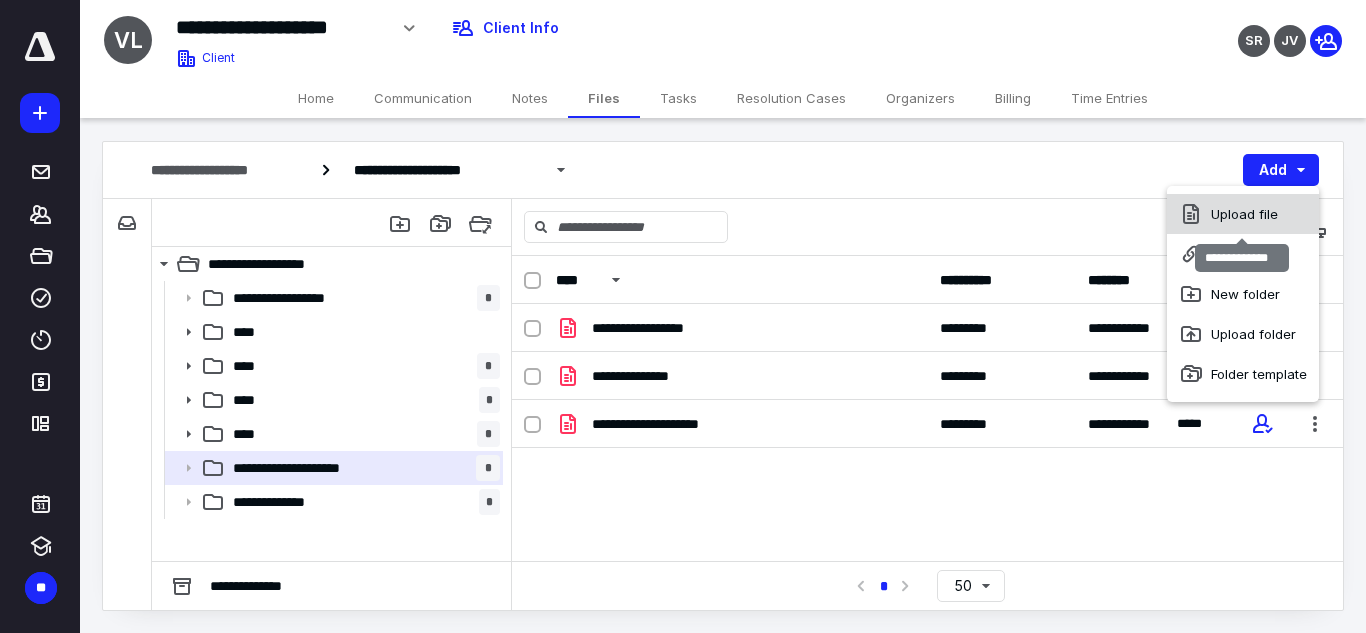 click on "Upload file" at bounding box center [1243, 214] 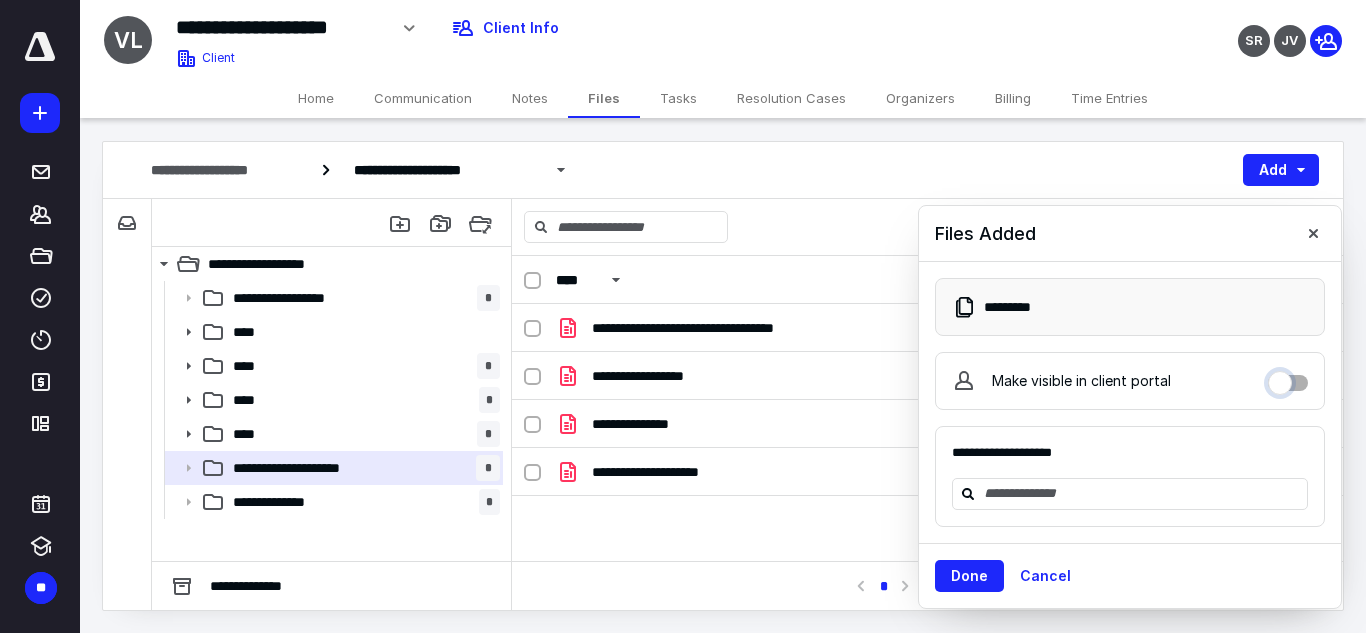 click on "Make visible in client portal" at bounding box center (1288, 378) 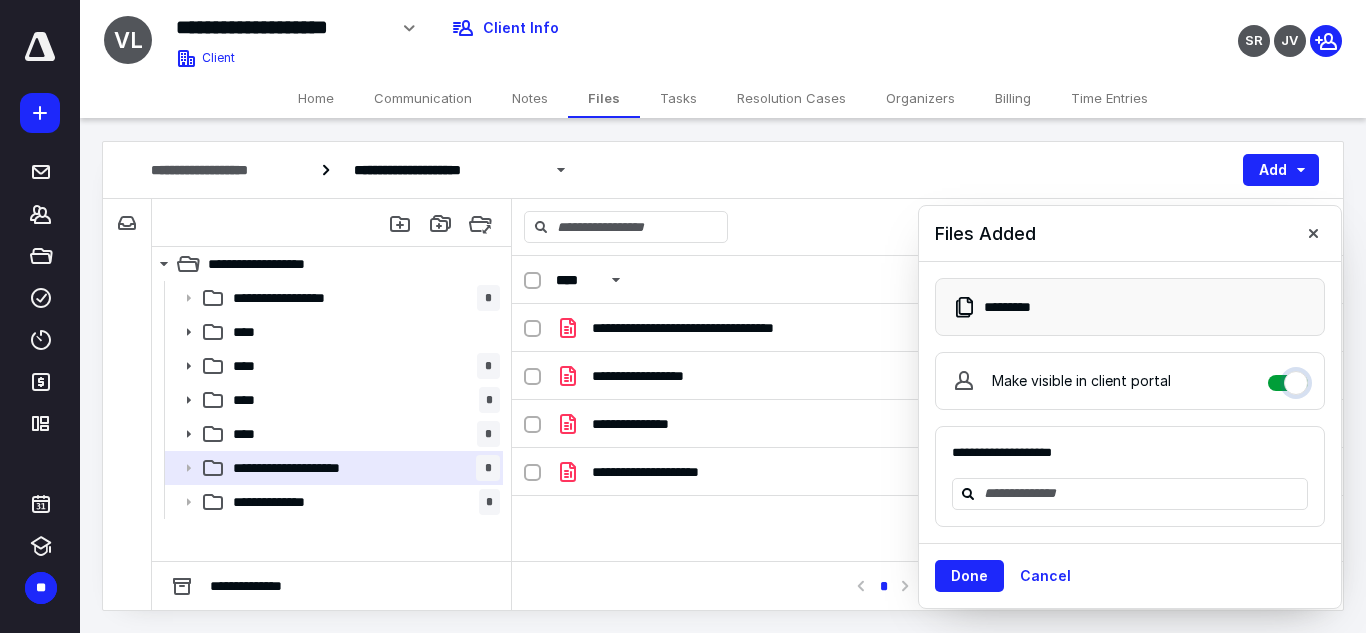 checkbox on "****" 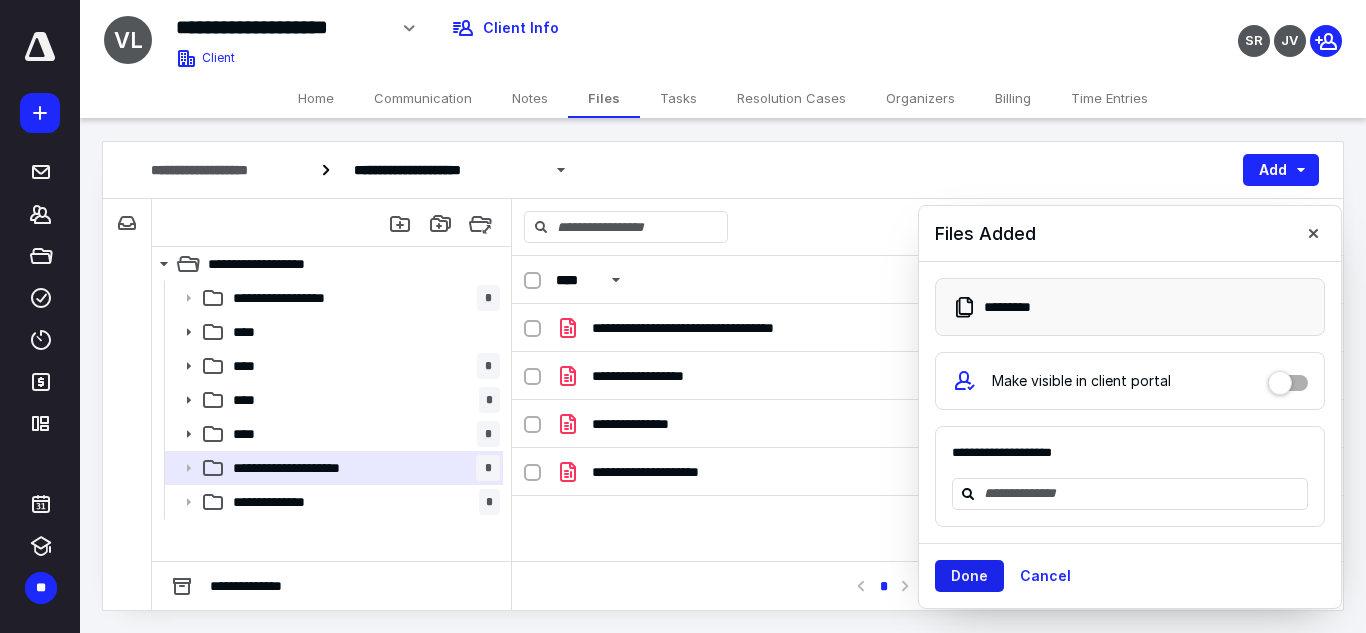 click on "Done" at bounding box center (969, 576) 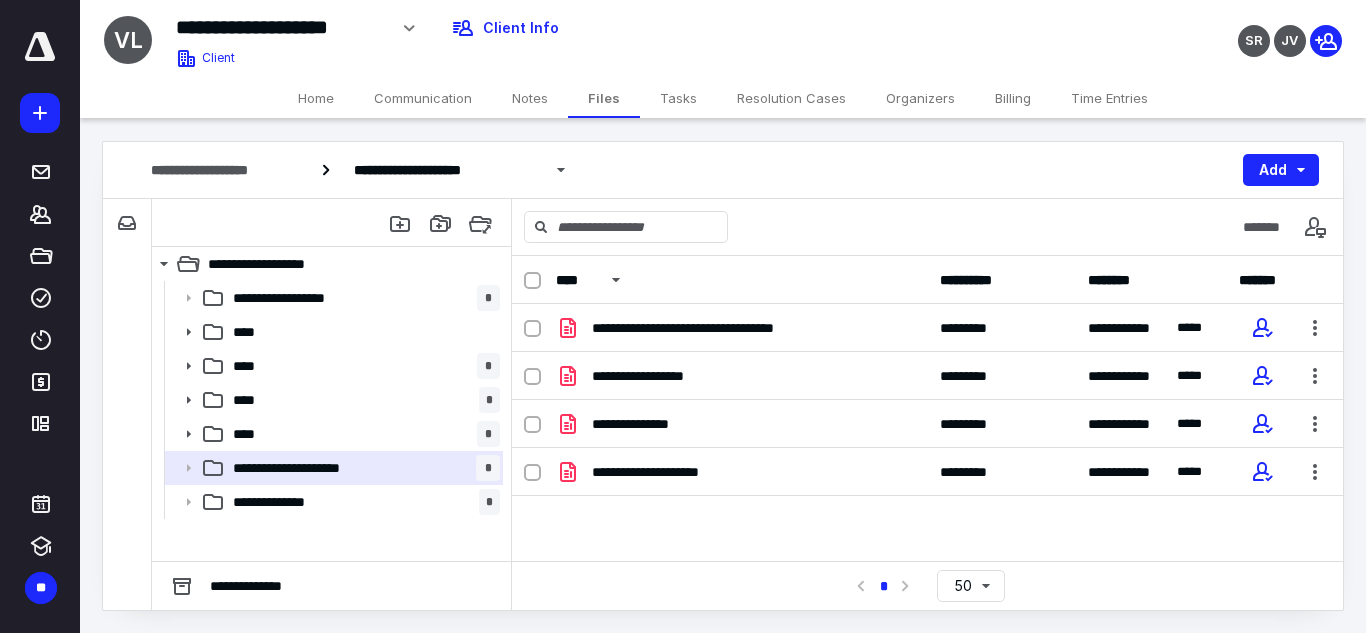 click on "**********" at bounding box center (927, 454) 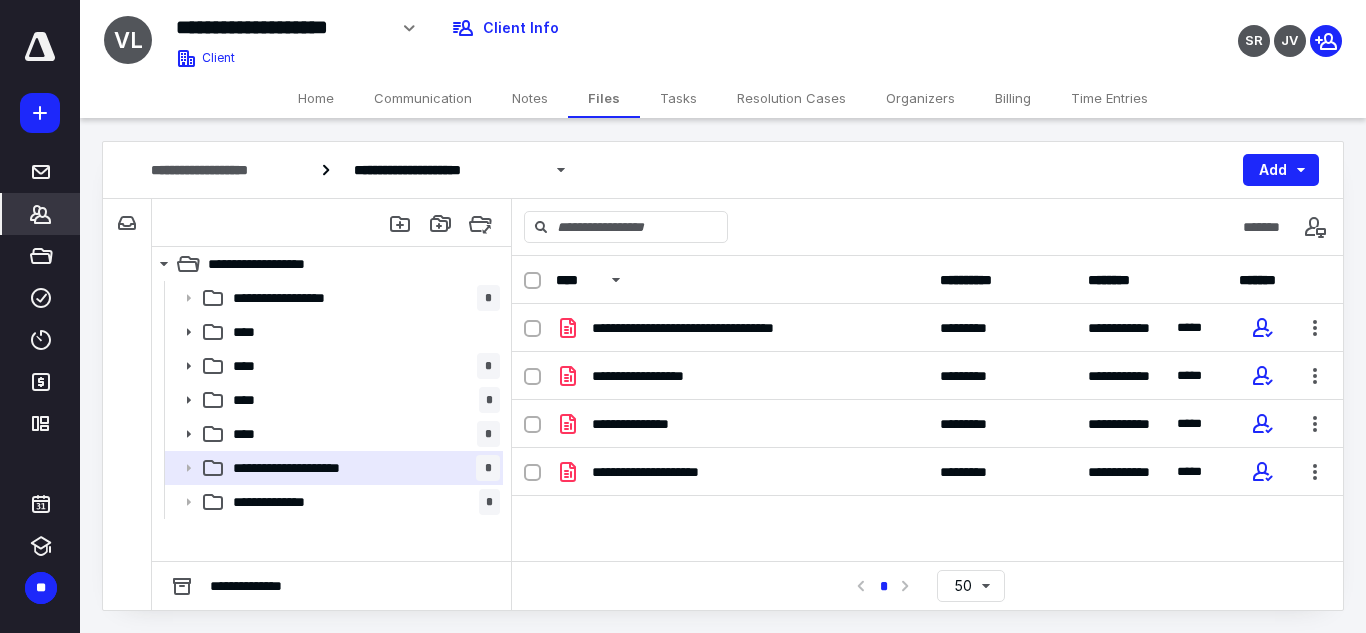 click on "*******" at bounding box center (41, 214) 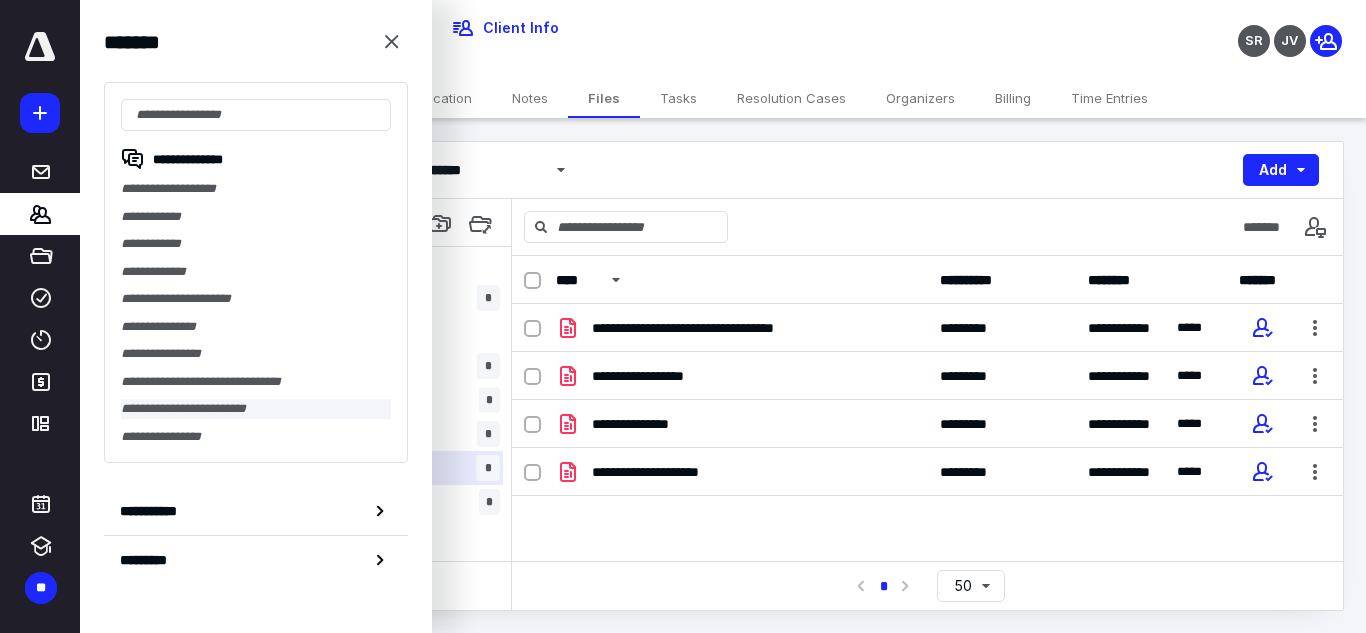 click on "**********" at bounding box center [256, 409] 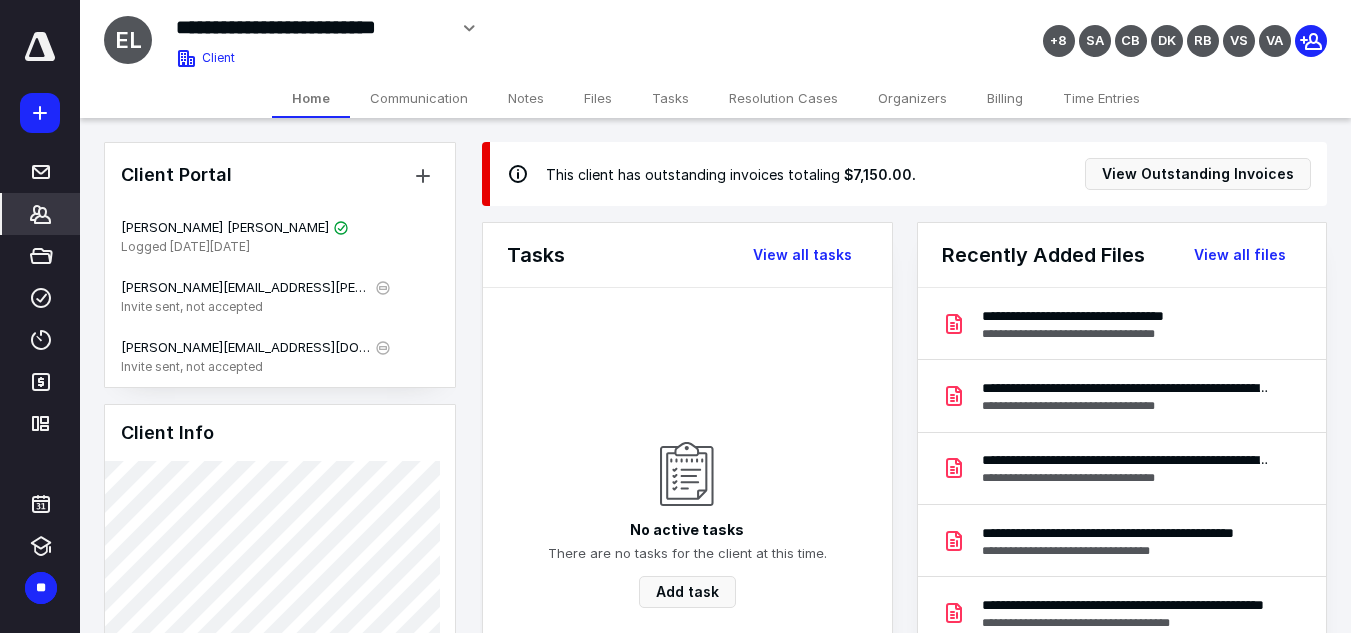 click on "Files" at bounding box center (598, 98) 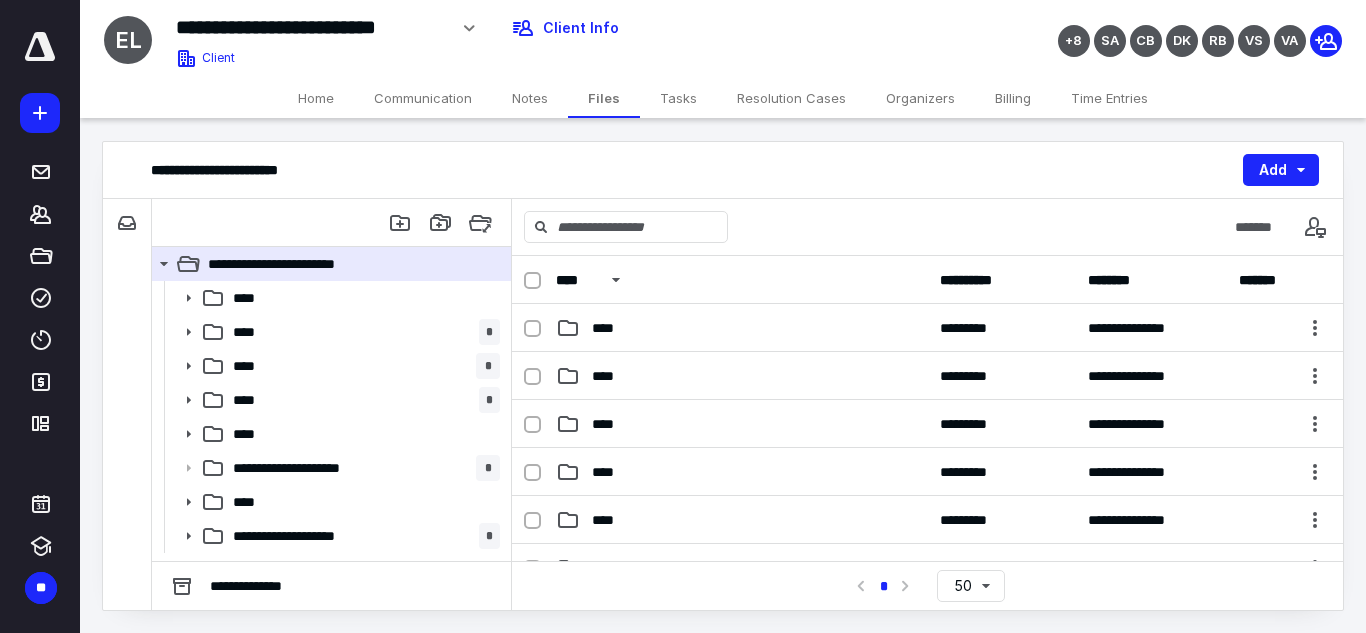 click on "Home" at bounding box center (316, 98) 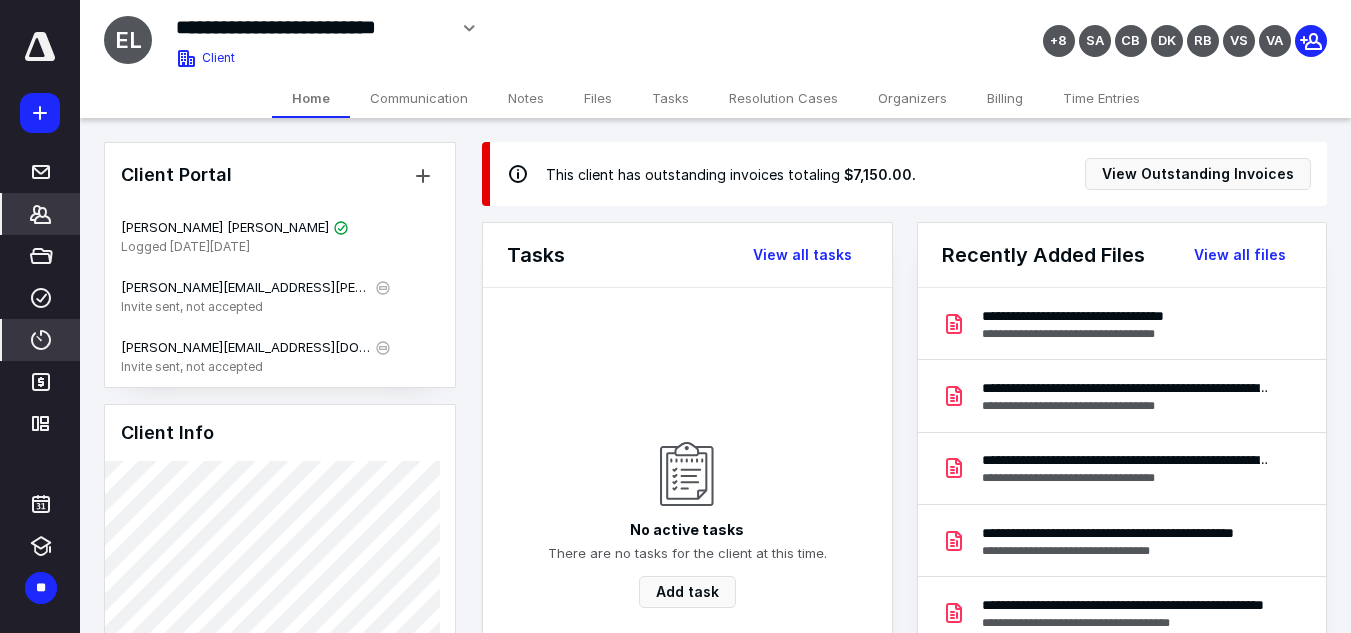 click on "****" at bounding box center (41, 340) 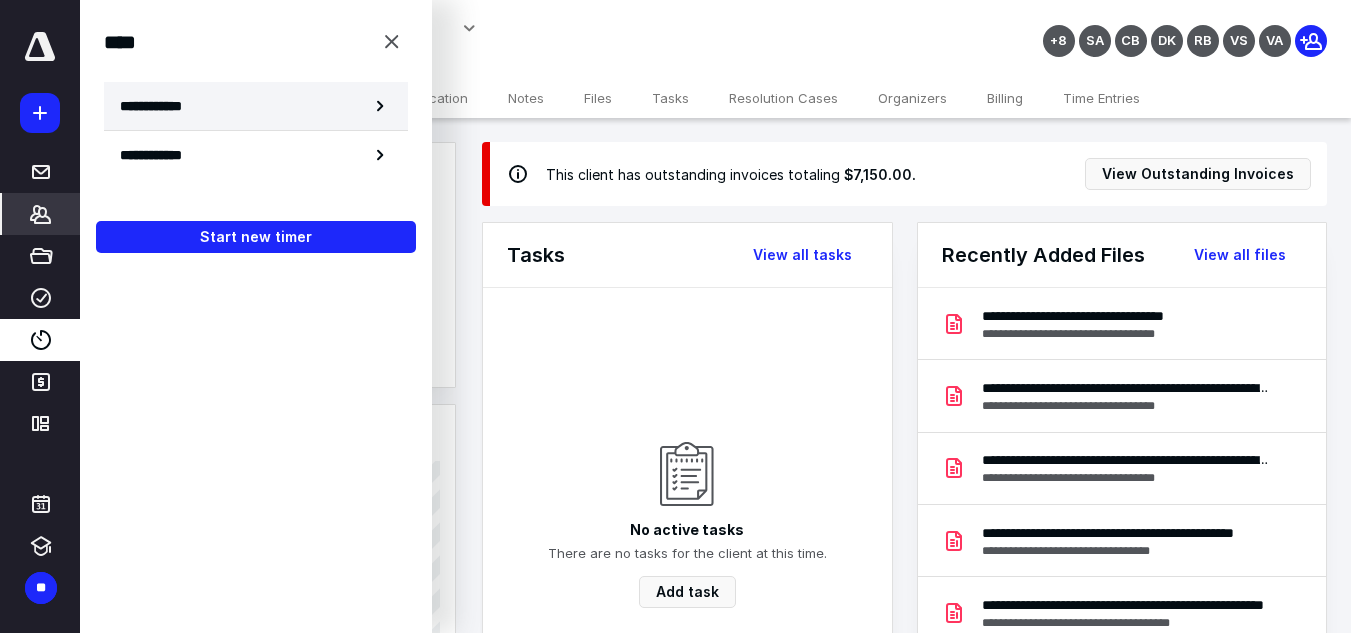 click on "**********" at bounding box center [256, 106] 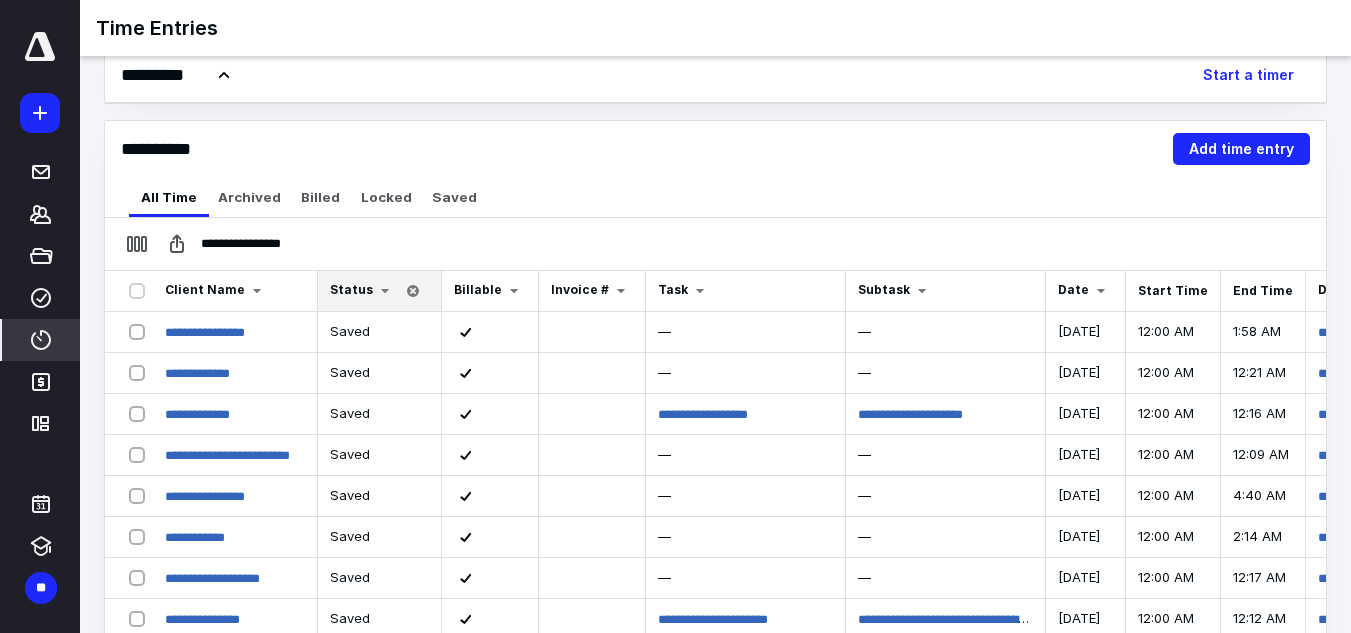 scroll, scrollTop: 200, scrollLeft: 0, axis: vertical 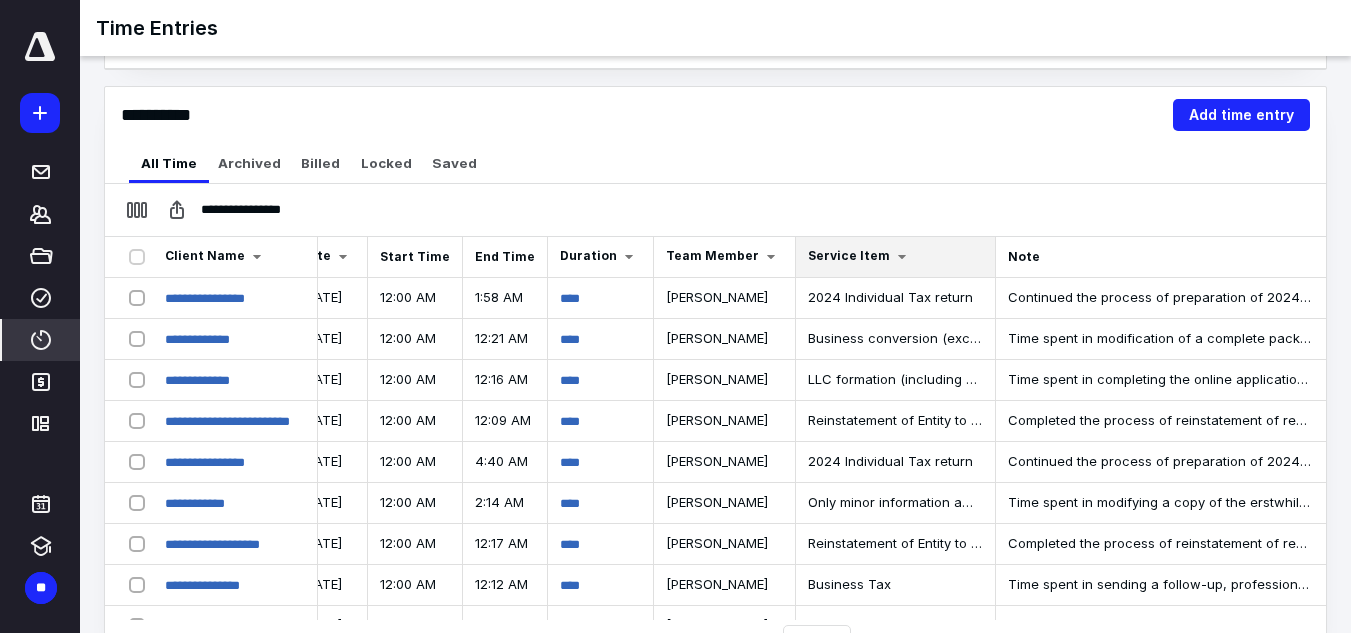 click on "Service Item" at bounding box center (849, 255) 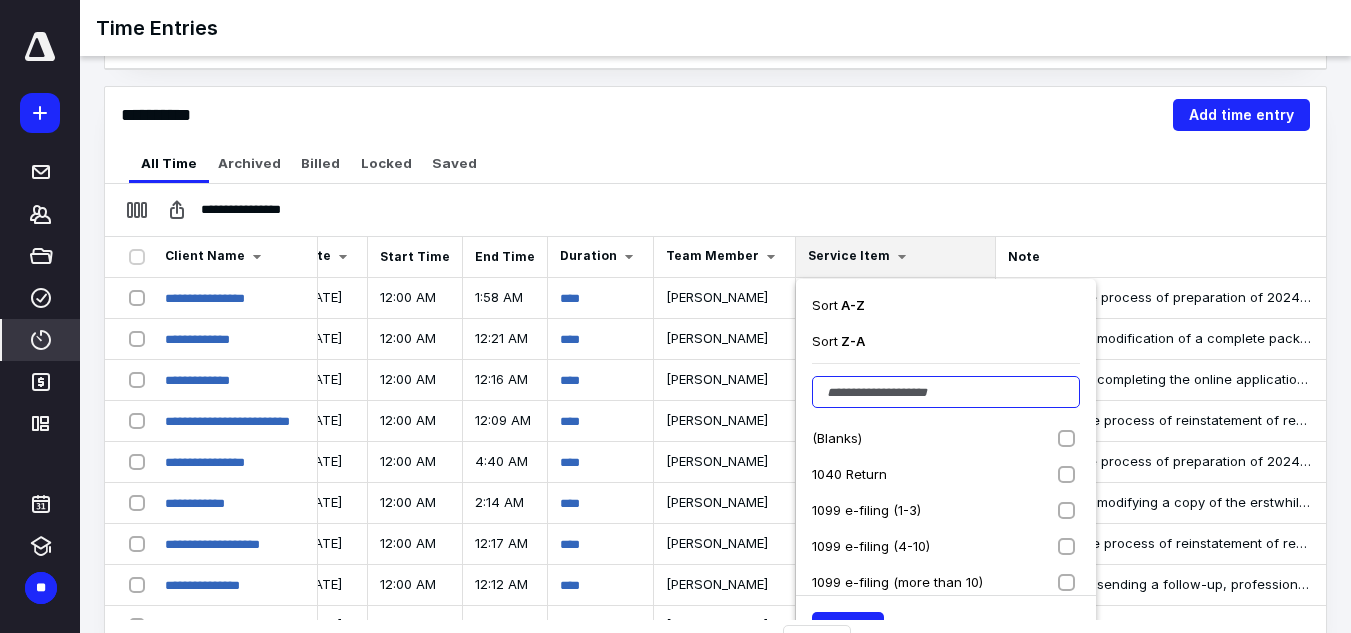 click at bounding box center (946, 392) 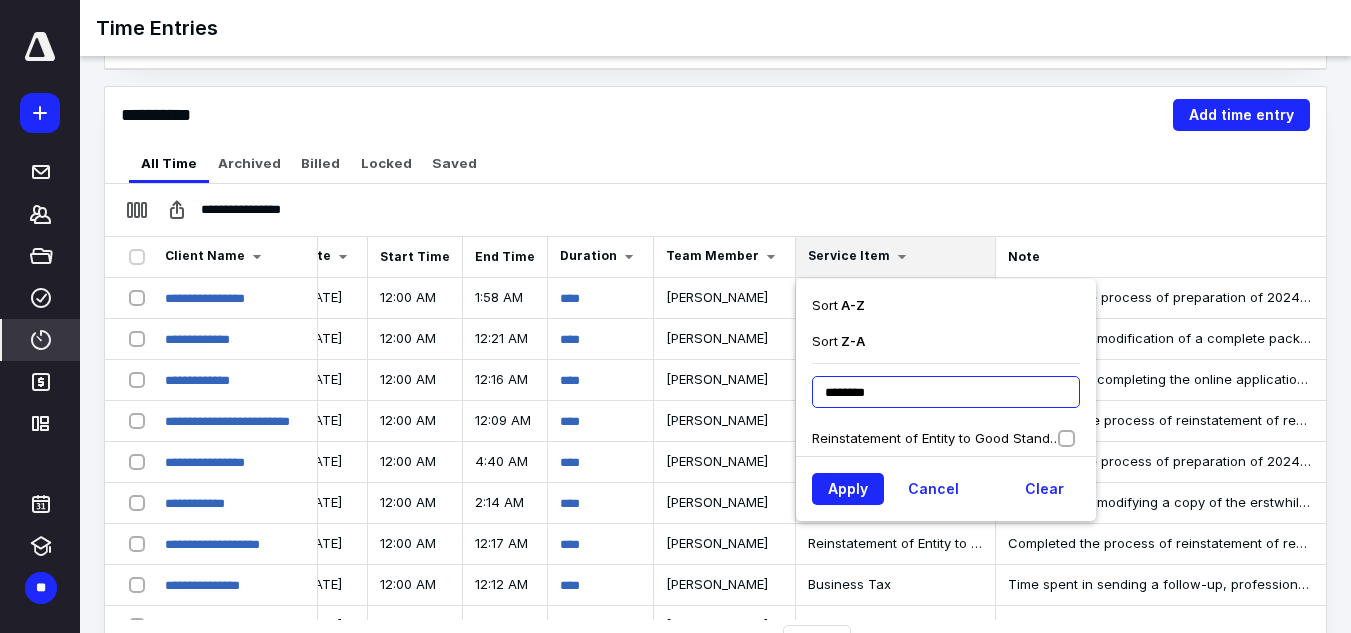 type on "********" 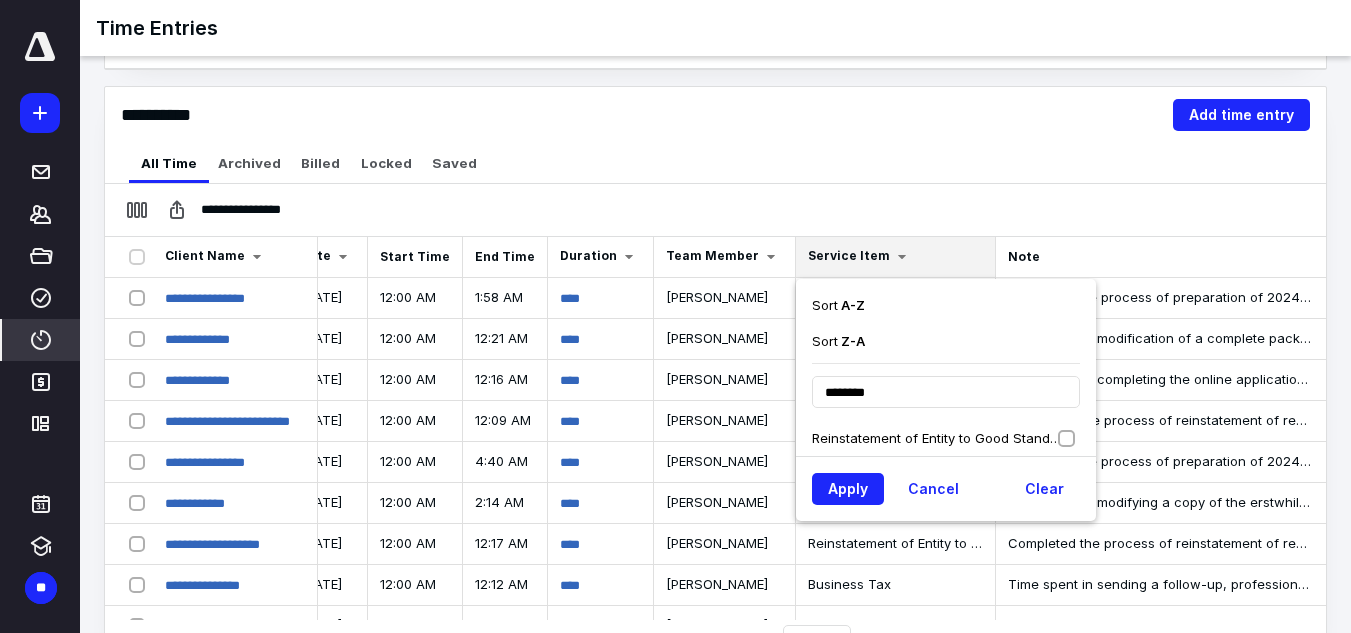 click on "Reinstatement of Entity to Good Standing" at bounding box center (936, 438) 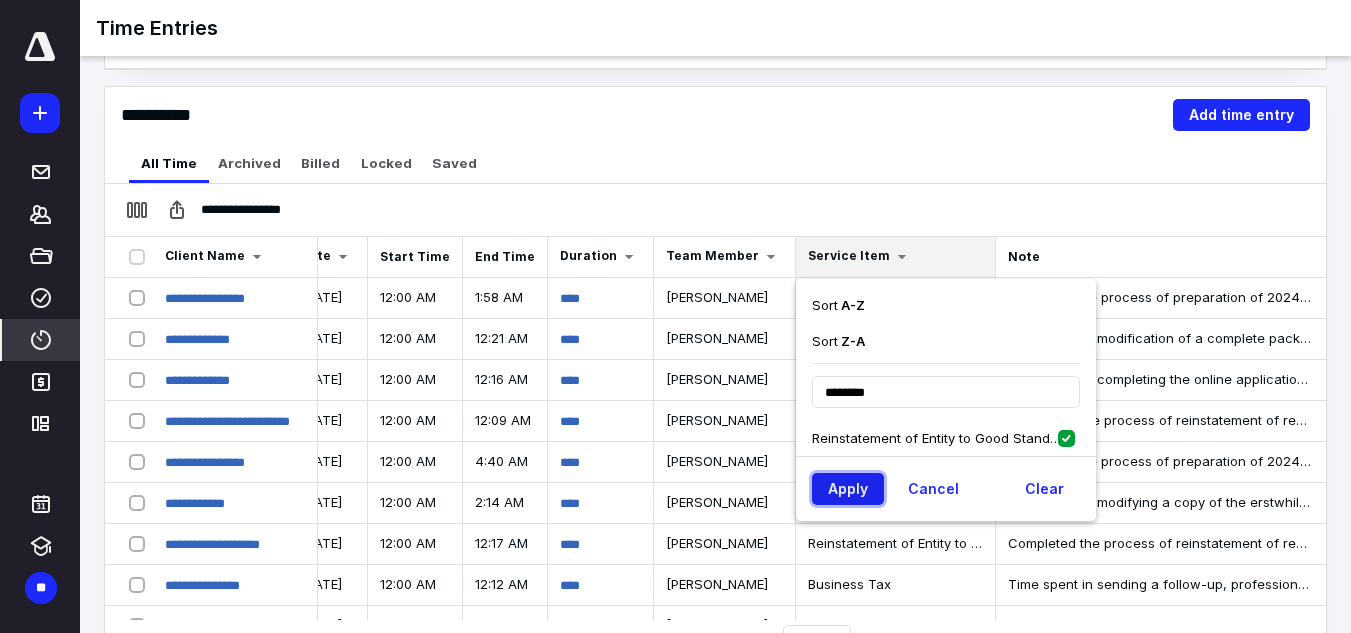 click on "Apply" at bounding box center [848, 489] 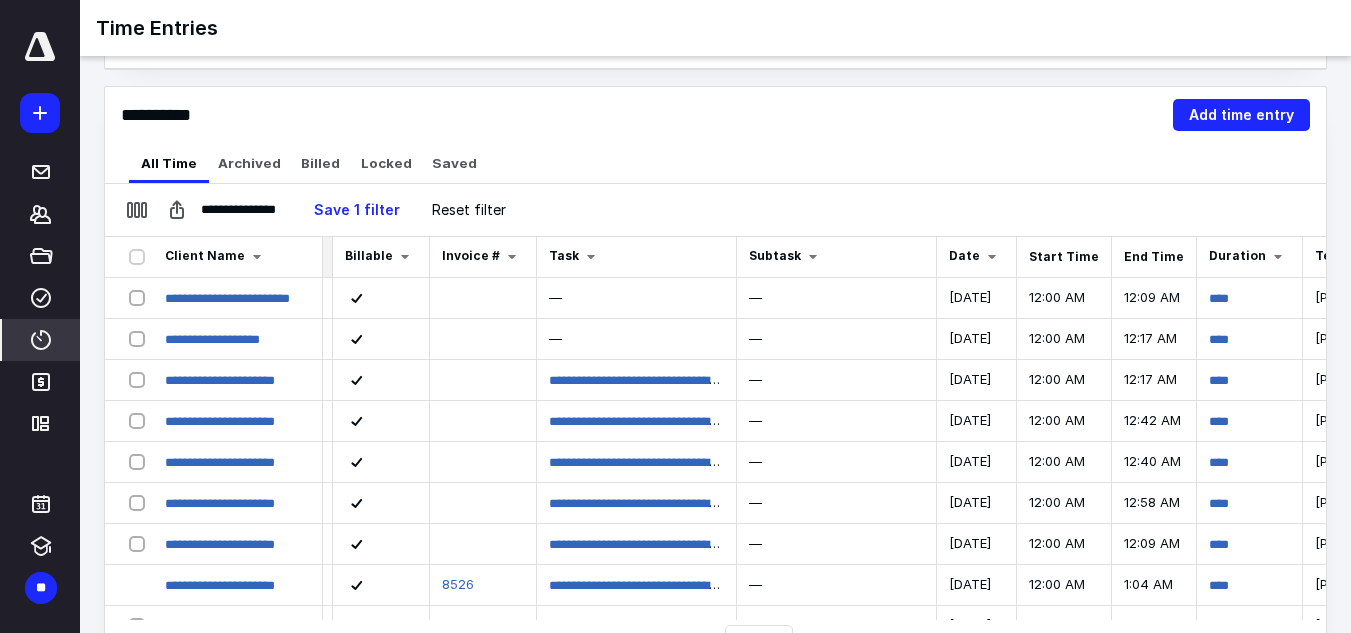 scroll, scrollTop: 0, scrollLeft: 769, axis: horizontal 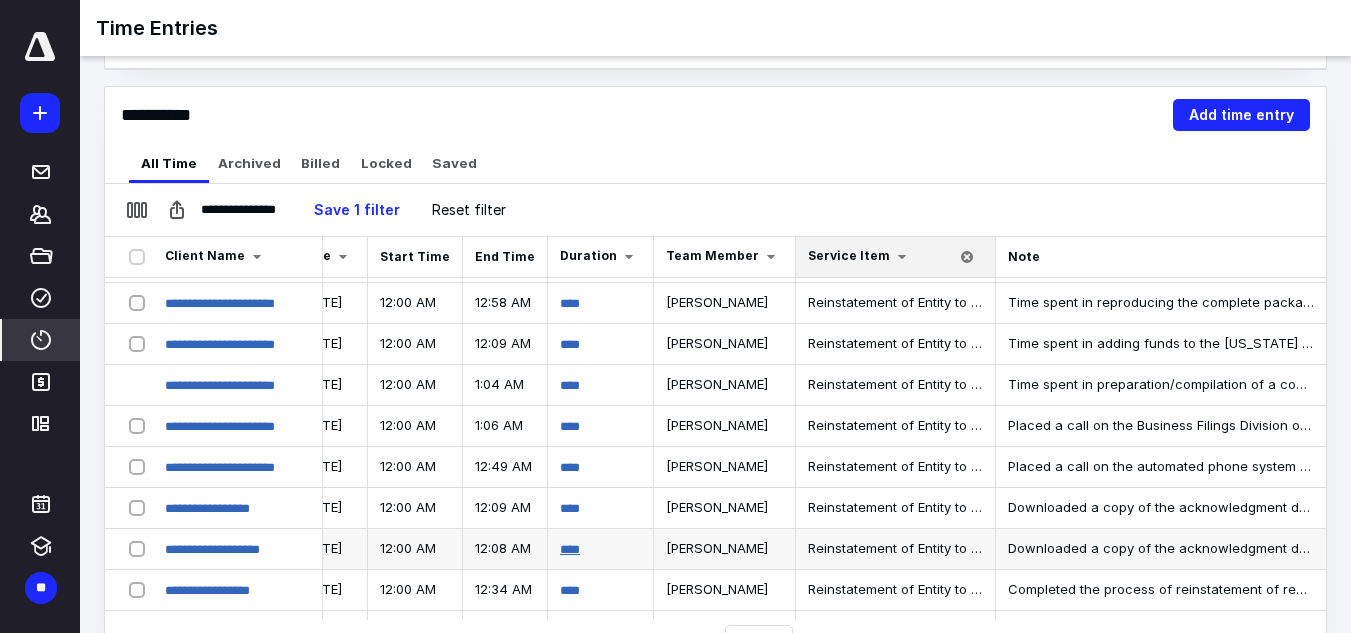 click on "****" at bounding box center [570, 549] 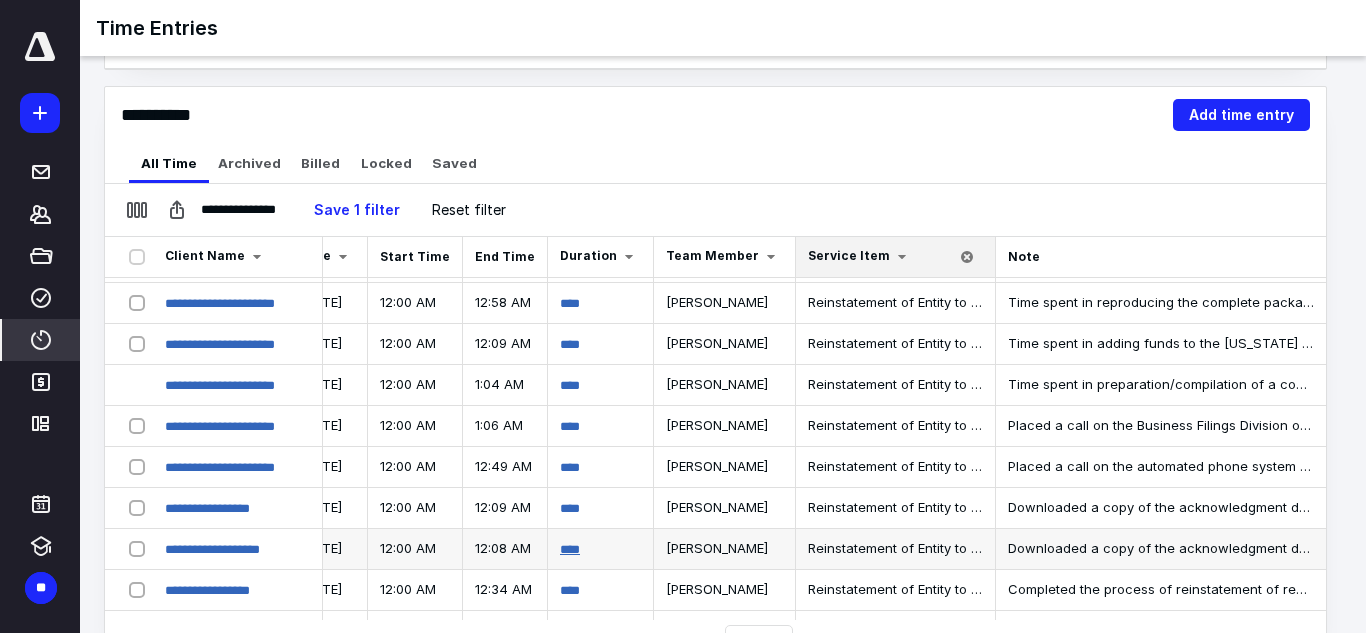 scroll, scrollTop: 200, scrollLeft: 754, axis: both 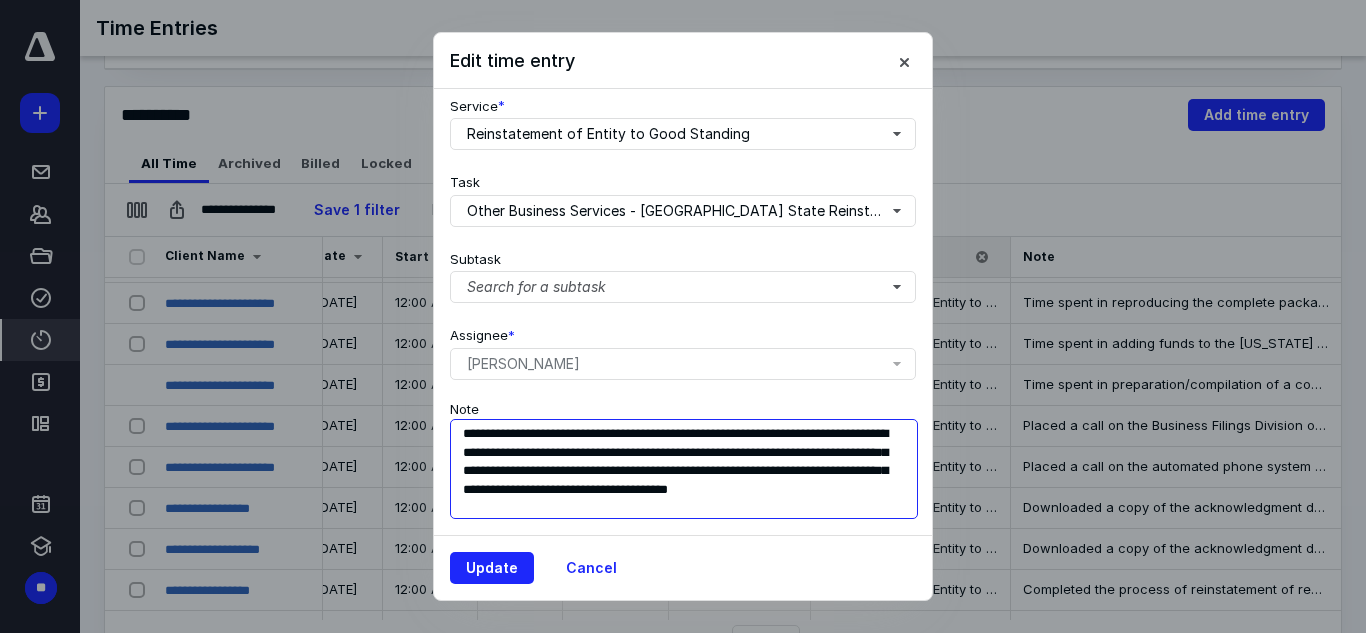 drag, startPoint x: 466, startPoint y: 417, endPoint x: 676, endPoint y: 494, distance: 223.67163 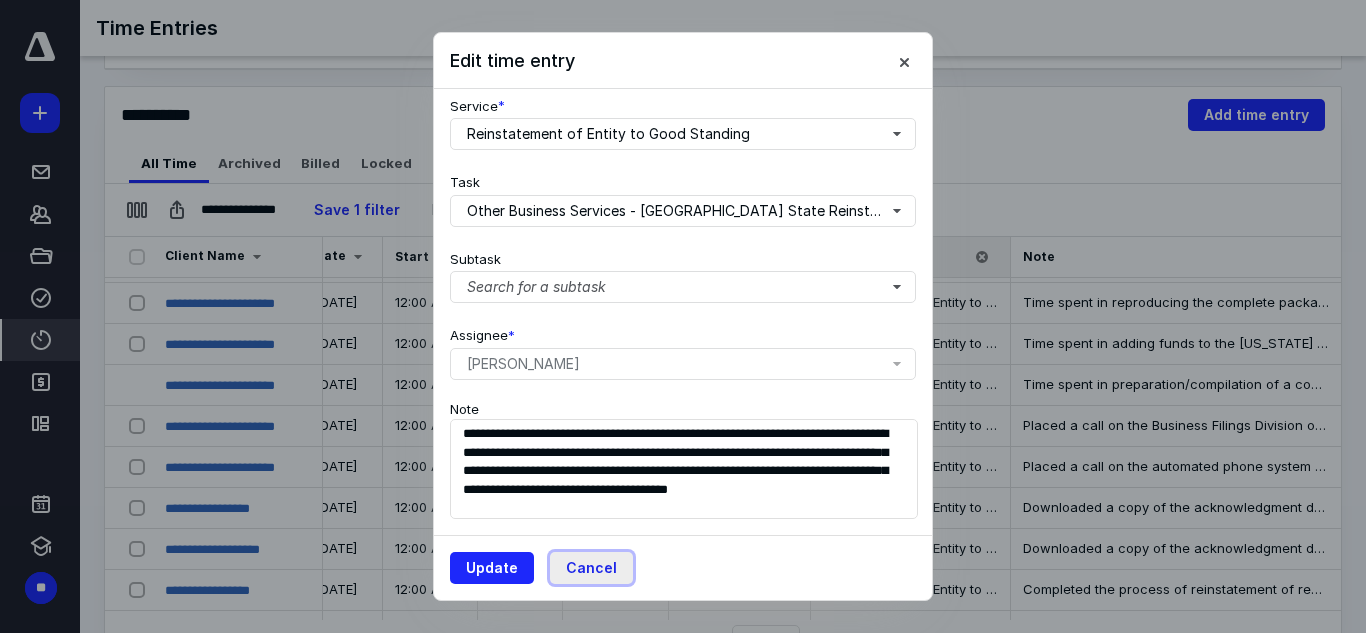click on "Cancel" at bounding box center [591, 568] 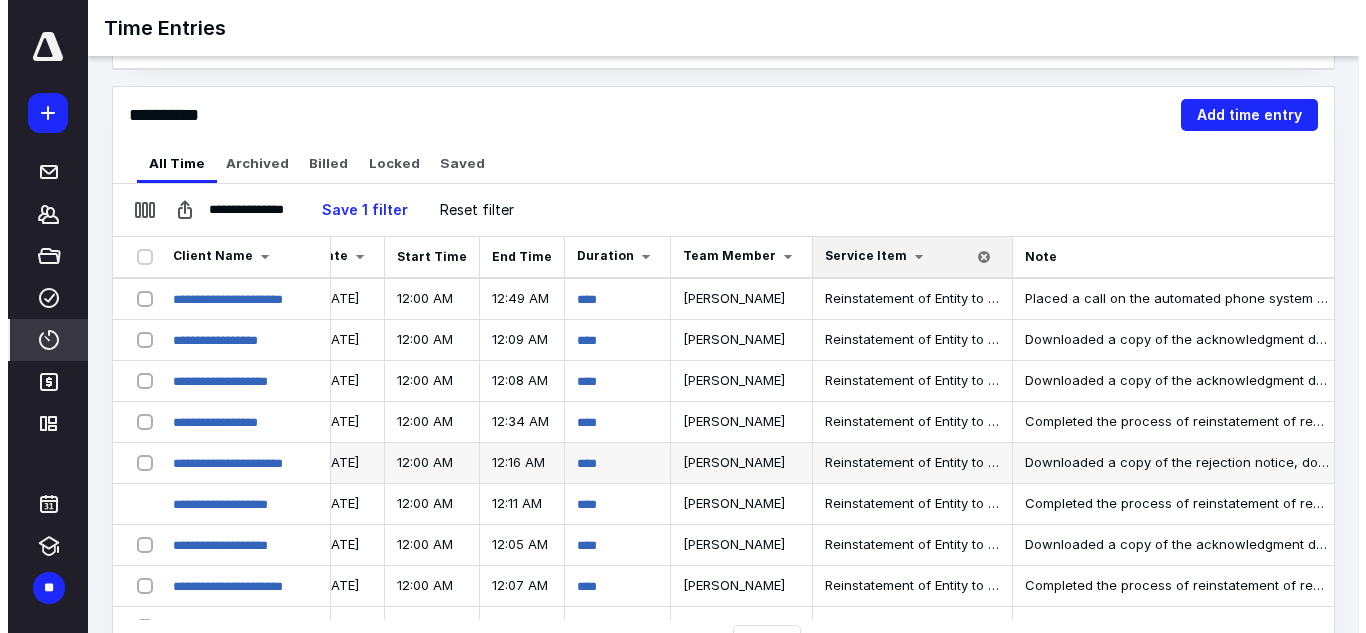 scroll, scrollTop: 400, scrollLeft: 754, axis: both 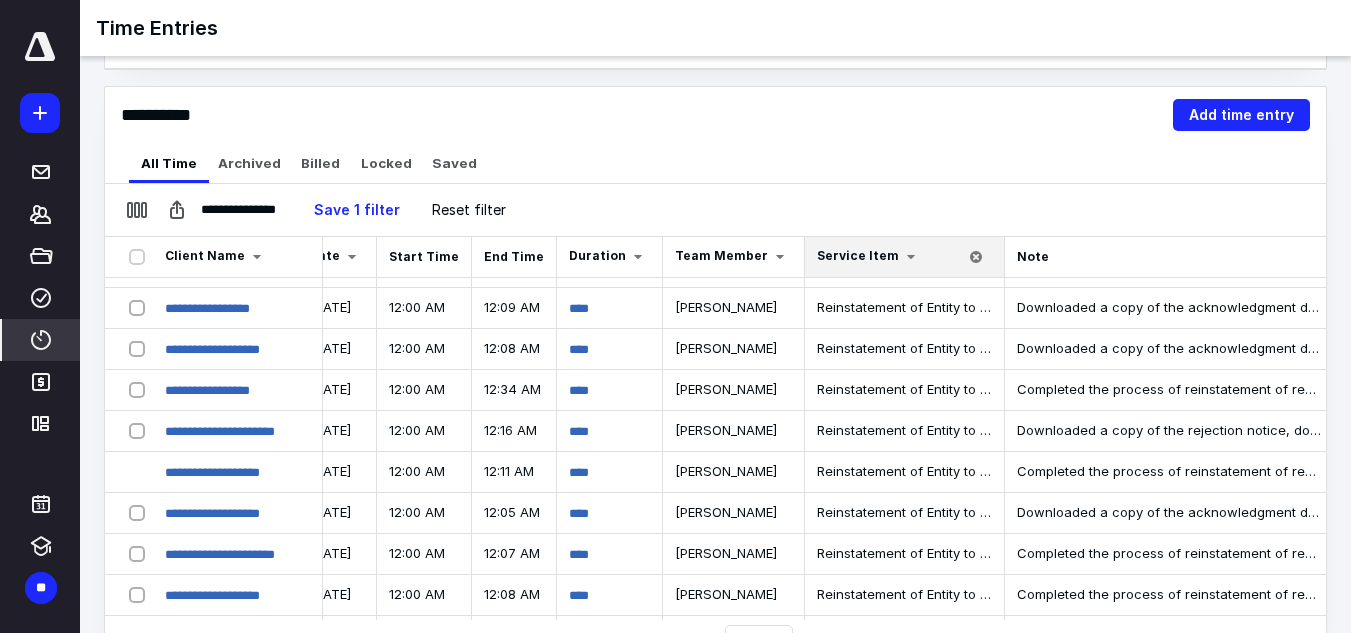 click on "**********" at bounding box center [715, 115] 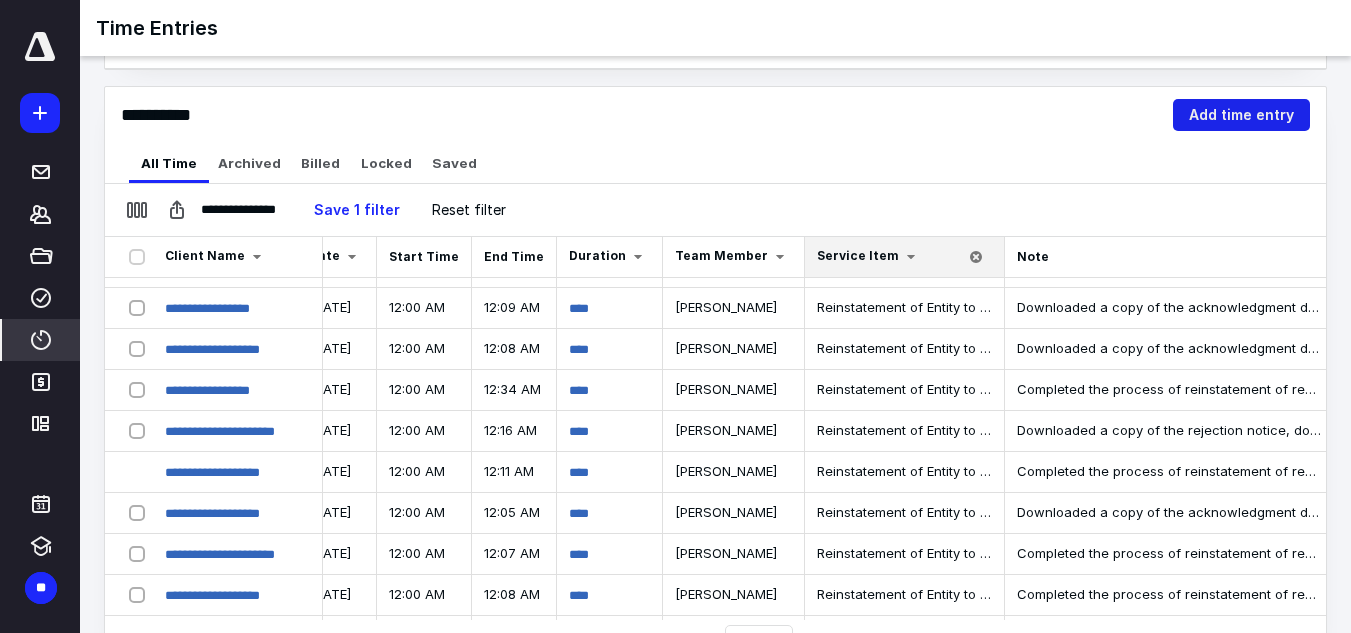 click on "Add time entry" at bounding box center [1241, 115] 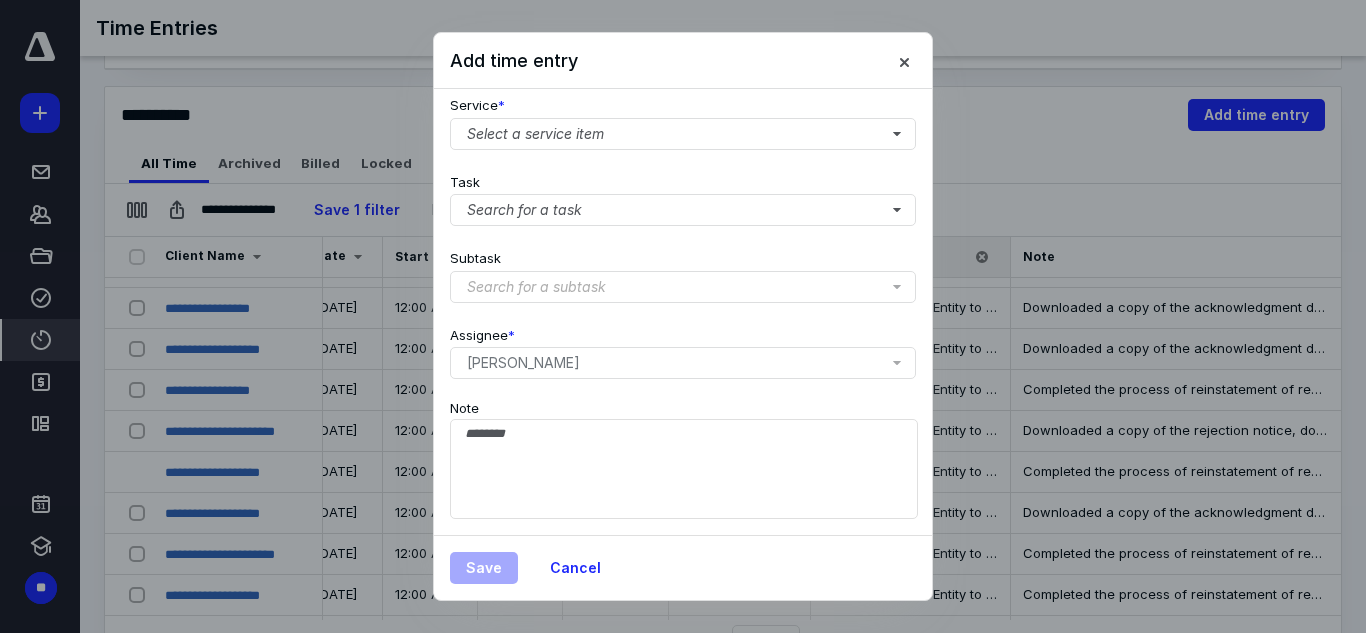 scroll, scrollTop: 269, scrollLeft: 0, axis: vertical 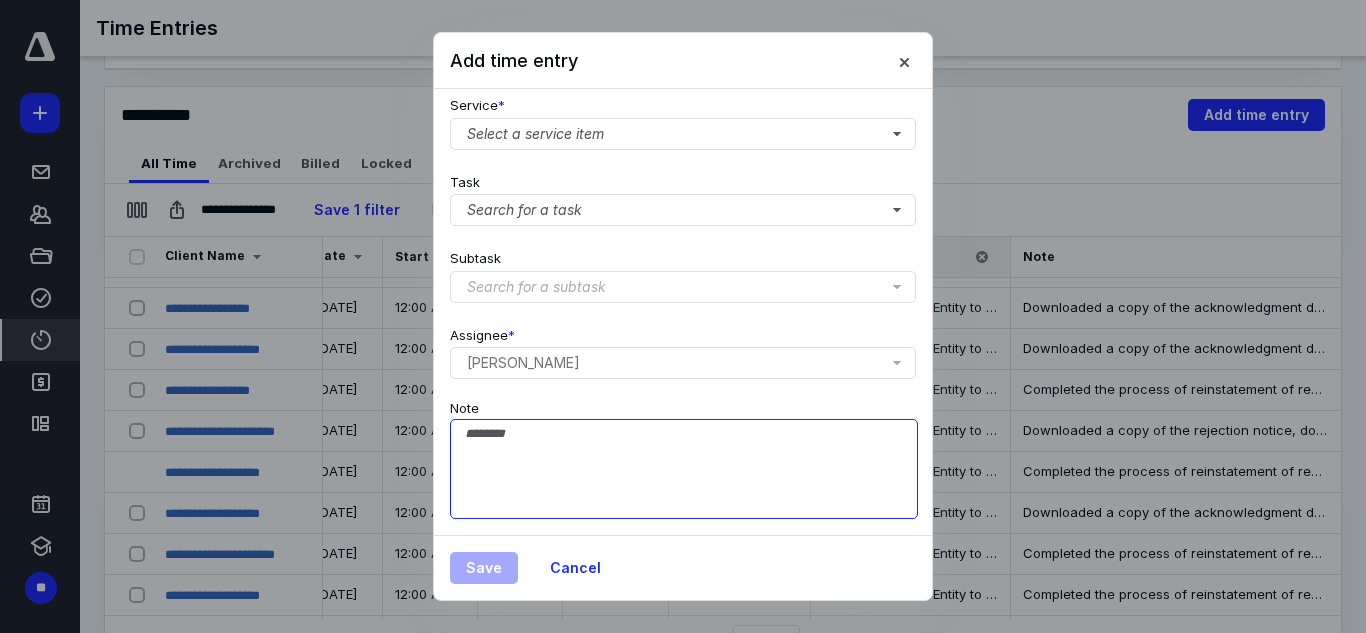 click on "Note" at bounding box center [684, 469] 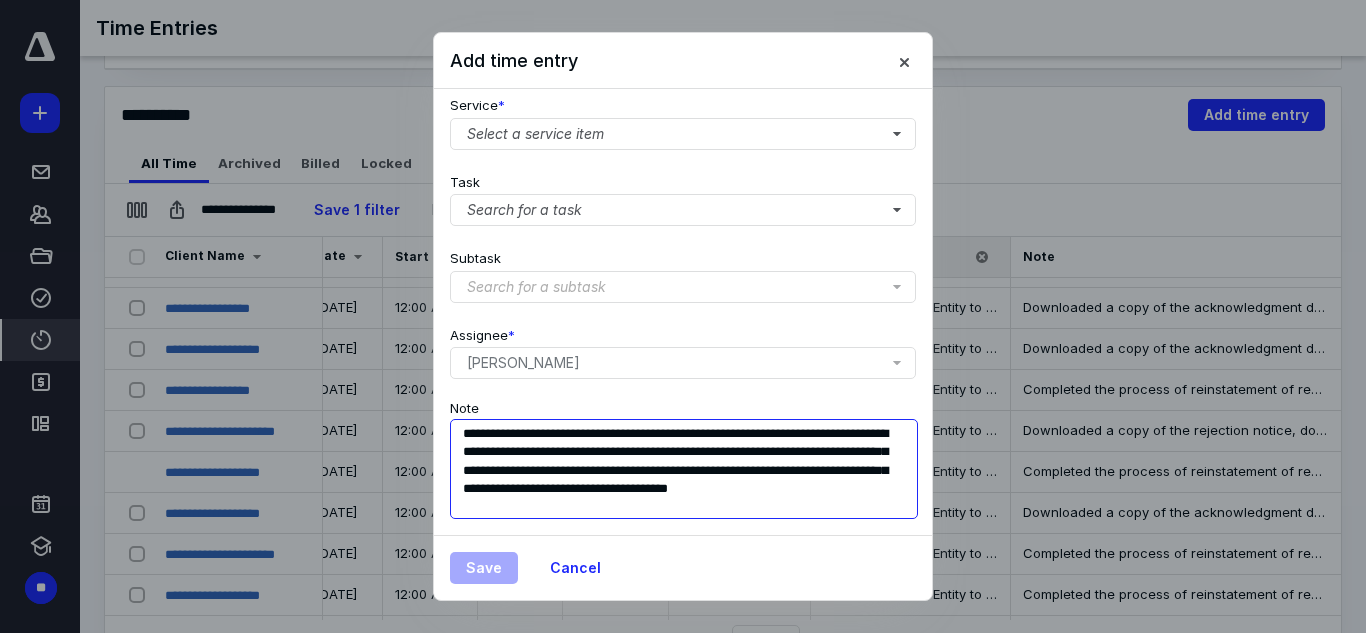 drag, startPoint x: 675, startPoint y: 456, endPoint x: 547, endPoint y: 455, distance: 128.0039 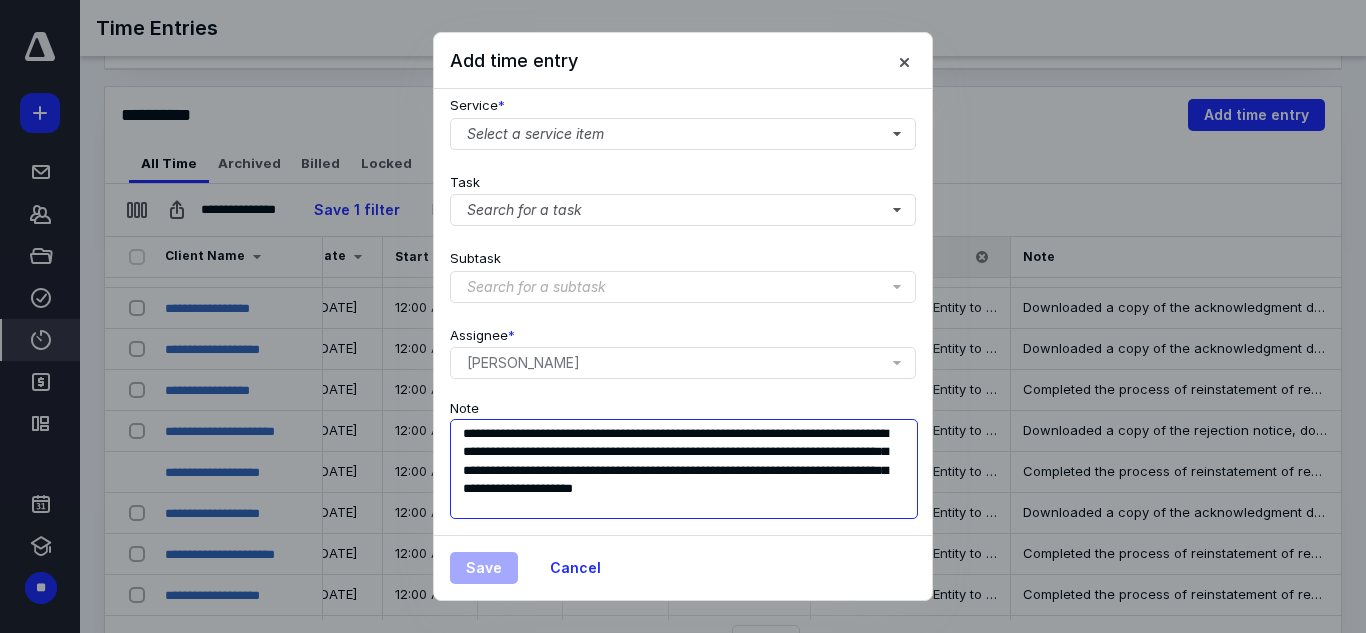click on "**********" at bounding box center [684, 469] 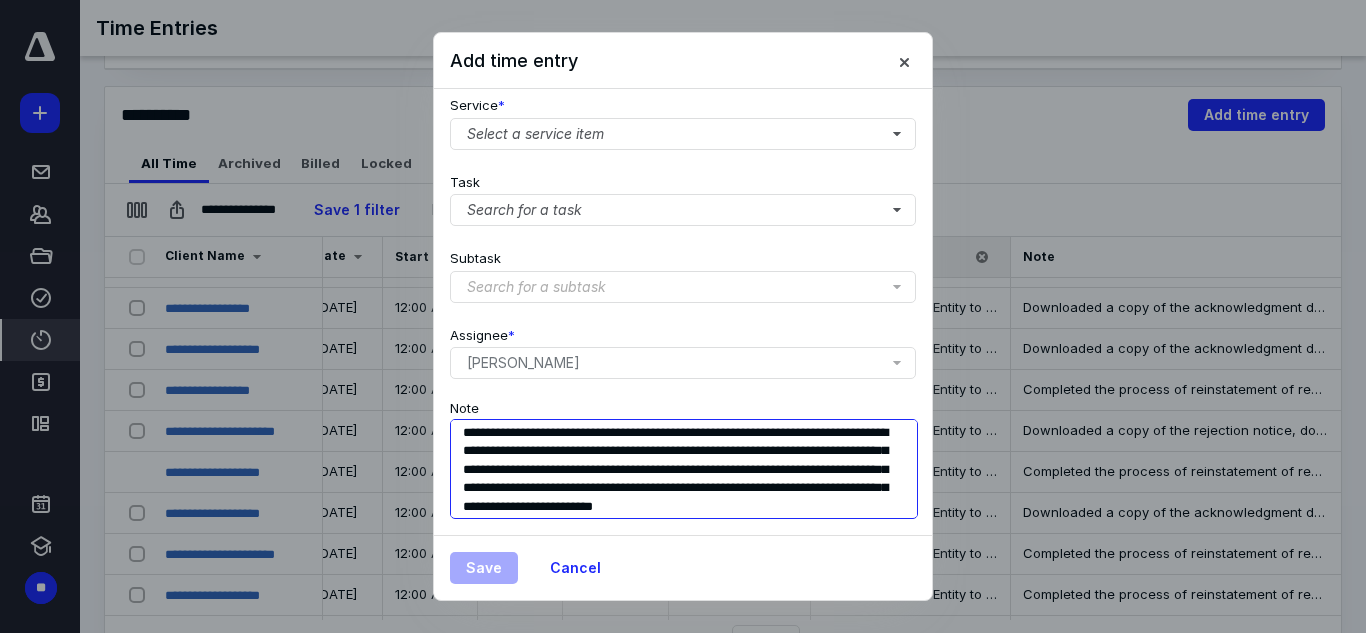 scroll, scrollTop: 0, scrollLeft: 0, axis: both 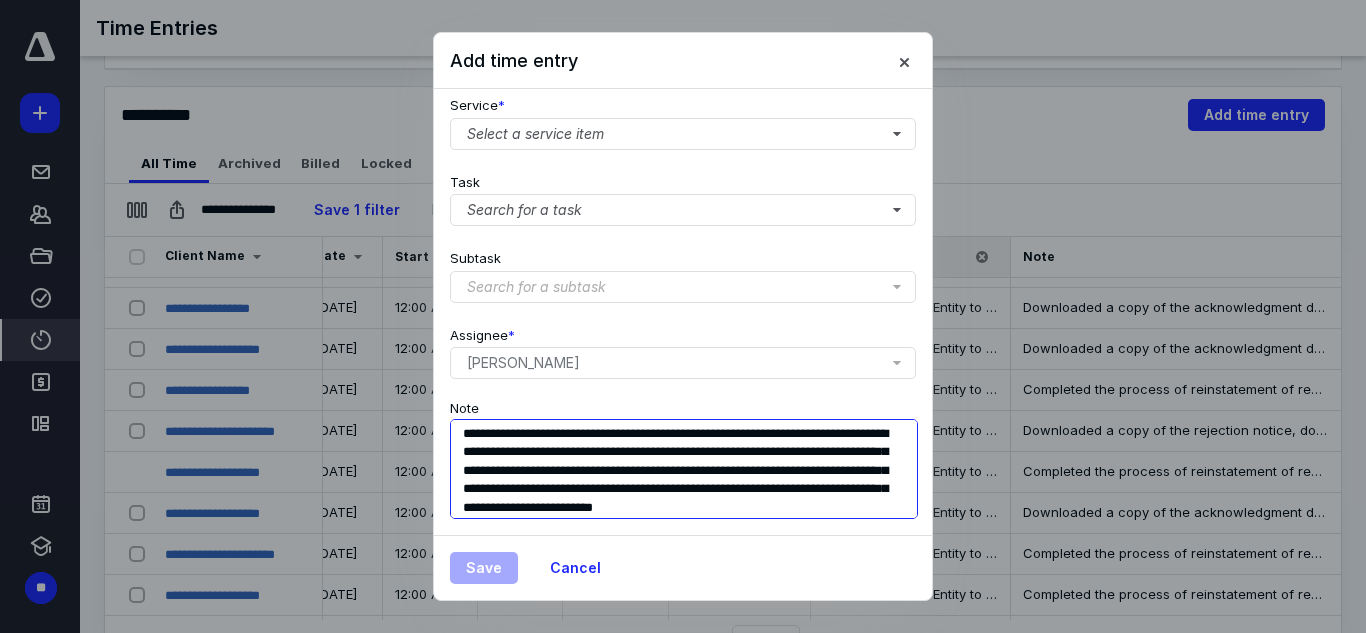 type on "**********" 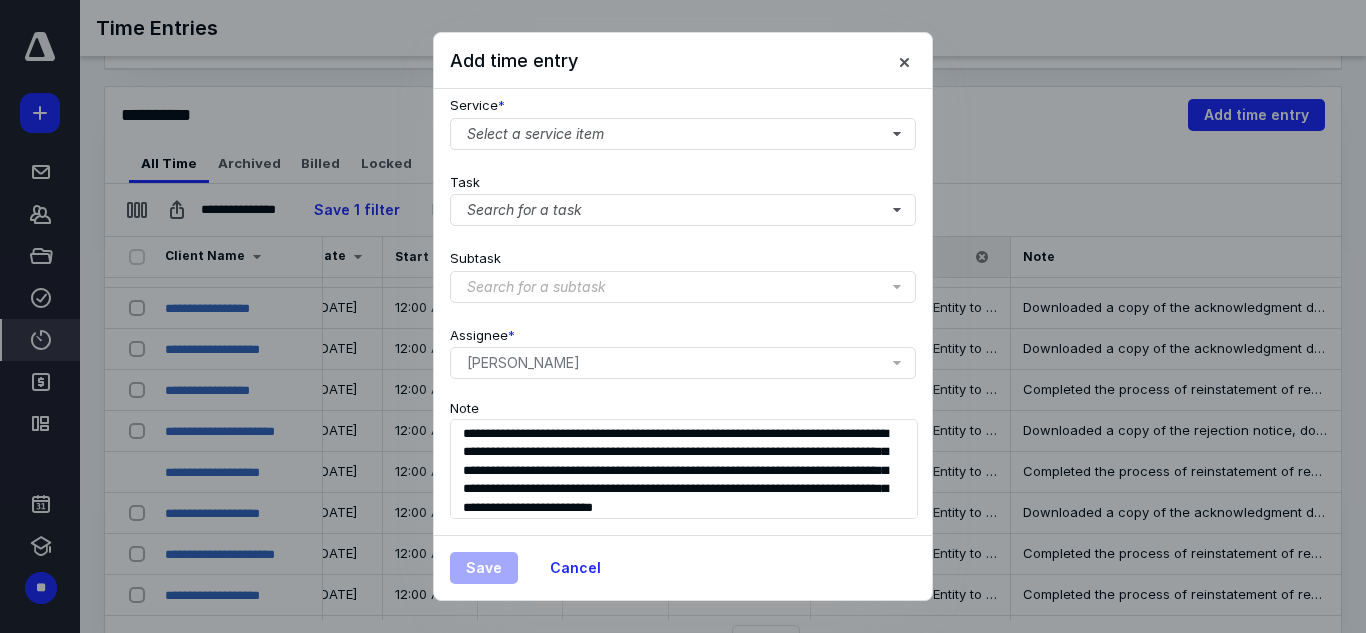 click on "**********" at bounding box center (683, 457) 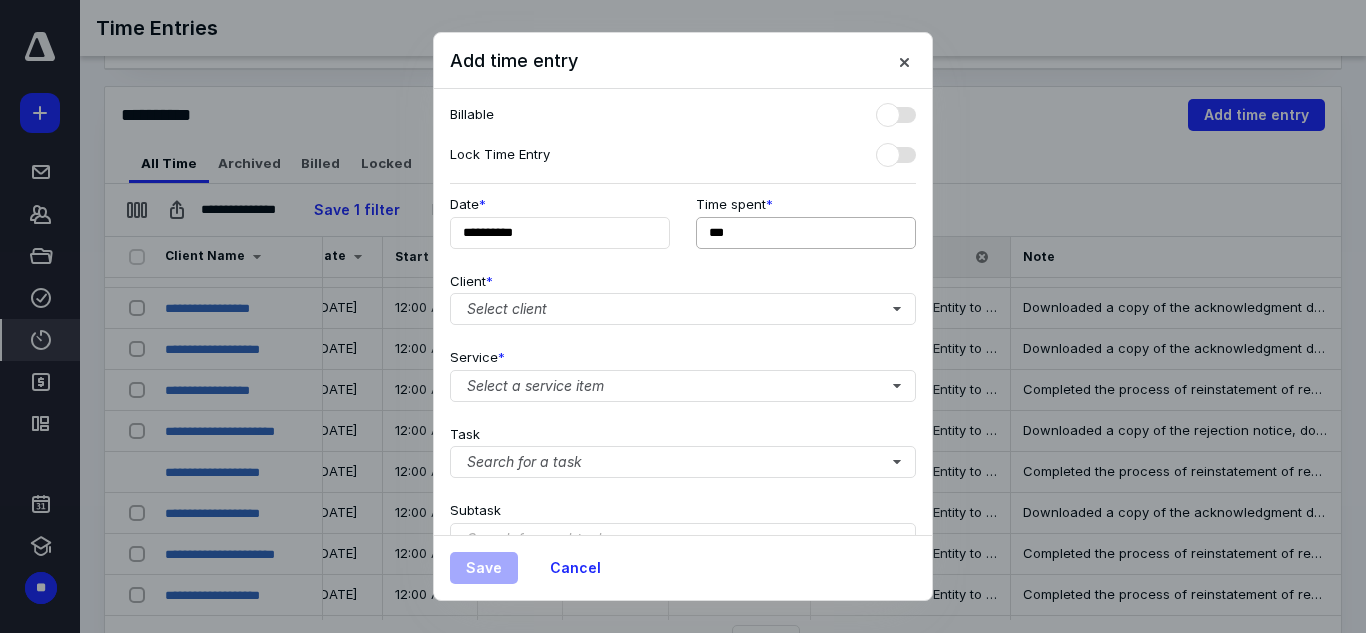 scroll, scrollTop: 0, scrollLeft: 0, axis: both 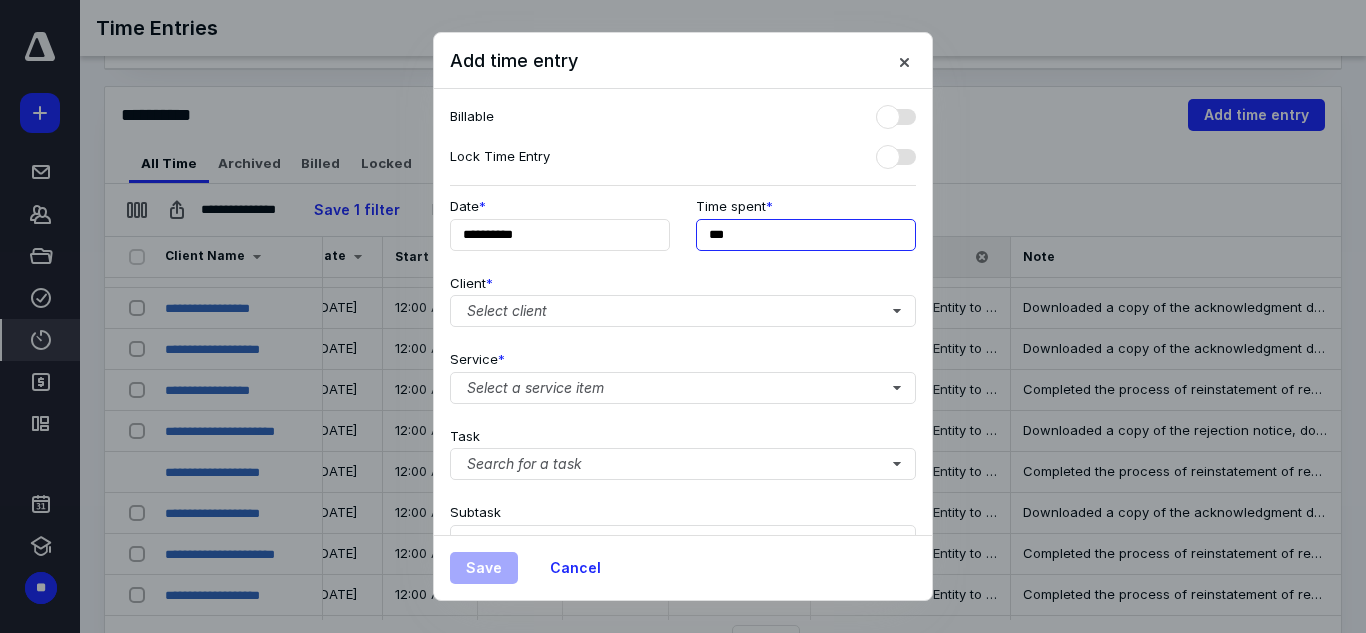 drag, startPoint x: 769, startPoint y: 238, endPoint x: 681, endPoint y: 237, distance: 88.005684 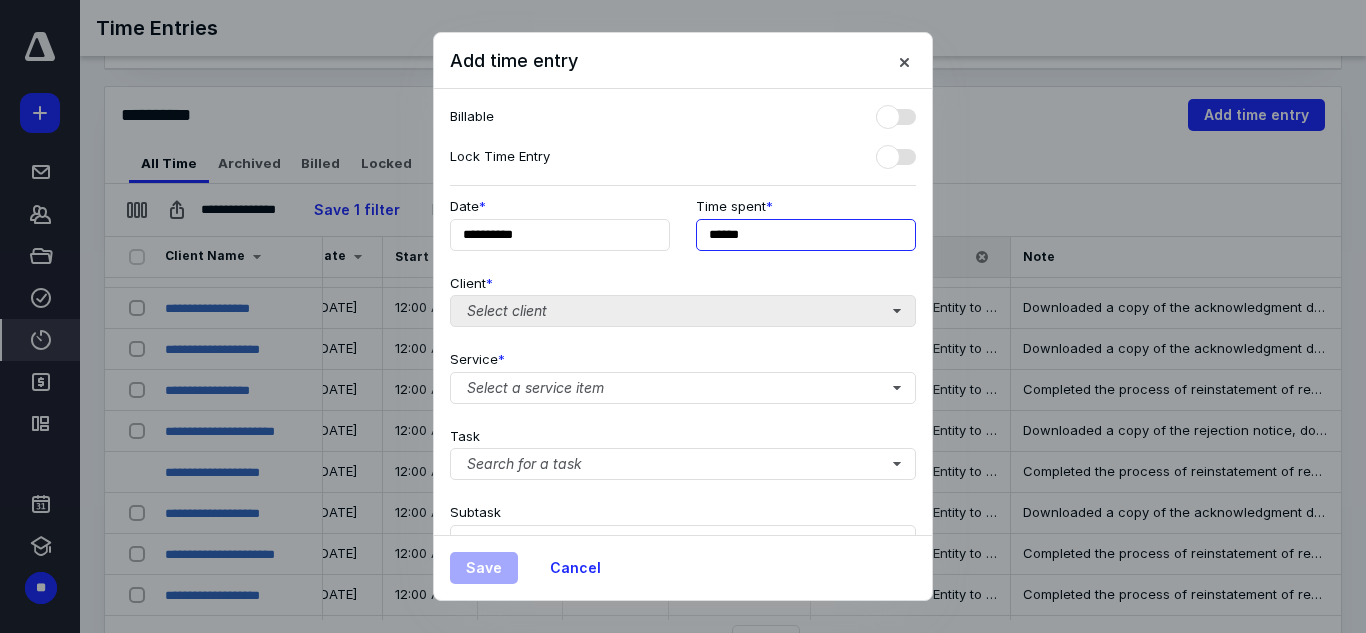 type on "******" 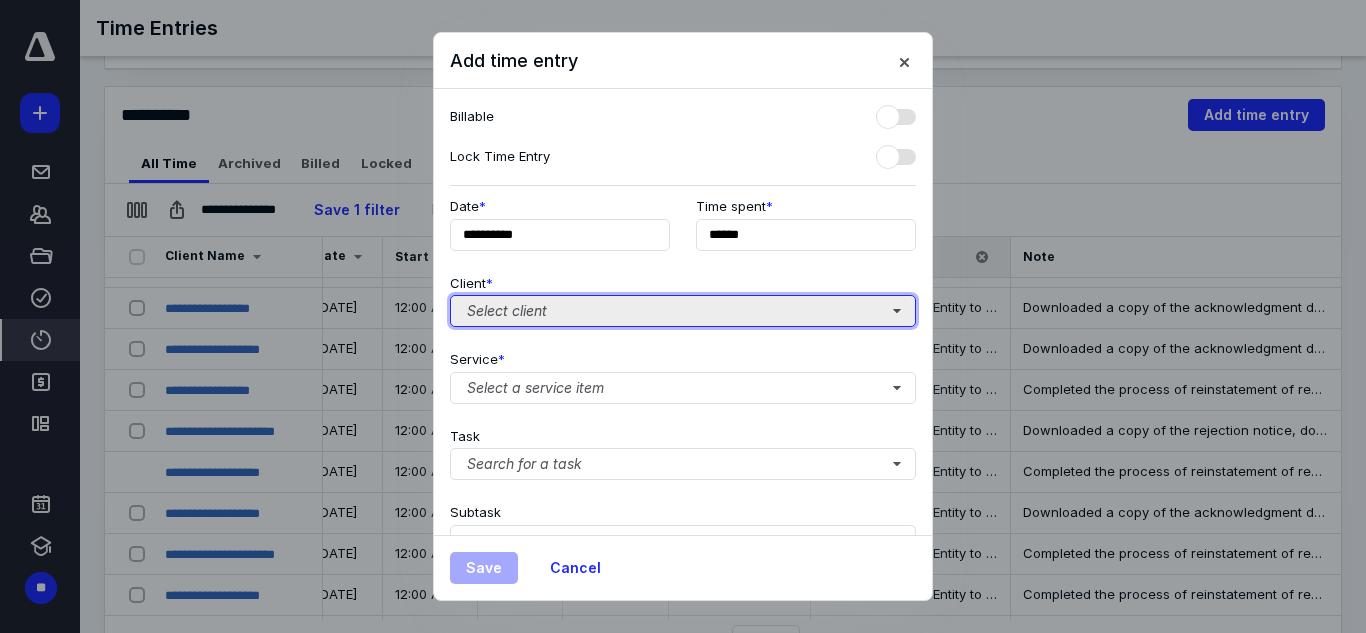 click on "Select client" at bounding box center [683, 311] 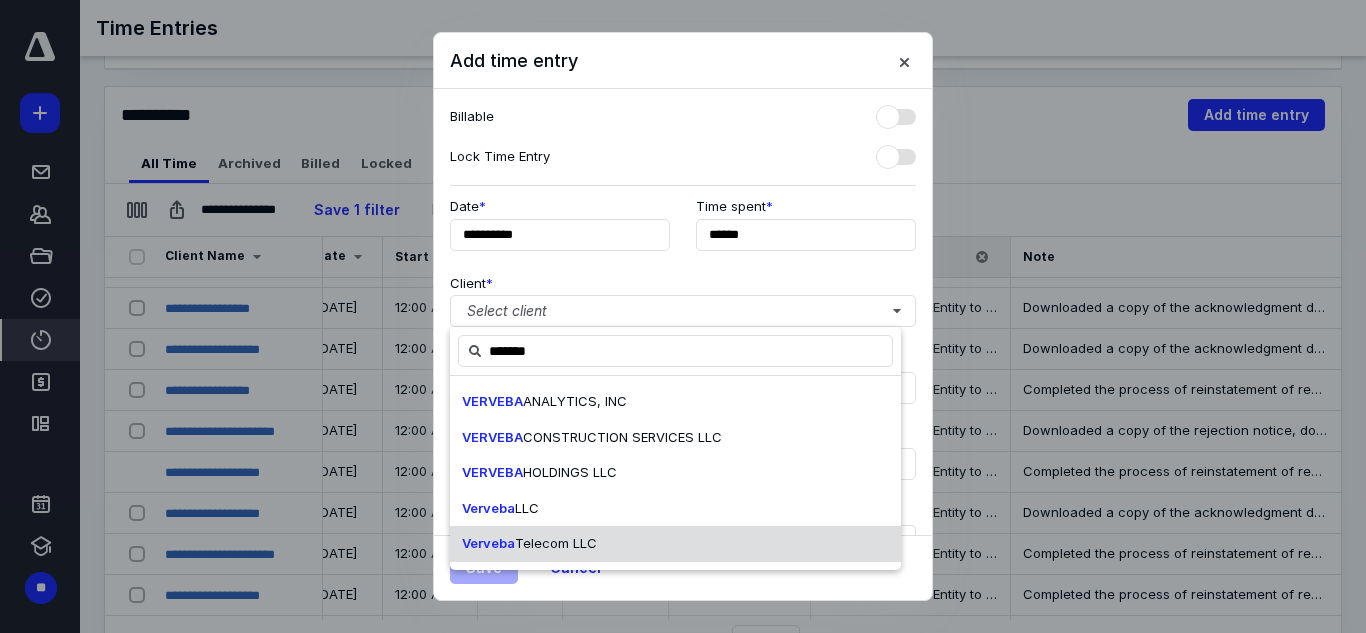 click on "Verveba  Telecom LLC" at bounding box center [675, 544] 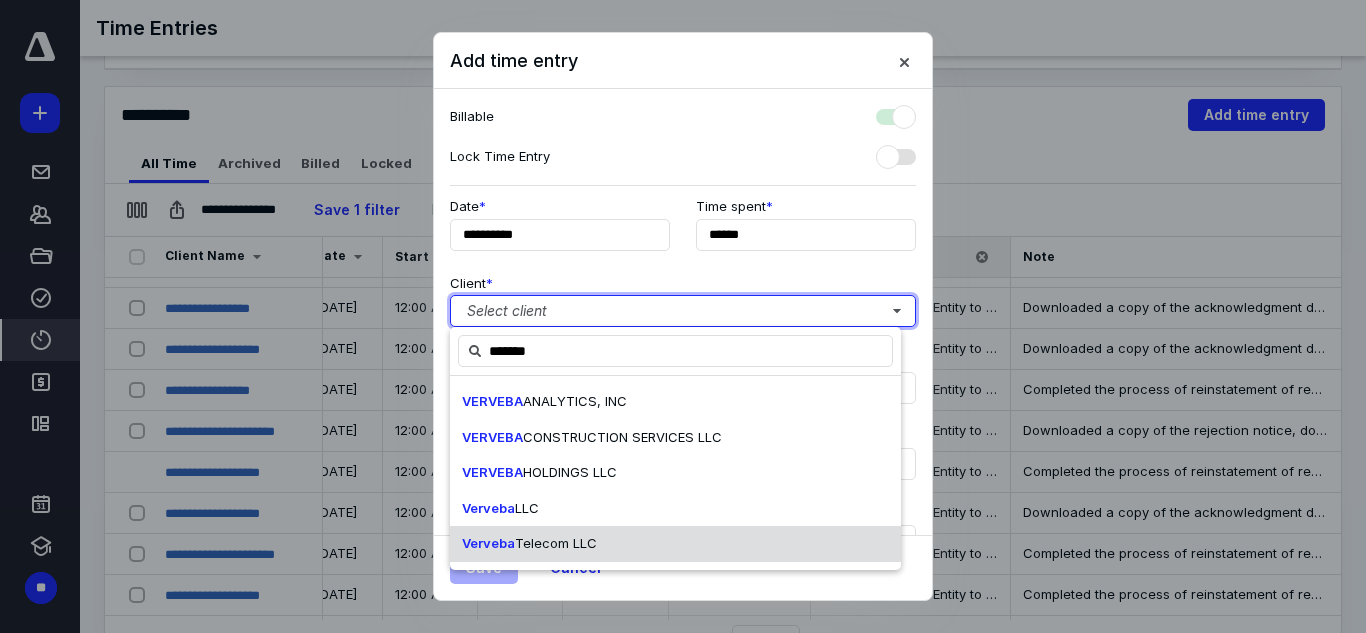 checkbox on "true" 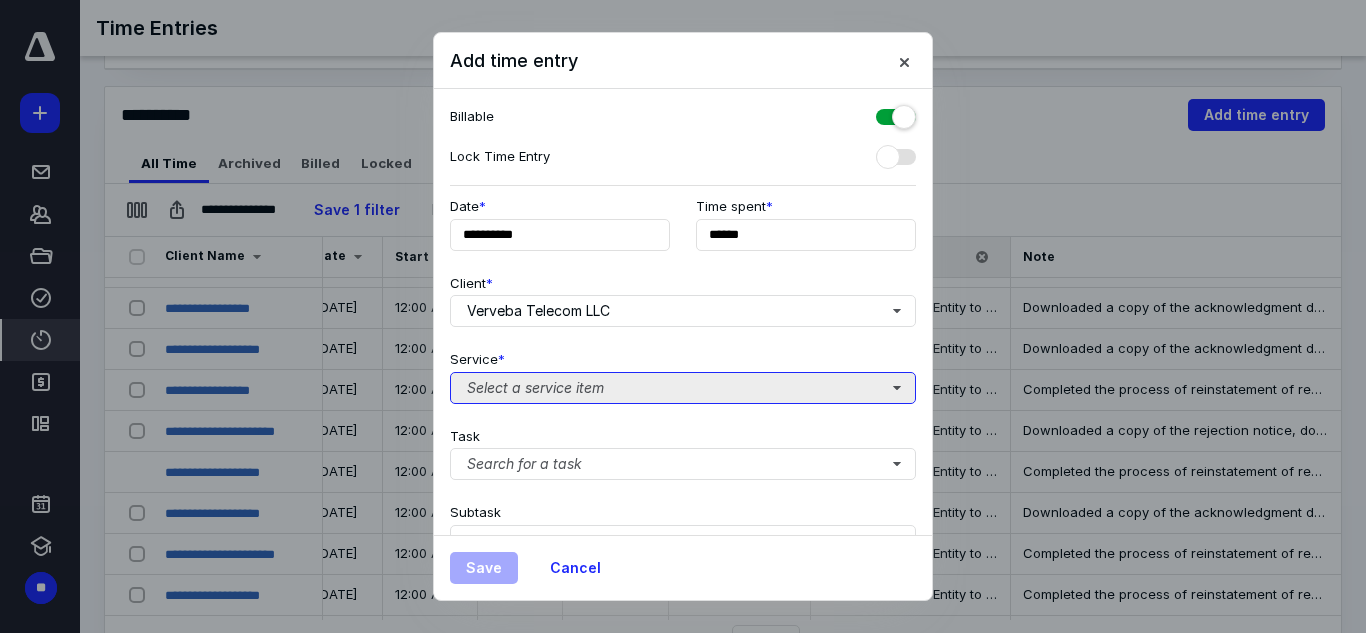 click on "Select a service item" at bounding box center [683, 388] 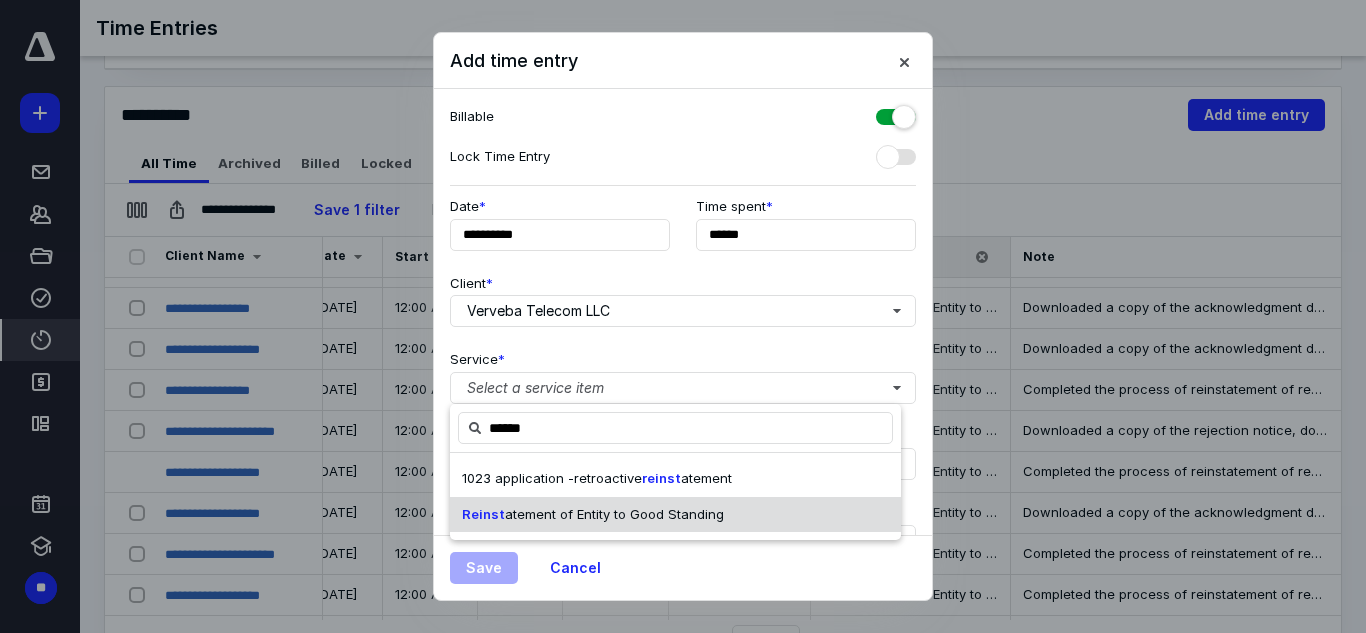 click on "atement of Entity to Good Standing" at bounding box center [614, 514] 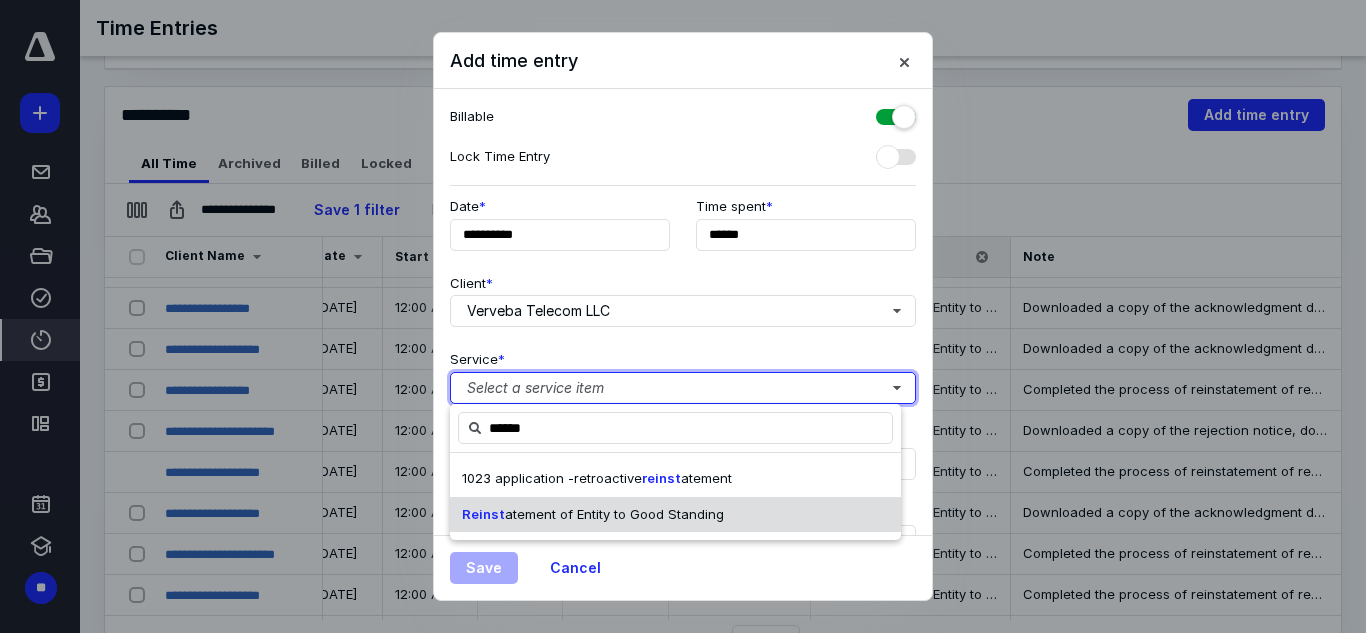 type 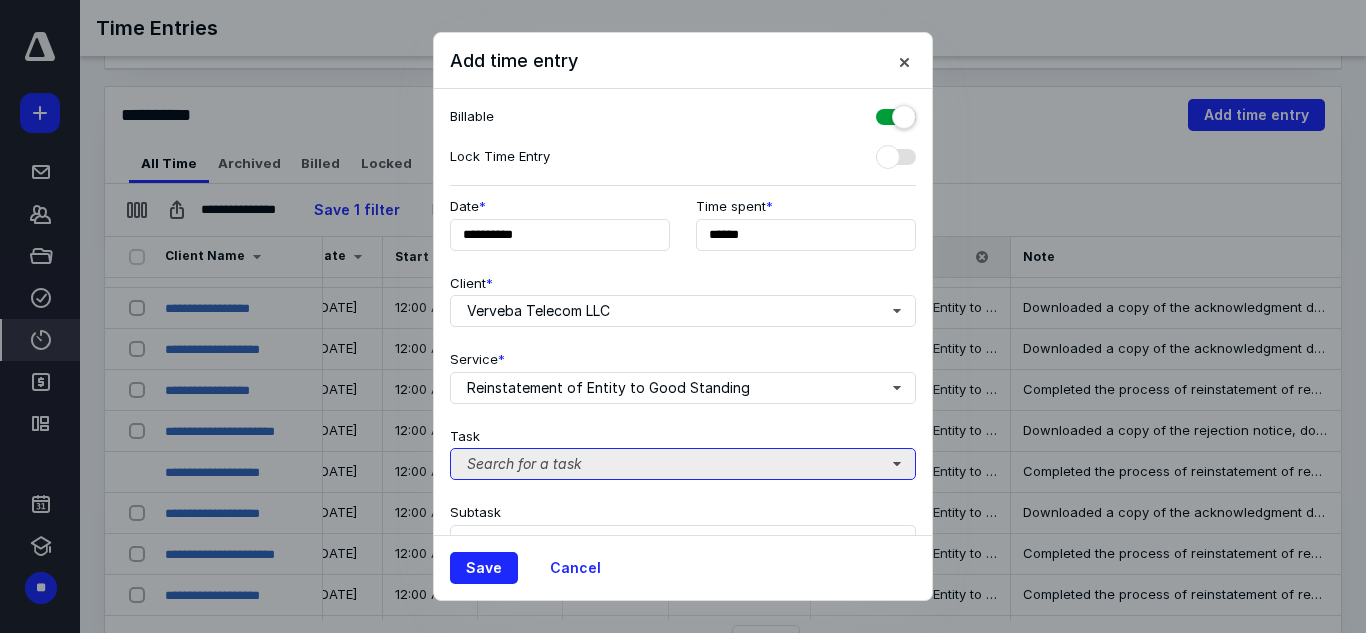 click on "Search for a task" at bounding box center (683, 464) 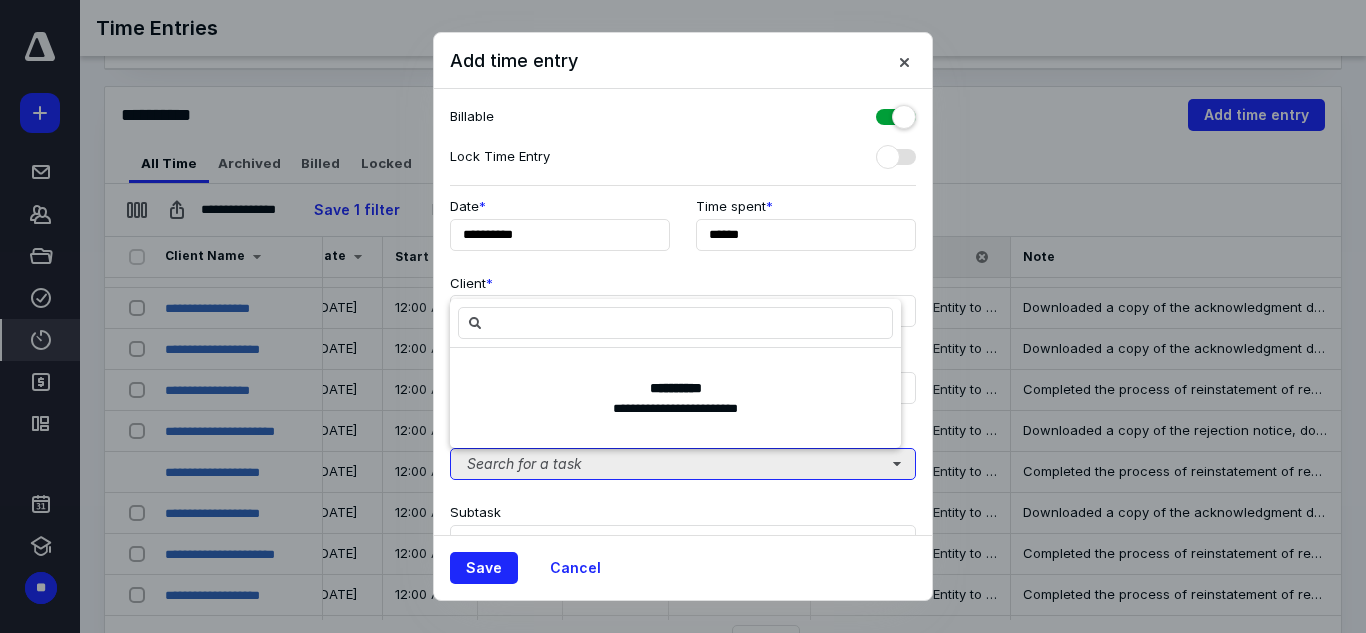 click on "Search for a task" at bounding box center (683, 464) 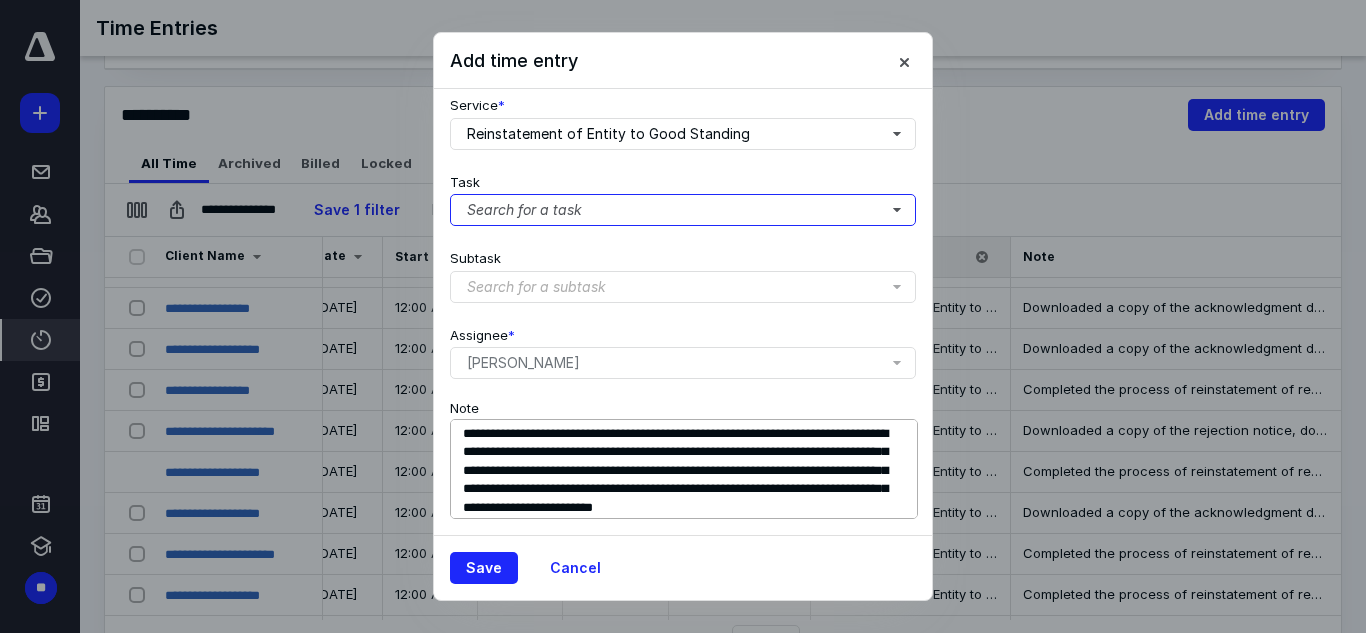 scroll, scrollTop: 269, scrollLeft: 0, axis: vertical 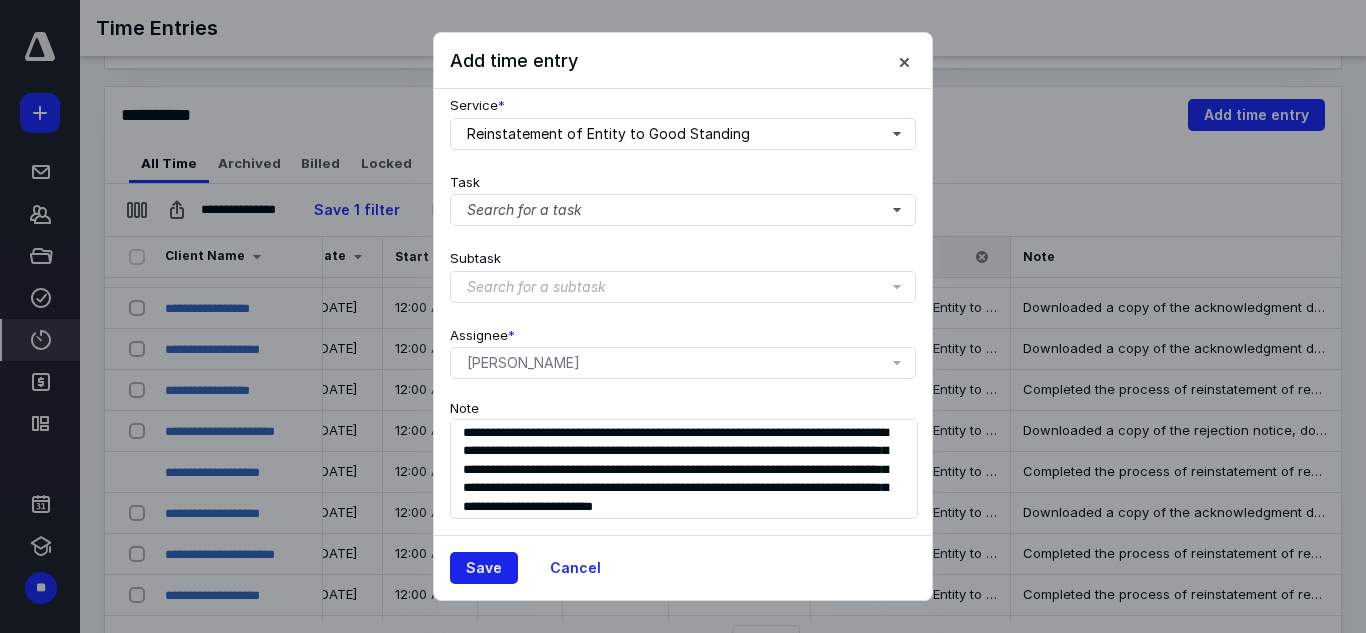 click on "Save" at bounding box center [484, 568] 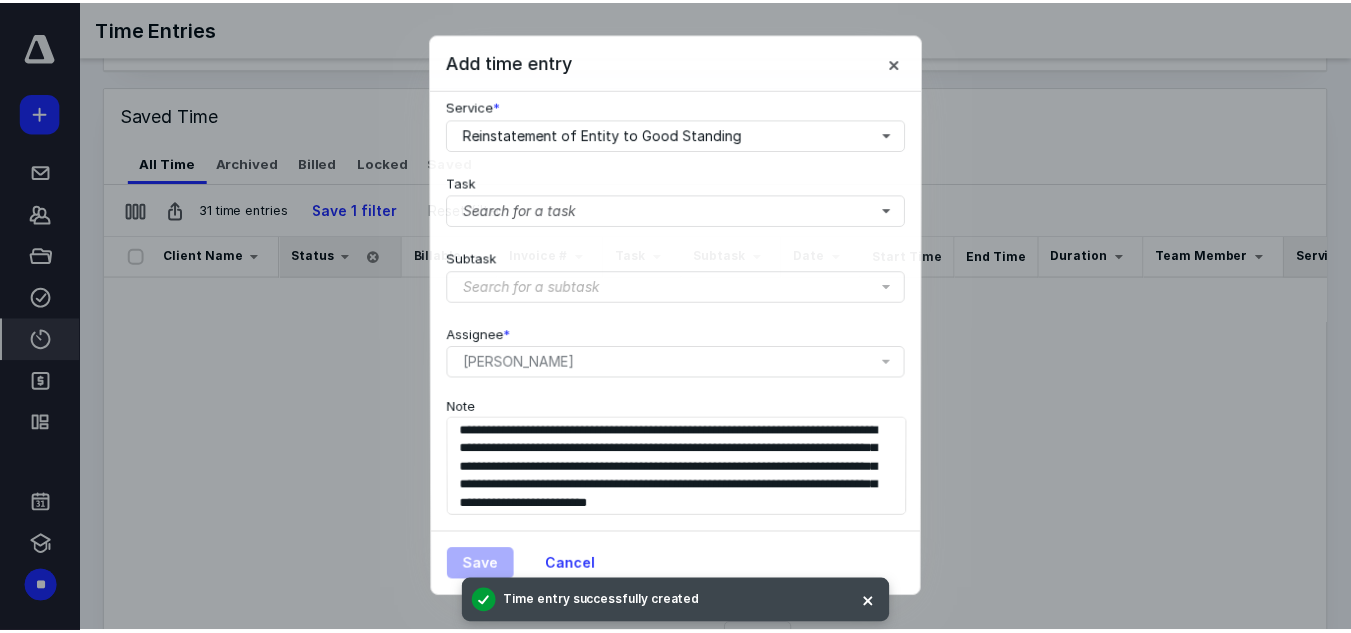scroll, scrollTop: 0, scrollLeft: 99, axis: horizontal 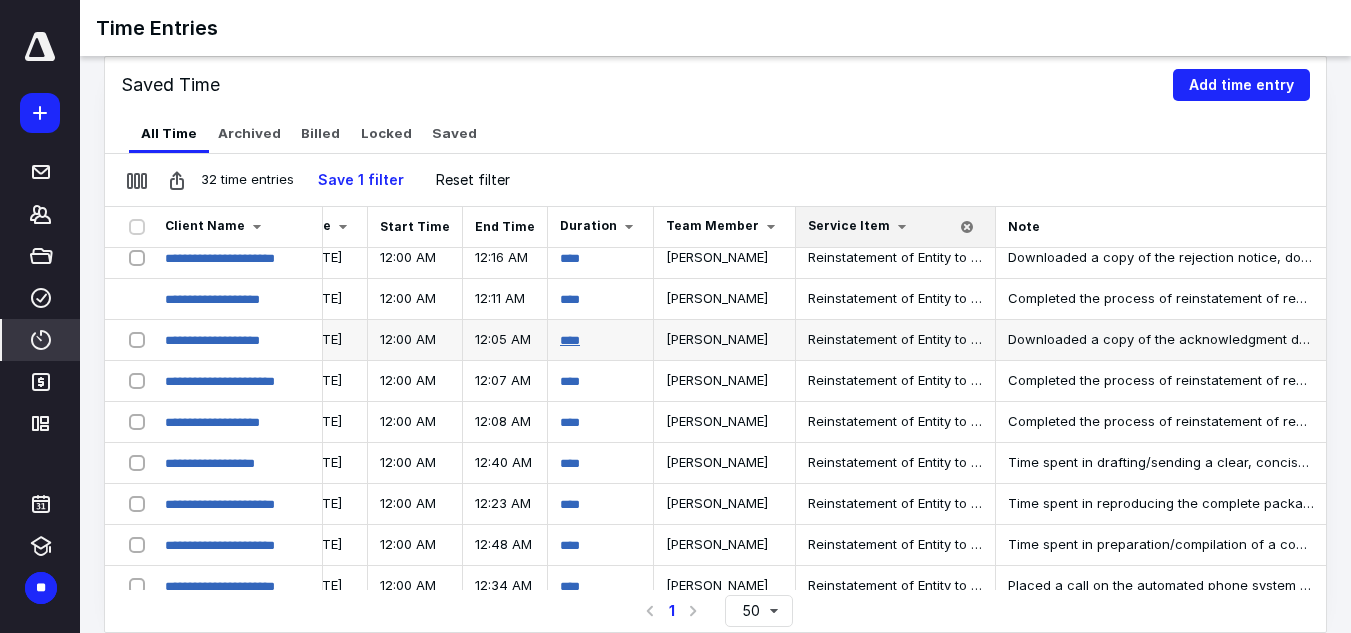 click on "****" at bounding box center (570, 340) 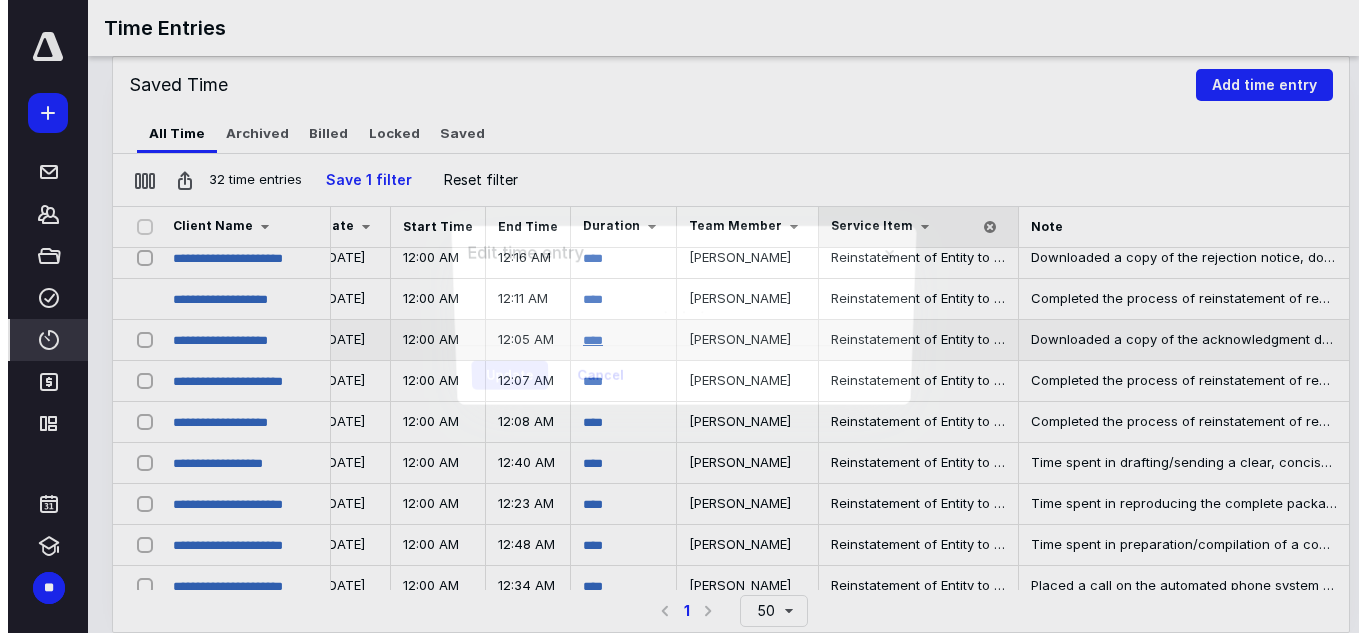 scroll, scrollTop: 584, scrollLeft: 754, axis: both 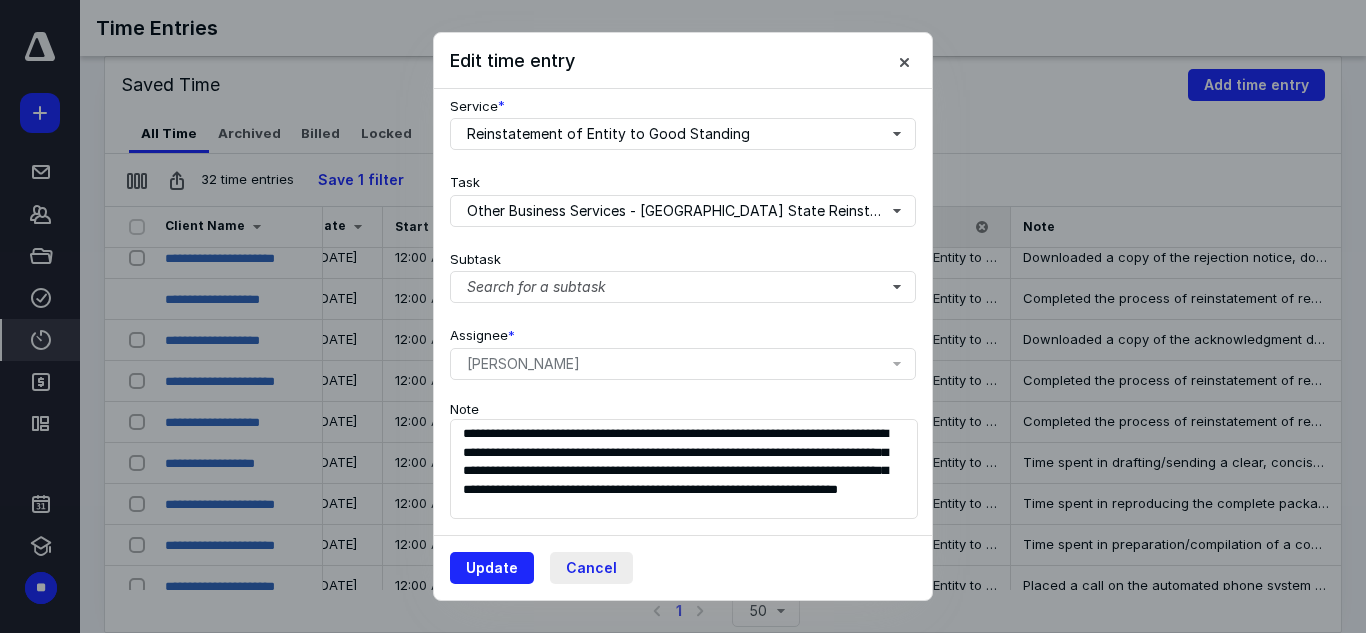 click on "Cancel" at bounding box center [591, 568] 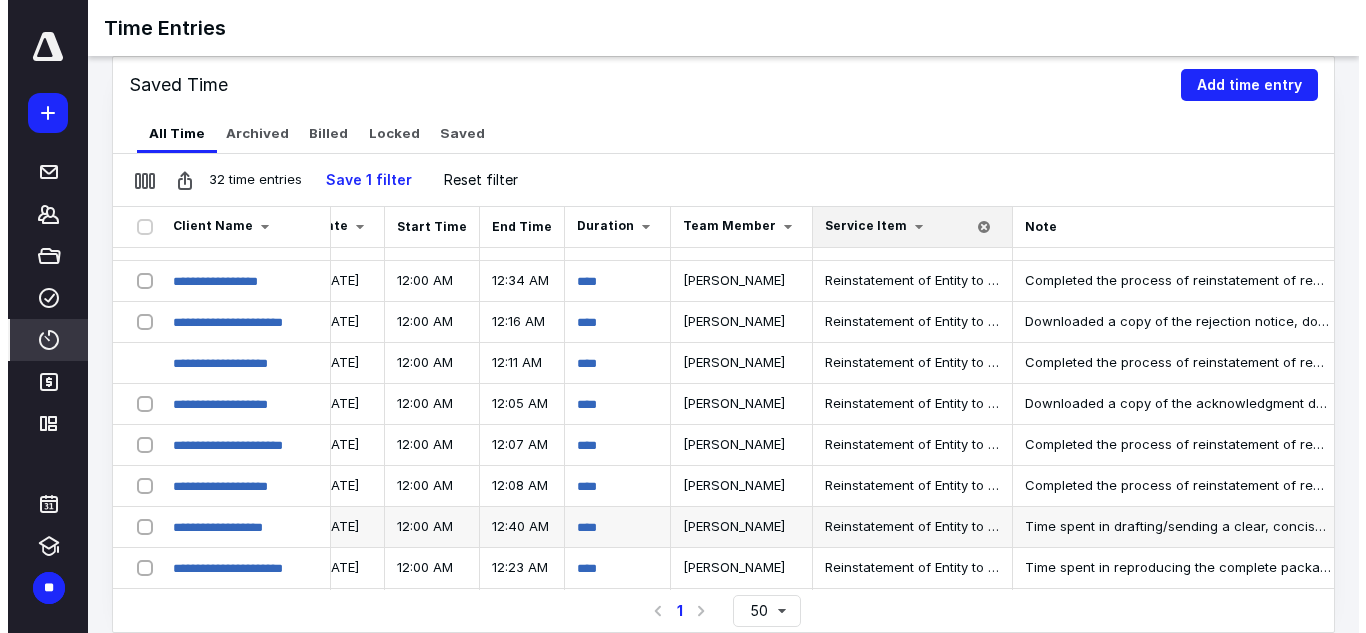 scroll, scrollTop: 484, scrollLeft: 754, axis: both 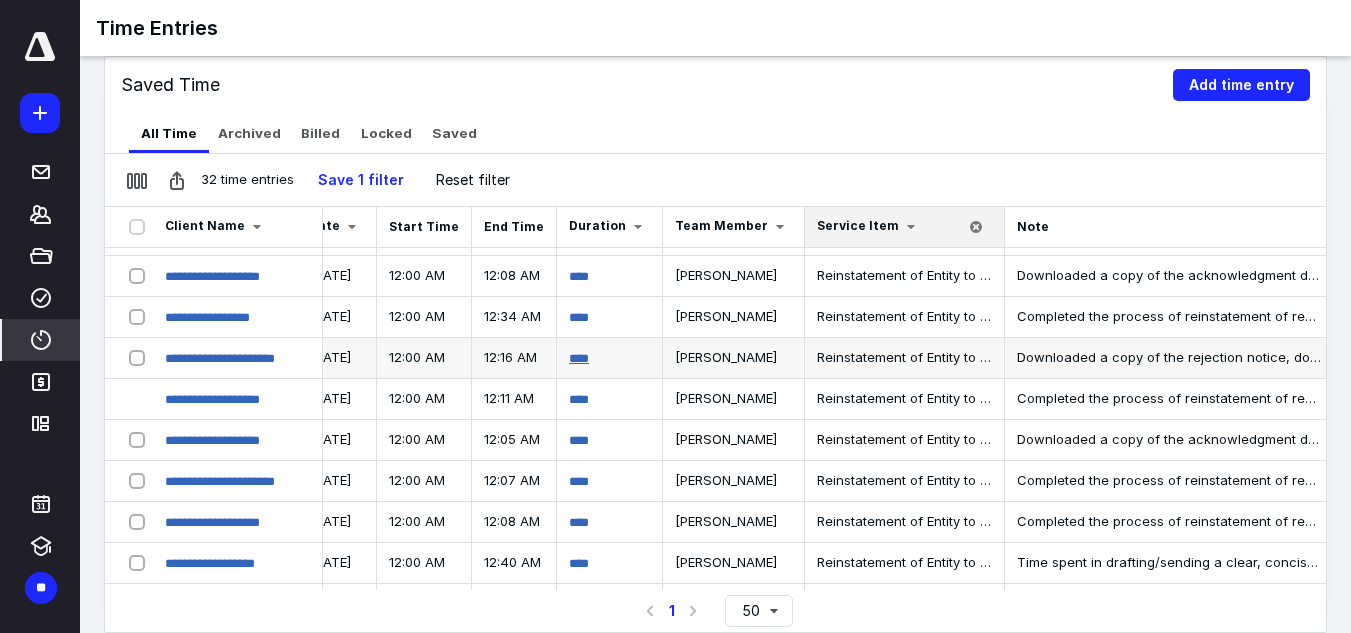 click on "****" at bounding box center (579, 358) 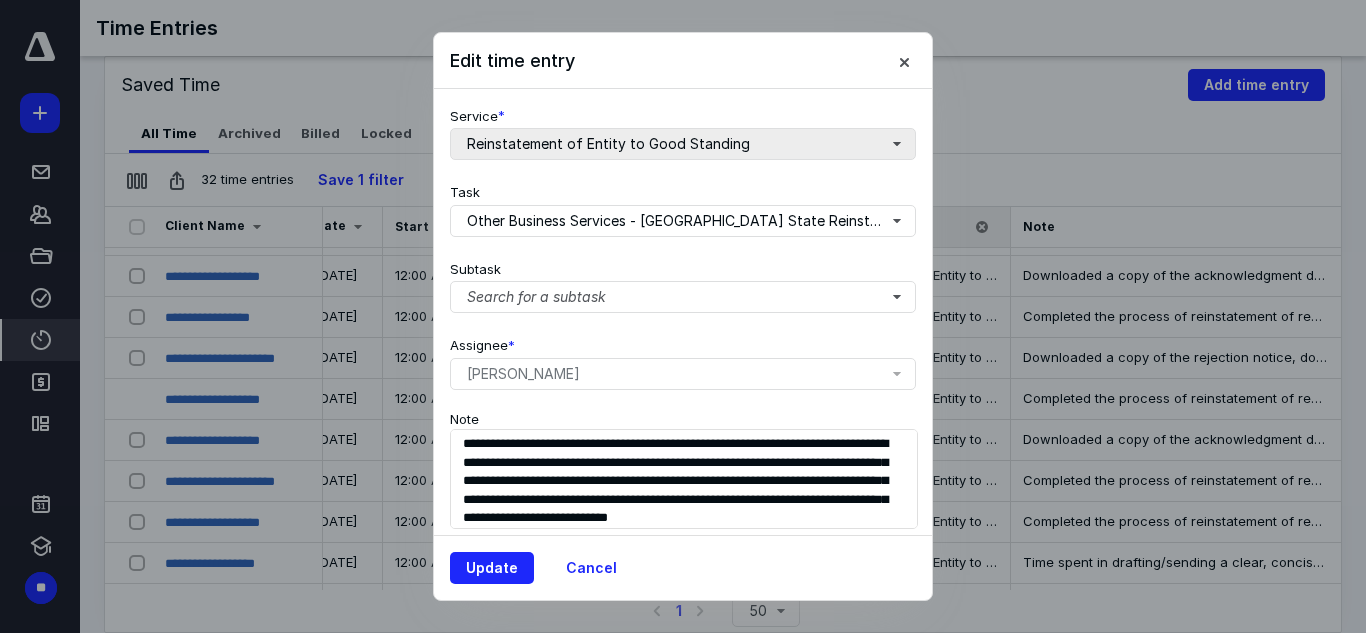 scroll, scrollTop: 300, scrollLeft: 0, axis: vertical 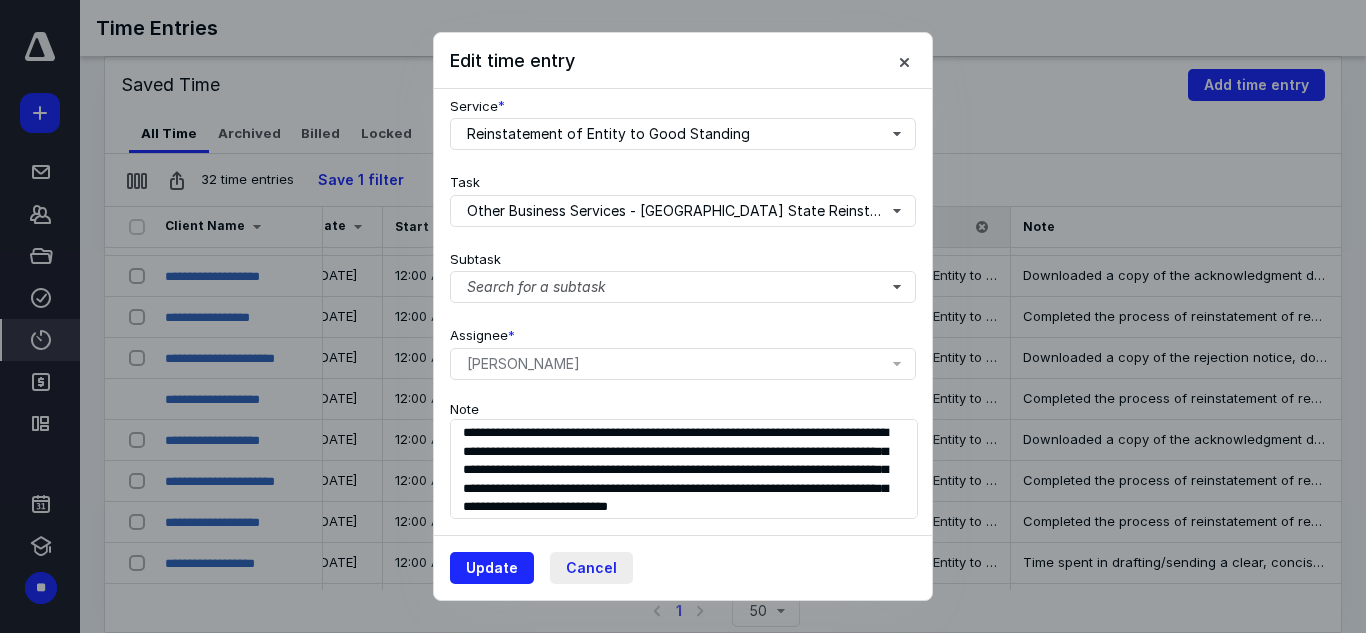 click on "Cancel" at bounding box center [591, 568] 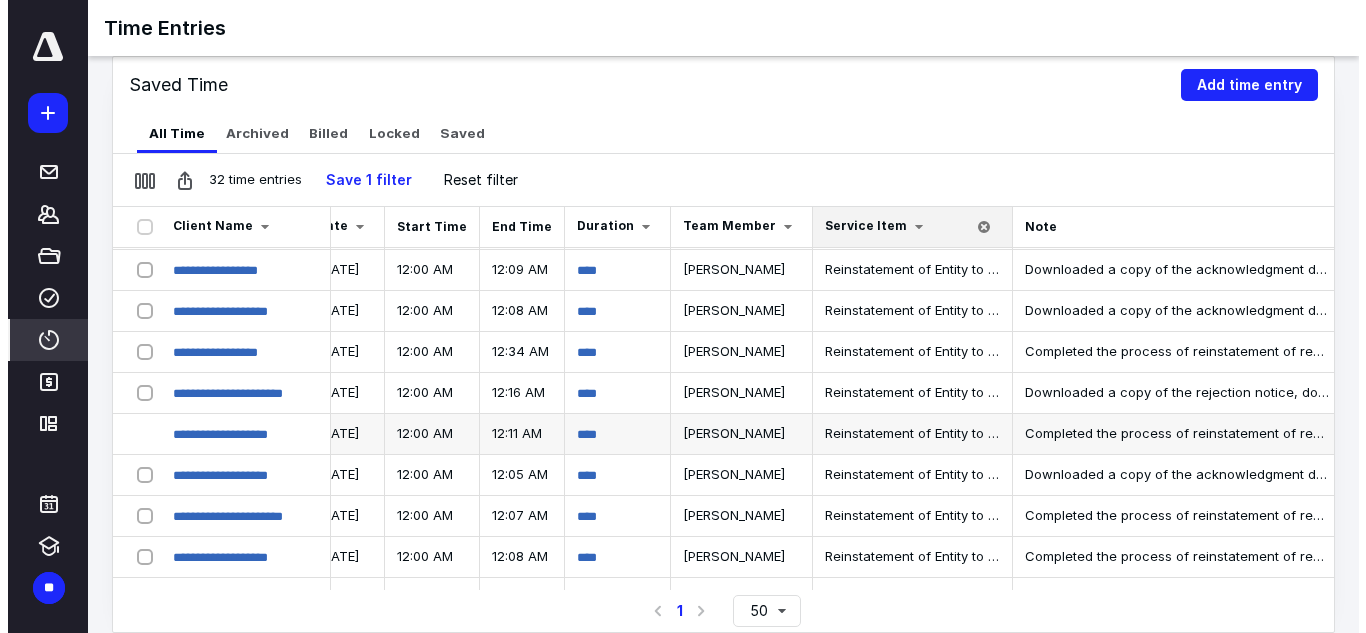 scroll, scrollTop: 484, scrollLeft: 754, axis: both 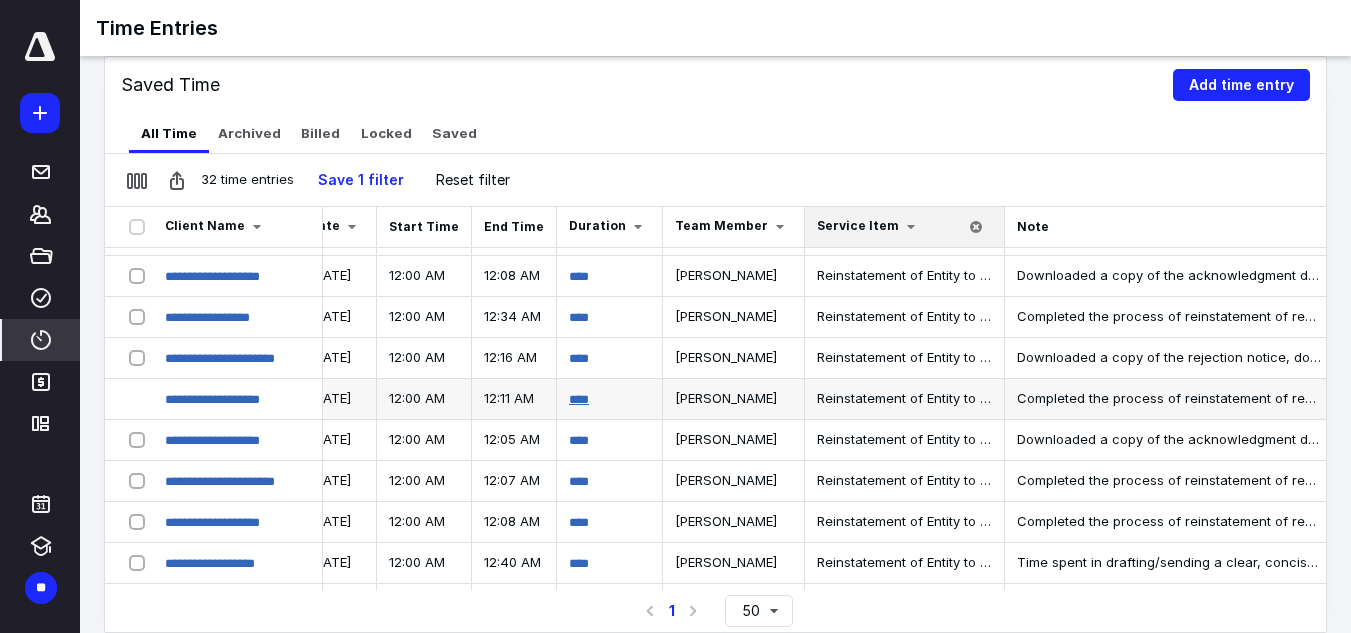 click on "****" at bounding box center [579, 399] 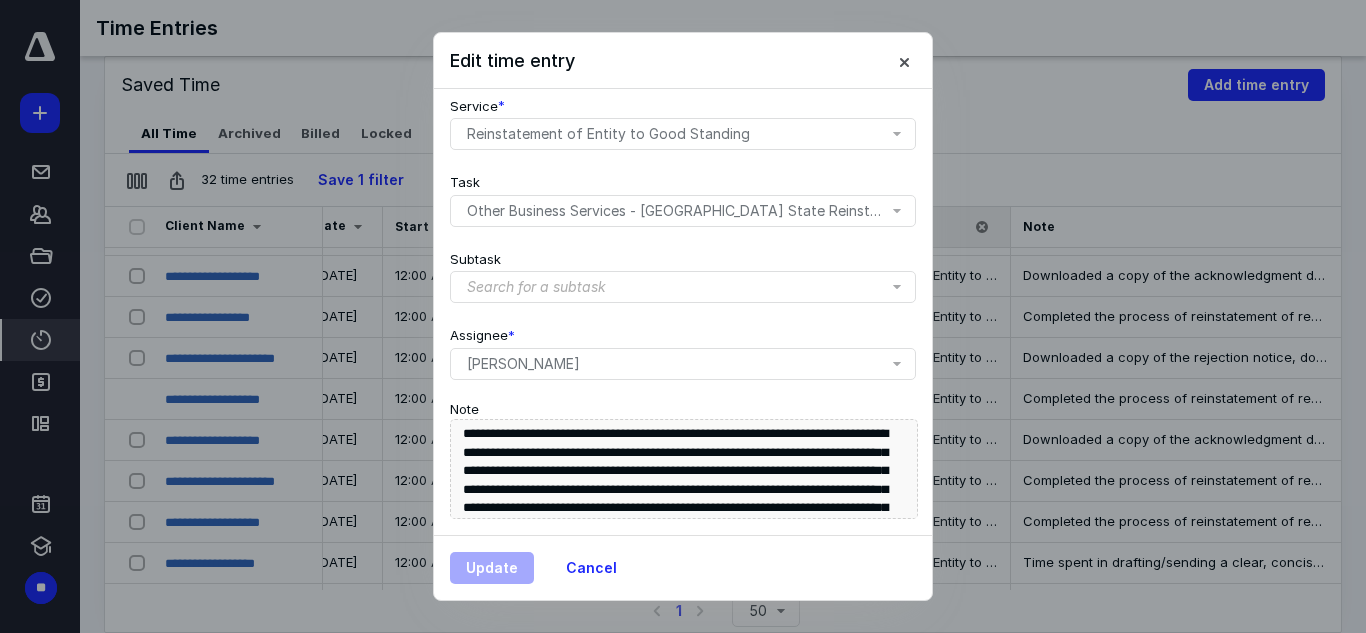 scroll, scrollTop: 300, scrollLeft: 0, axis: vertical 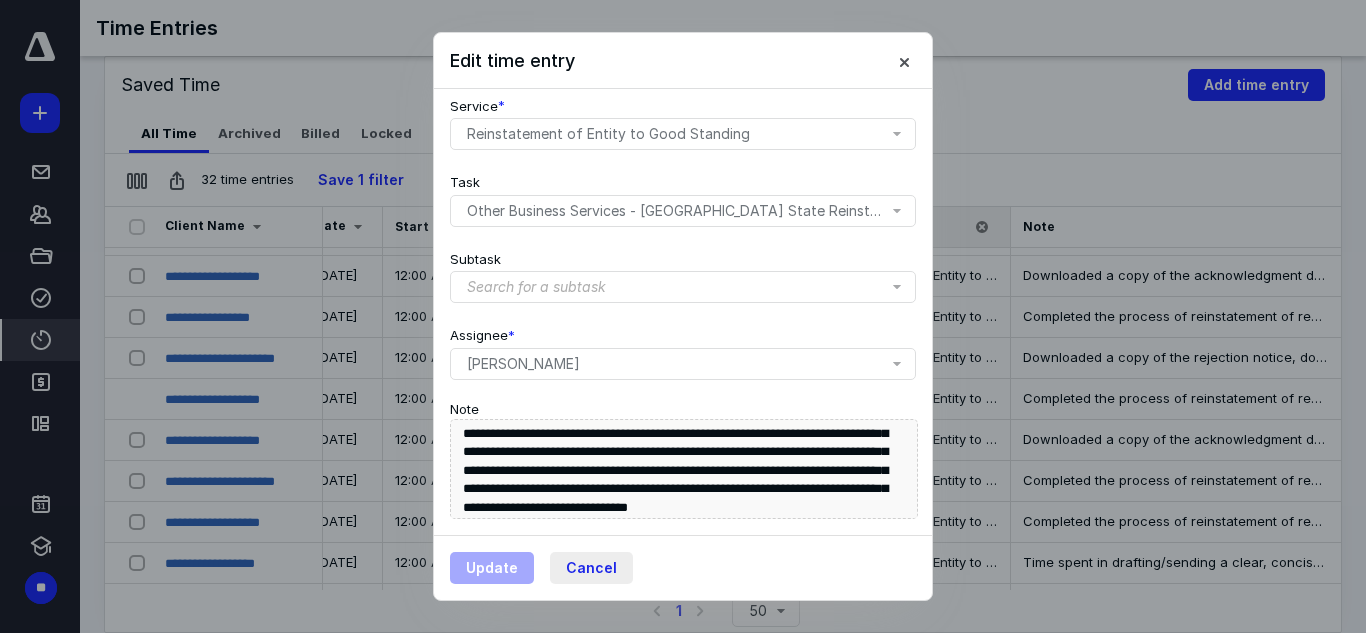 click on "Cancel" at bounding box center [591, 568] 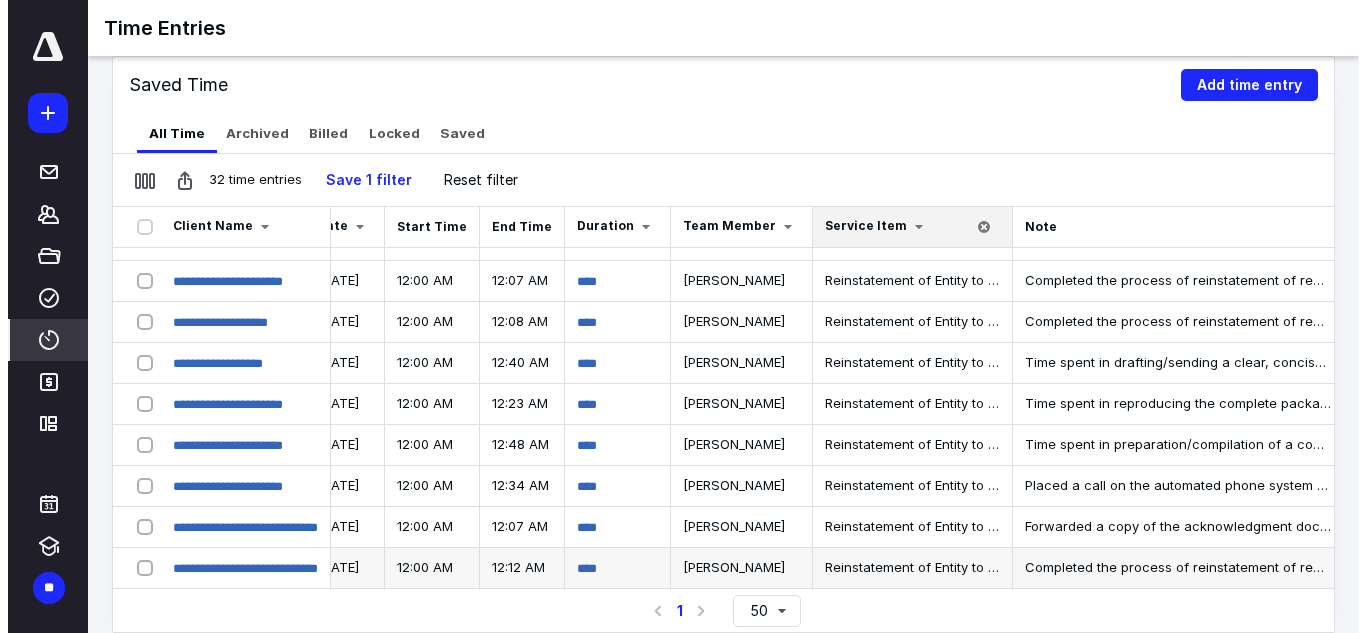 scroll, scrollTop: 784, scrollLeft: 754, axis: both 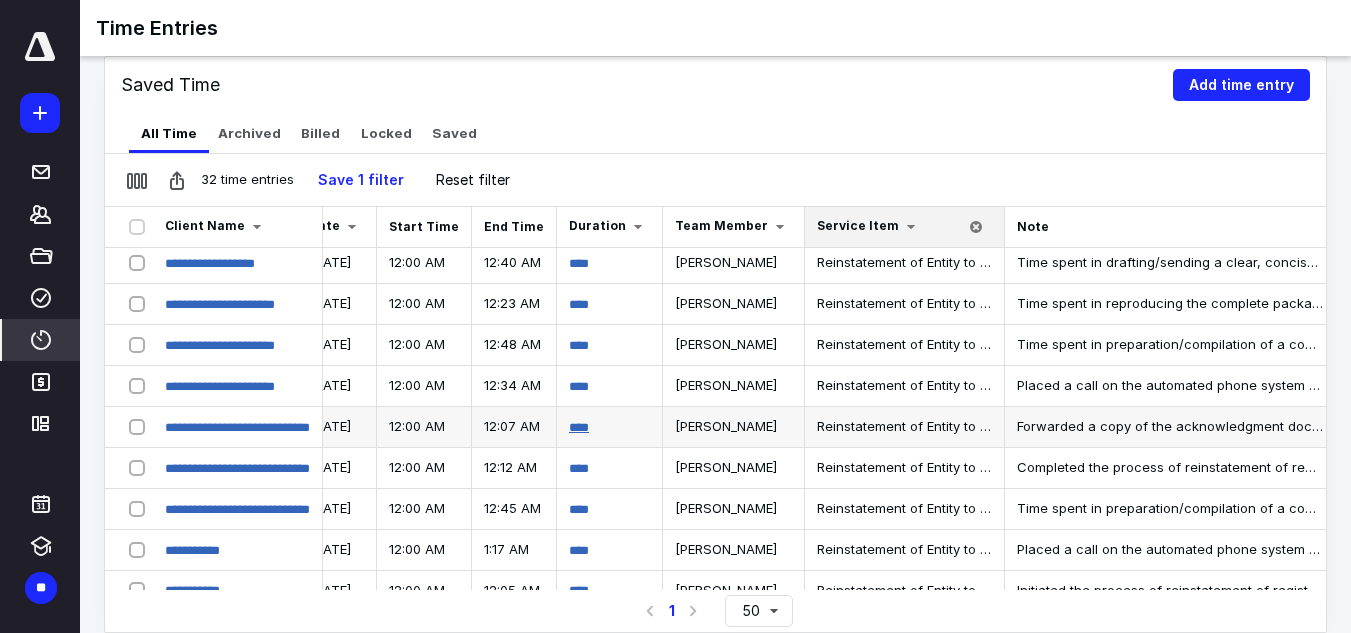 click on "****" at bounding box center (579, 427) 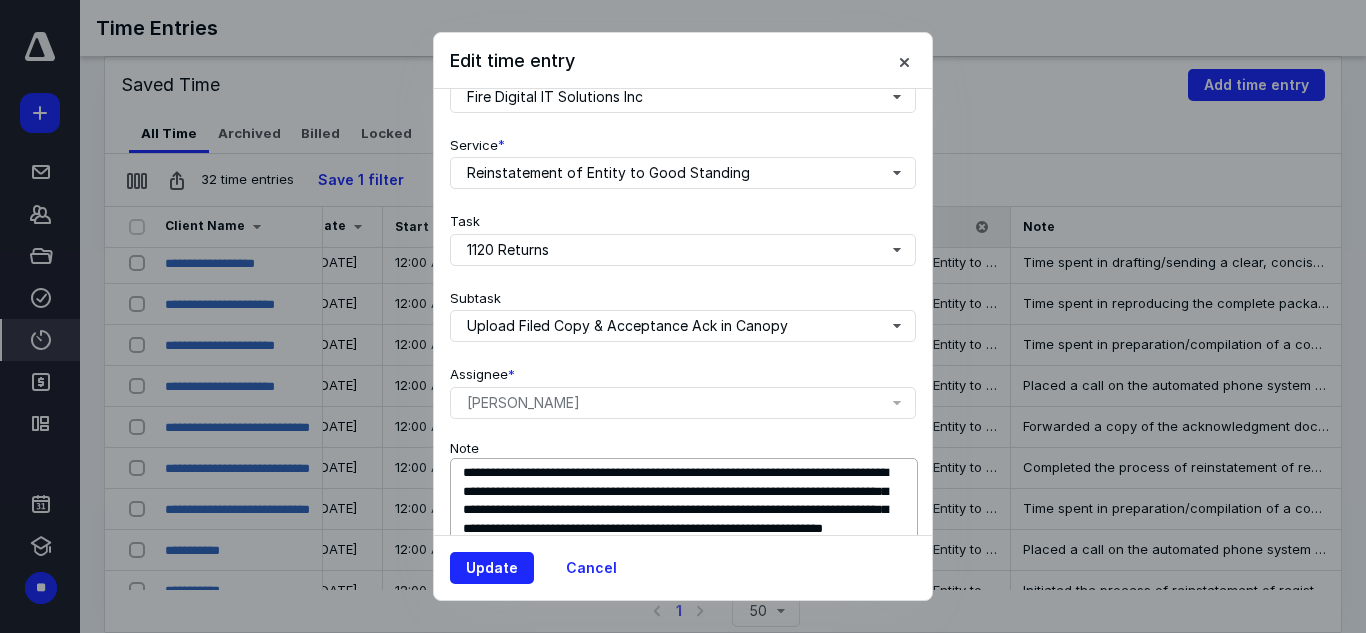 scroll, scrollTop: 300, scrollLeft: 0, axis: vertical 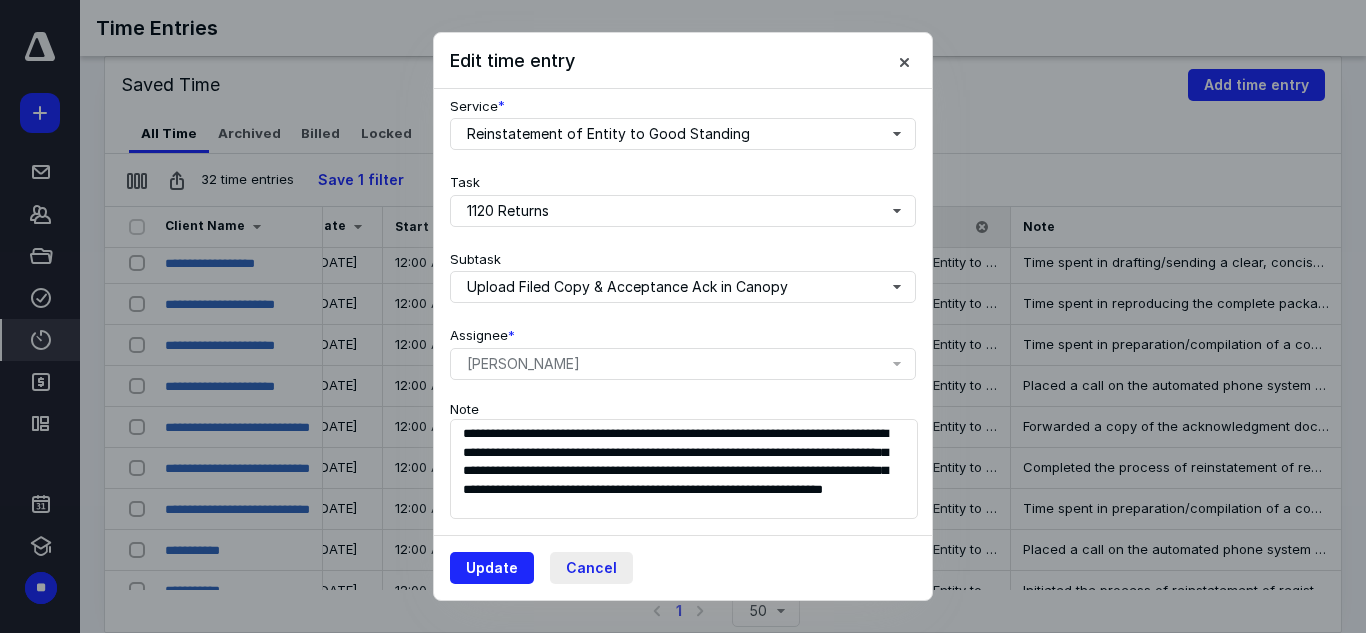 click on "Cancel" at bounding box center [591, 568] 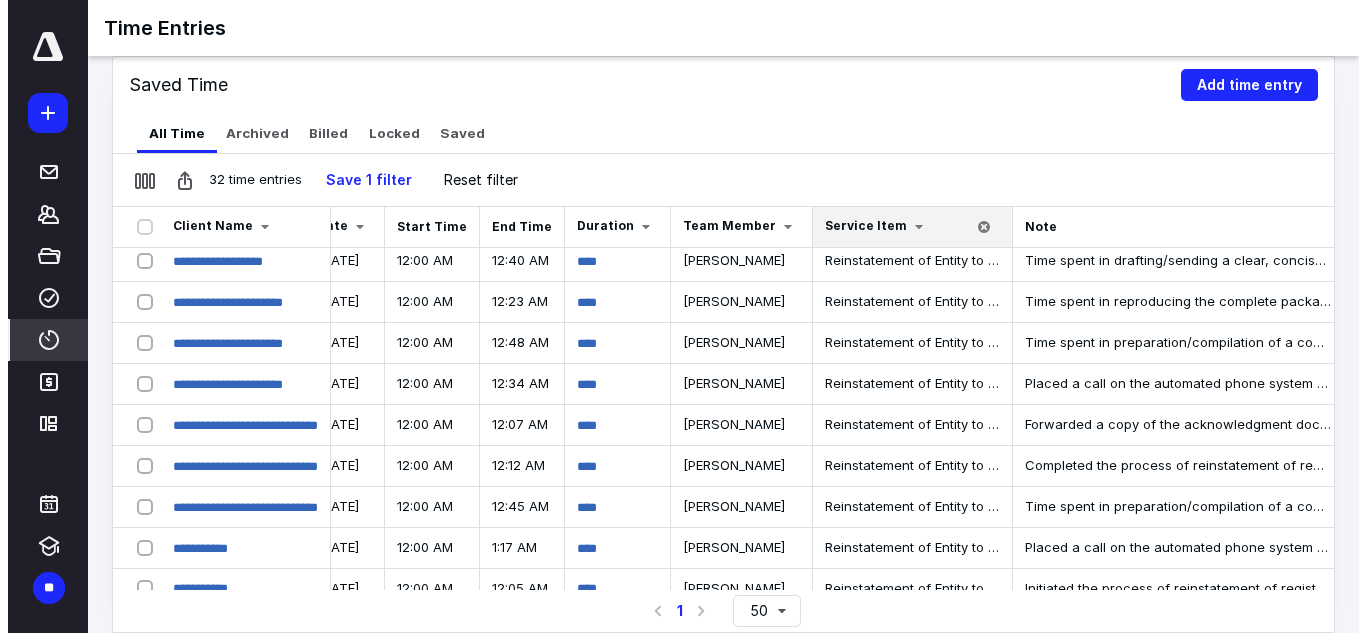 scroll, scrollTop: 784, scrollLeft: 754, axis: both 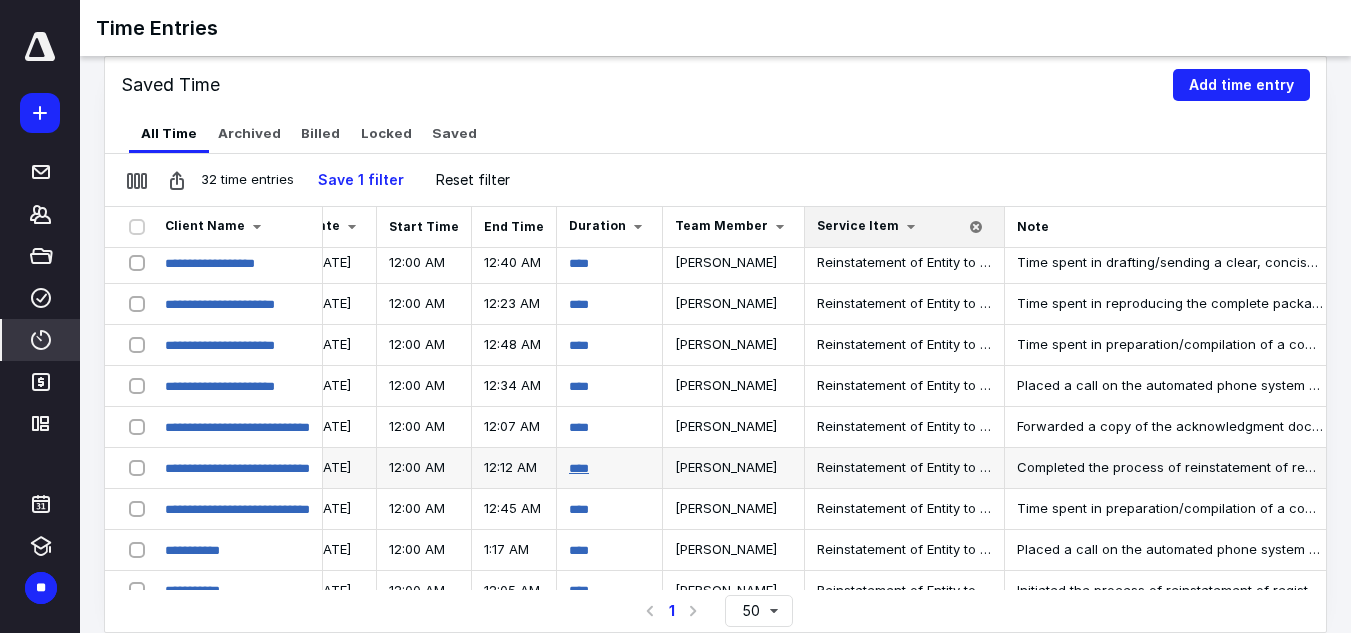 click on "****" at bounding box center [579, 468] 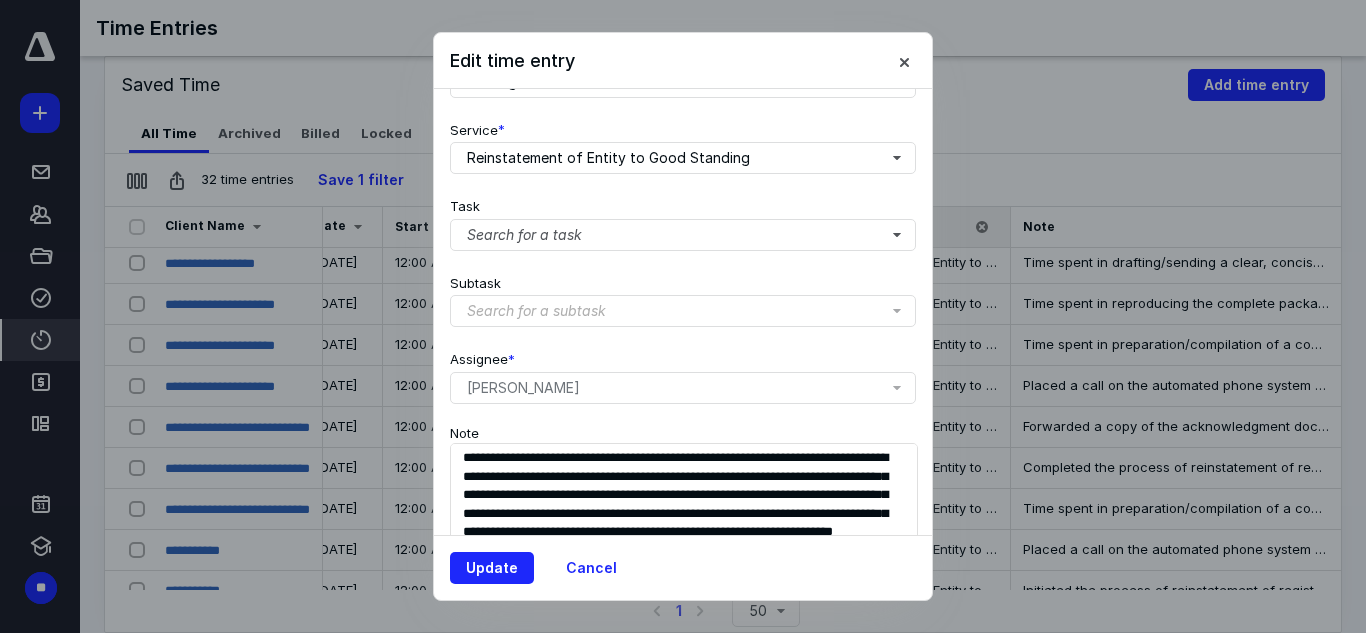scroll, scrollTop: 300, scrollLeft: 0, axis: vertical 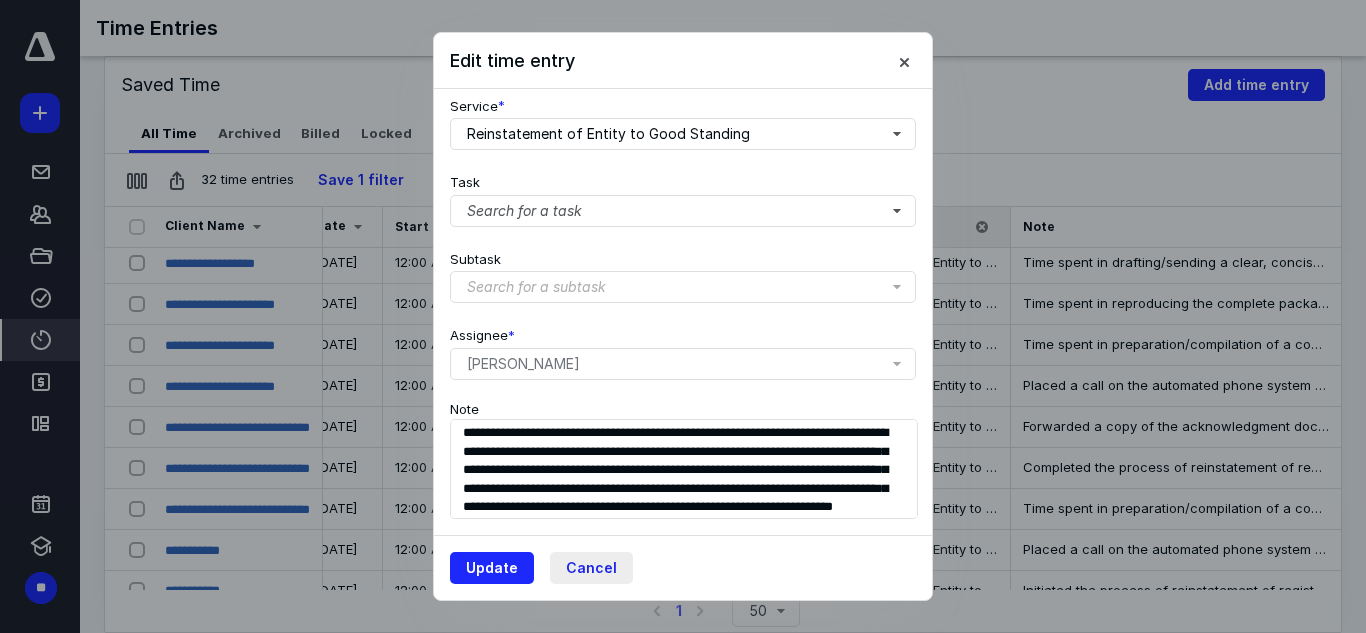 click on "Cancel" at bounding box center [591, 568] 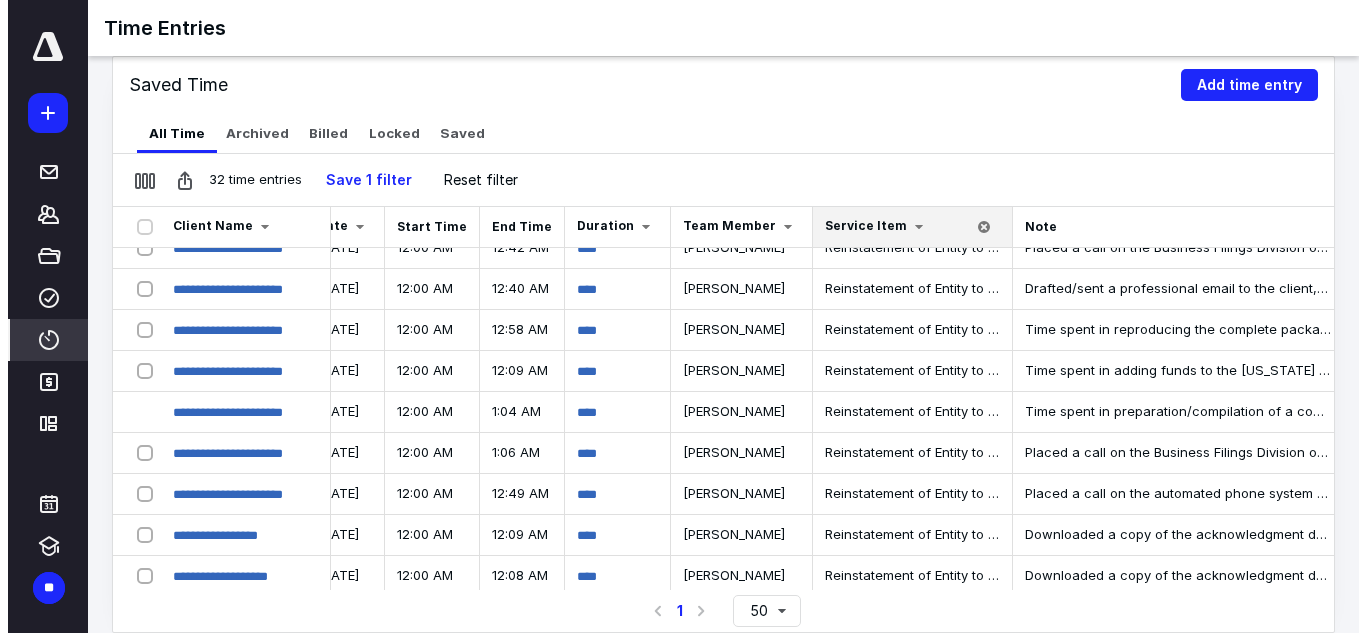 scroll, scrollTop: 0, scrollLeft: 754, axis: horizontal 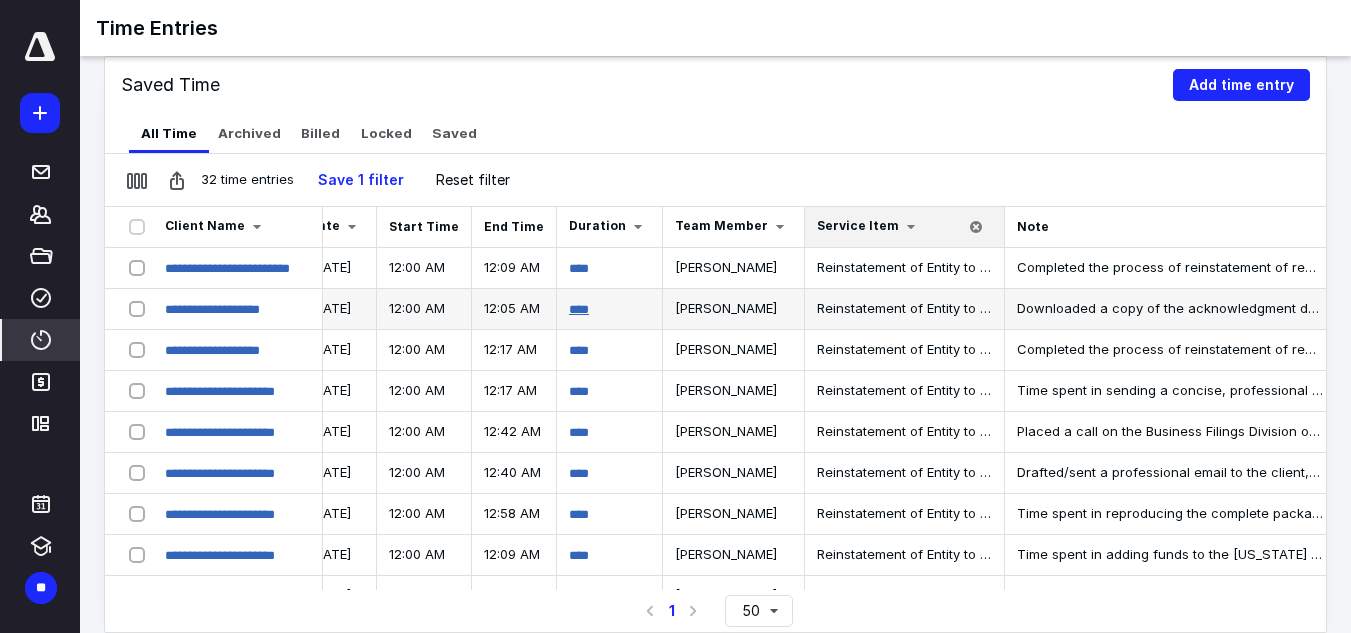 click on "****" at bounding box center [579, 309] 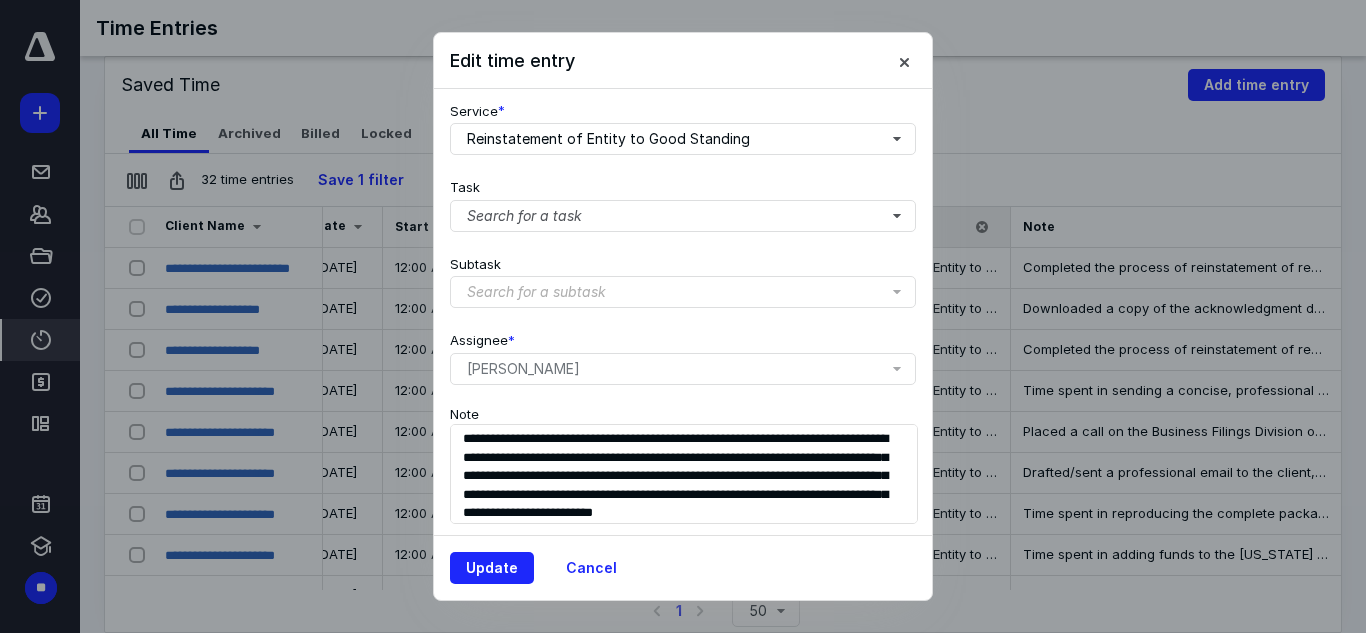 scroll, scrollTop: 300, scrollLeft: 0, axis: vertical 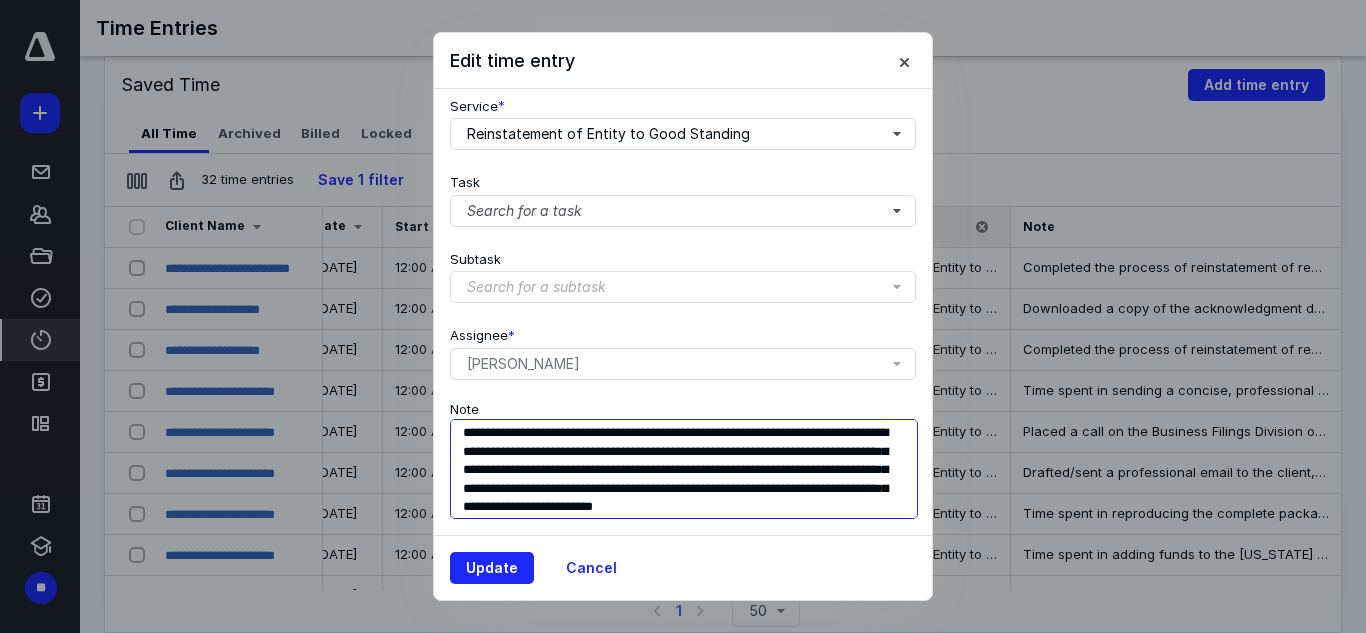 click on "**********" at bounding box center (684, 469) 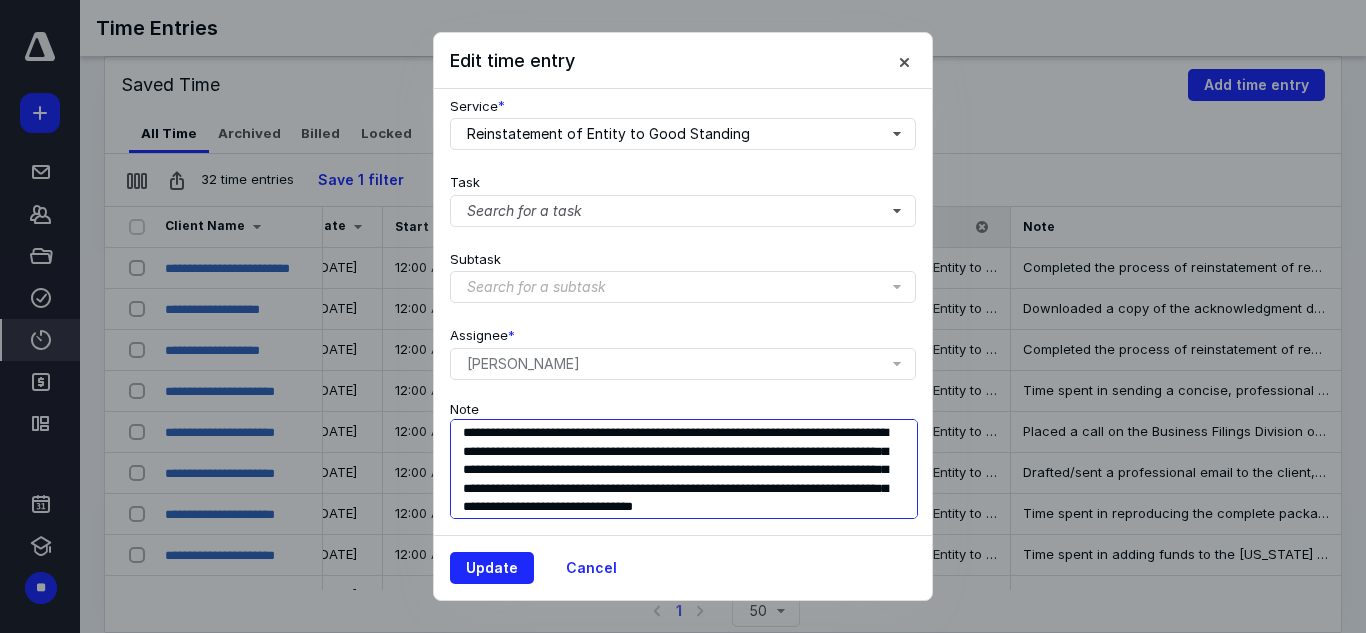 click on "**********" at bounding box center (684, 469) 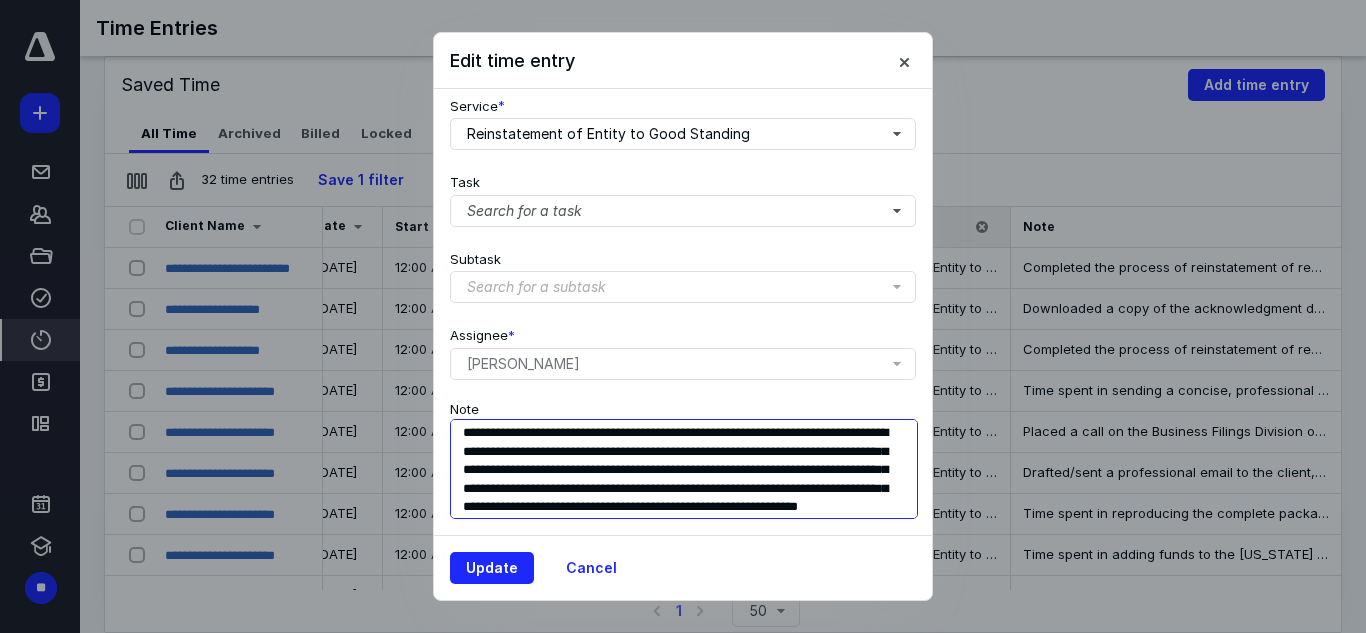 scroll, scrollTop: 36, scrollLeft: 0, axis: vertical 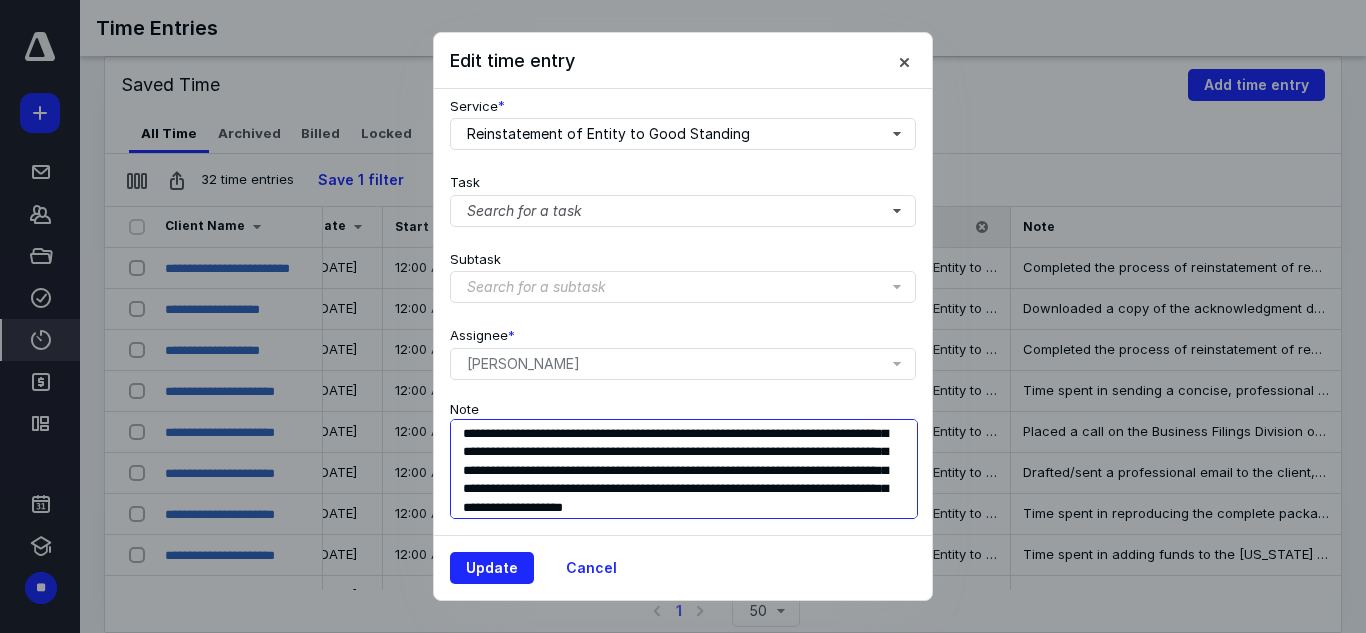 drag, startPoint x: 749, startPoint y: 490, endPoint x: 541, endPoint y: 492, distance: 208.00961 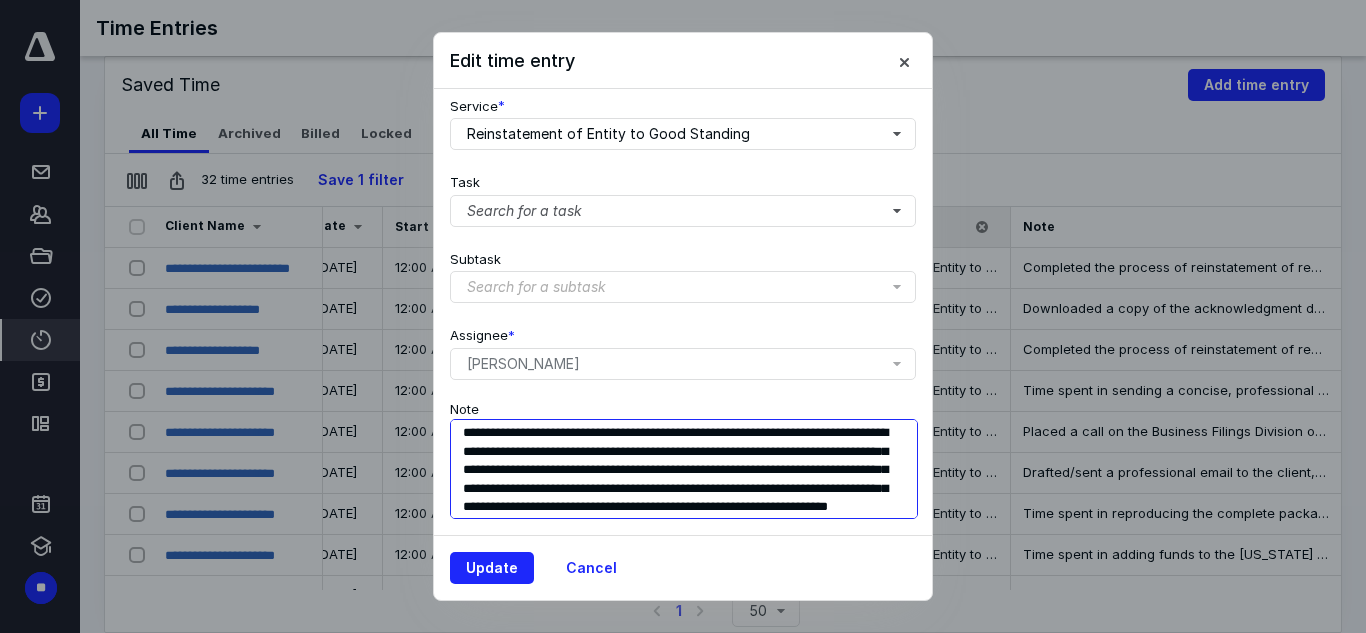 click on "**********" at bounding box center [684, 469] 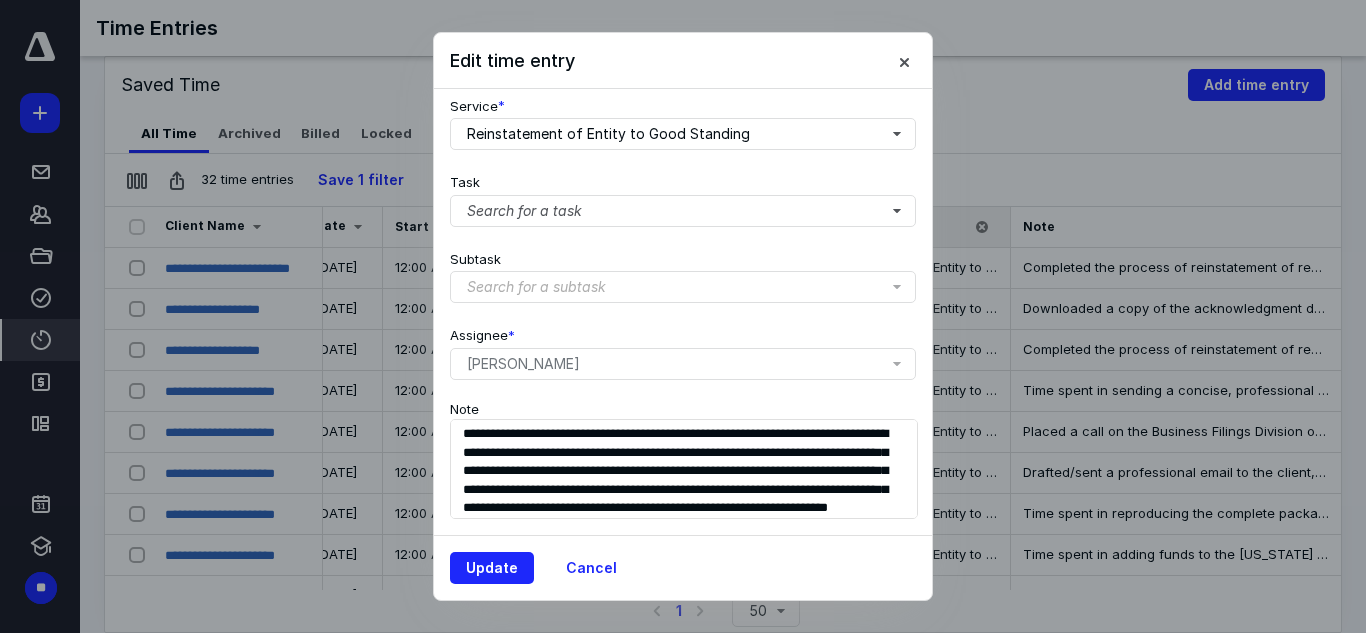 click on "**********" at bounding box center (683, 458) 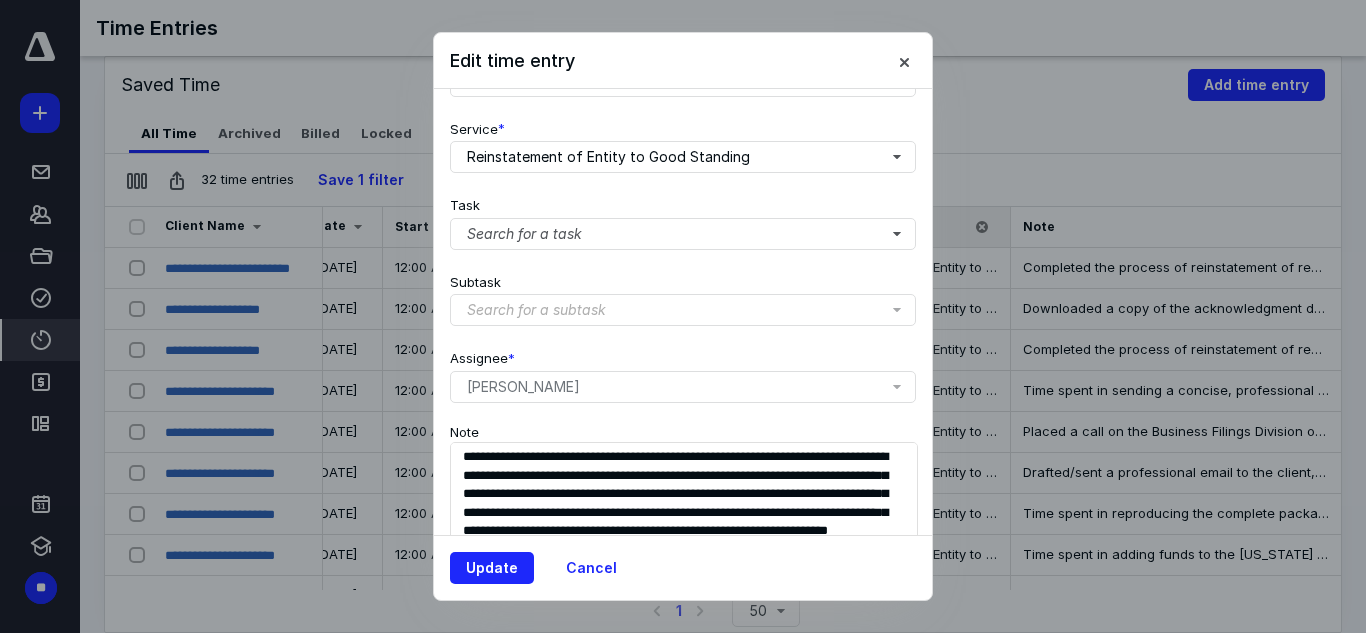 scroll, scrollTop: 300, scrollLeft: 0, axis: vertical 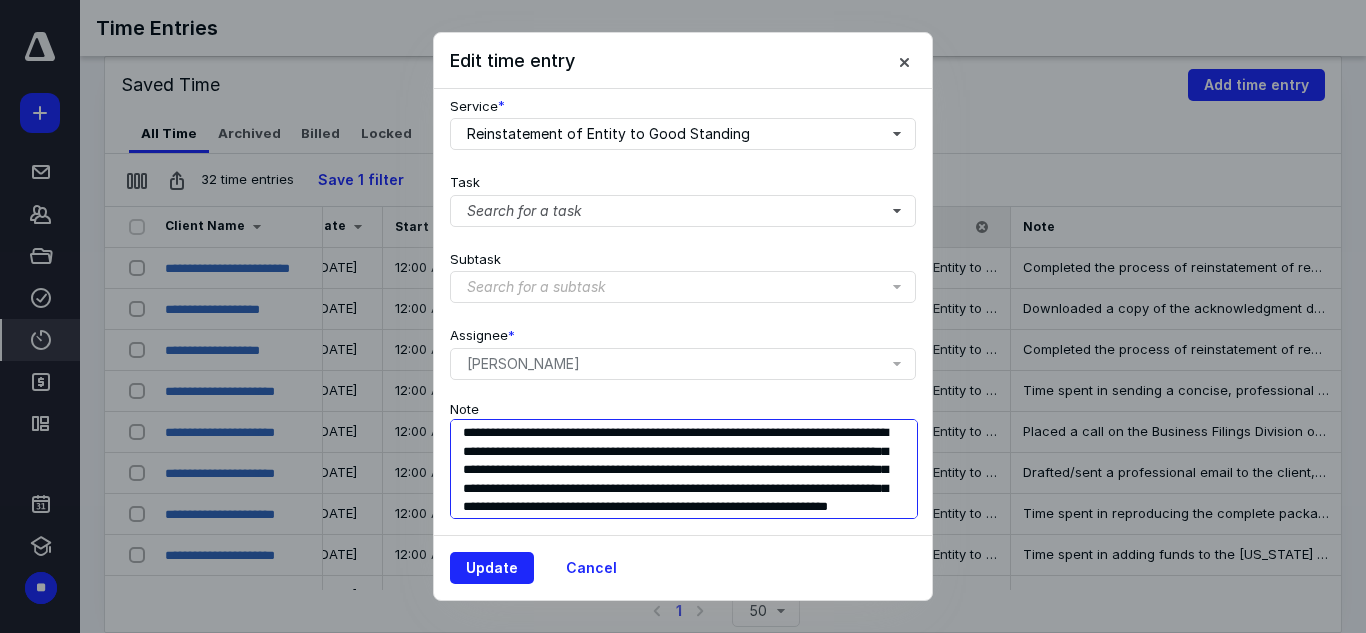 click on "**********" at bounding box center [684, 469] 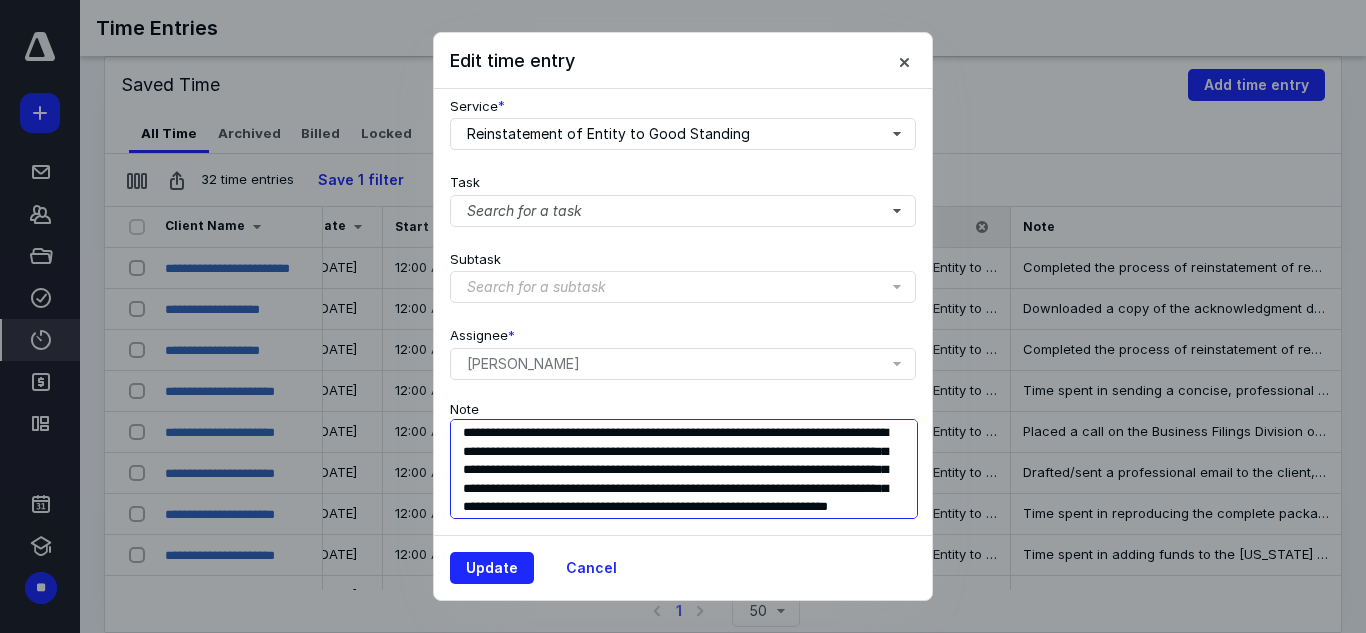 scroll, scrollTop: 0, scrollLeft: 0, axis: both 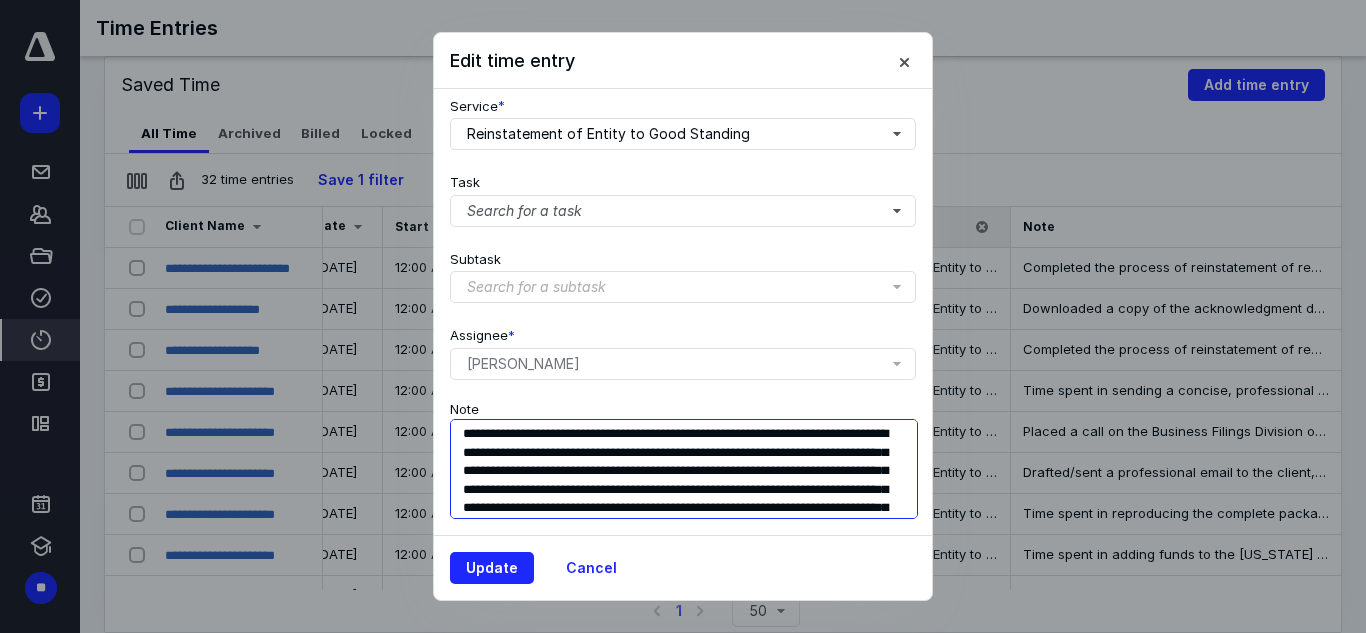 drag, startPoint x: 711, startPoint y: 471, endPoint x: 587, endPoint y: 482, distance: 124.486946 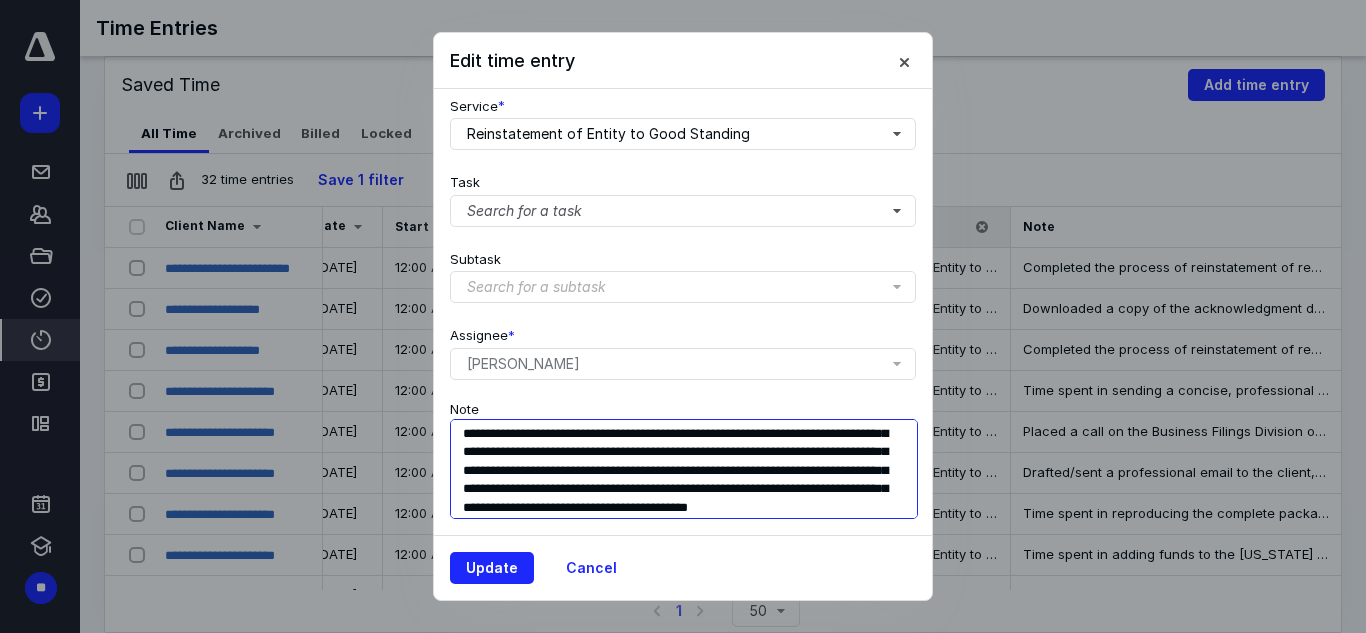 scroll, scrollTop: 57, scrollLeft: 0, axis: vertical 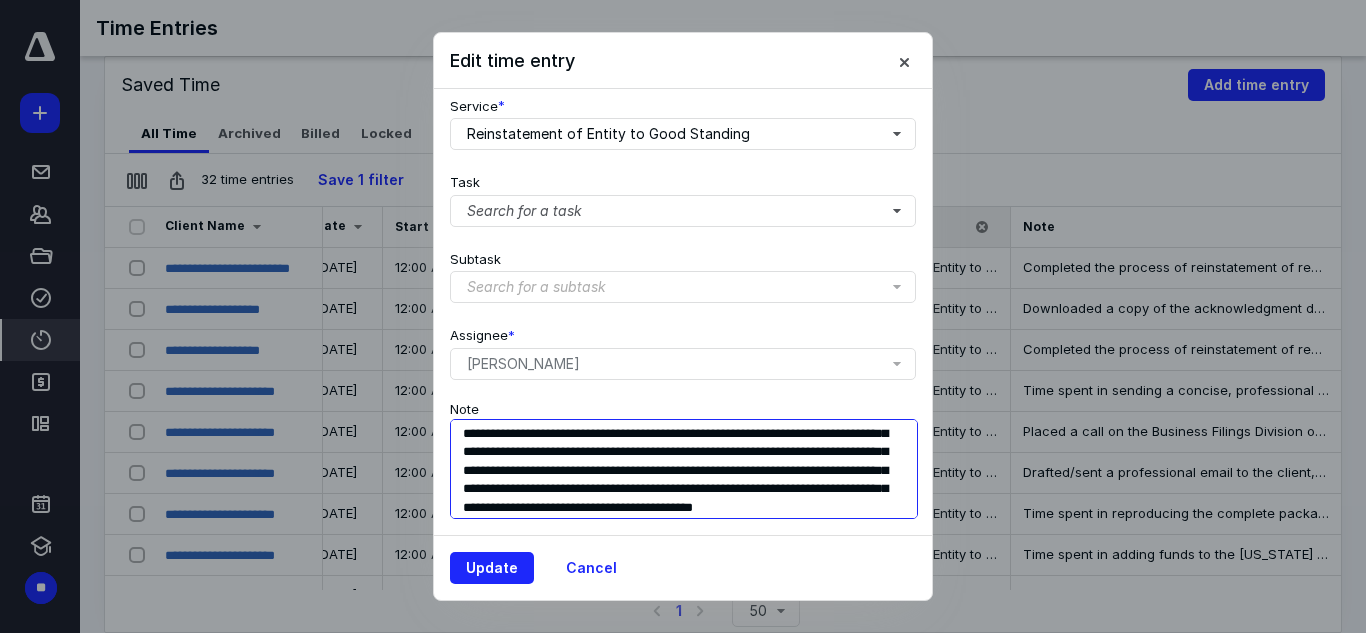 click on "**********" at bounding box center [684, 469] 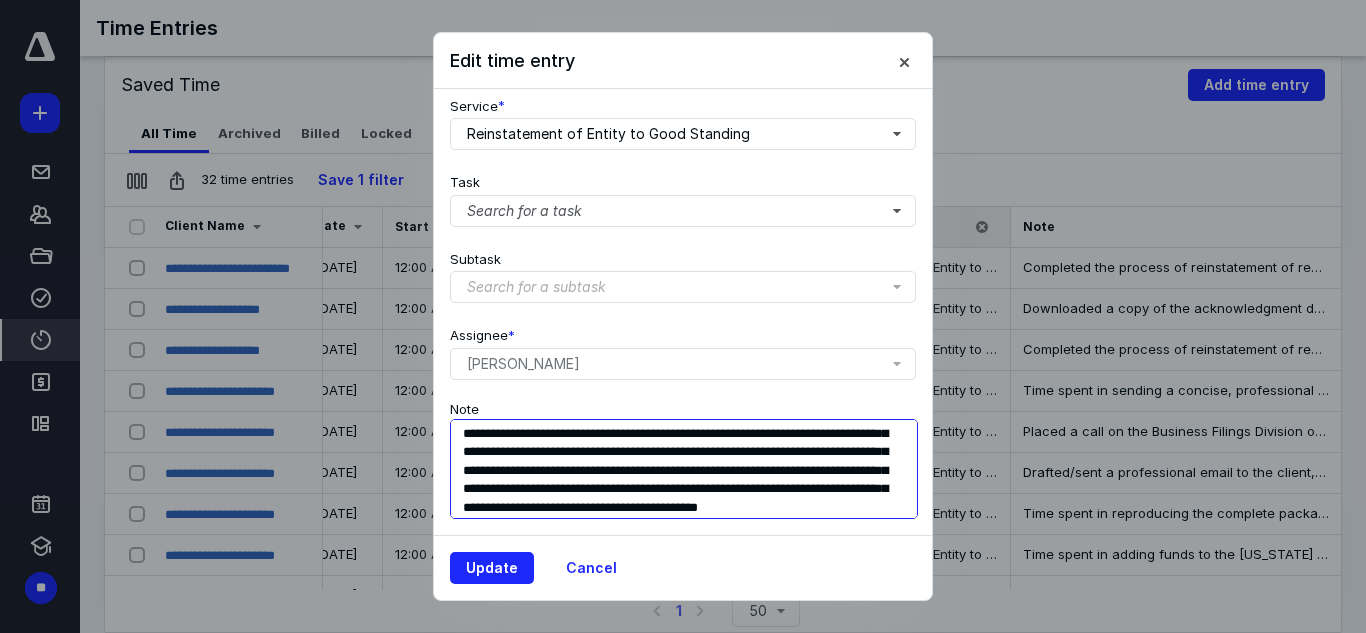 click on "**********" at bounding box center (684, 469) 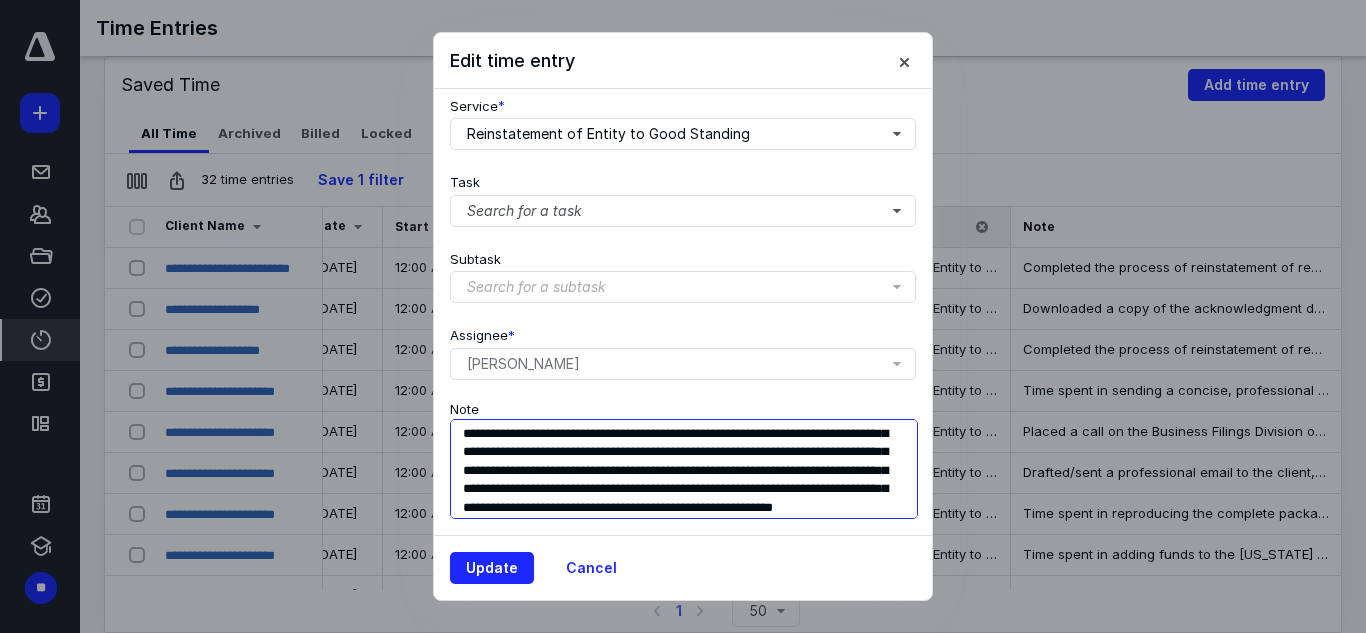 click on "**********" at bounding box center (684, 469) 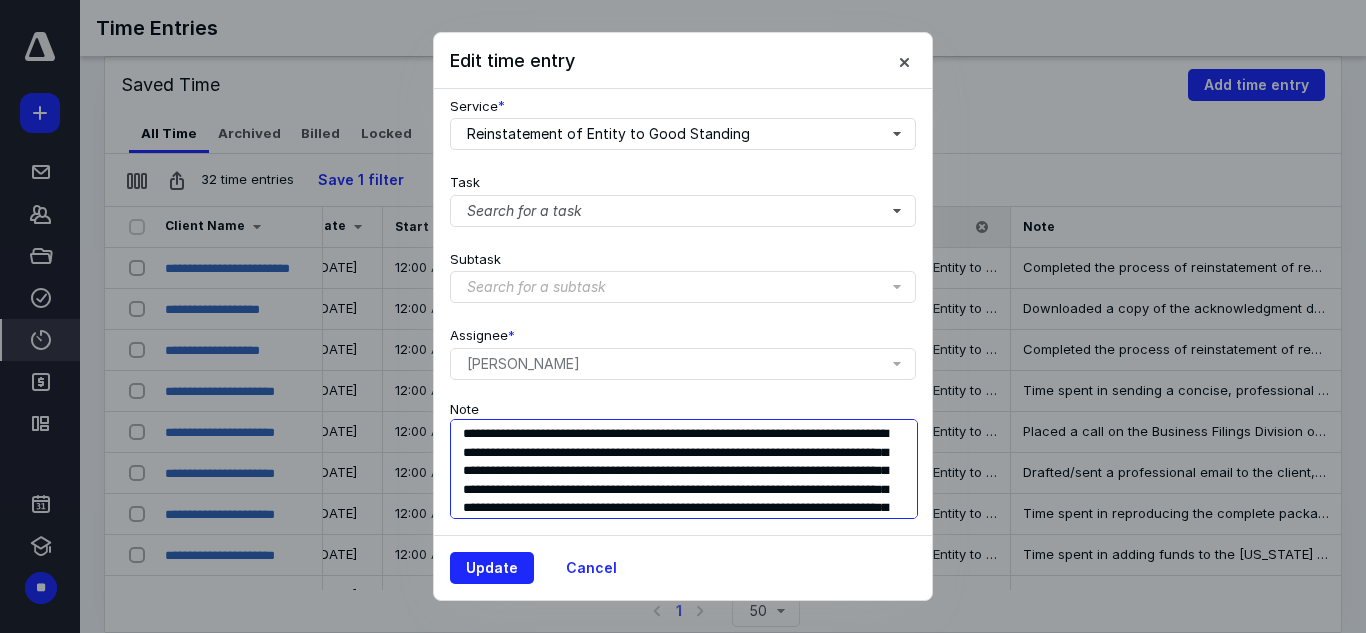 type on "**********" 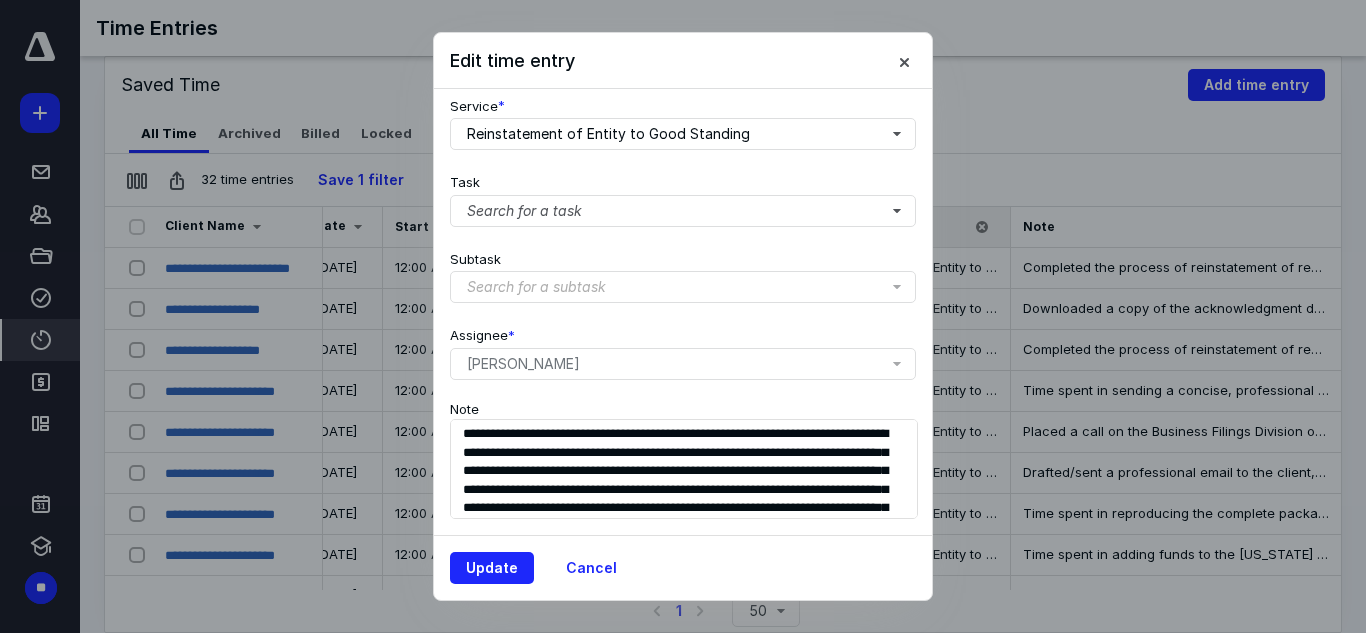 click on "**********" at bounding box center (683, 458) 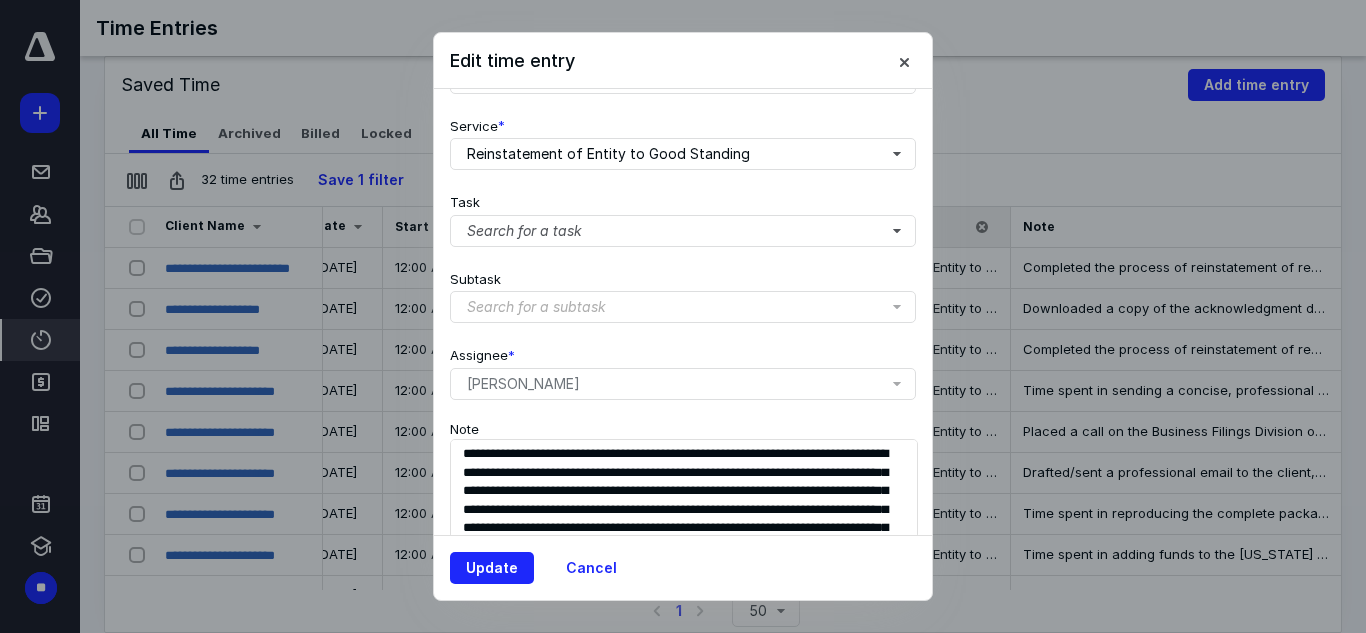 scroll, scrollTop: 300, scrollLeft: 0, axis: vertical 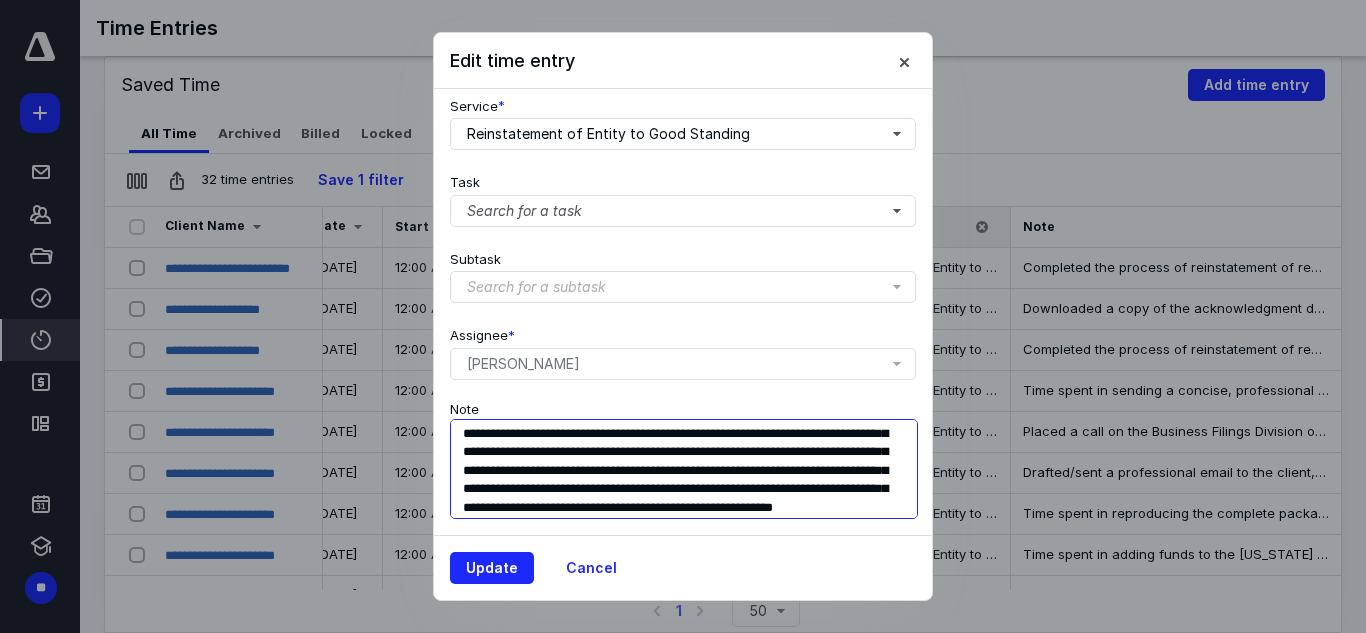 drag, startPoint x: 464, startPoint y: 413, endPoint x: 777, endPoint y: 500, distance: 324.86612 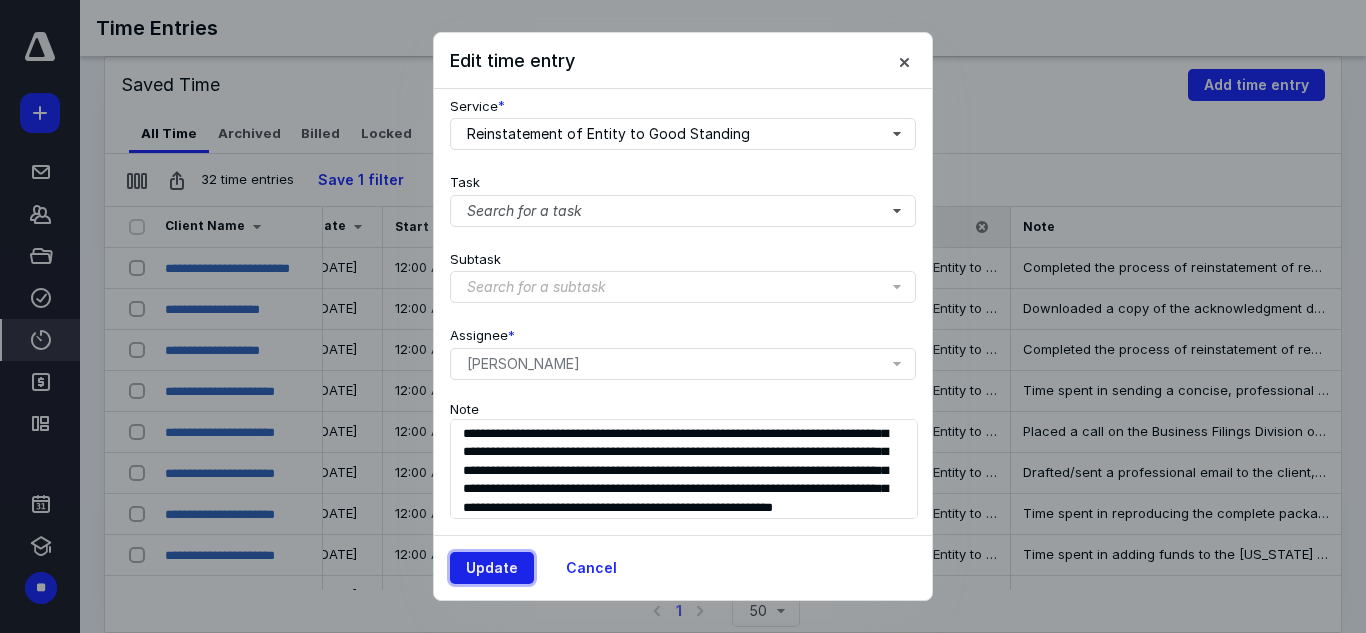 click on "Update" at bounding box center [492, 568] 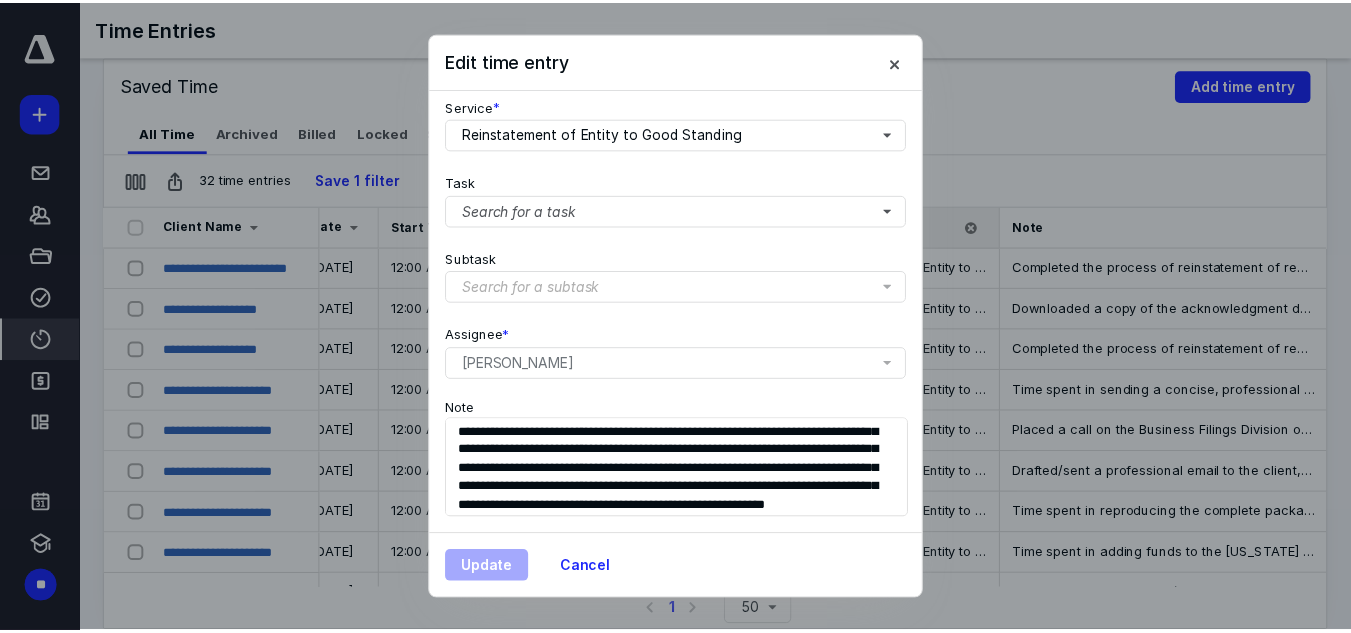 scroll, scrollTop: 0, scrollLeft: 99, axis: horizontal 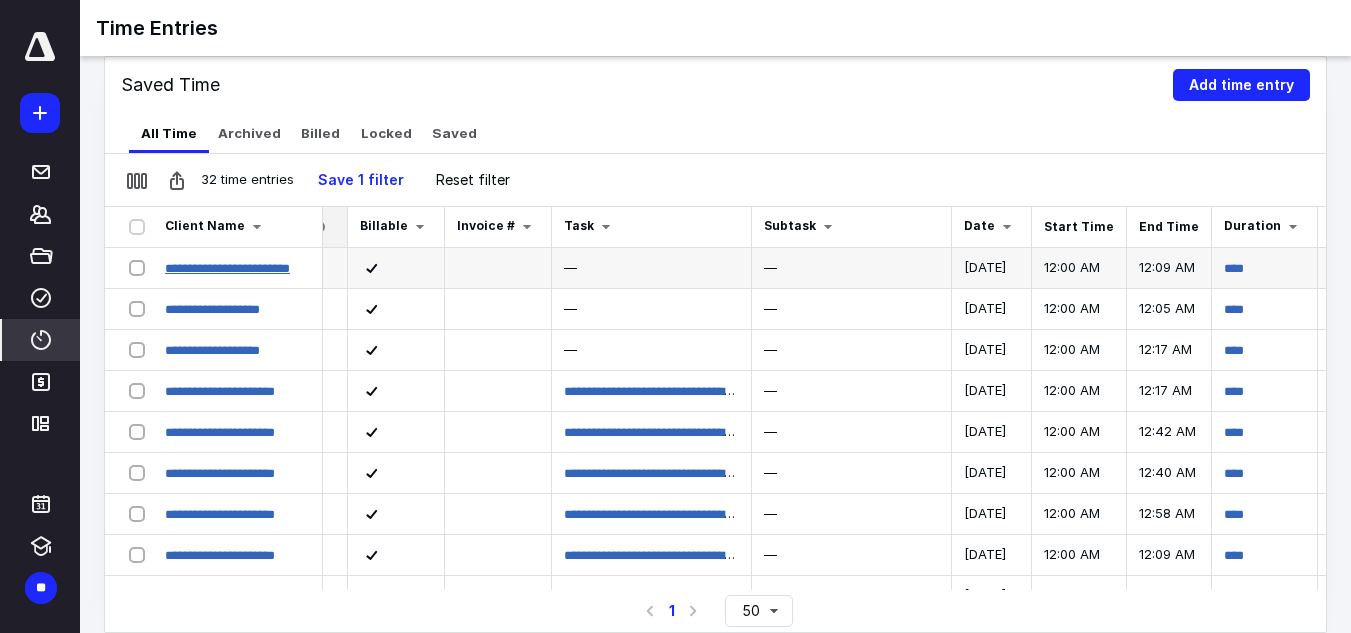 click on "**********" at bounding box center (227, 268) 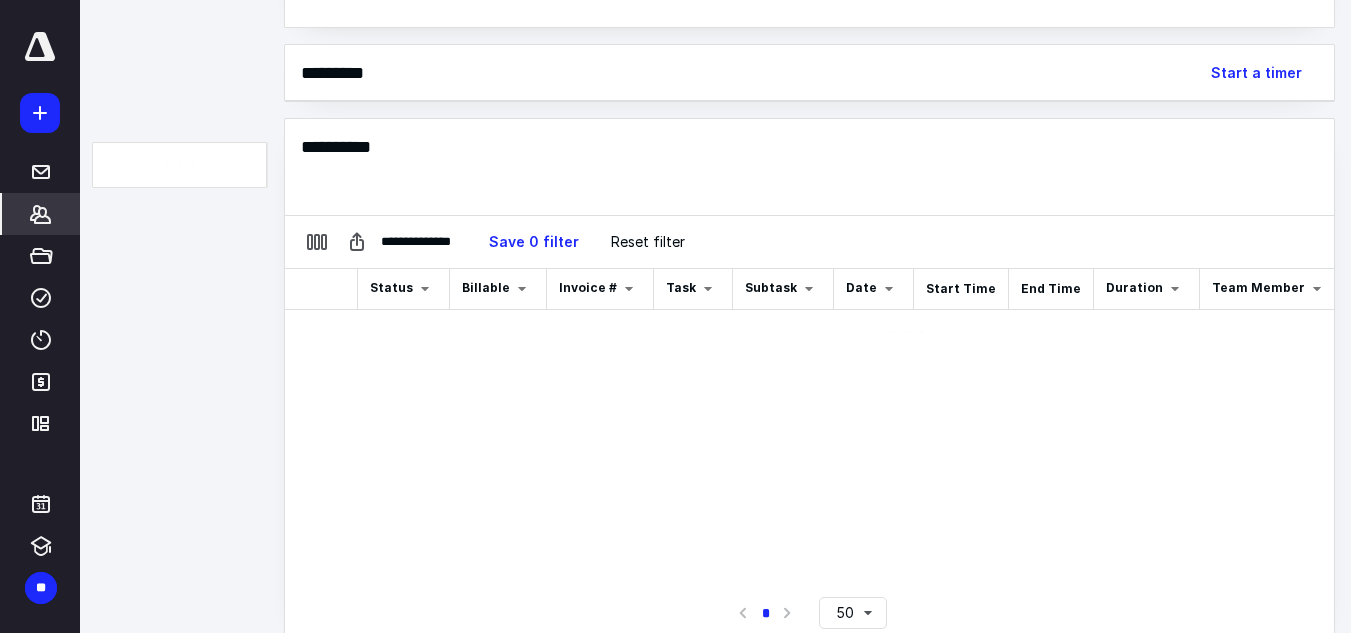 scroll, scrollTop: 232, scrollLeft: 0, axis: vertical 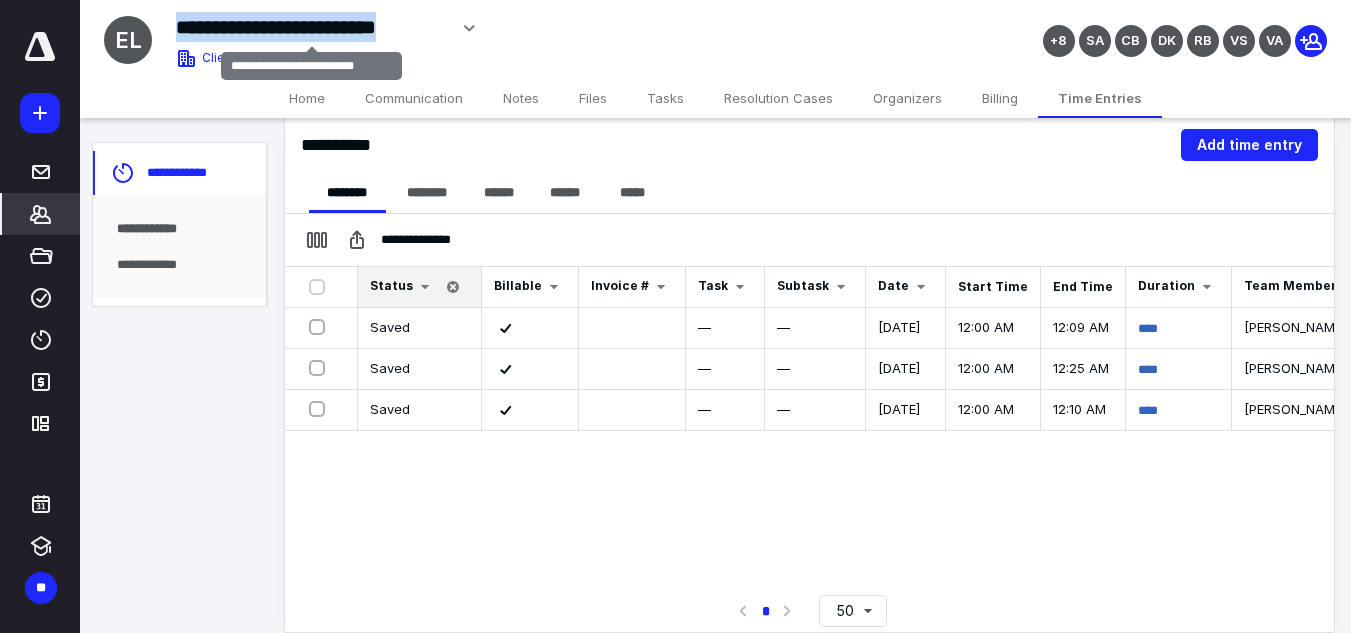 drag, startPoint x: 176, startPoint y: 28, endPoint x: 442, endPoint y: 37, distance: 266.15222 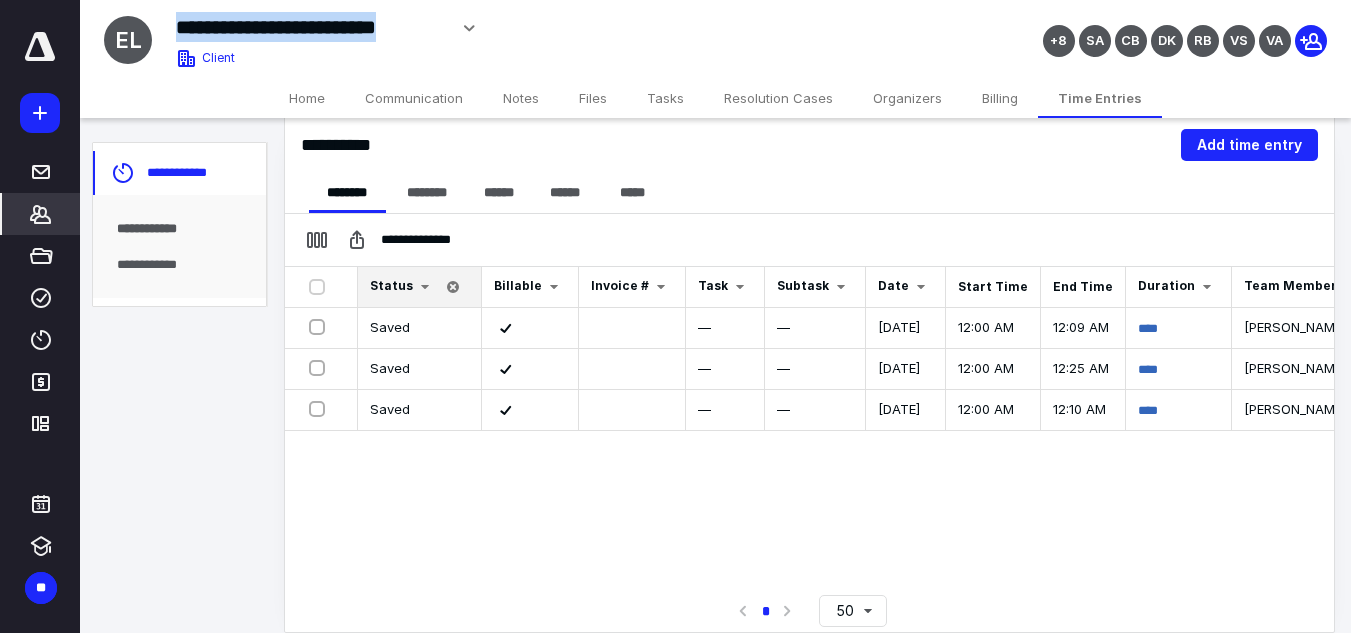 click on "Home" at bounding box center (307, 98) 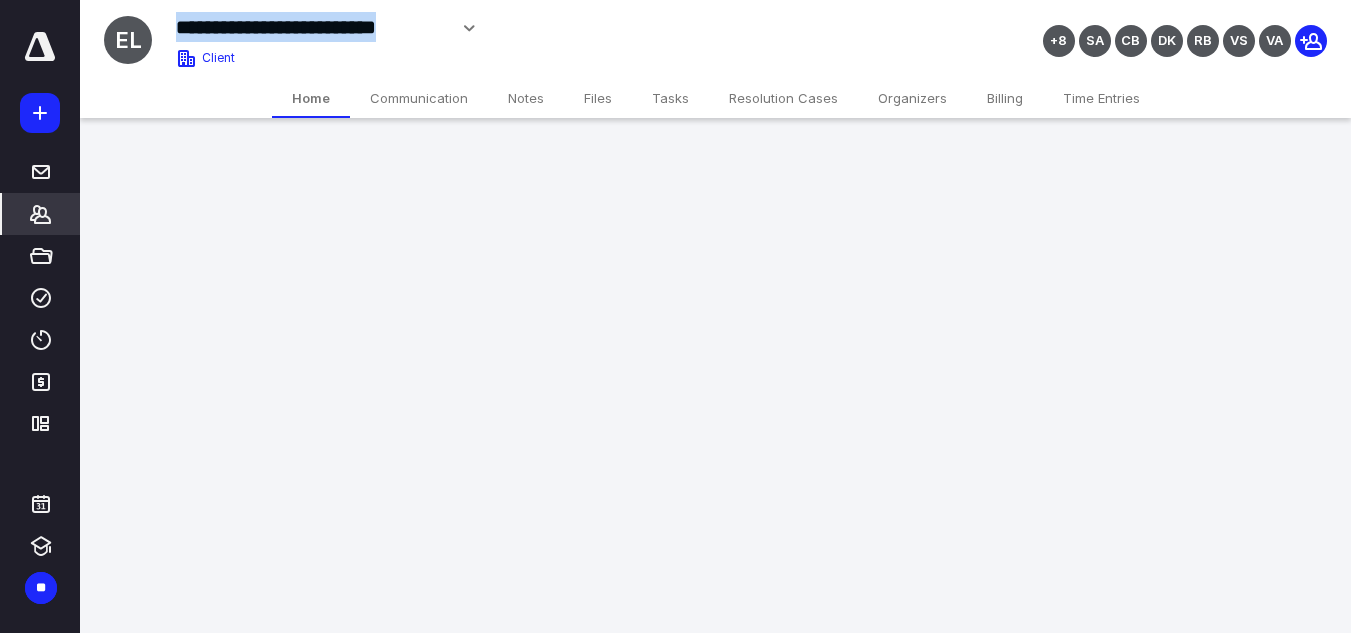 scroll, scrollTop: 0, scrollLeft: 0, axis: both 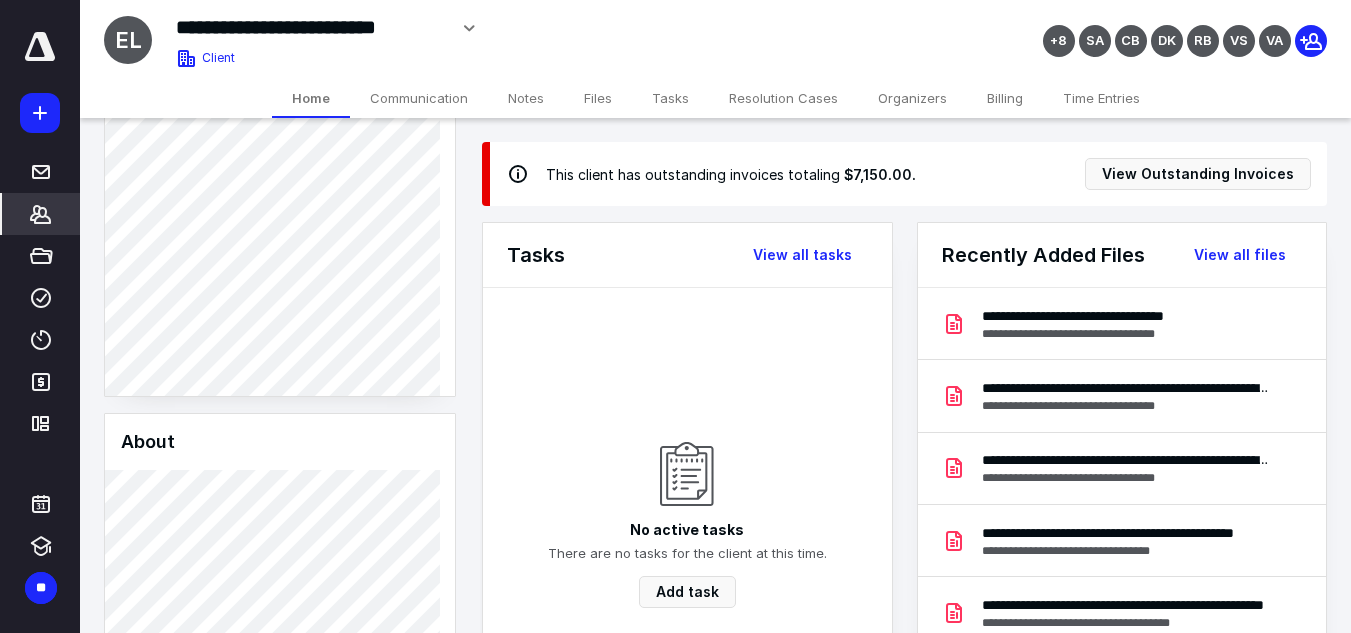 click on "Time Entries" at bounding box center (1101, 98) 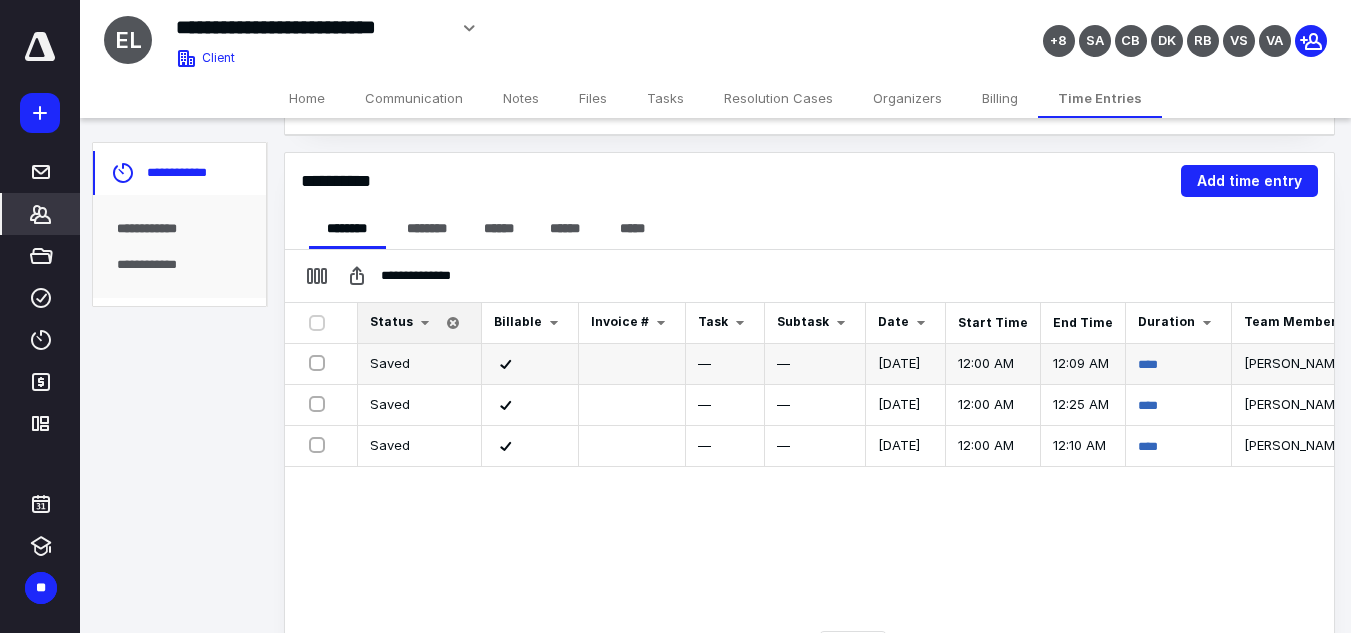 scroll, scrollTop: 200, scrollLeft: 0, axis: vertical 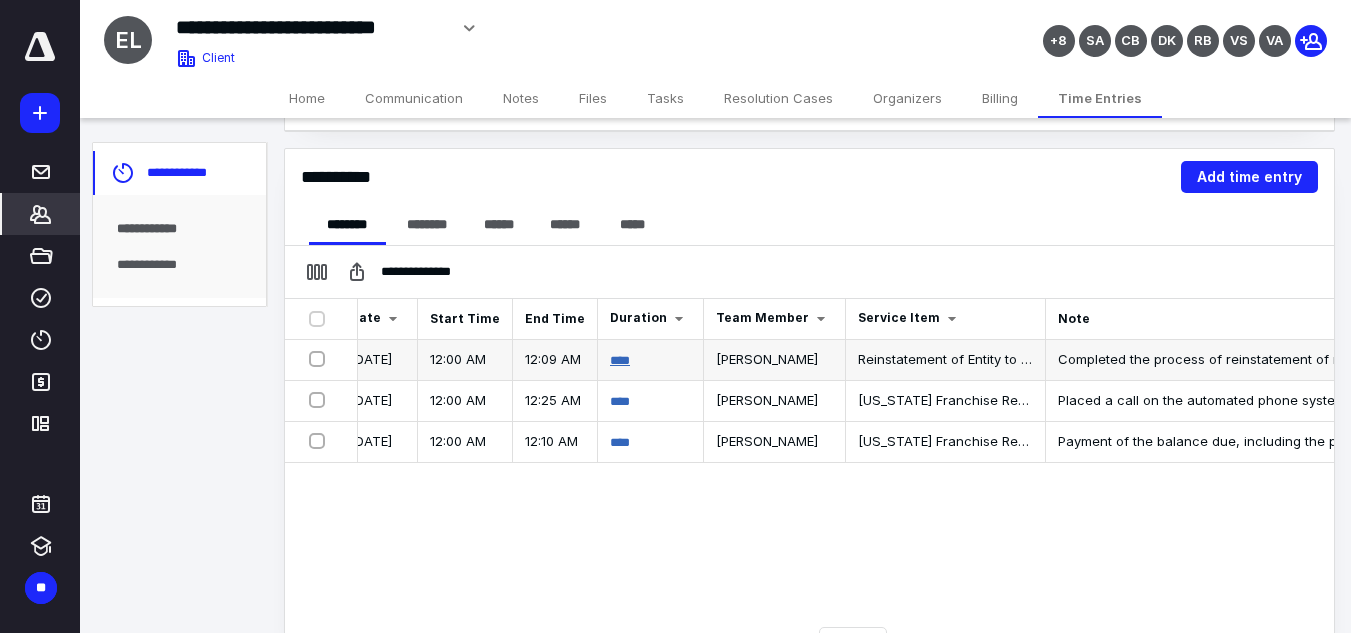 click on "****" at bounding box center [620, 360] 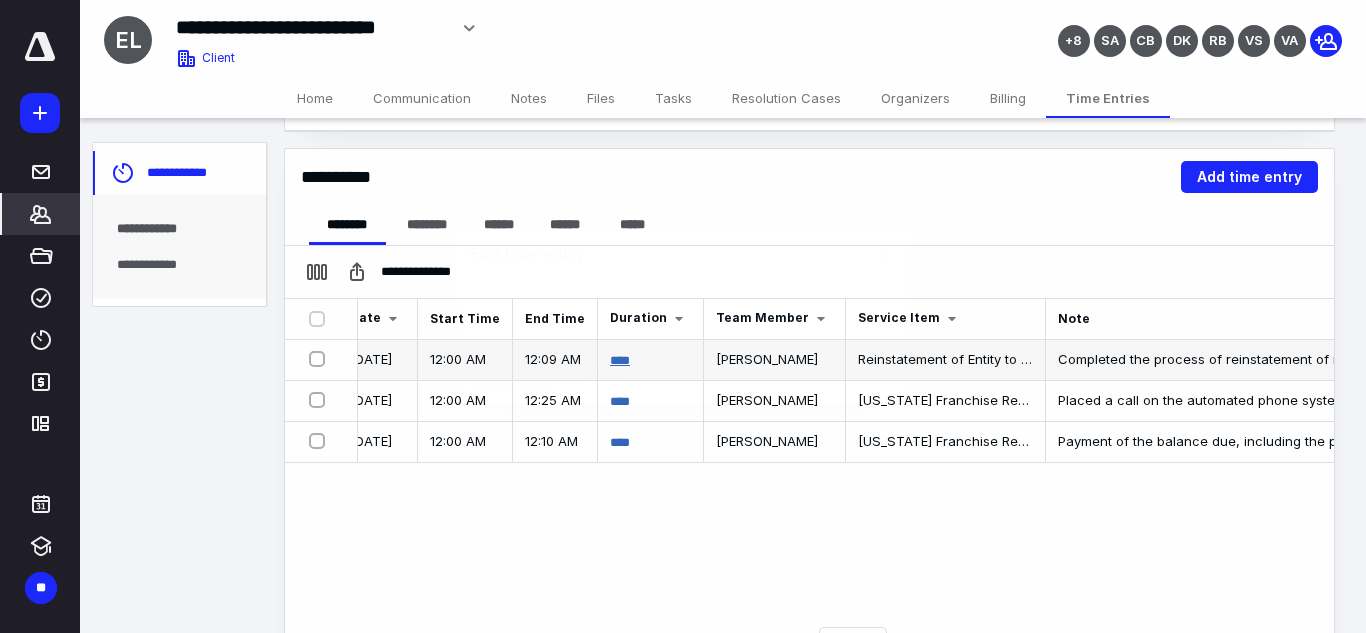 scroll, scrollTop: 0, scrollLeft: 513, axis: horizontal 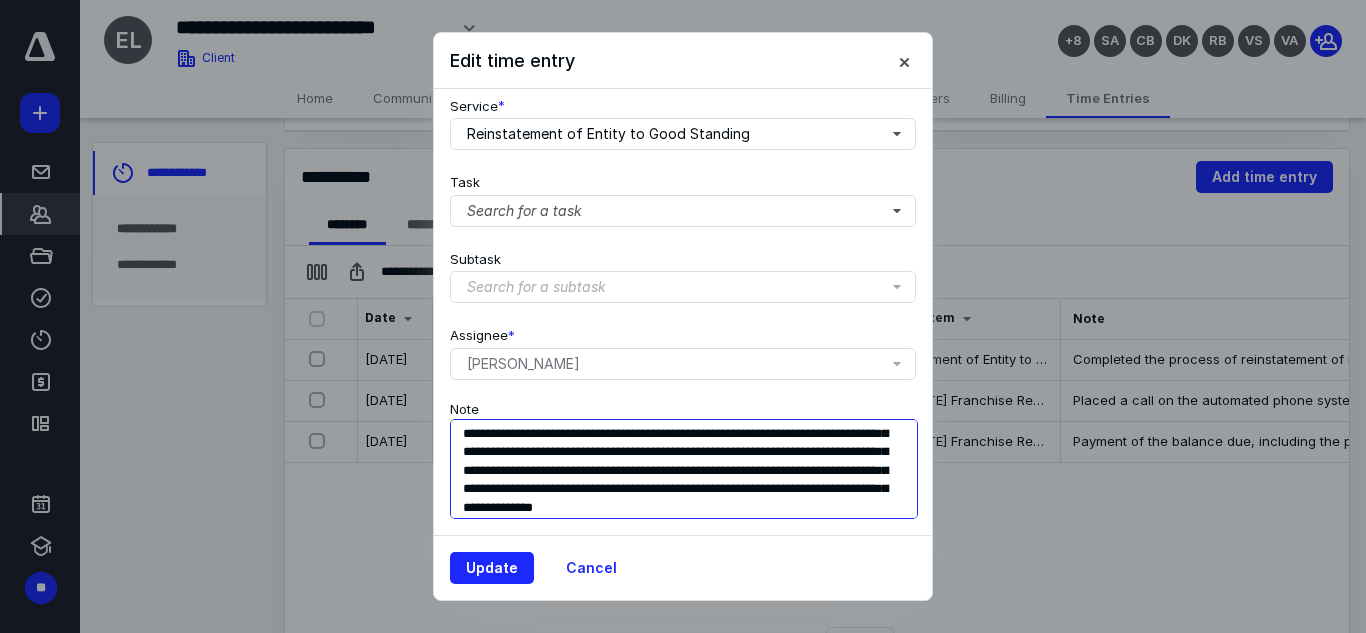 drag, startPoint x: 464, startPoint y: 421, endPoint x: 755, endPoint y: 558, distance: 321.63644 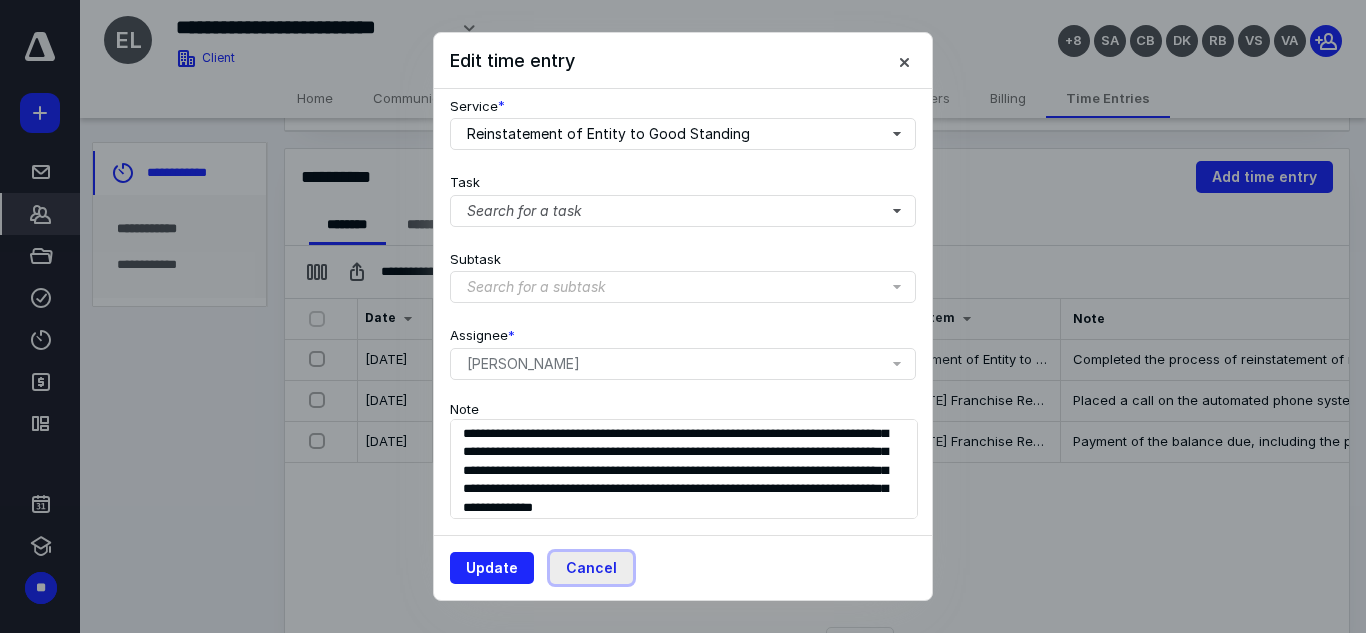 click on "Cancel" at bounding box center [591, 568] 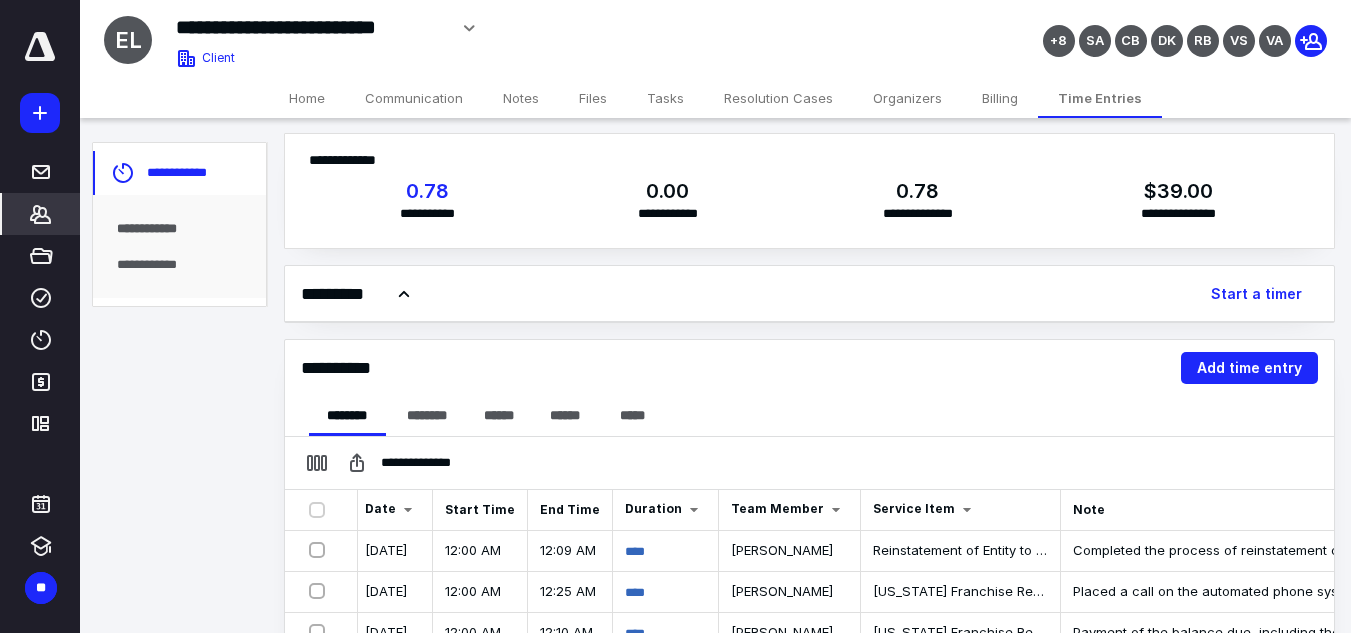 scroll, scrollTop: 0, scrollLeft: 0, axis: both 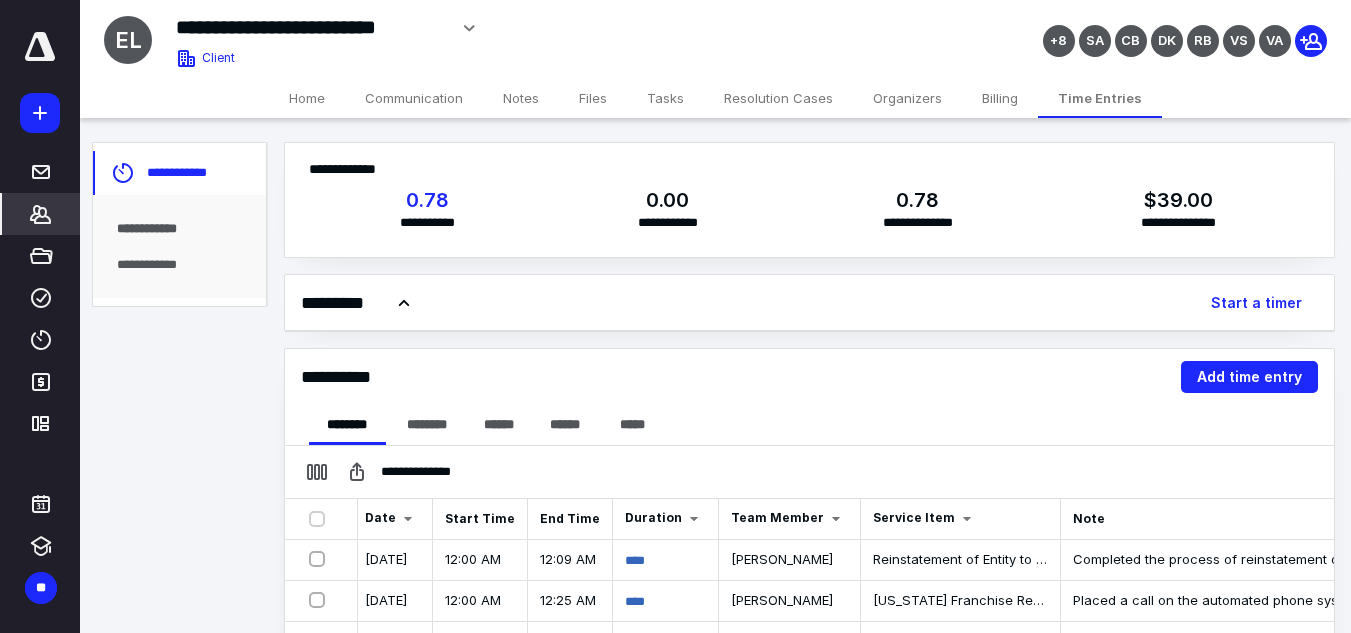 click on "**********" at bounding box center (715, 59) 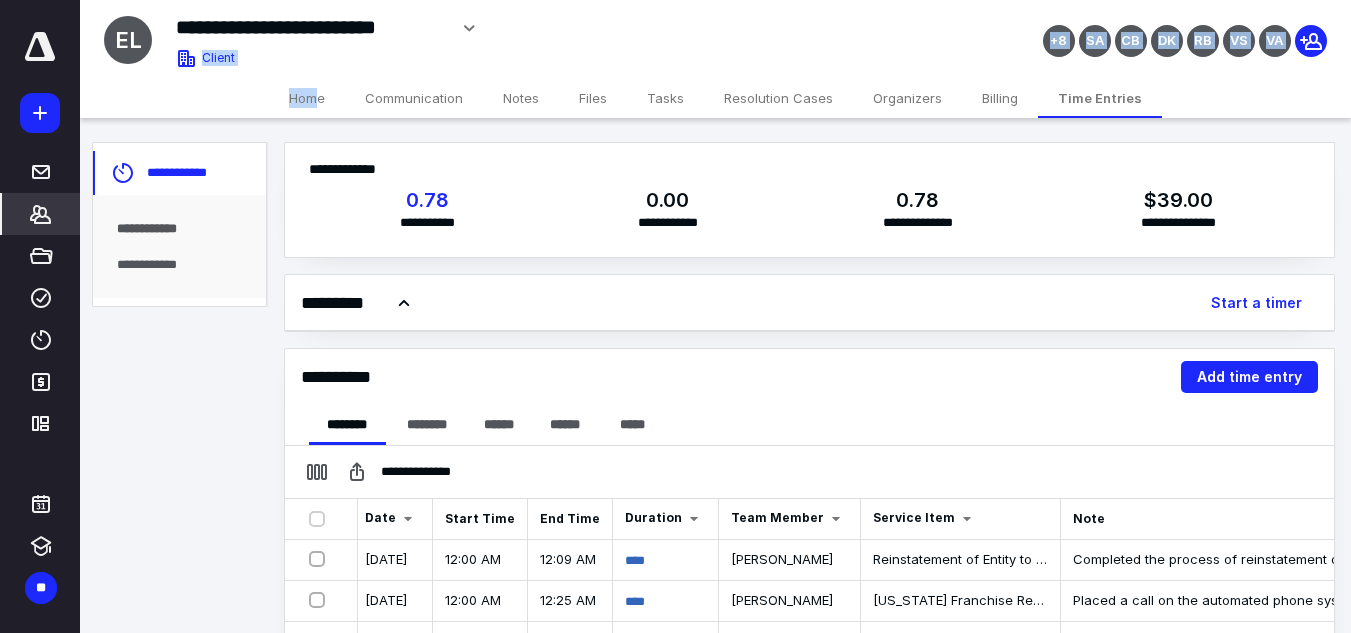 click on "Home" at bounding box center [307, 98] 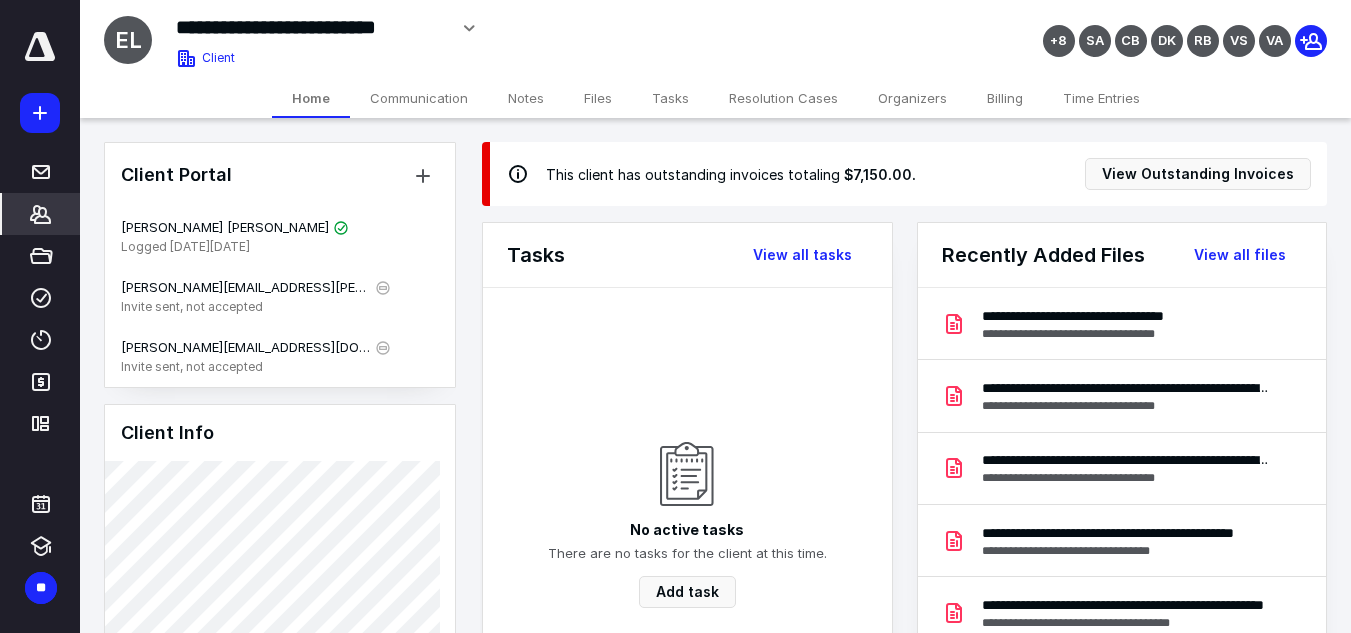 click on "**********" at bounding box center [915, 924] 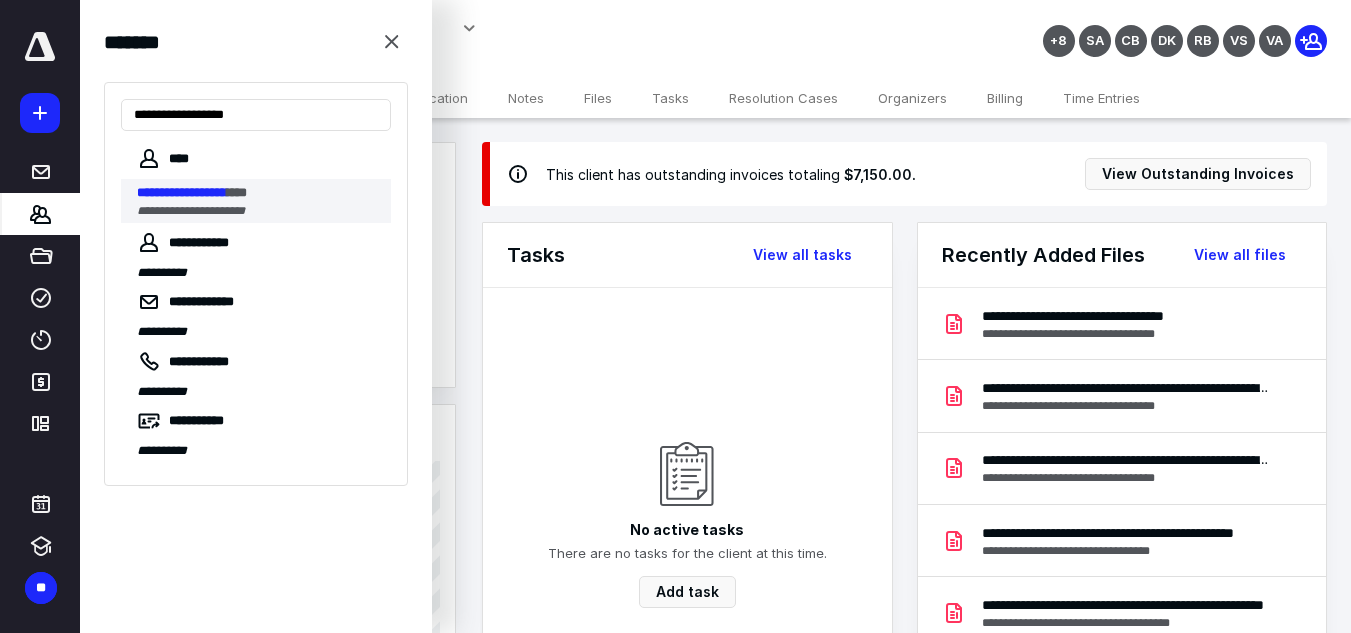 type on "**********" 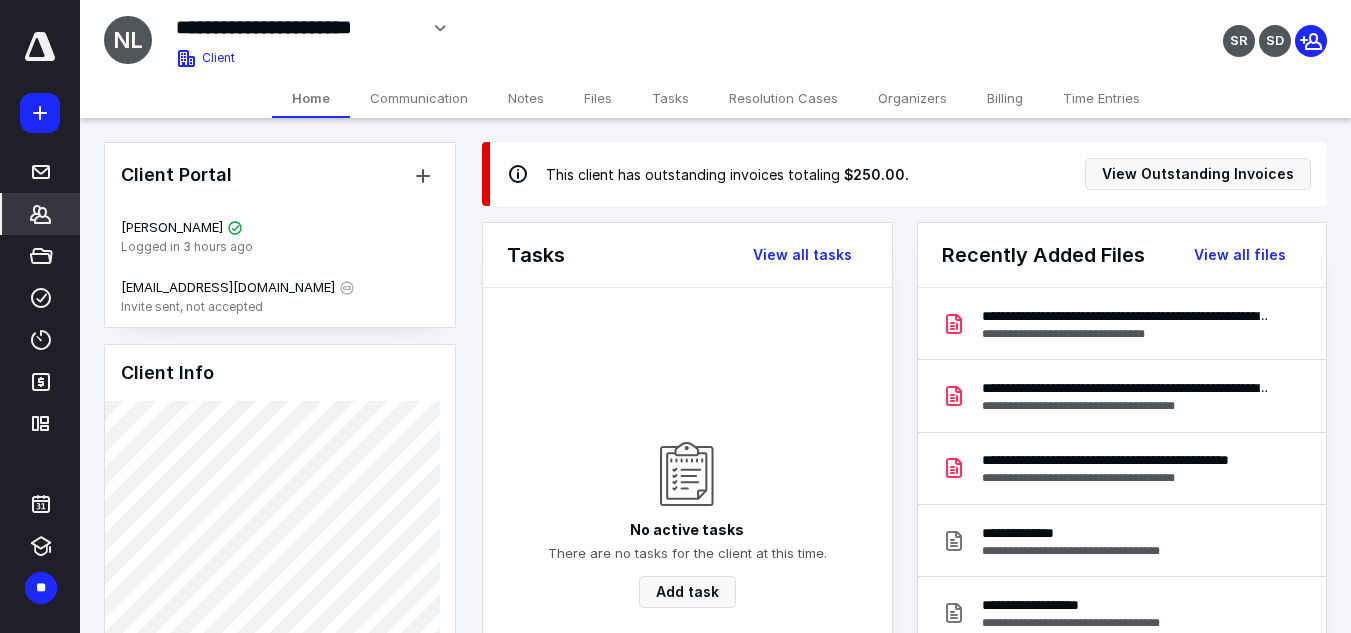 click on "Files" at bounding box center [598, 98] 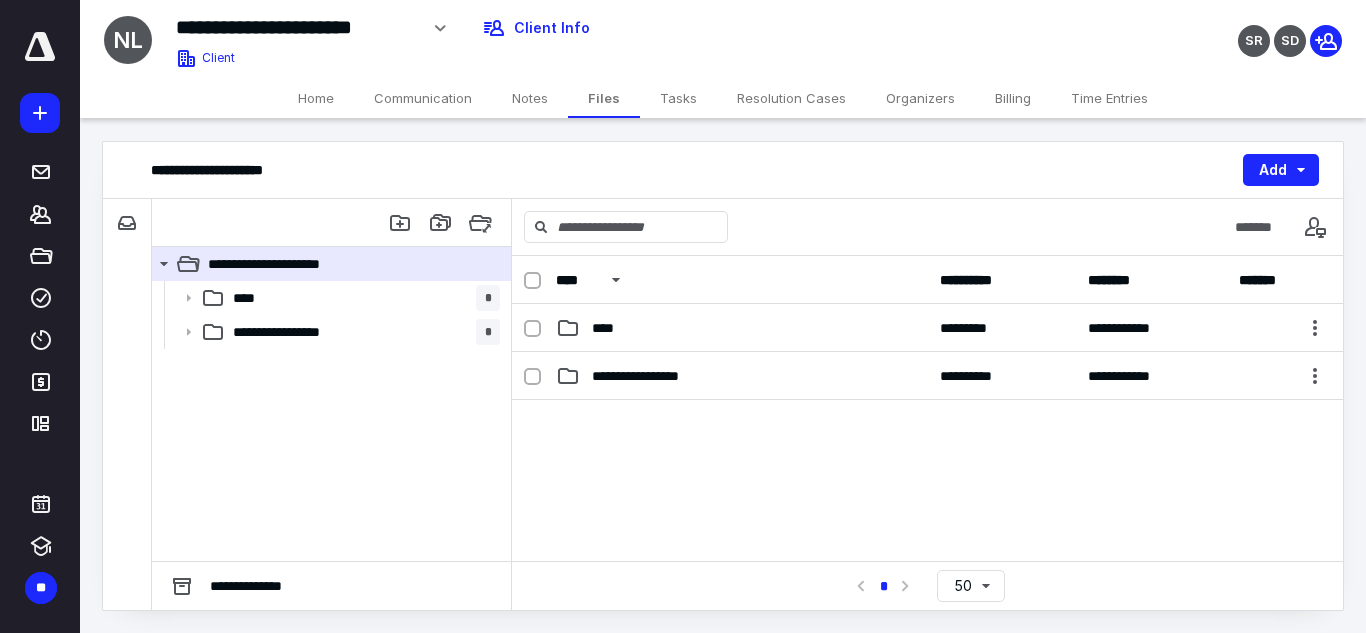 click at bounding box center [927, 550] 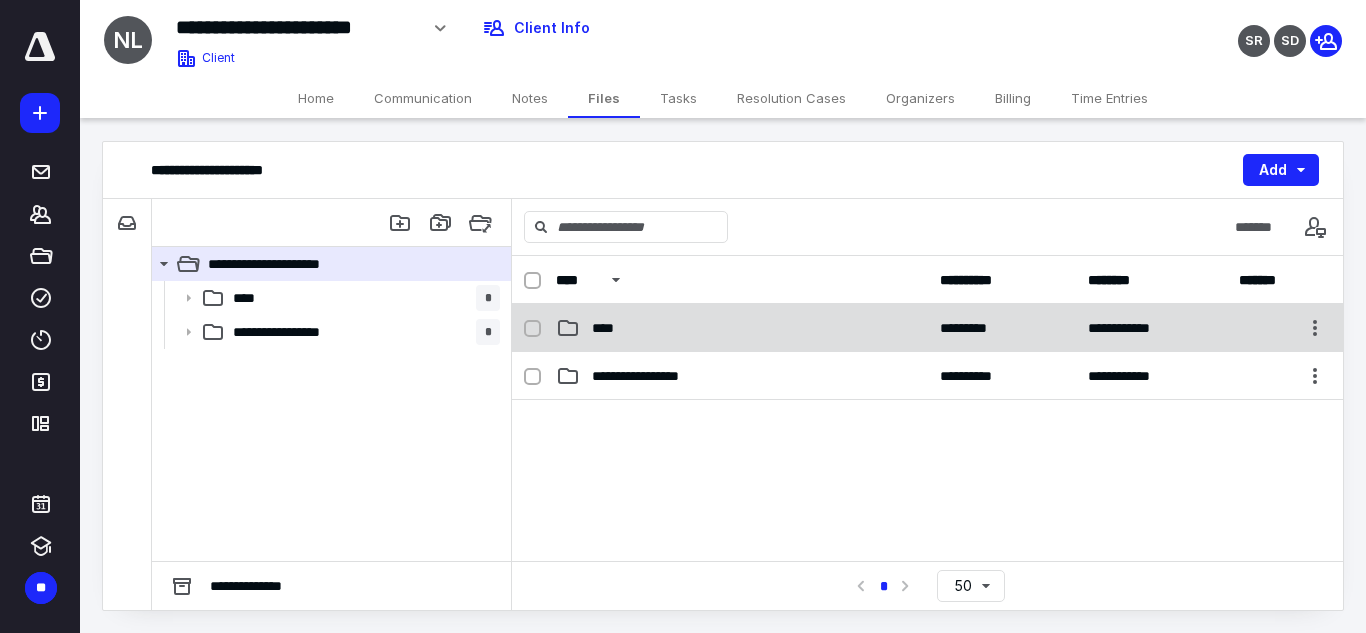 click on "****" at bounding box center (742, 328) 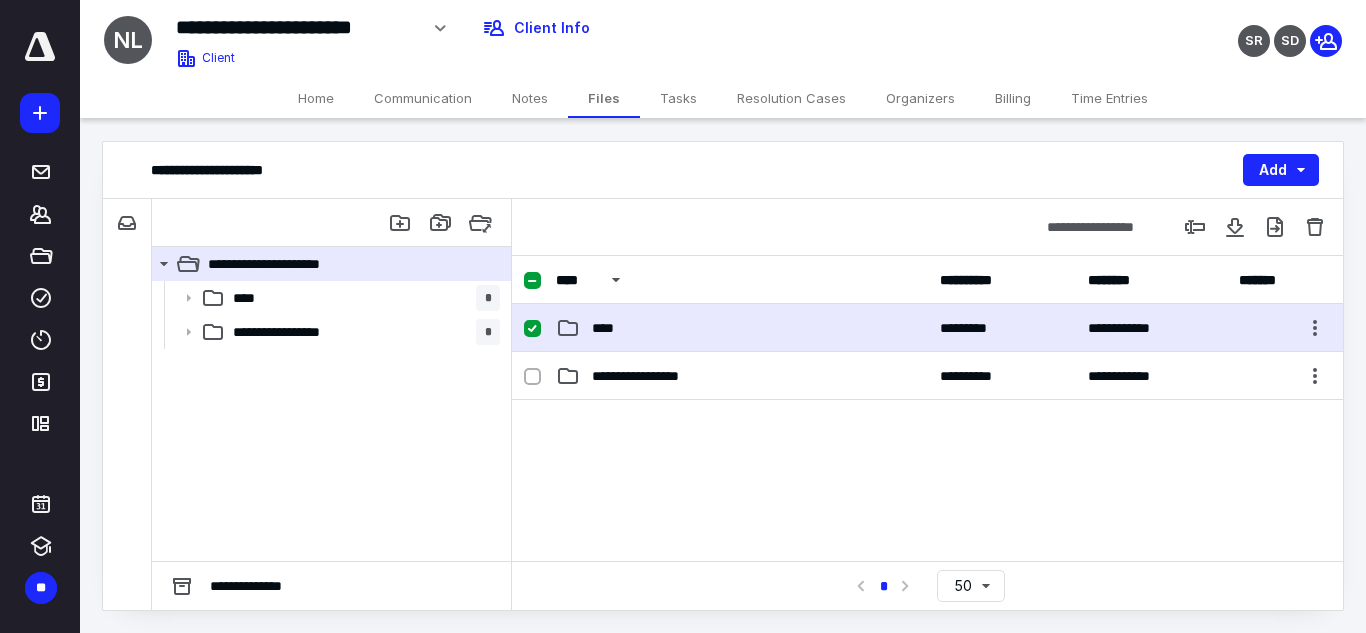 click on "****" at bounding box center [742, 328] 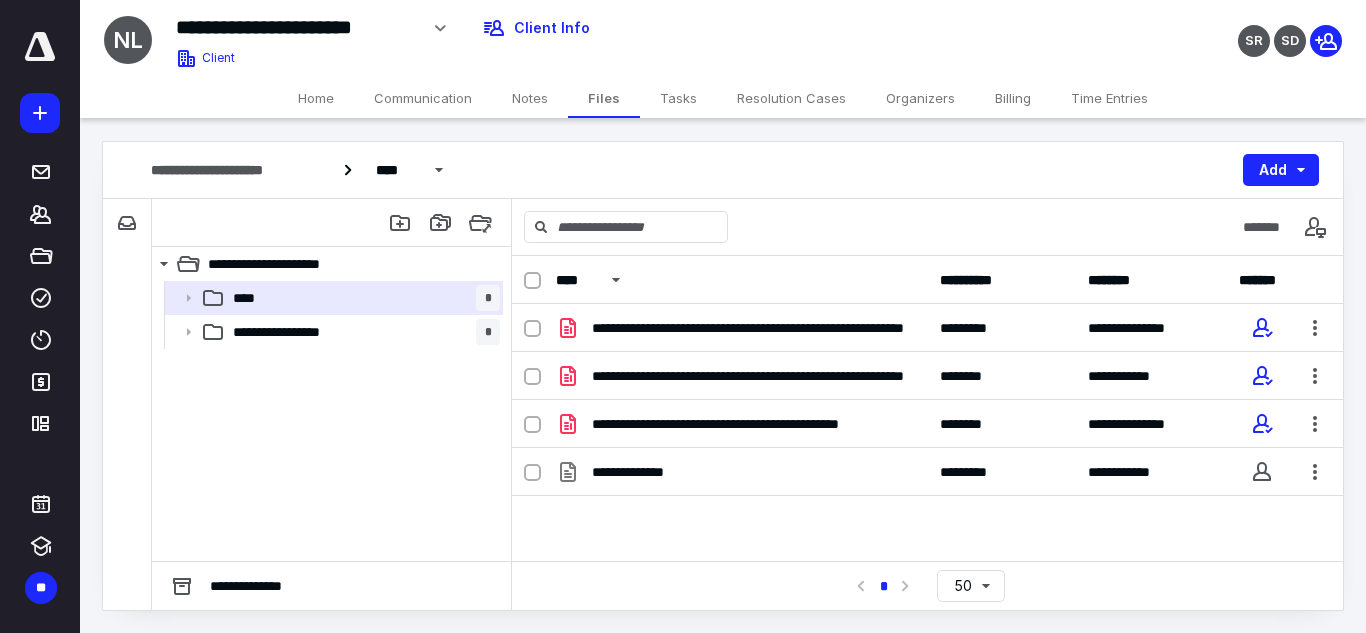 click on "**********" at bounding box center [927, 454] 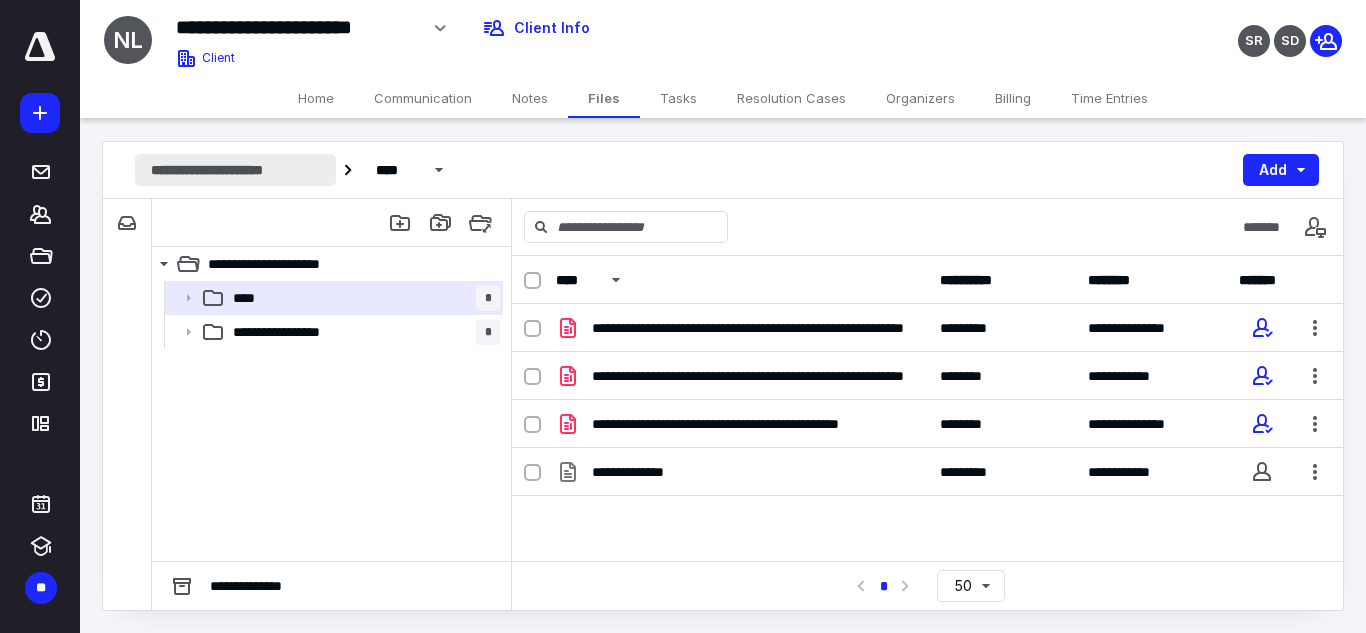 click on "**********" at bounding box center (235, 170) 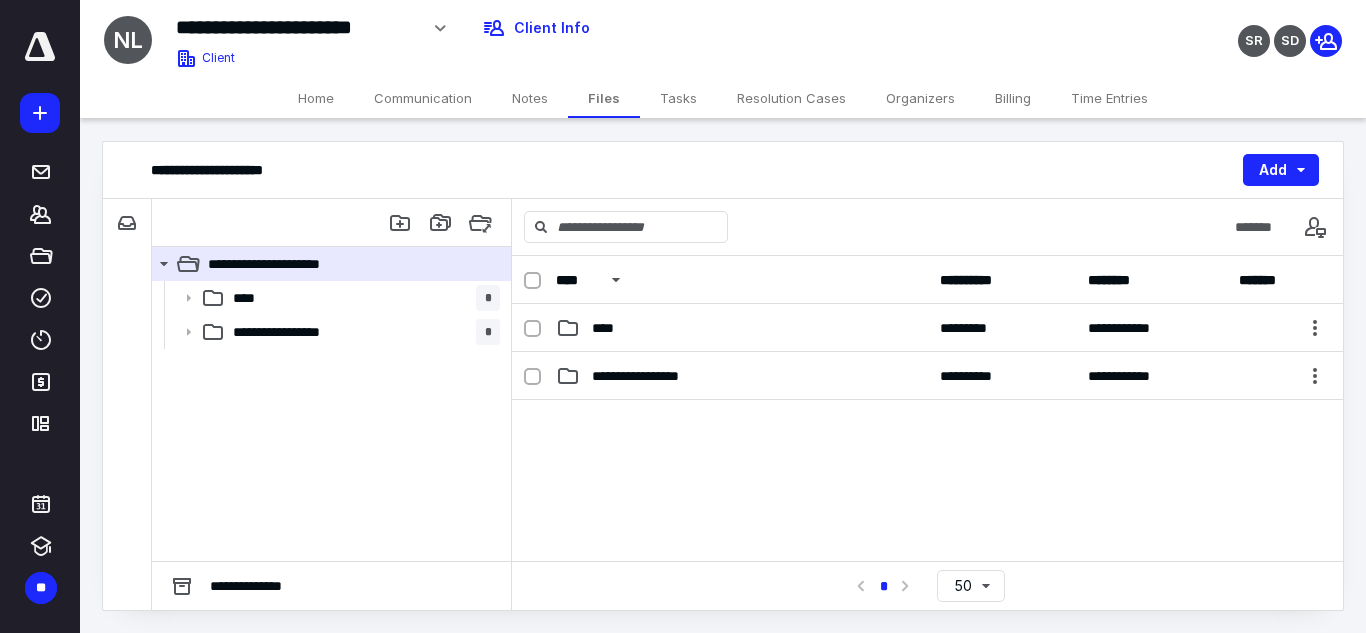 click at bounding box center [532, 281] 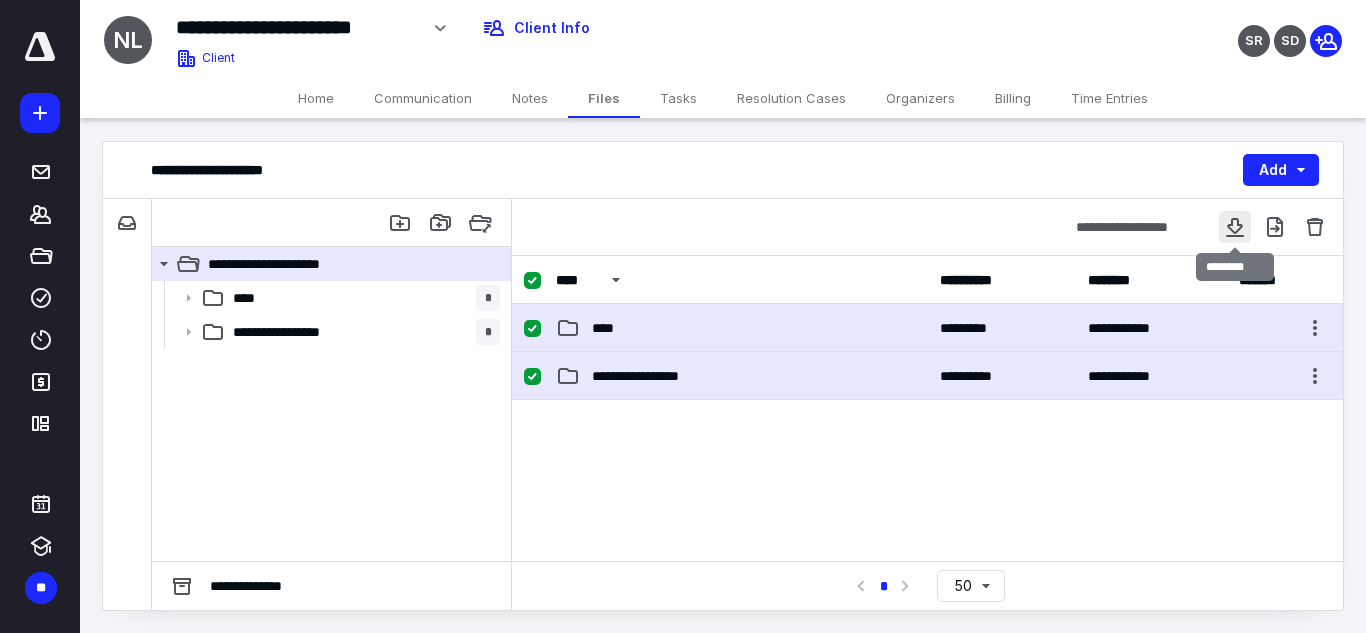 click at bounding box center (1235, 227) 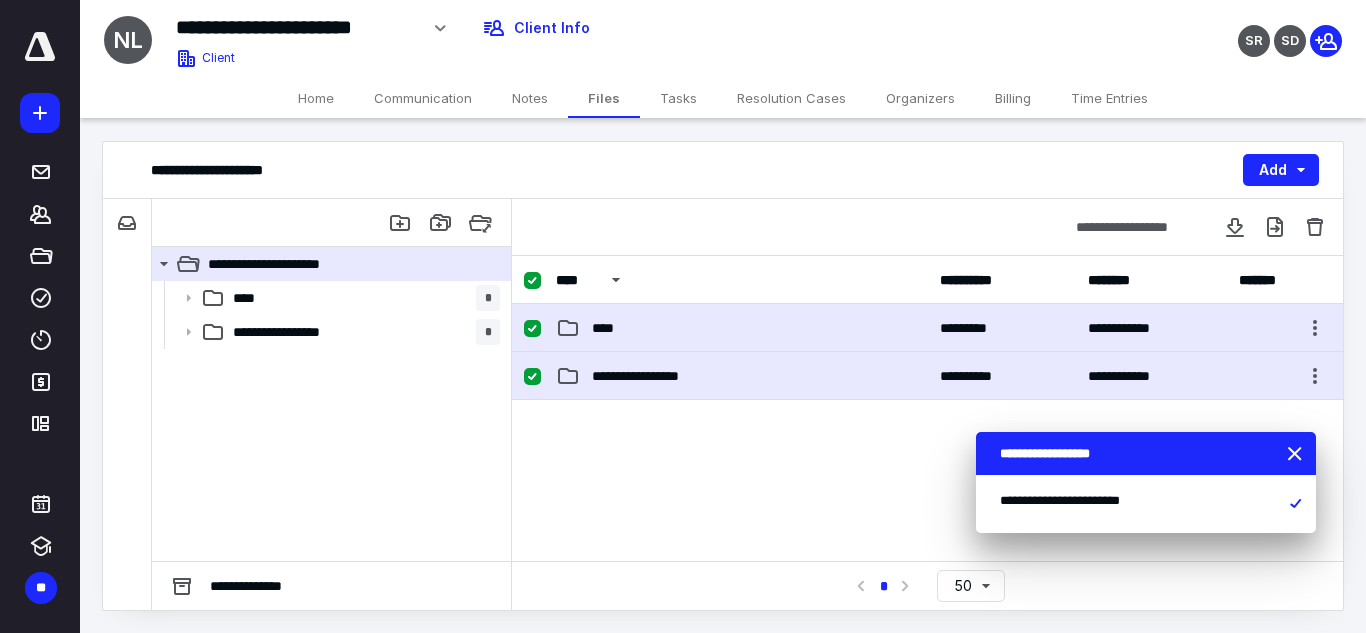 click on "Home" at bounding box center (316, 98) 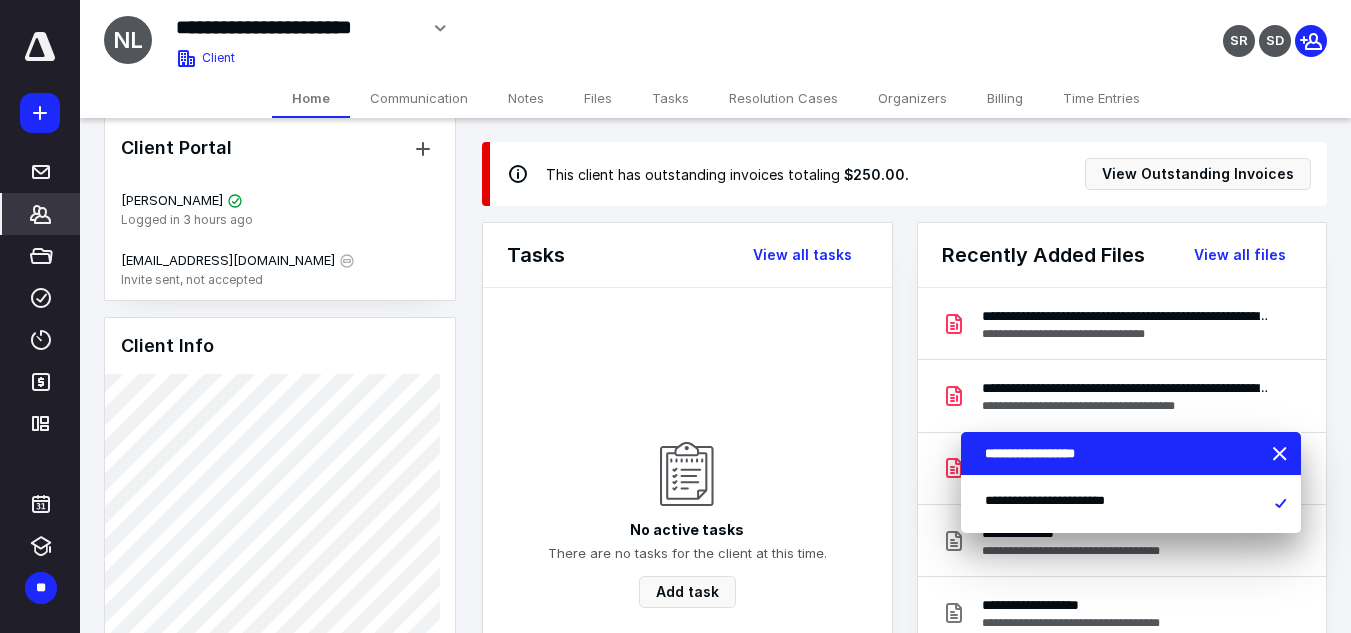scroll, scrollTop: 0, scrollLeft: 0, axis: both 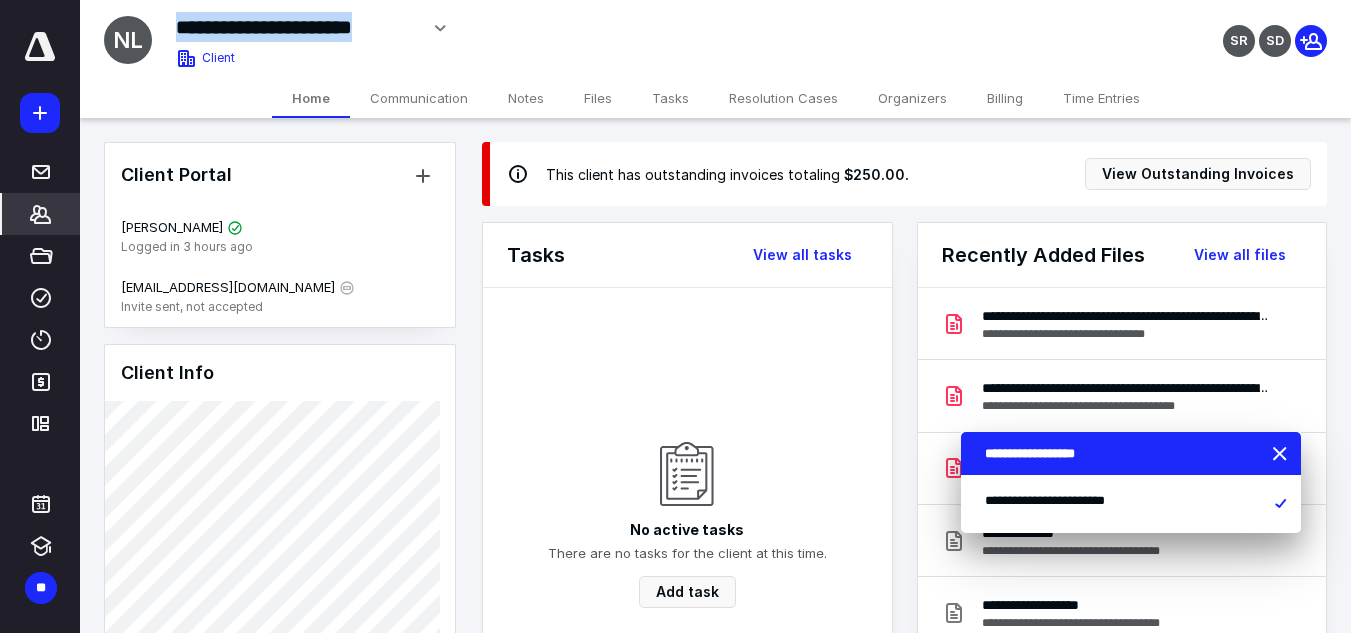 drag, startPoint x: 181, startPoint y: 28, endPoint x: 411, endPoint y: 28, distance: 230 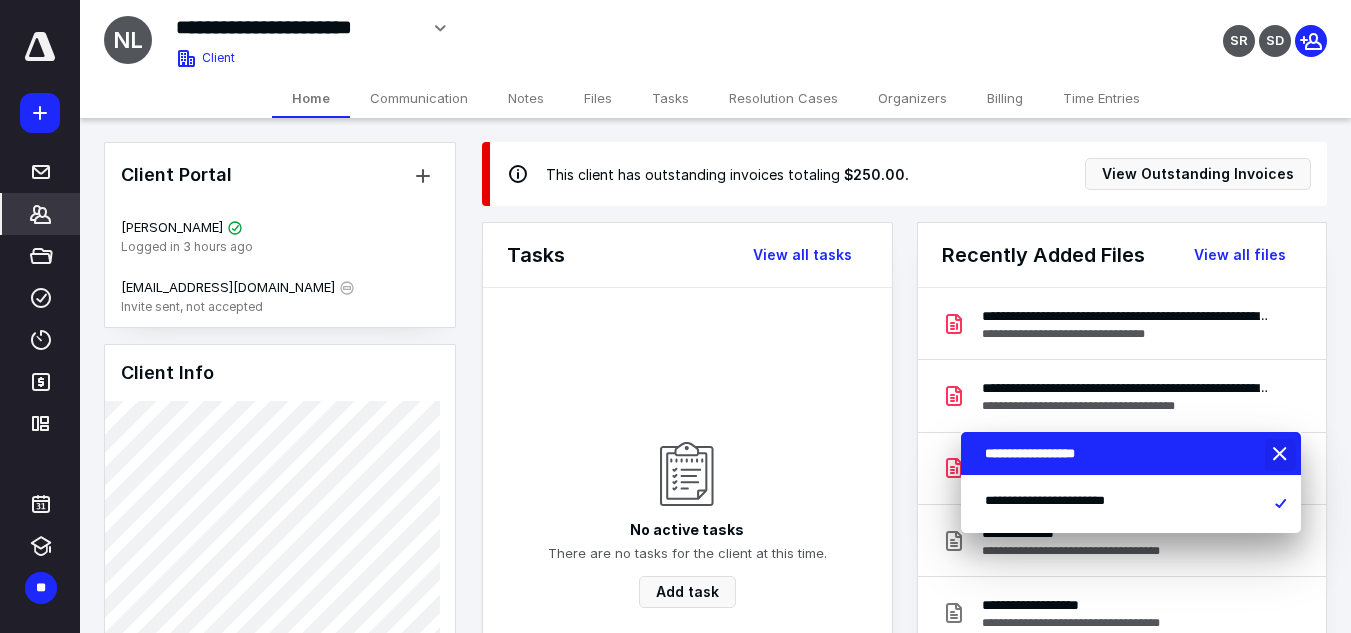 click at bounding box center (1282, 455) 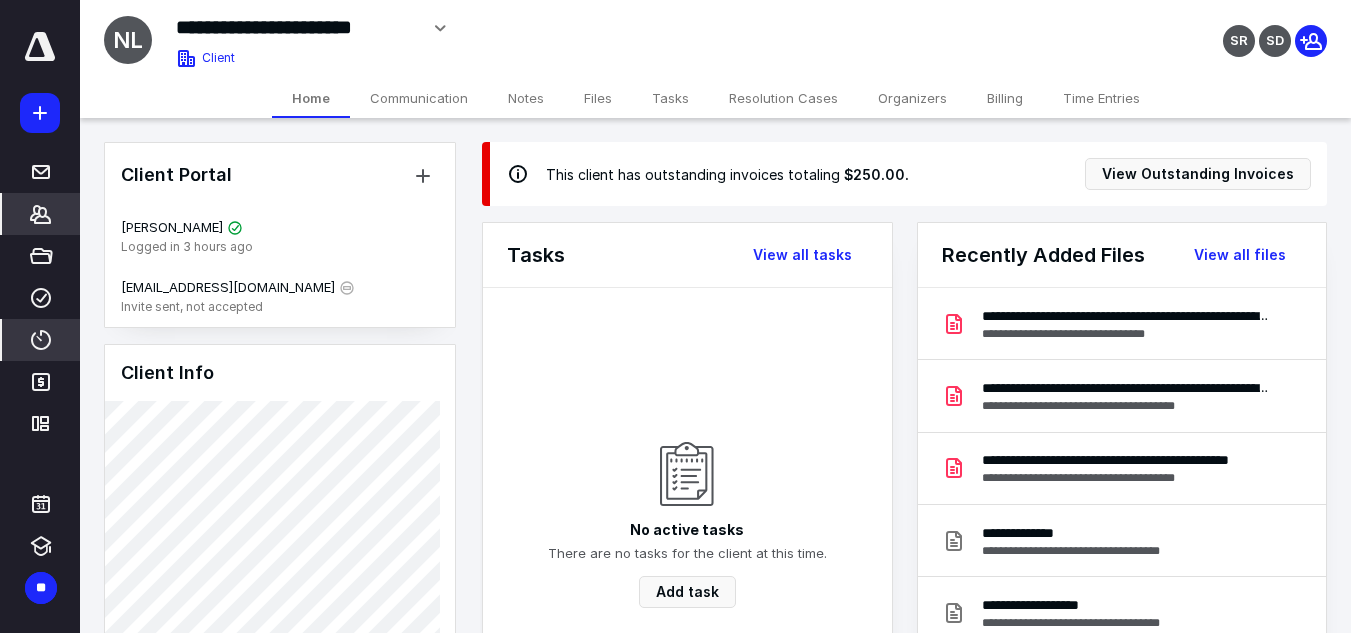 click 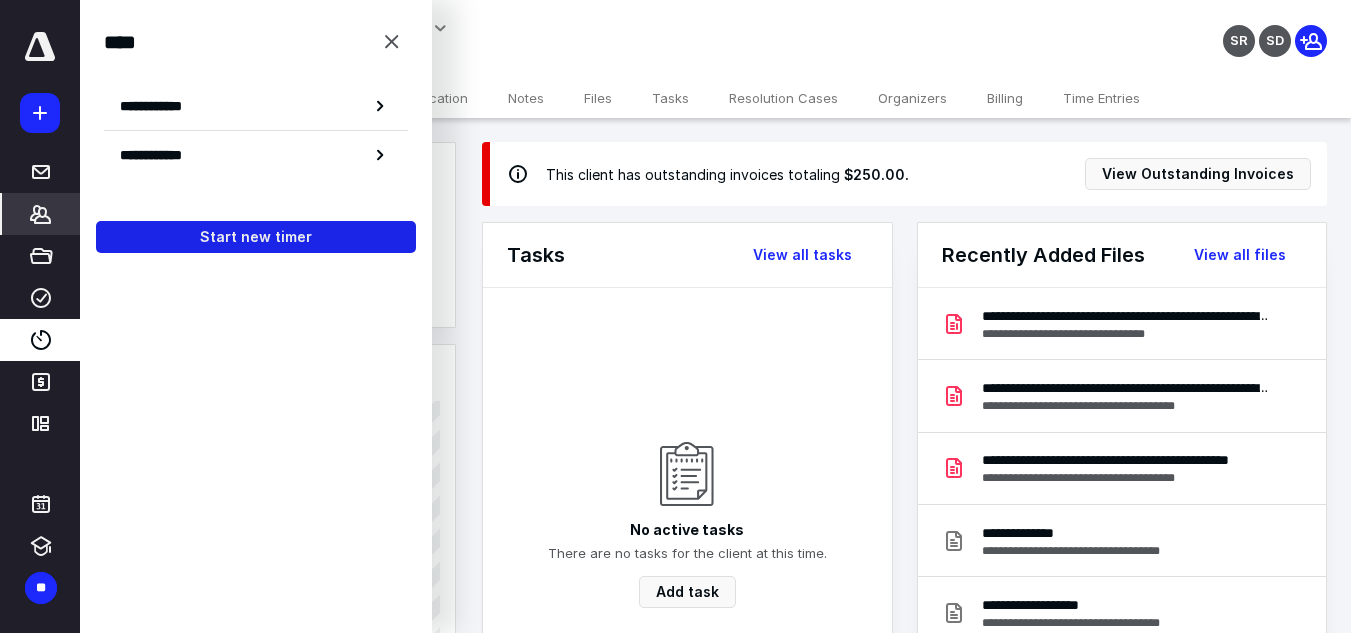 click on "Start new timer" at bounding box center [256, 237] 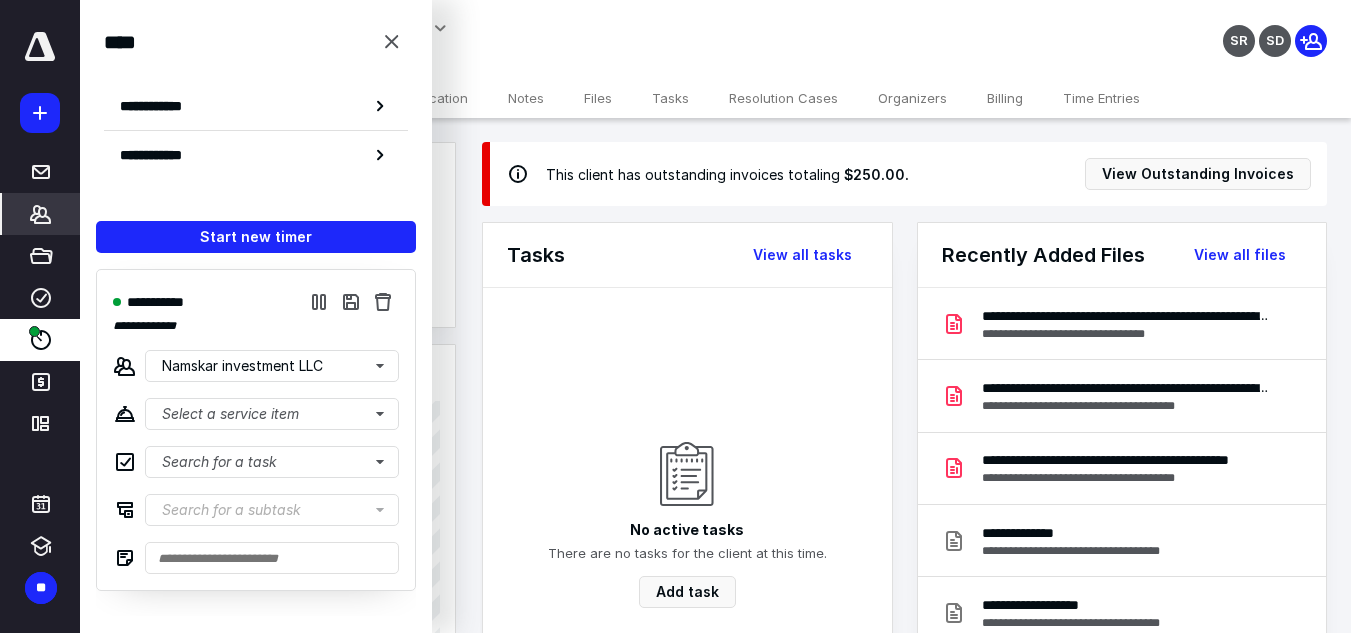 click on "Client Portal [PERSON_NAME] Logged in 3 hours ago [EMAIL_ADDRESS][DOMAIN_NAME] Invite sent, not accepted Client Info About Important clients Tags Manage all tags" at bounding box center (280, 707) 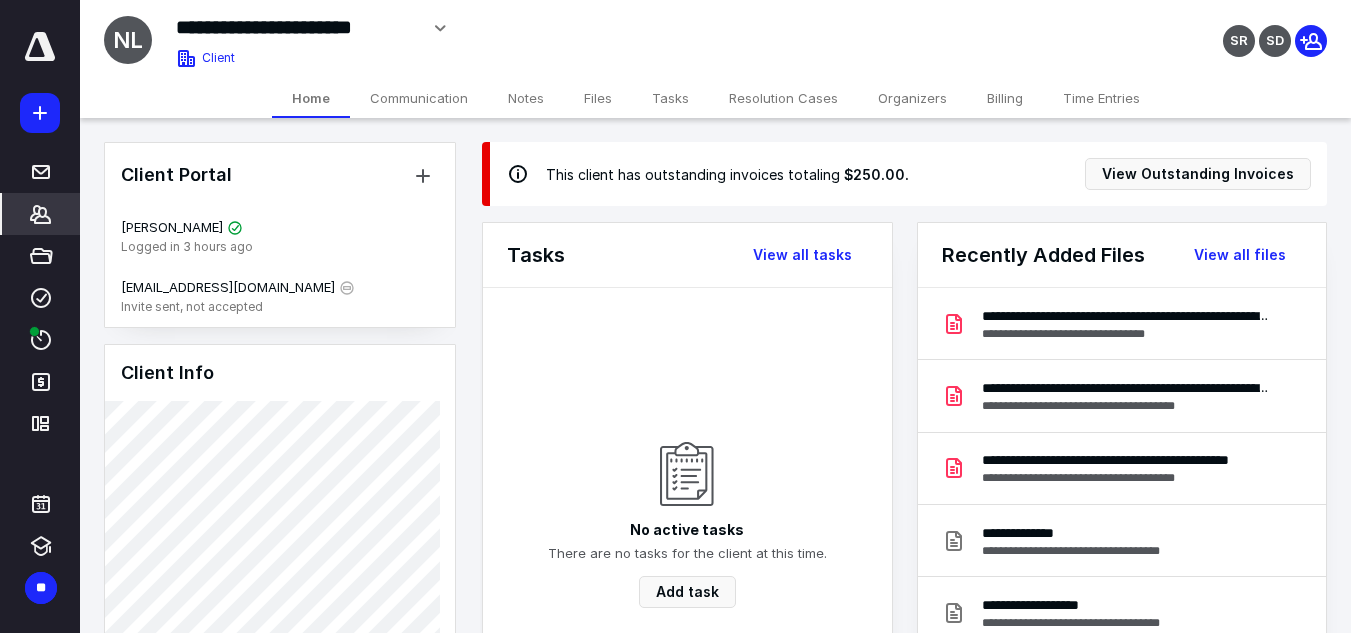 click on "Files" at bounding box center [598, 98] 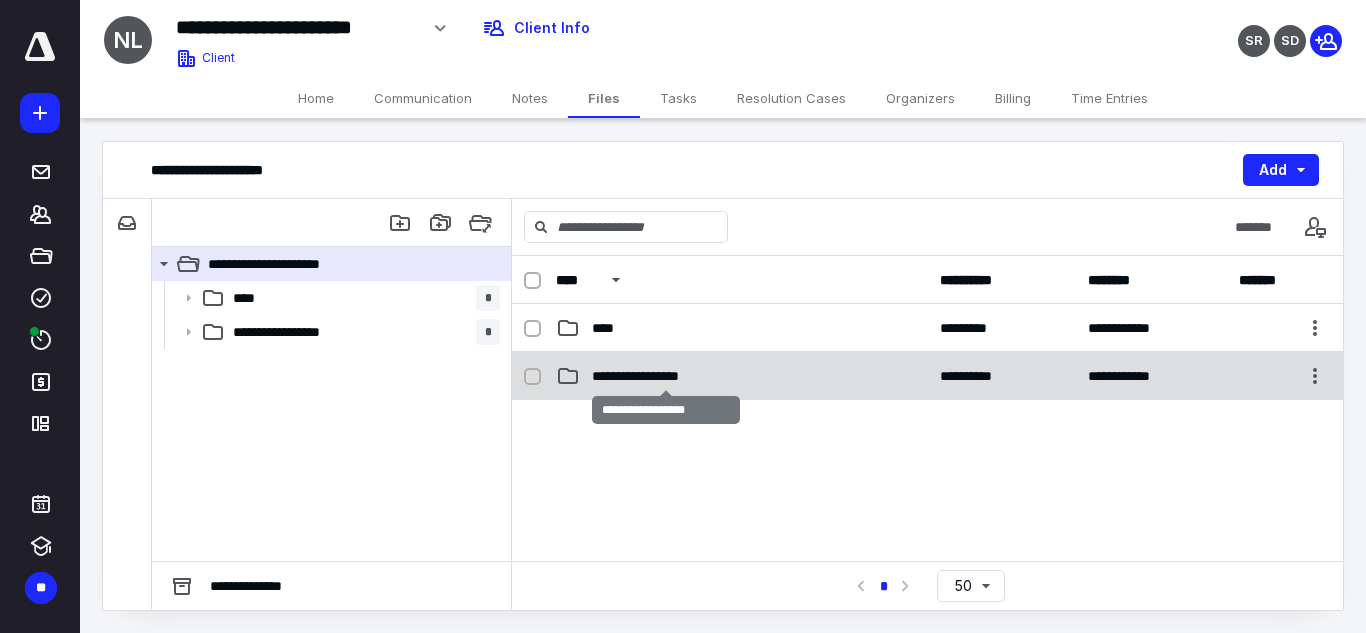 click on "**********" at bounding box center (666, 376) 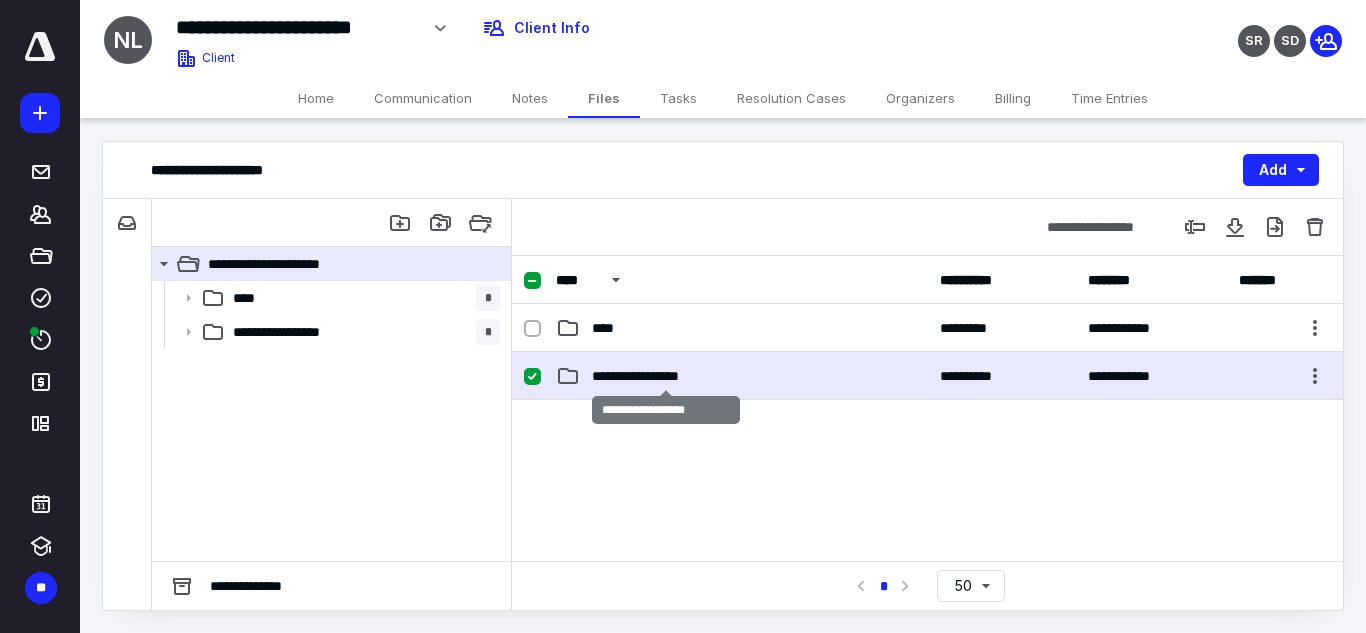 click on "**********" at bounding box center [666, 376] 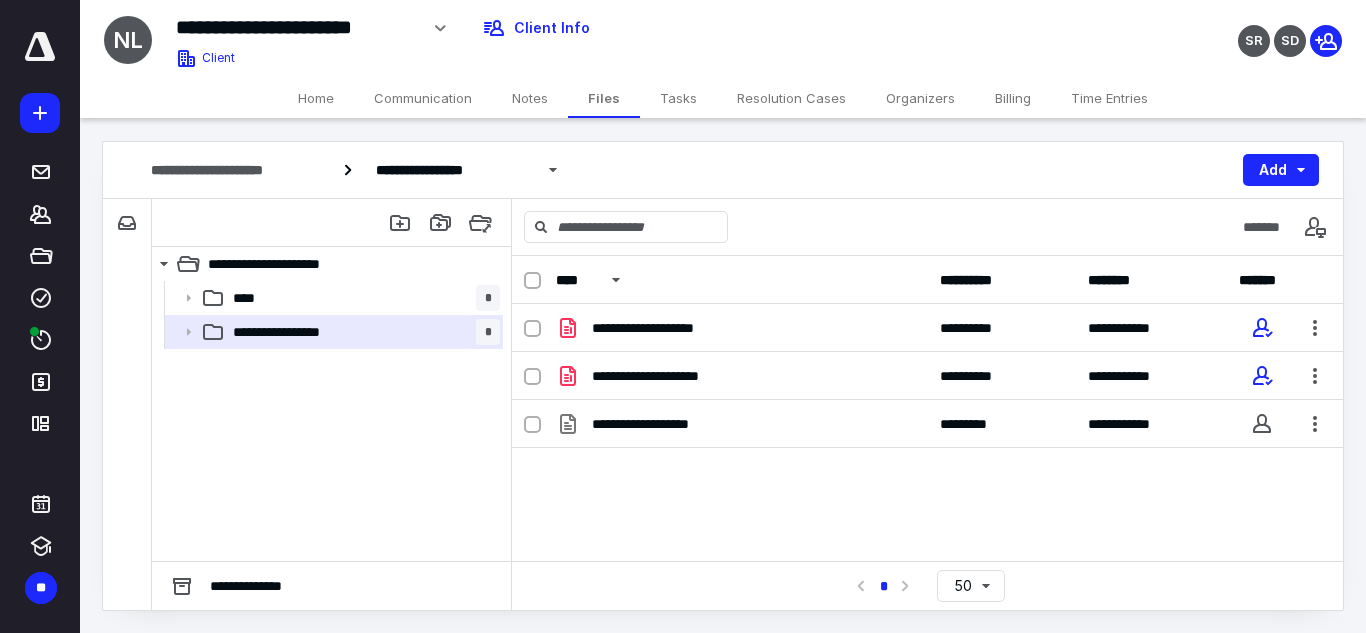 click on "**********" at bounding box center (927, 454) 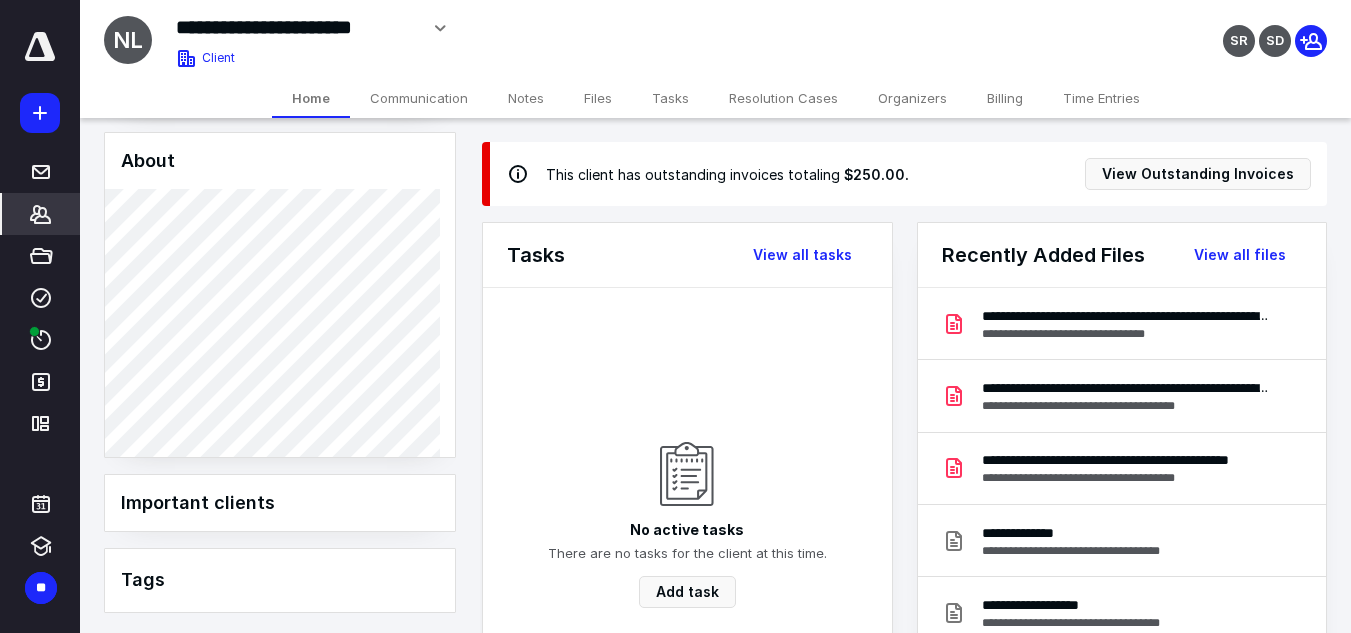scroll, scrollTop: 663, scrollLeft: 0, axis: vertical 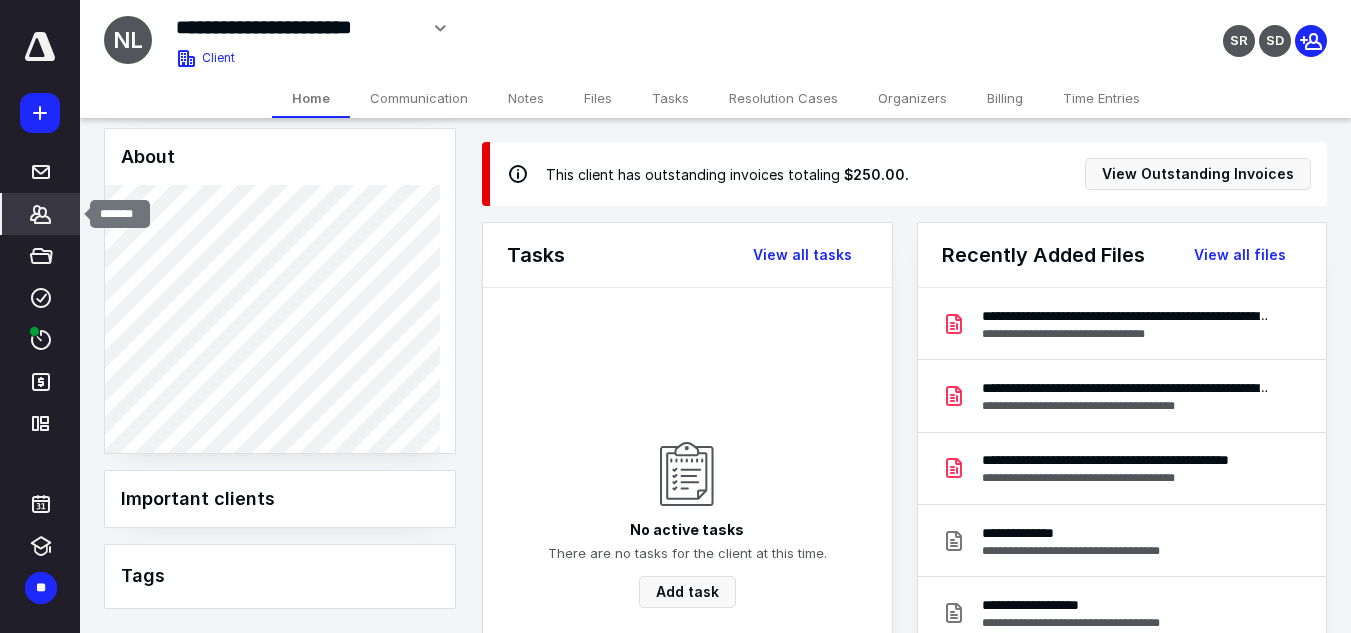 click on "*******" at bounding box center (41, 214) 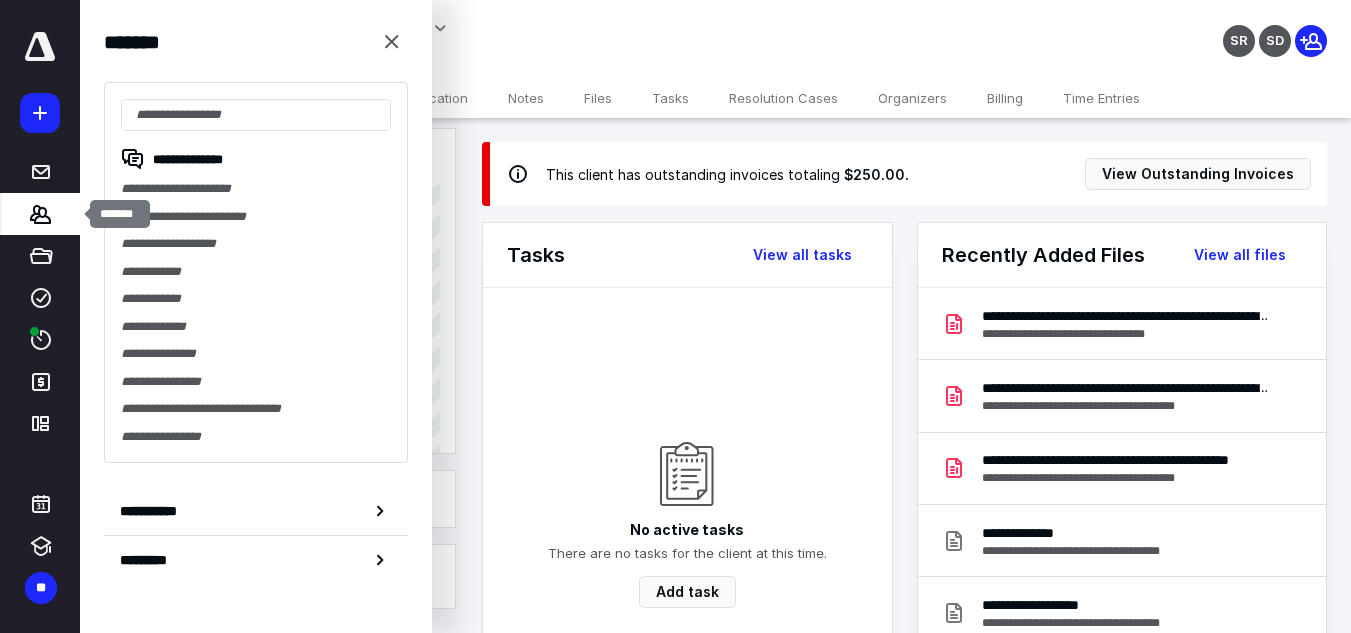 click on "*******" at bounding box center [41, 214] 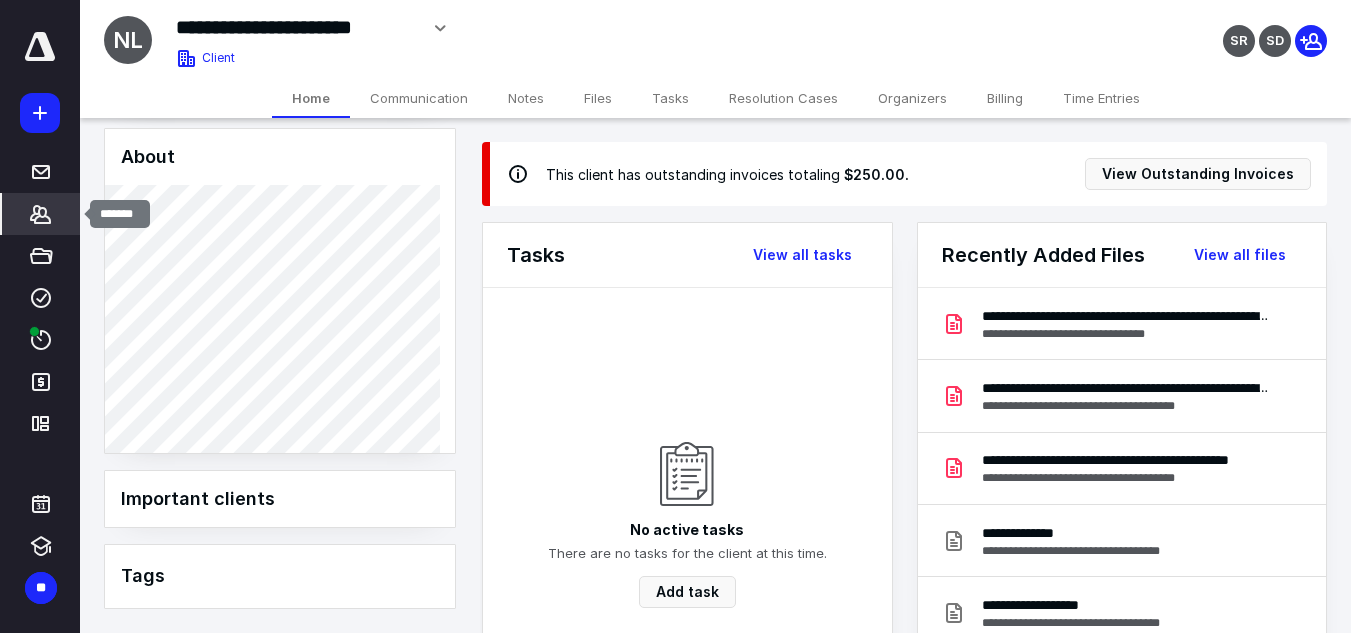 click 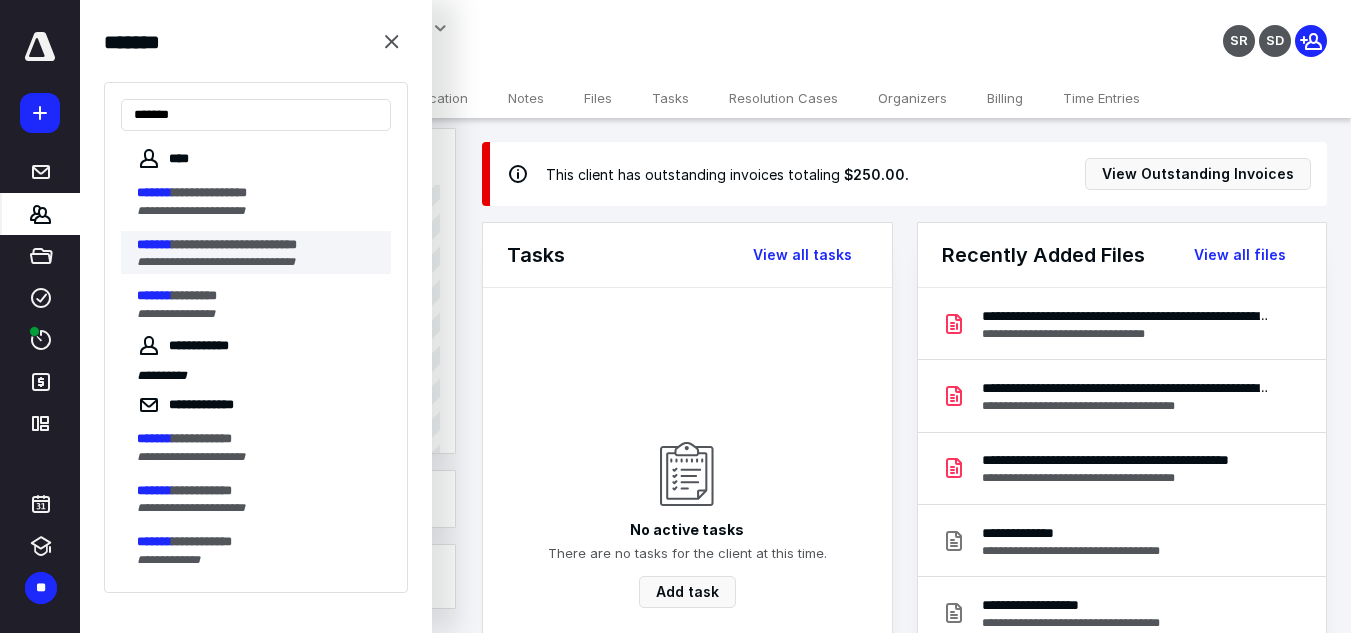 type on "*******" 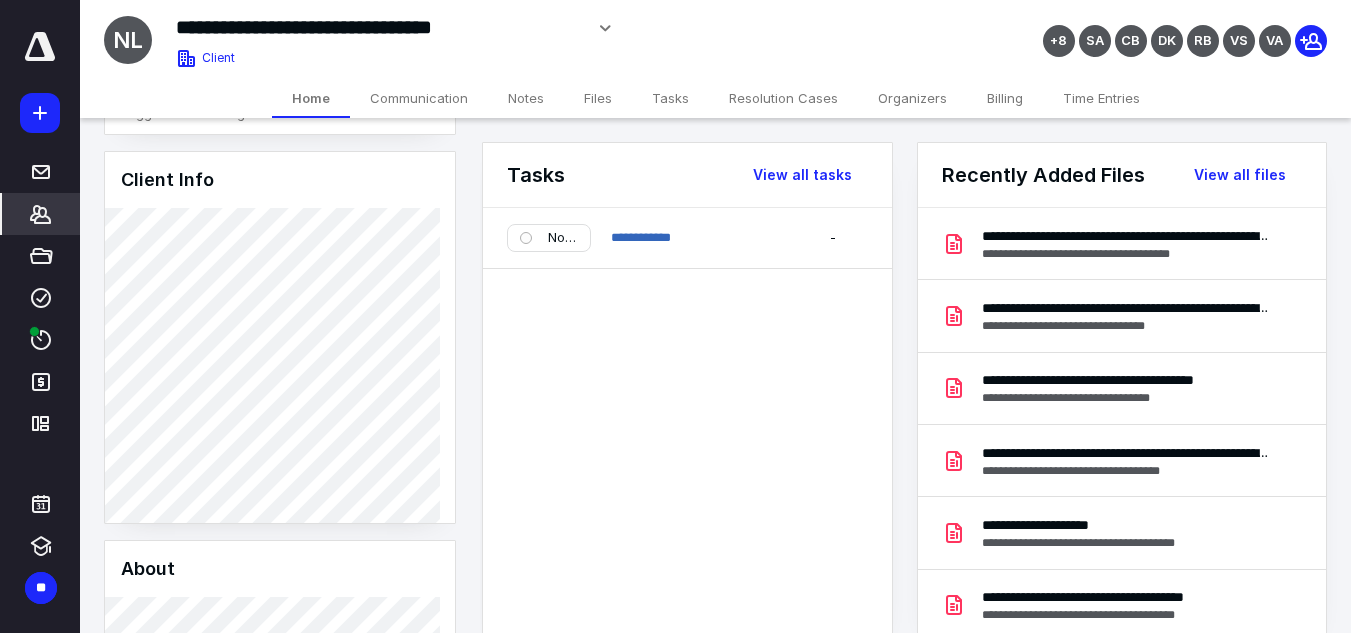 scroll, scrollTop: 100, scrollLeft: 0, axis: vertical 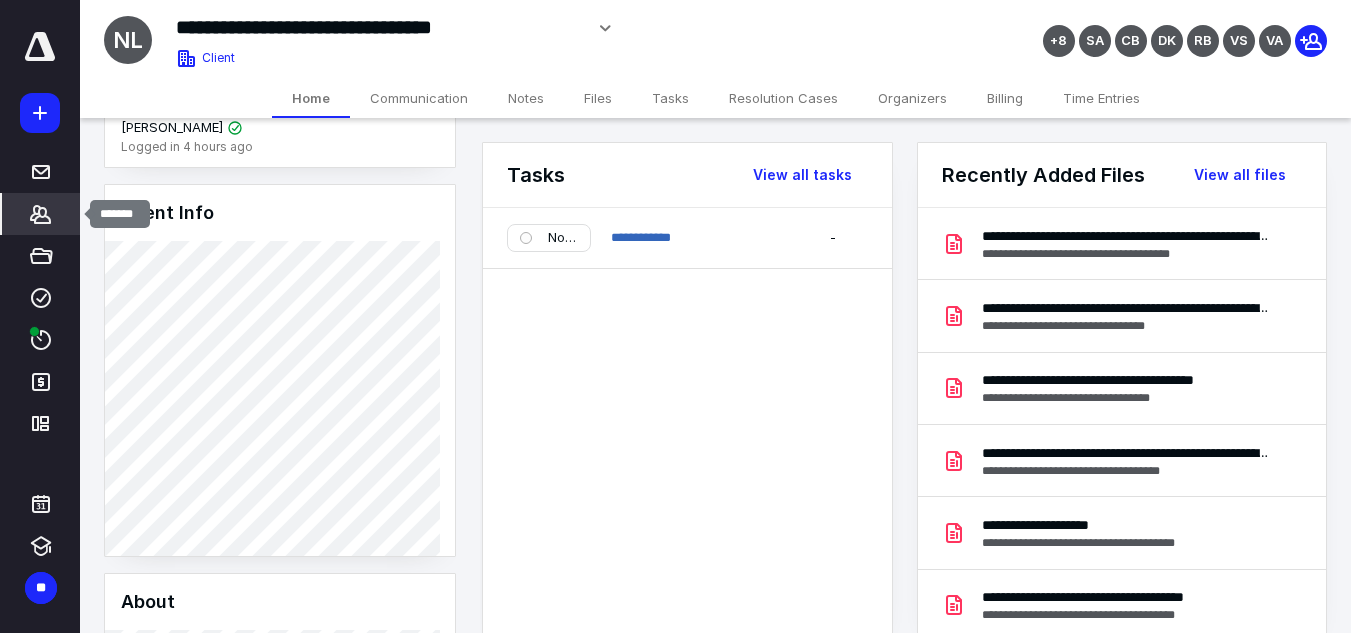 click on "*******" at bounding box center (41, 214) 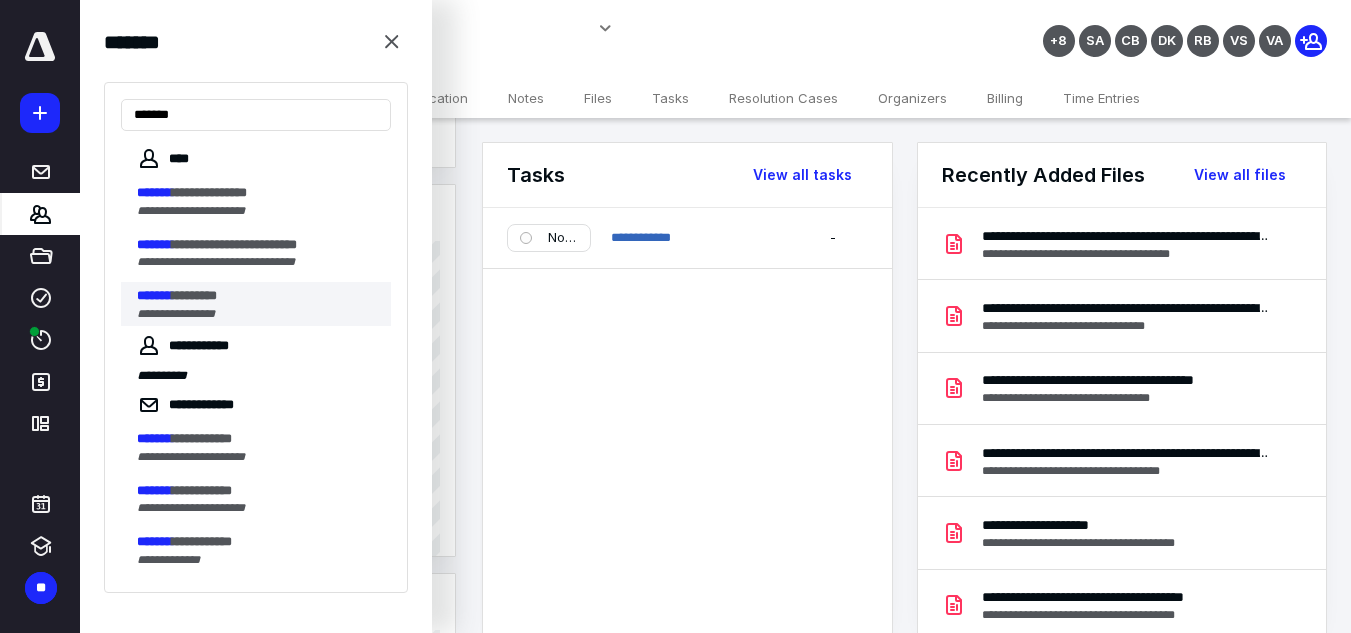 type on "*******" 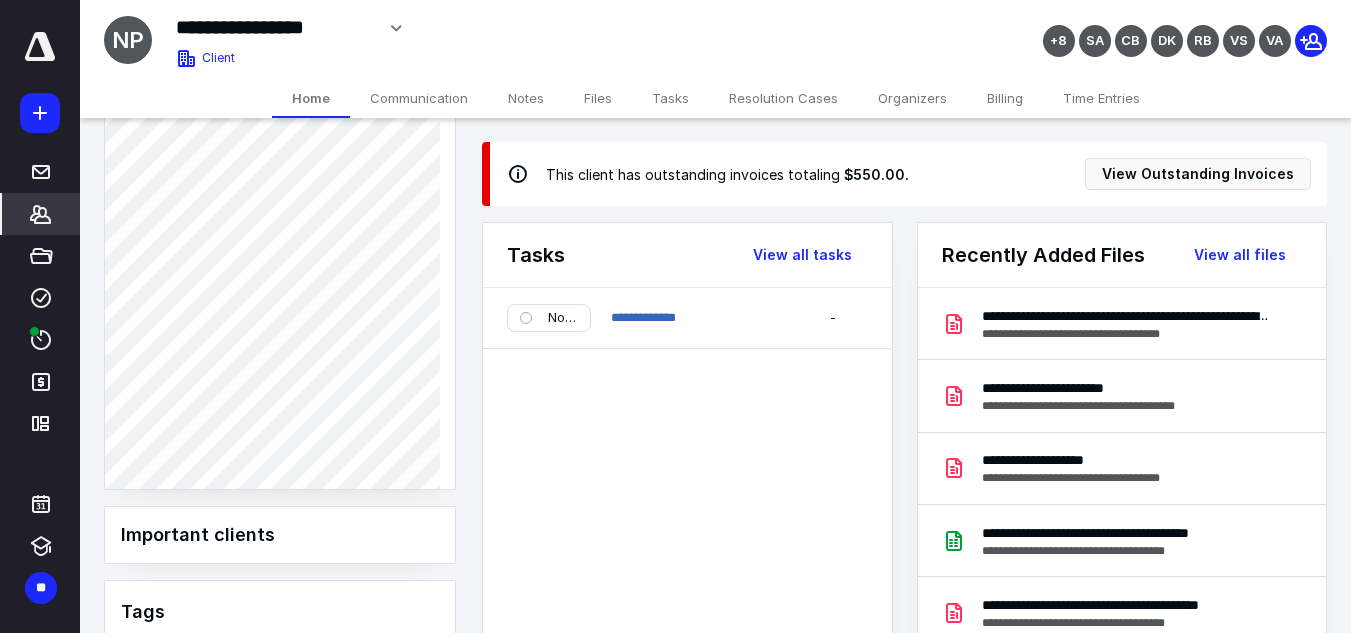 scroll, scrollTop: 800, scrollLeft: 0, axis: vertical 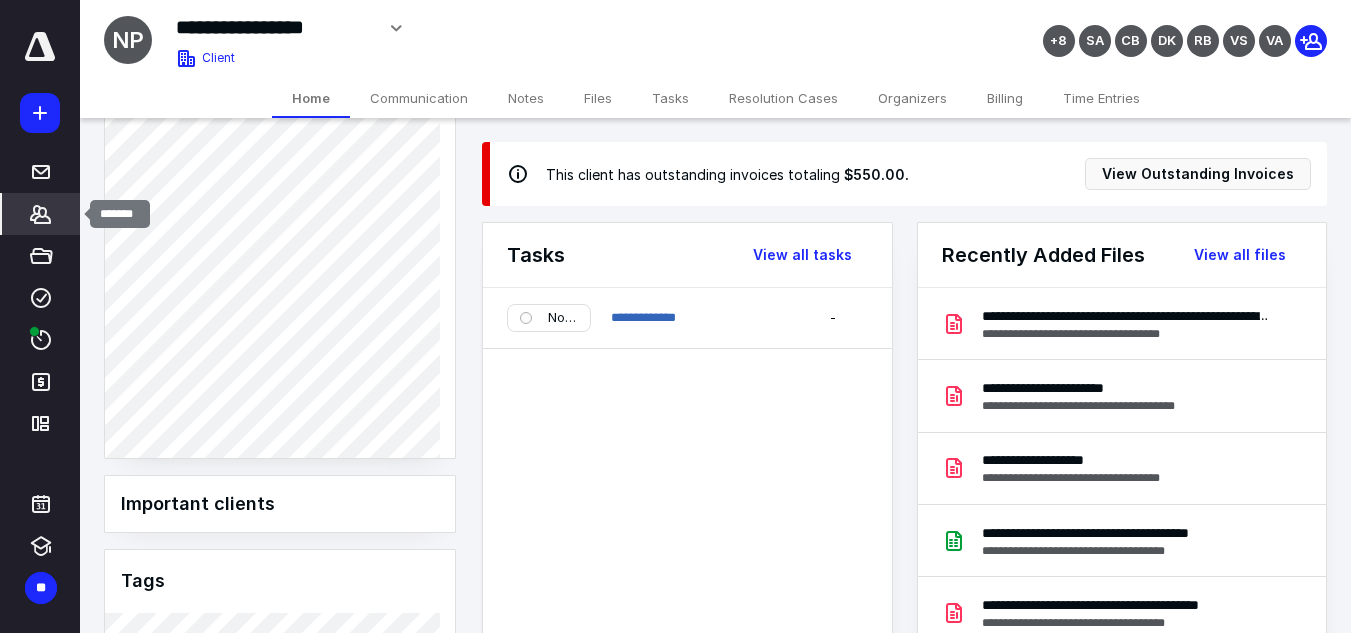 click on "*******" at bounding box center (41, 214) 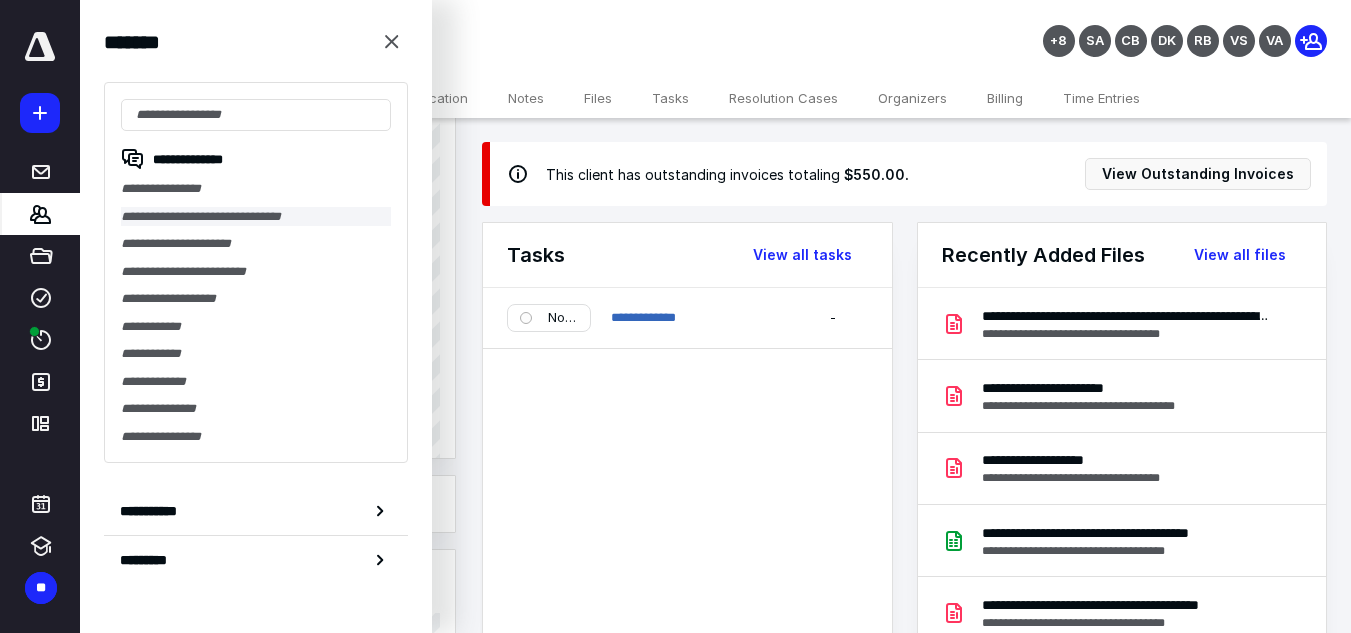 click on "**********" at bounding box center [256, 217] 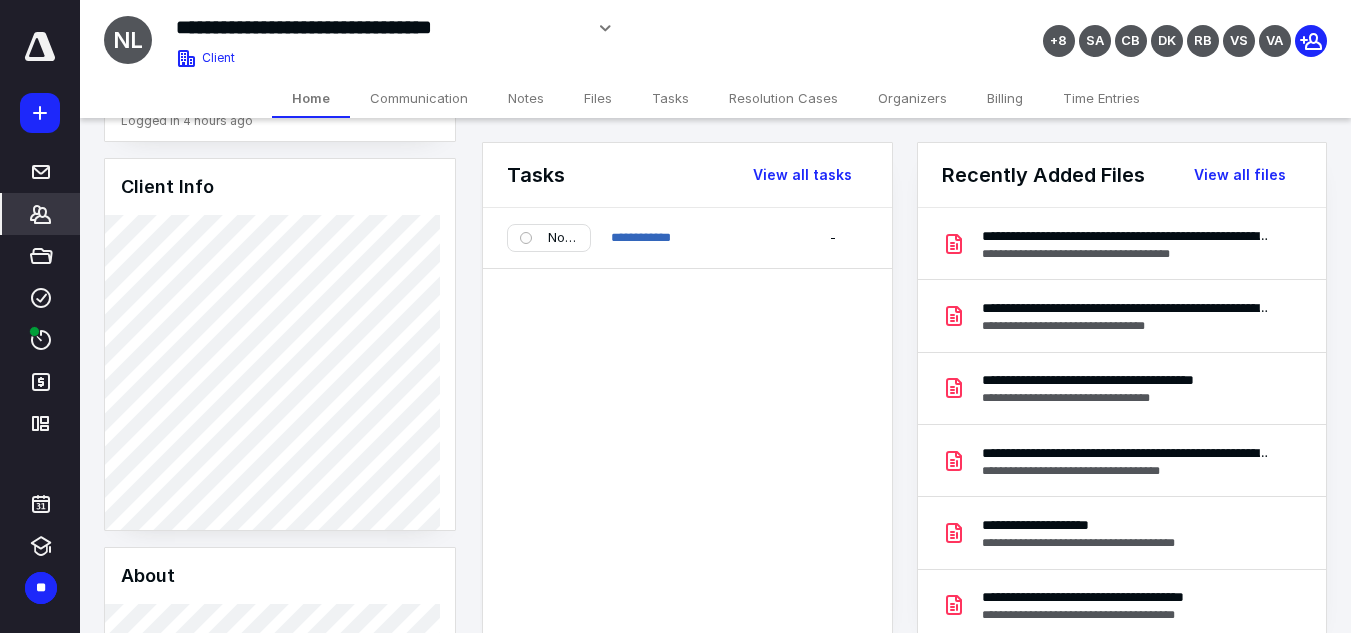 scroll, scrollTop: 96, scrollLeft: 0, axis: vertical 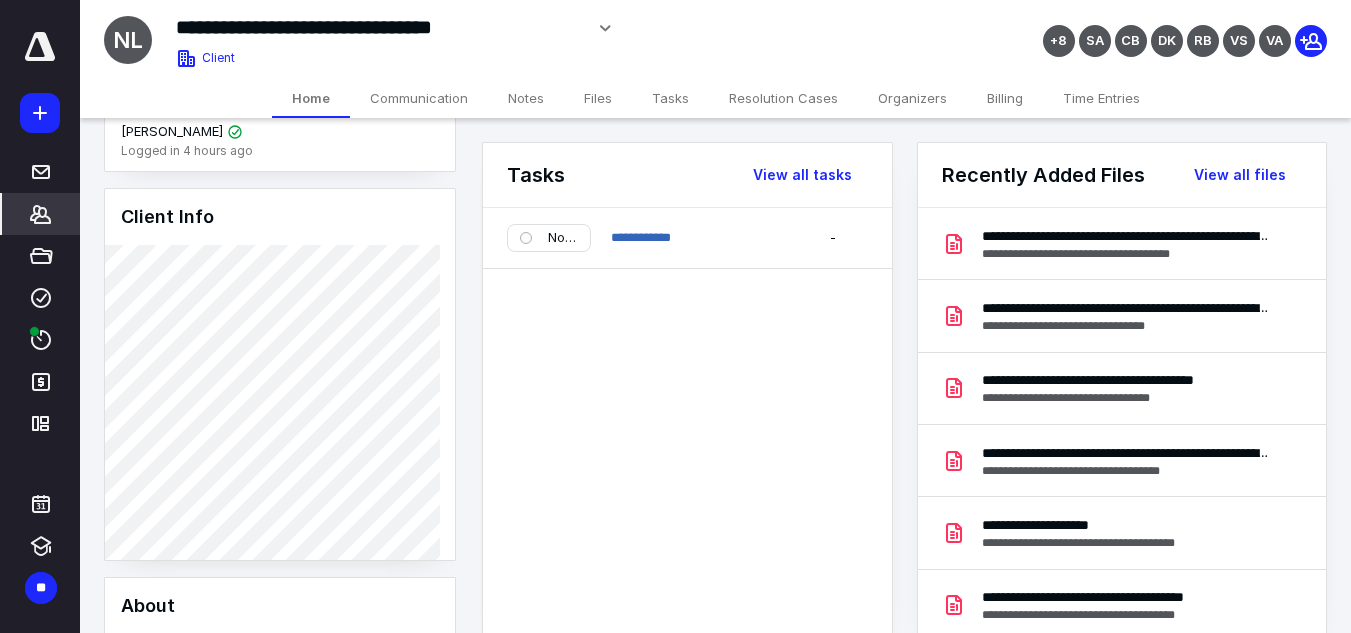 click on "*******" at bounding box center [41, 214] 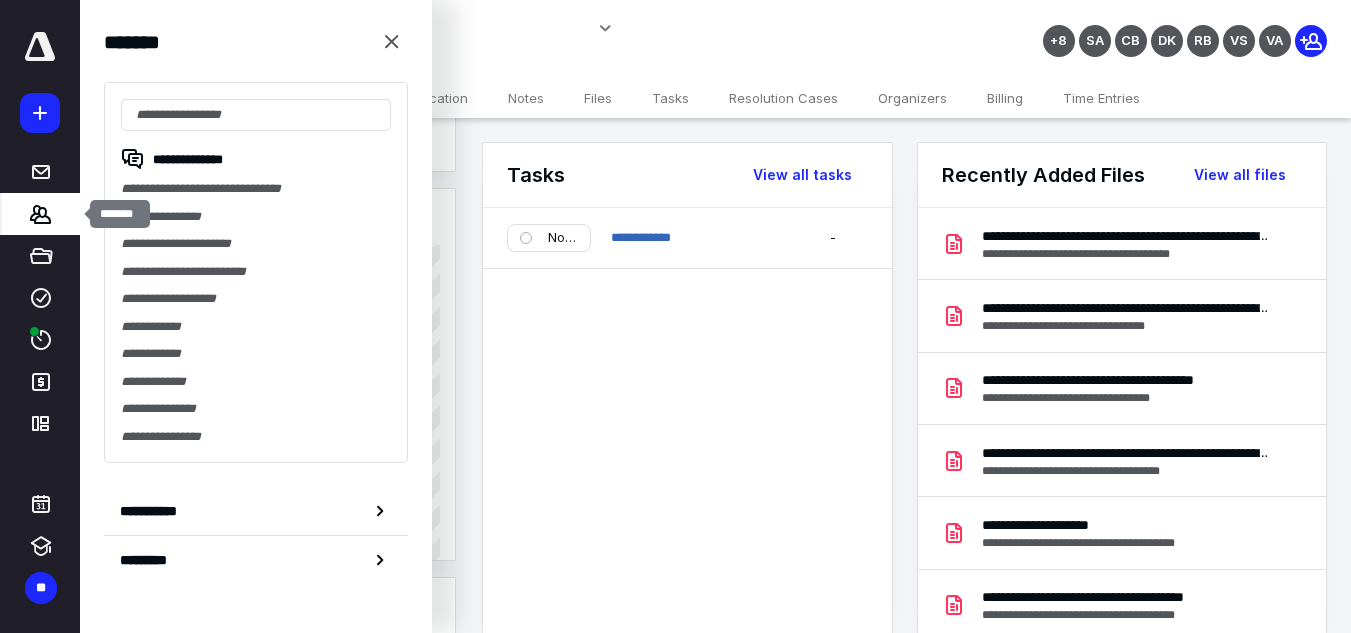 type on "**********" 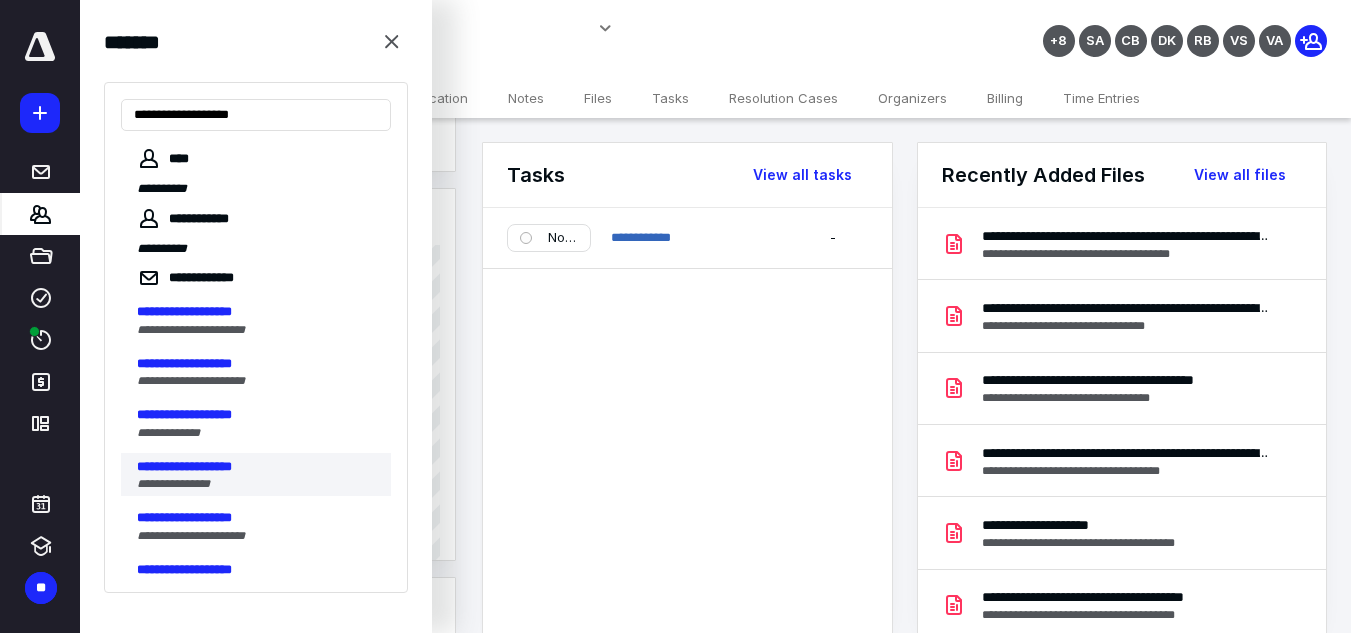 click on "**********" at bounding box center (258, 467) 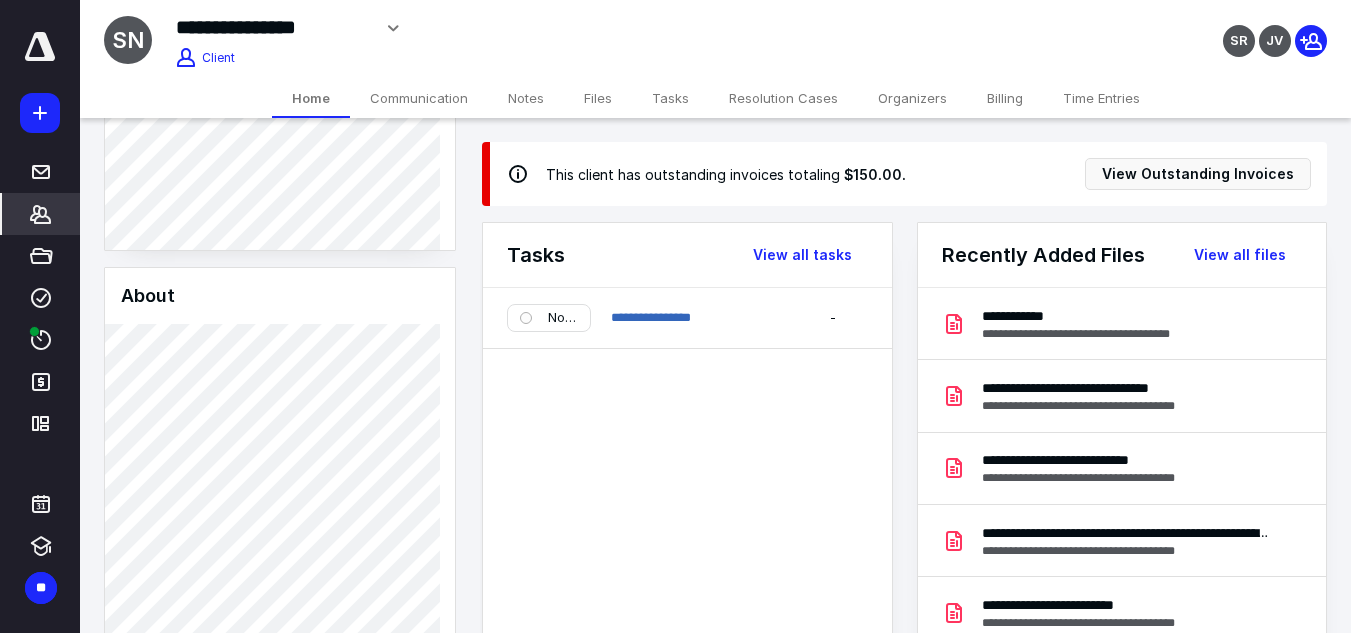 scroll, scrollTop: 300, scrollLeft: 0, axis: vertical 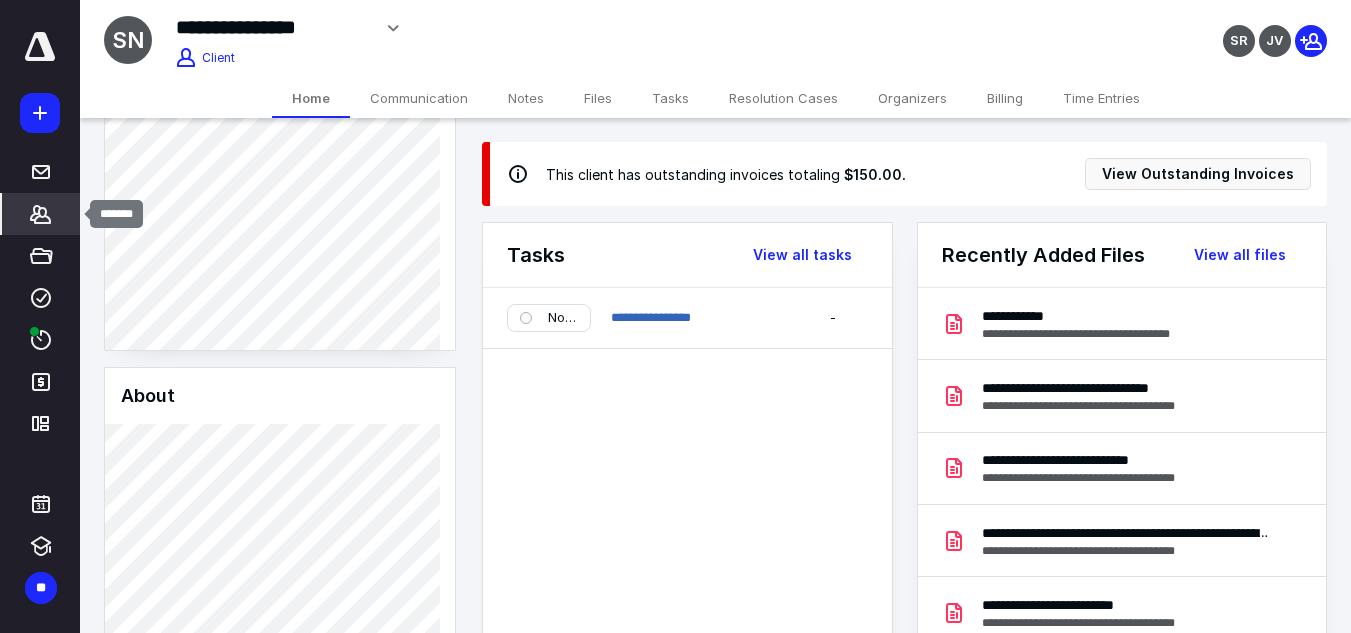 click 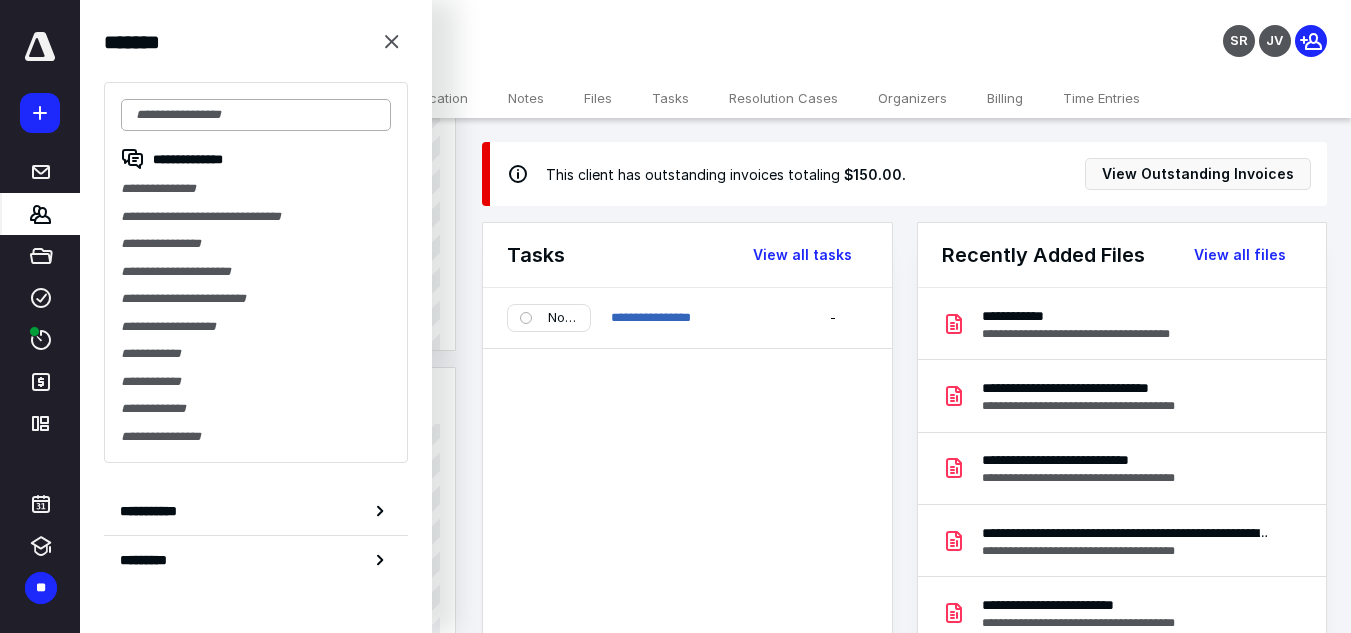 click at bounding box center [256, 115] 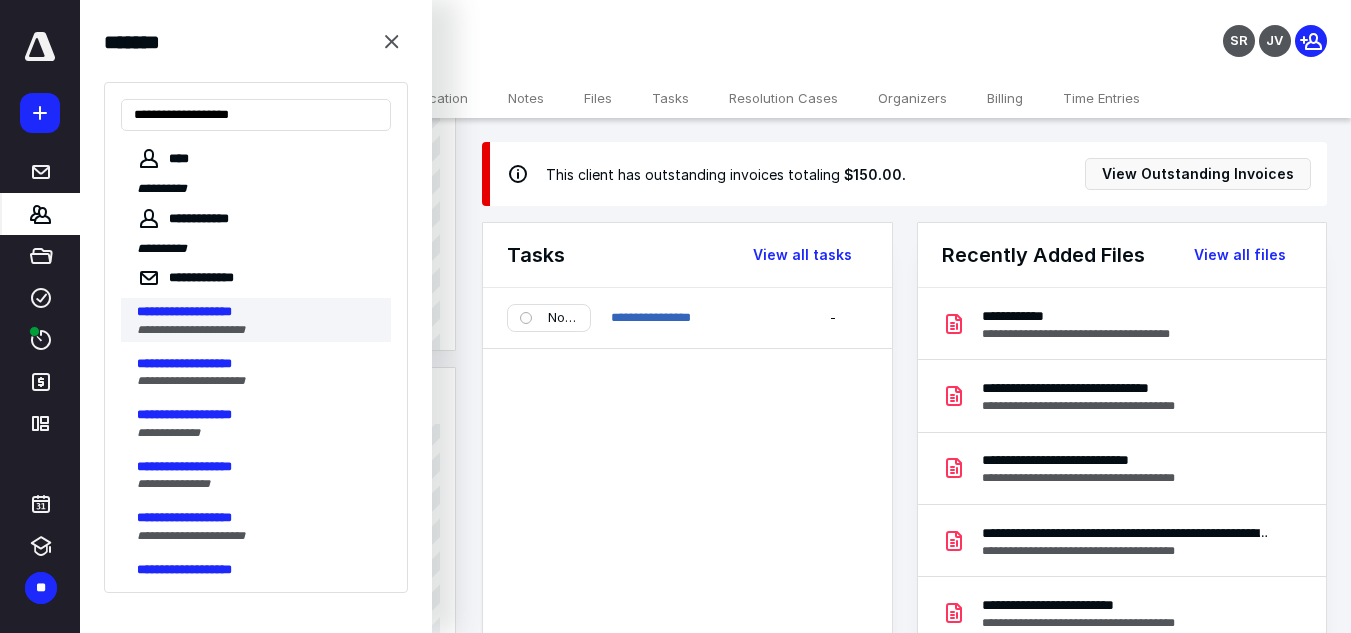 type on "**********" 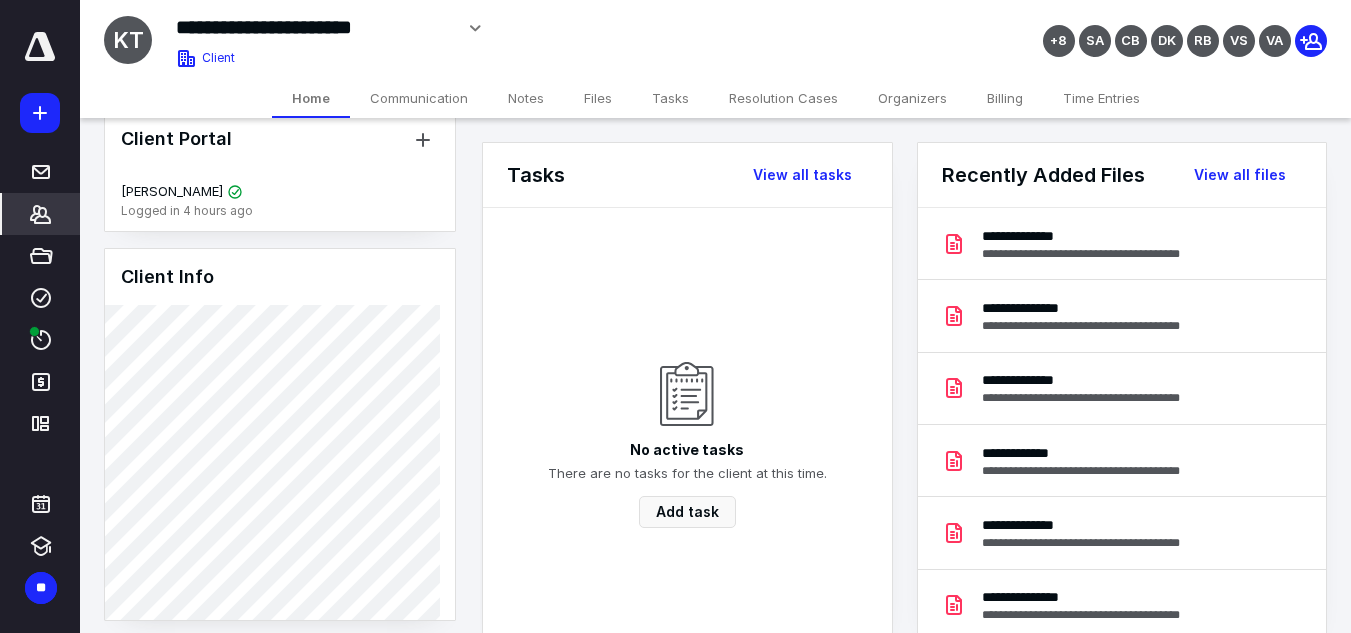 scroll, scrollTop: 0, scrollLeft: 0, axis: both 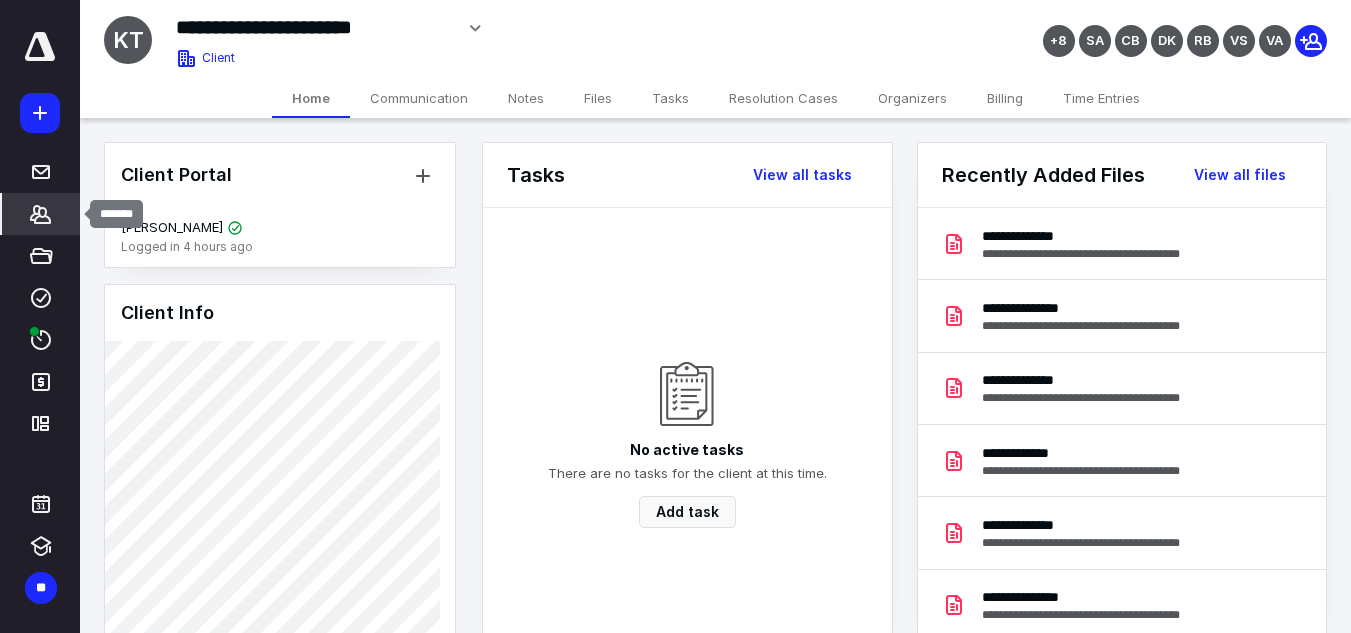 click on "*******" at bounding box center [41, 214] 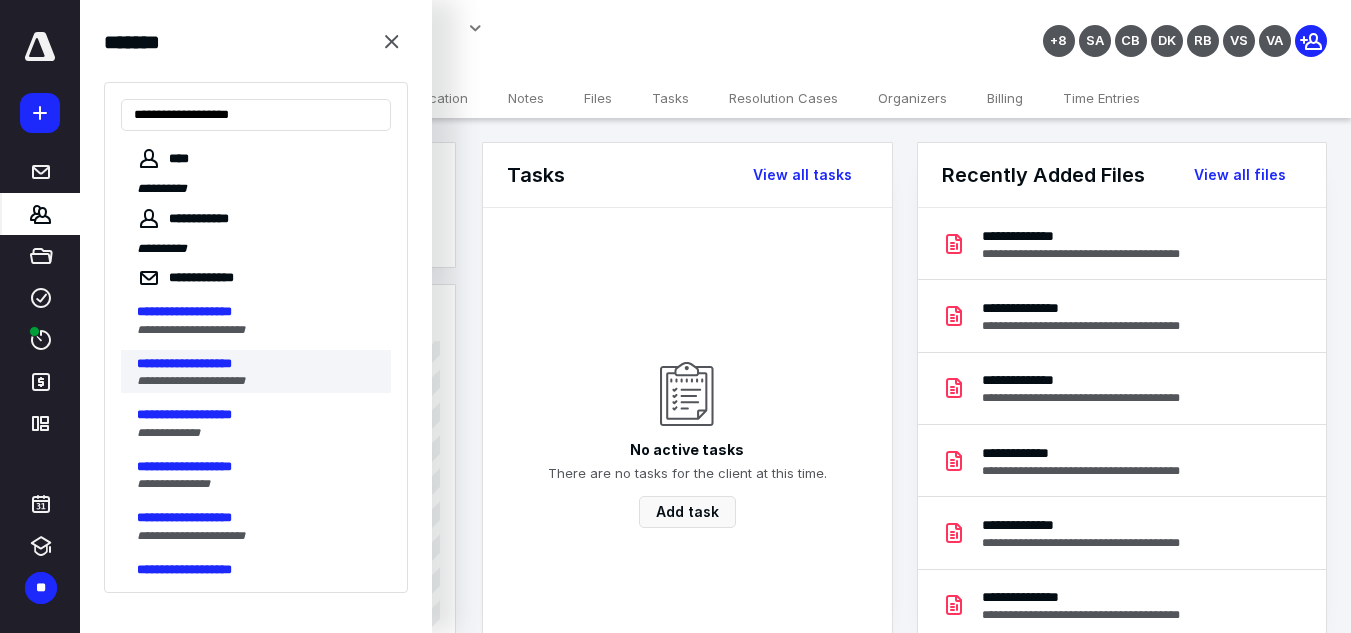 type on "**********" 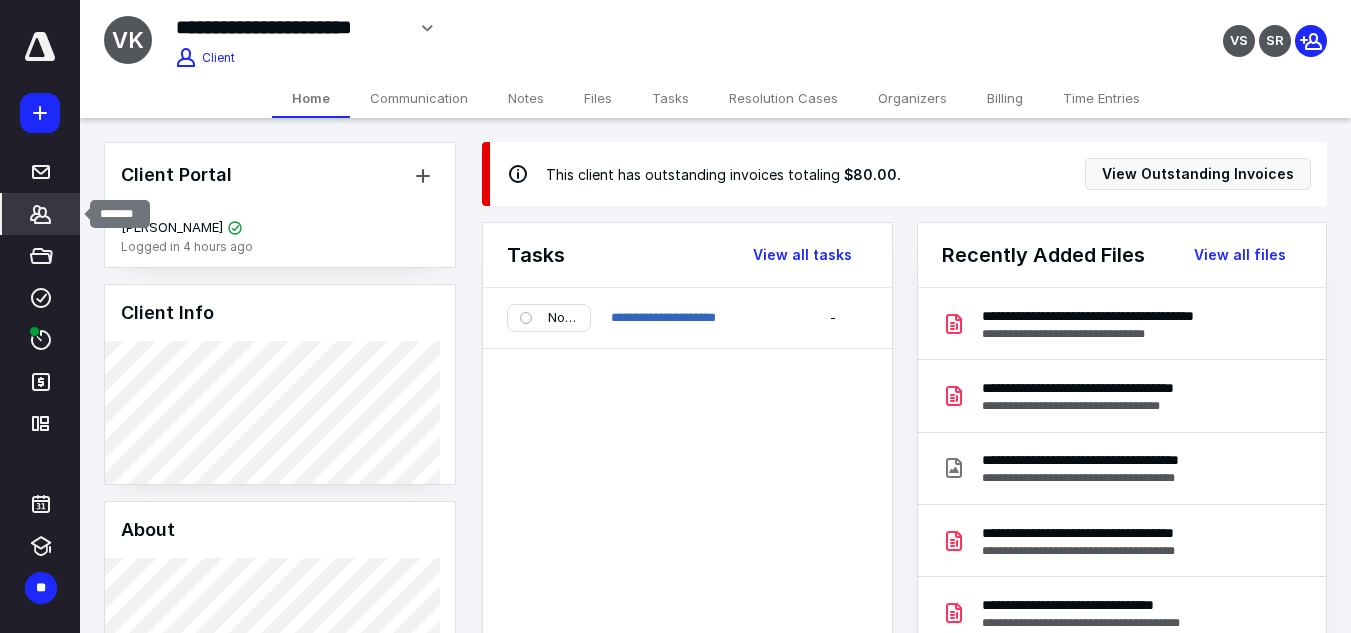 click on "*******" at bounding box center [41, 214] 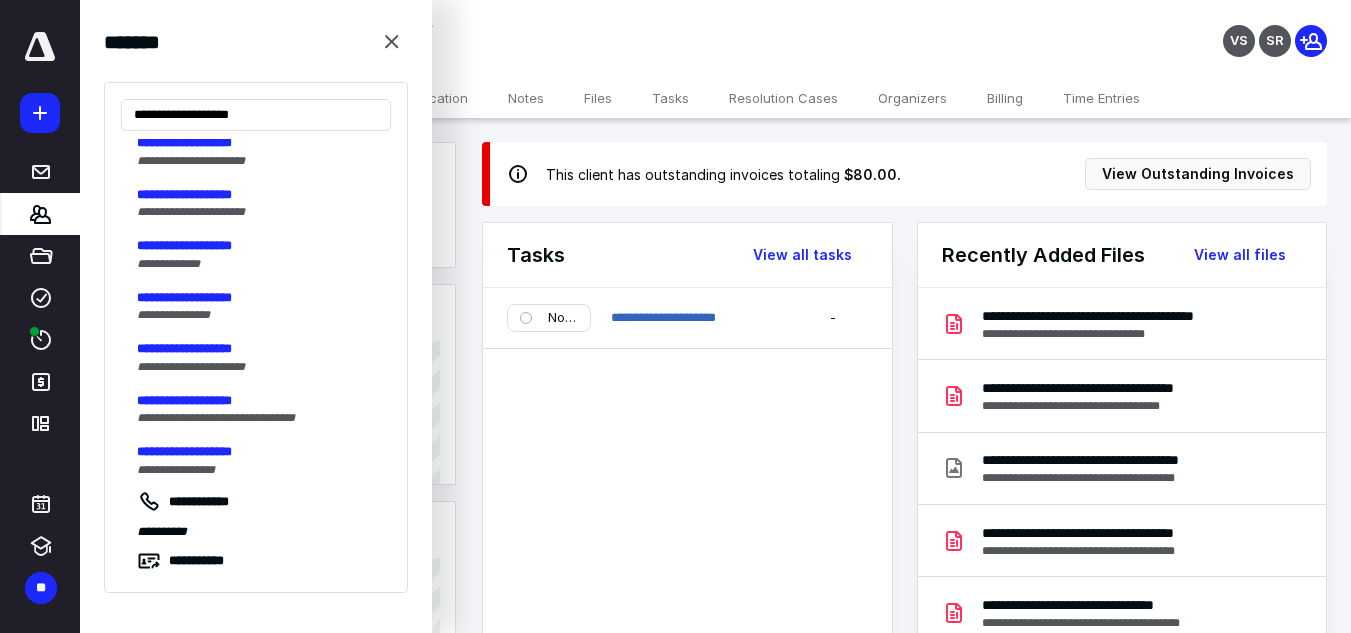 scroll, scrollTop: 200, scrollLeft: 0, axis: vertical 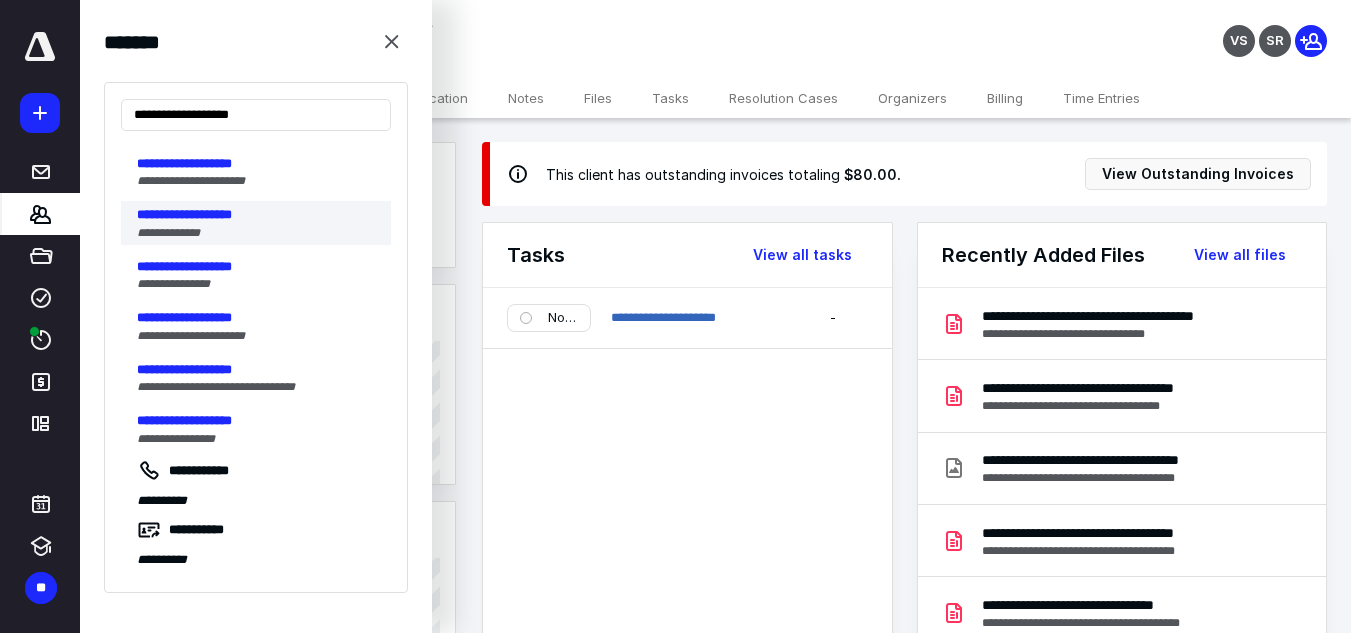 type on "**********" 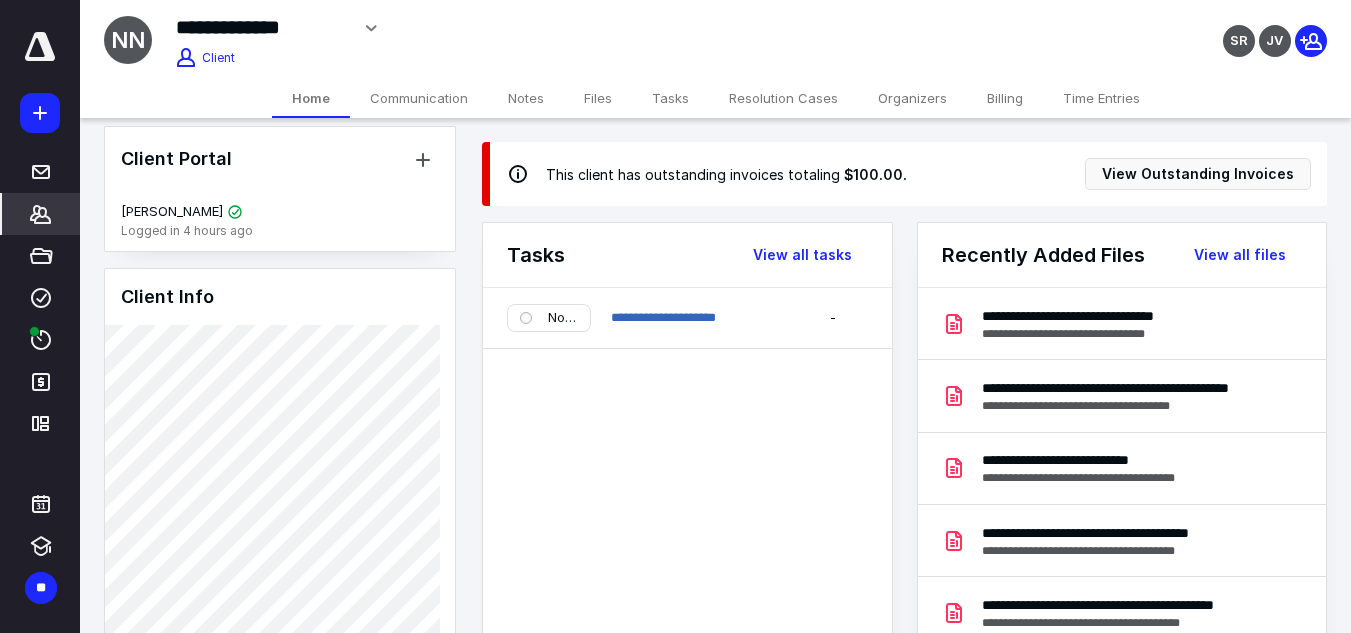 scroll, scrollTop: 0, scrollLeft: 0, axis: both 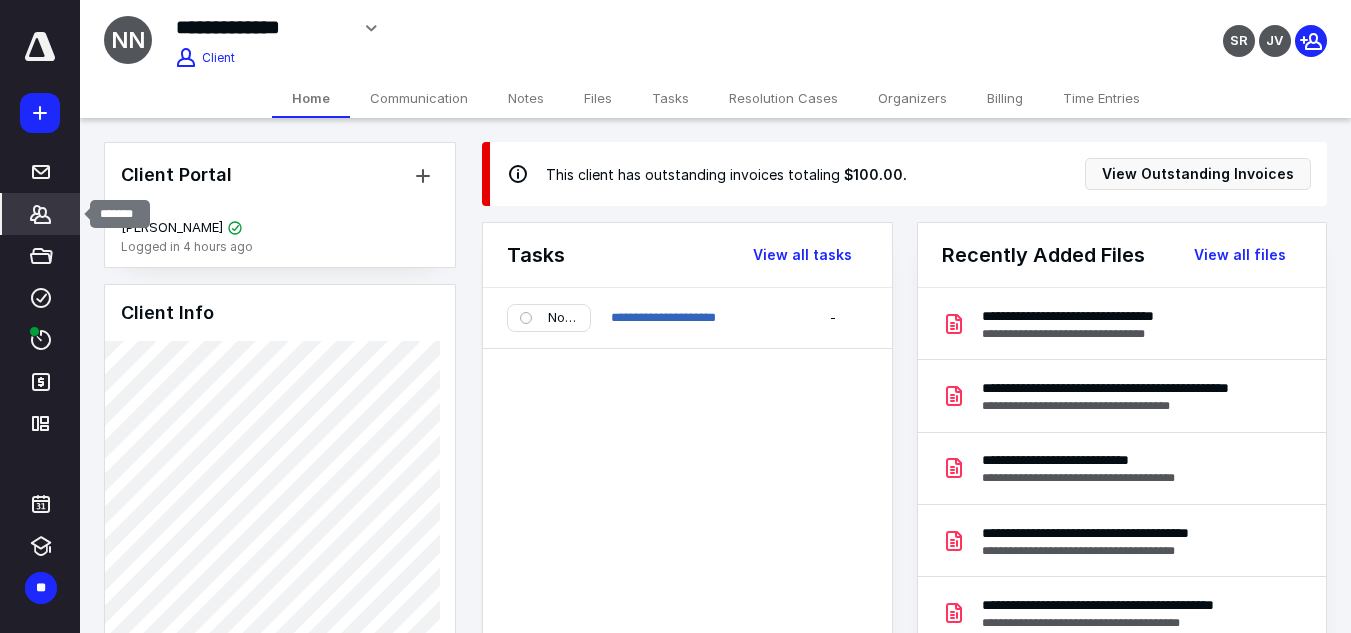 click 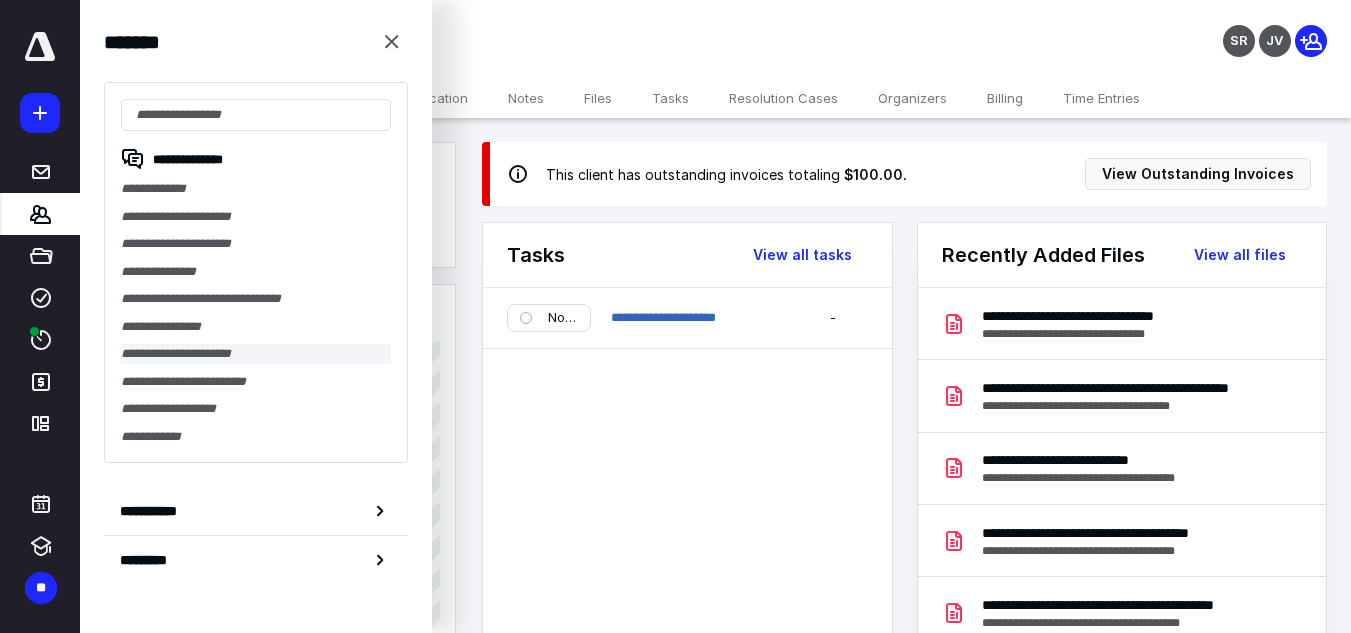 click on "**********" at bounding box center [256, 354] 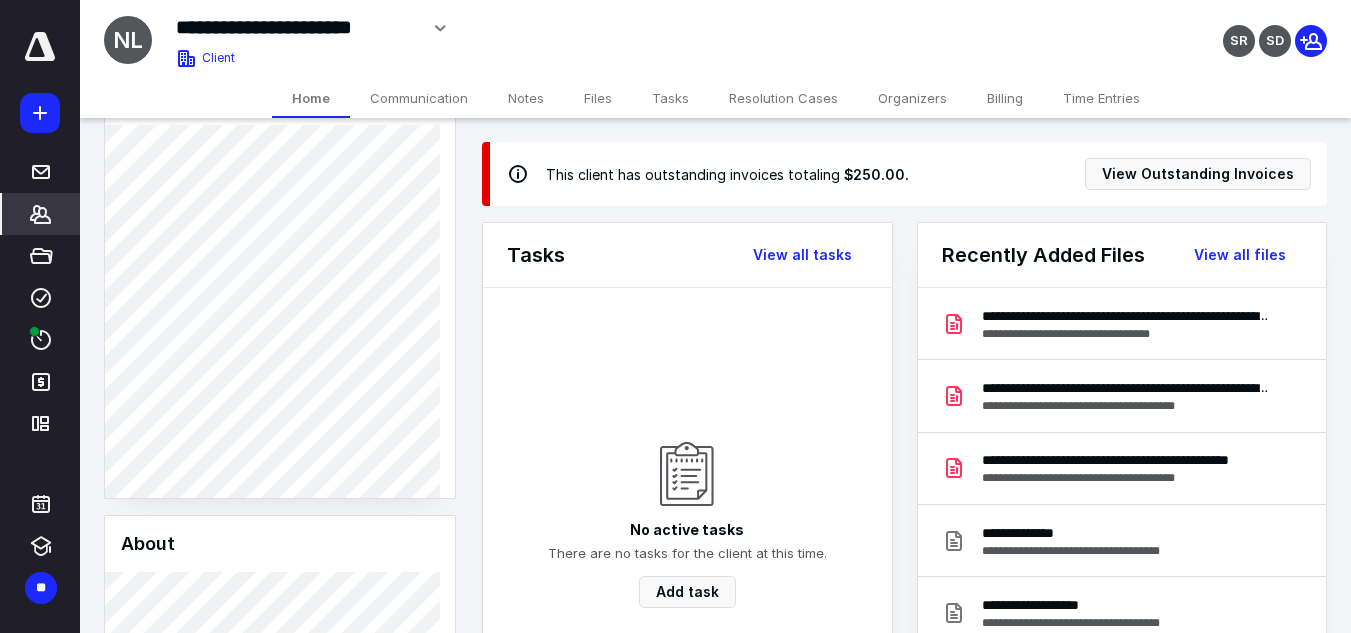 scroll, scrollTop: 300, scrollLeft: 0, axis: vertical 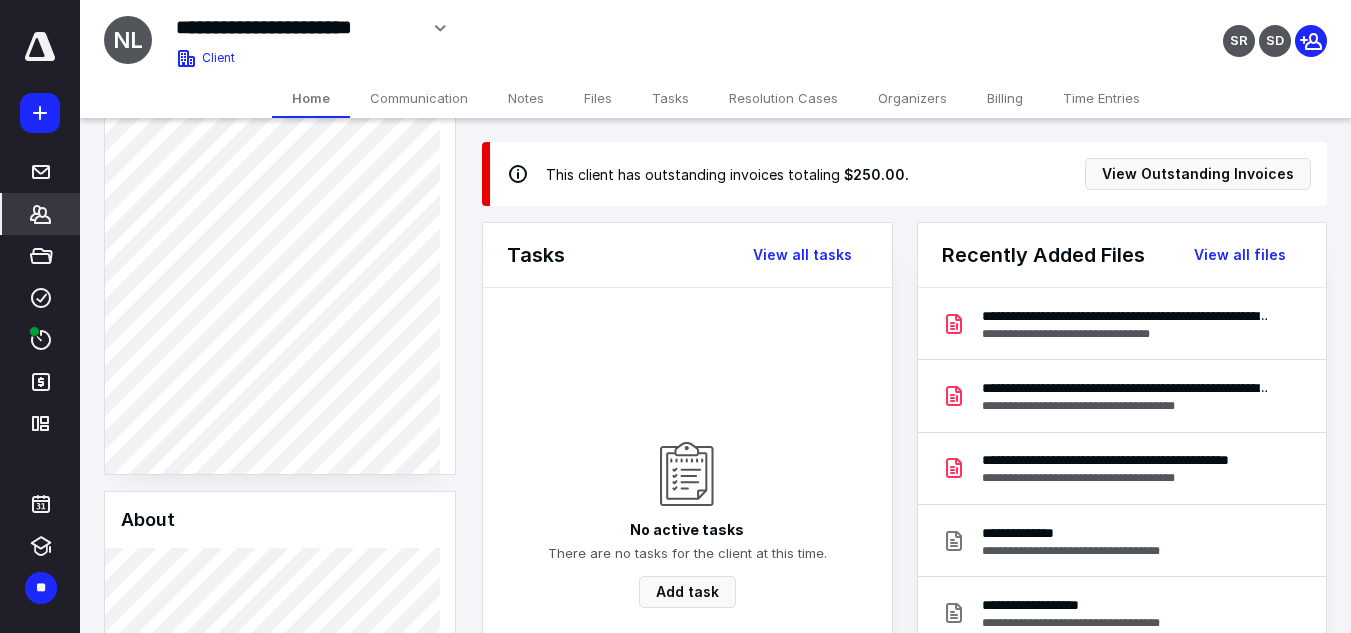 click on "Files" at bounding box center [598, 98] 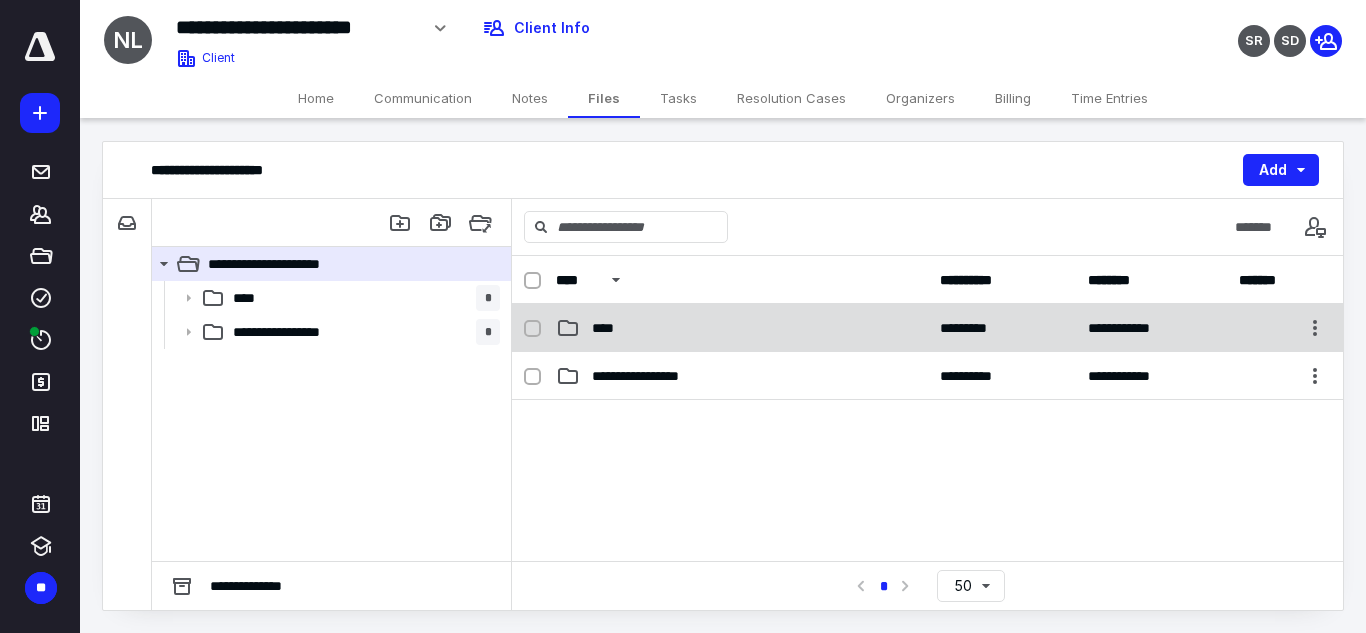 click on "**********" at bounding box center (927, 328) 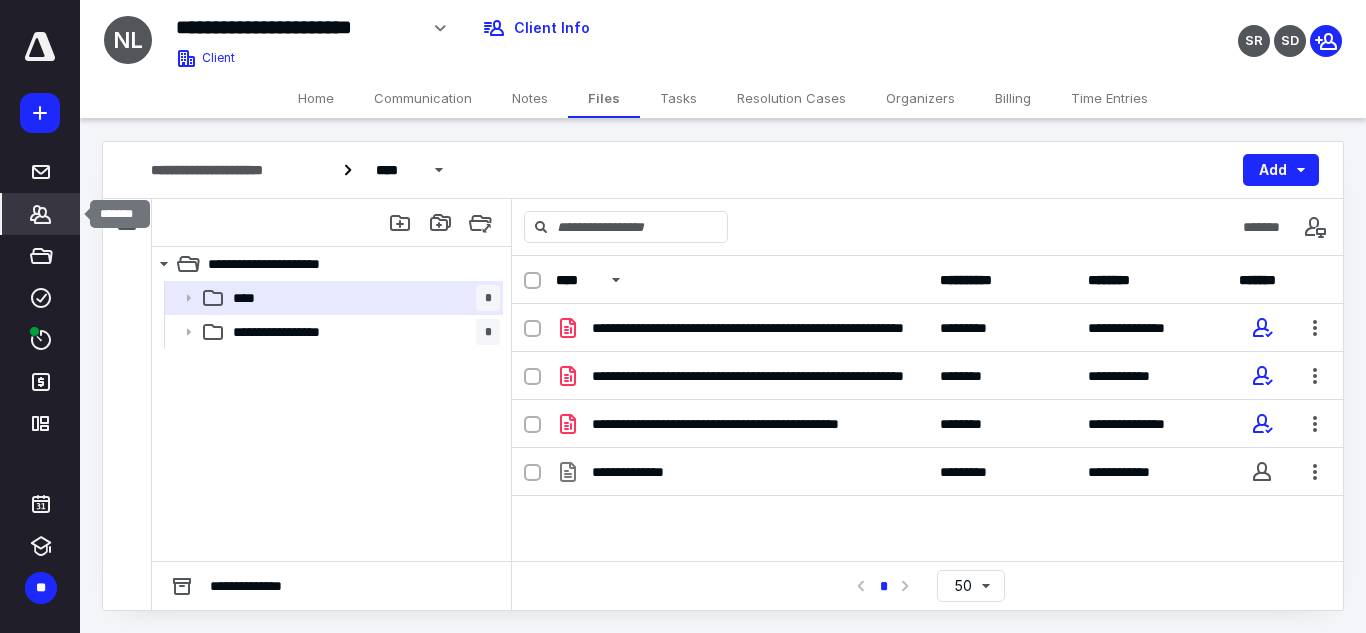 click on "*******" at bounding box center (41, 214) 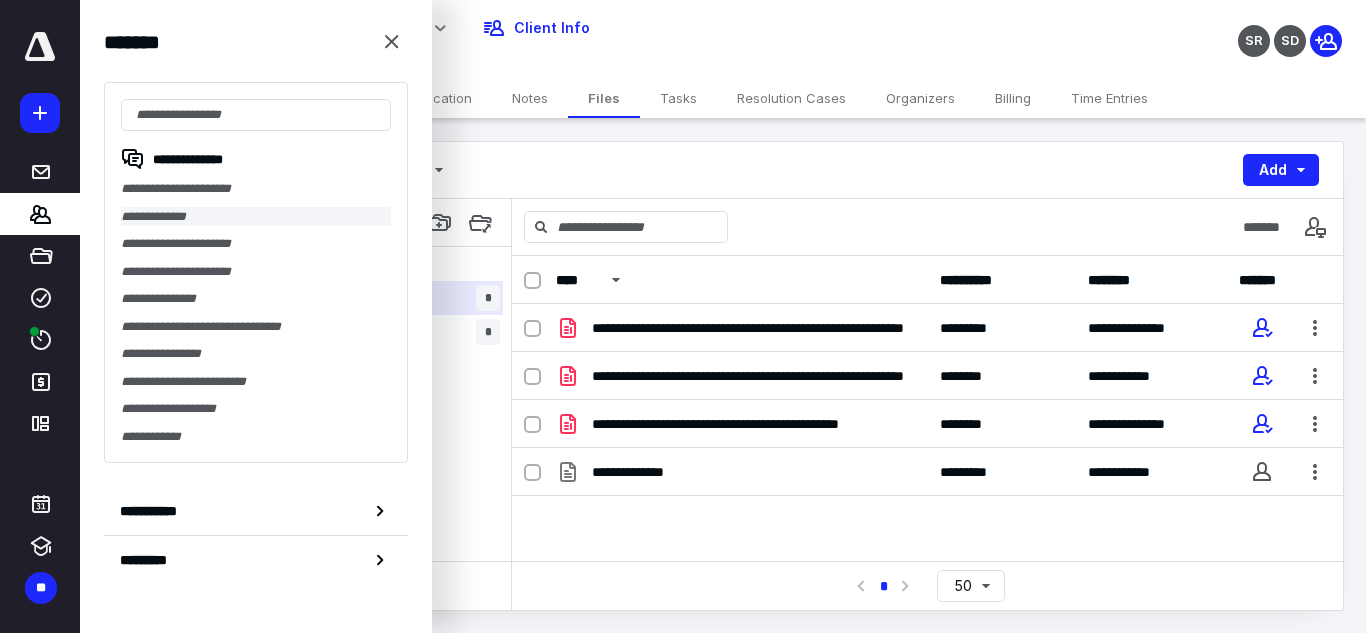 click on "**********" at bounding box center (256, 217) 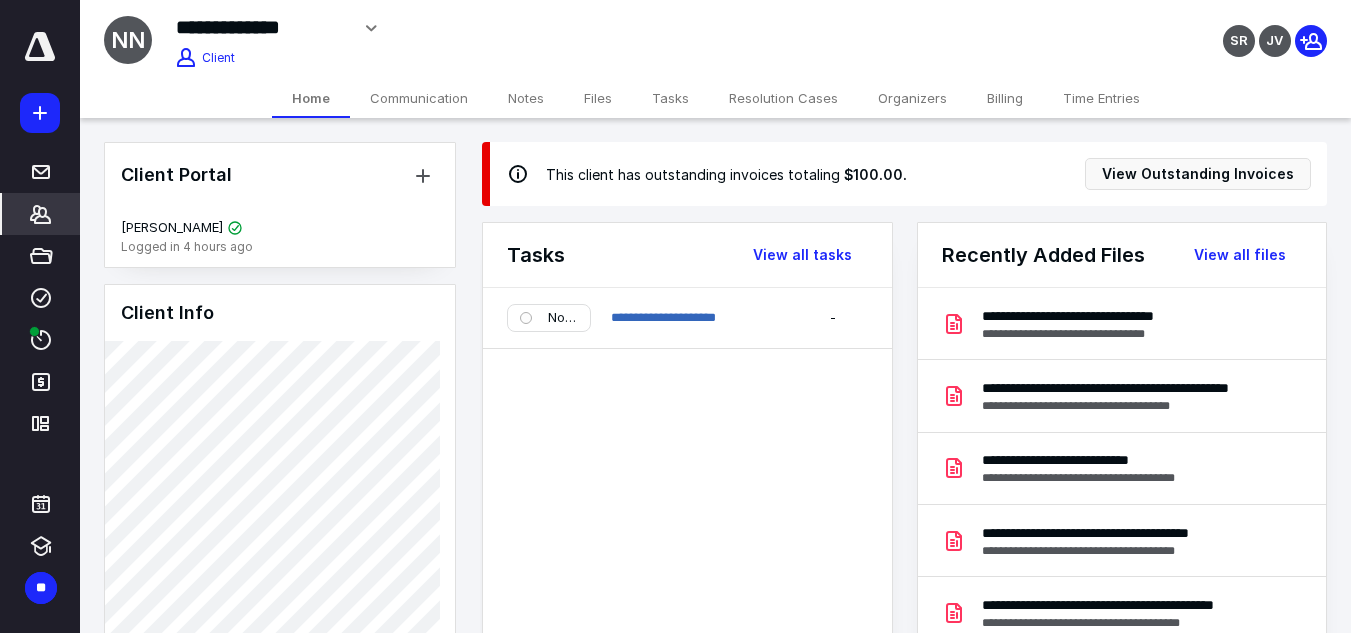 click 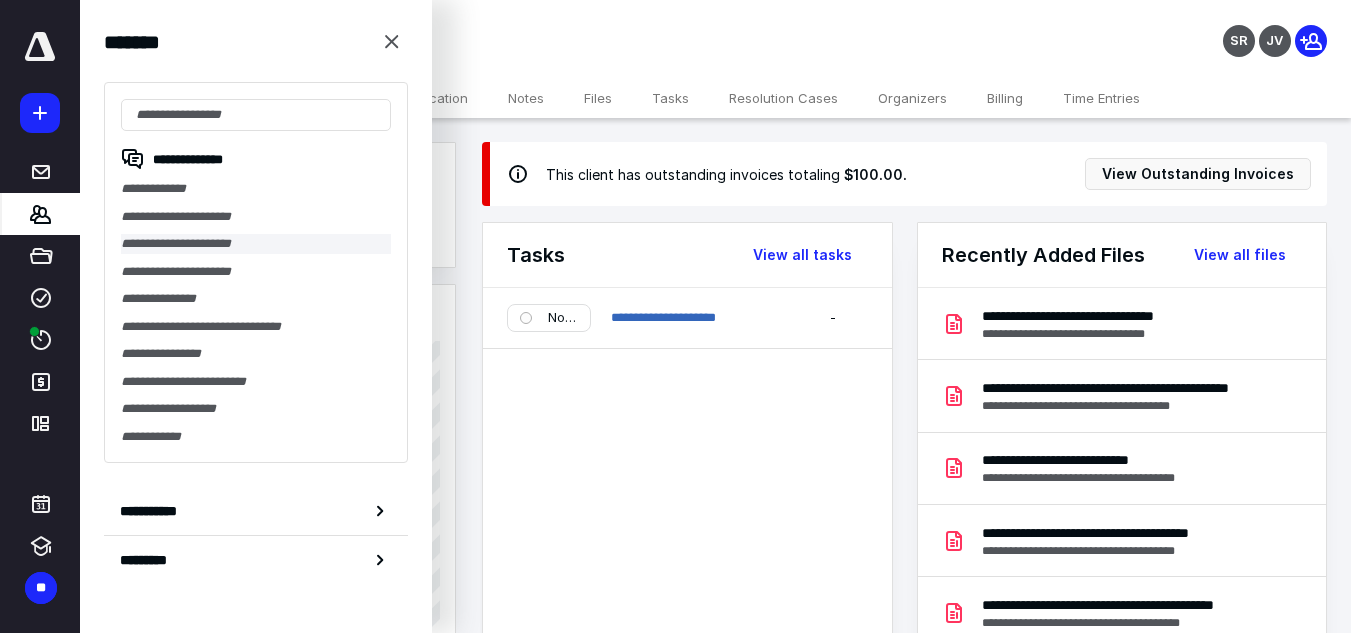 click on "**********" at bounding box center [256, 244] 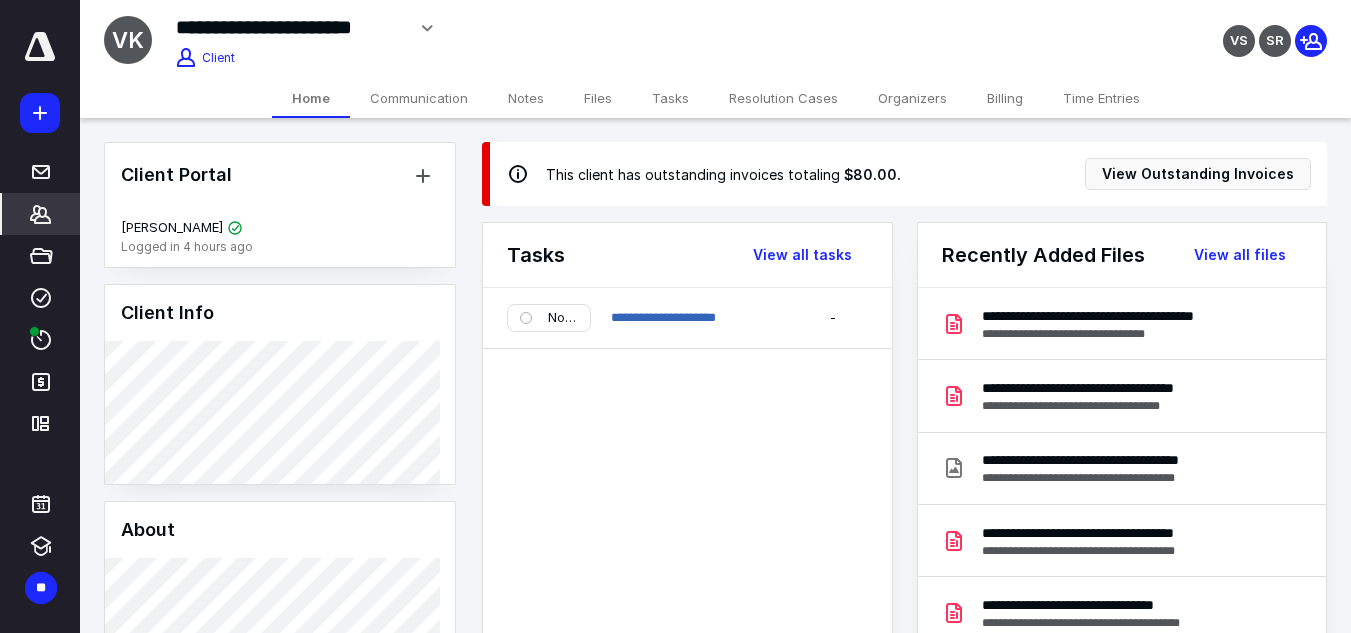 click on "*******" at bounding box center [41, 214] 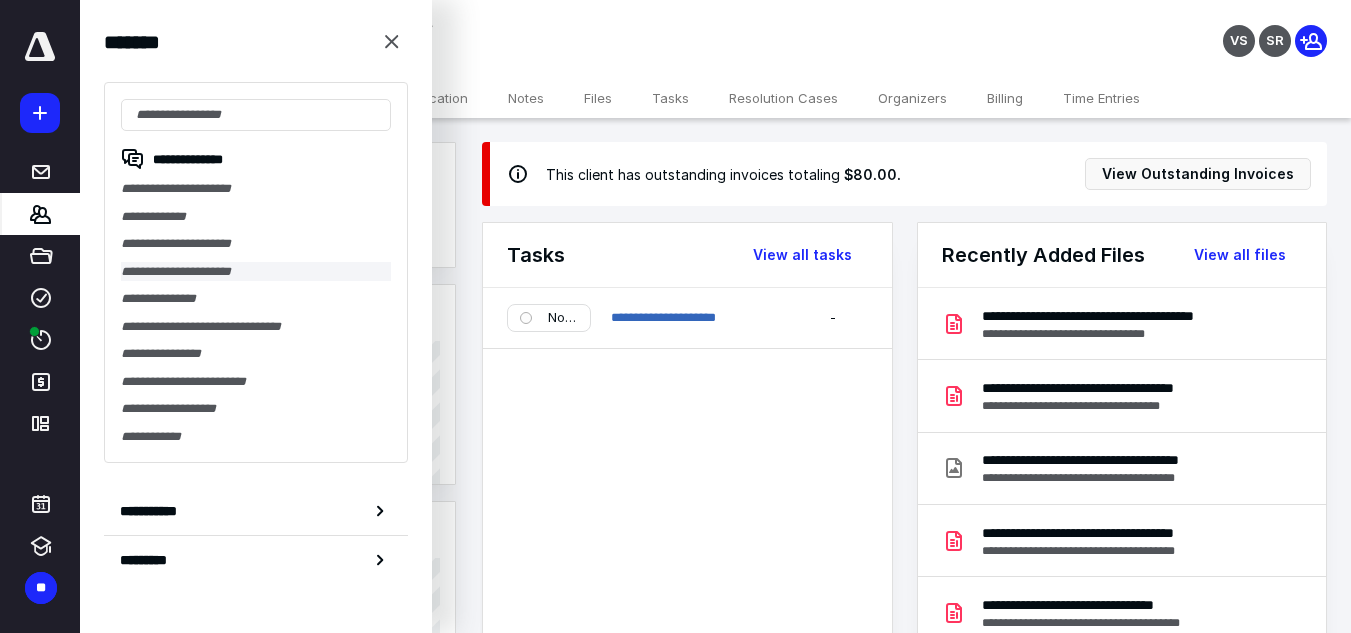 click on "**********" at bounding box center (256, 272) 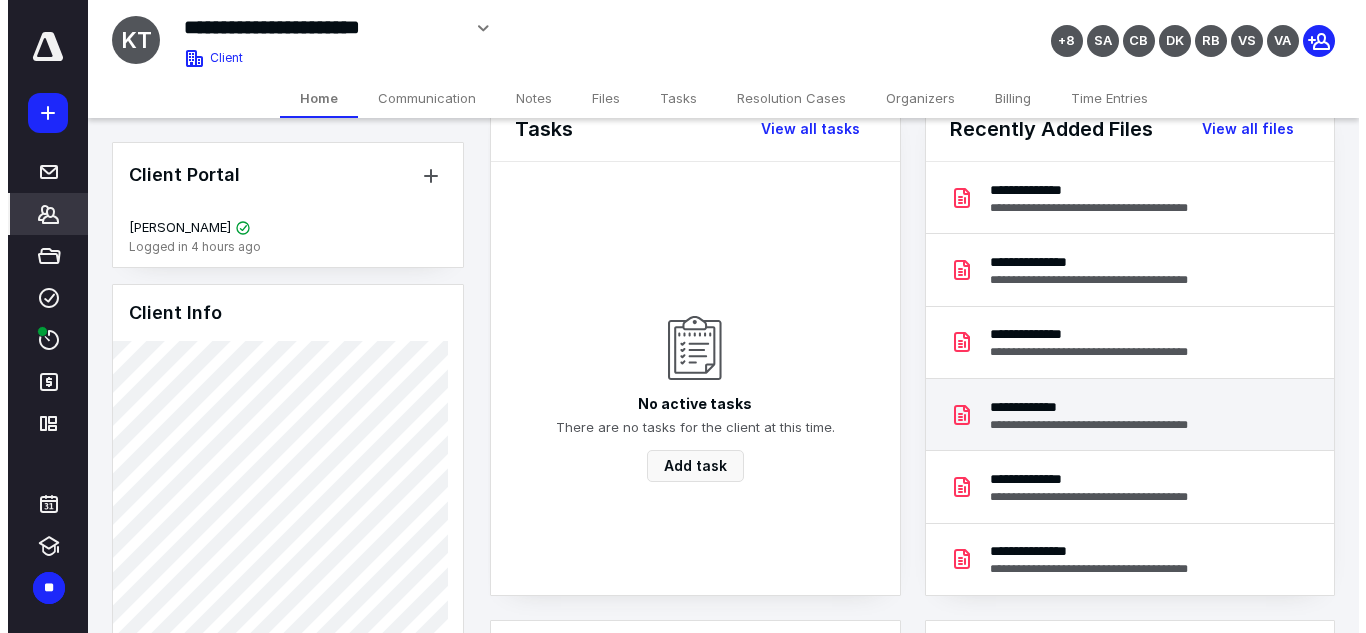scroll, scrollTop: 0, scrollLeft: 0, axis: both 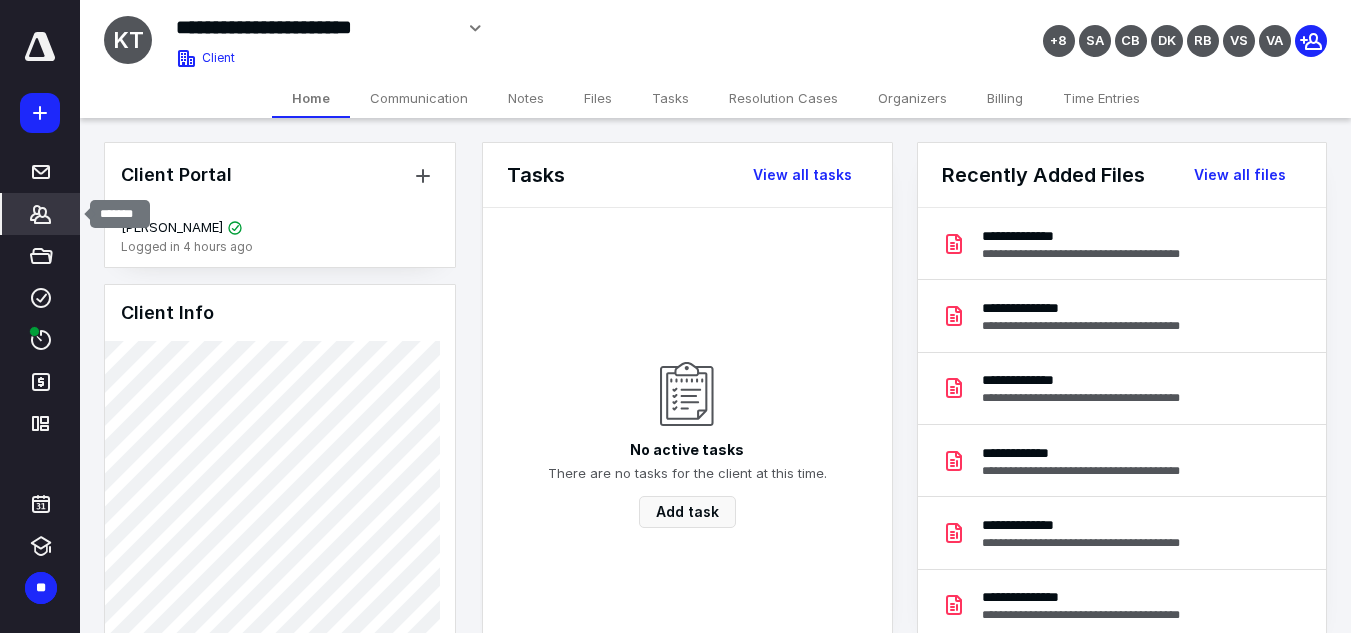 click on "*******" at bounding box center [41, 214] 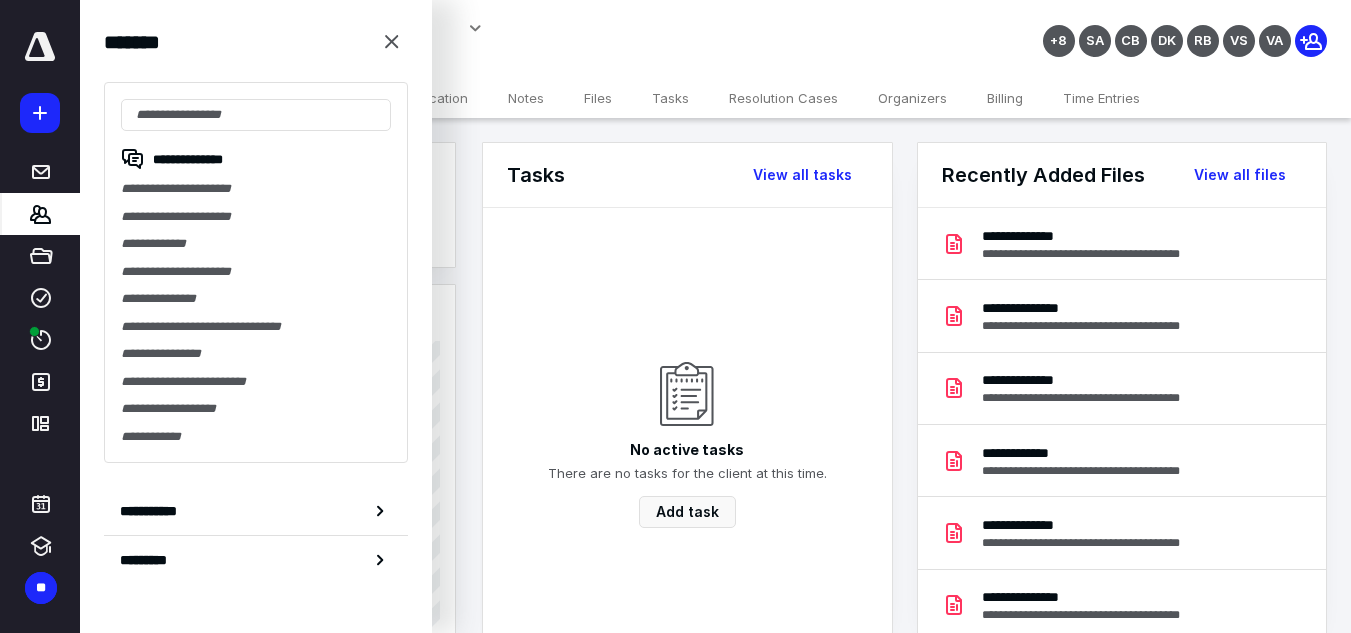 click on "**********" at bounding box center [256, 272] 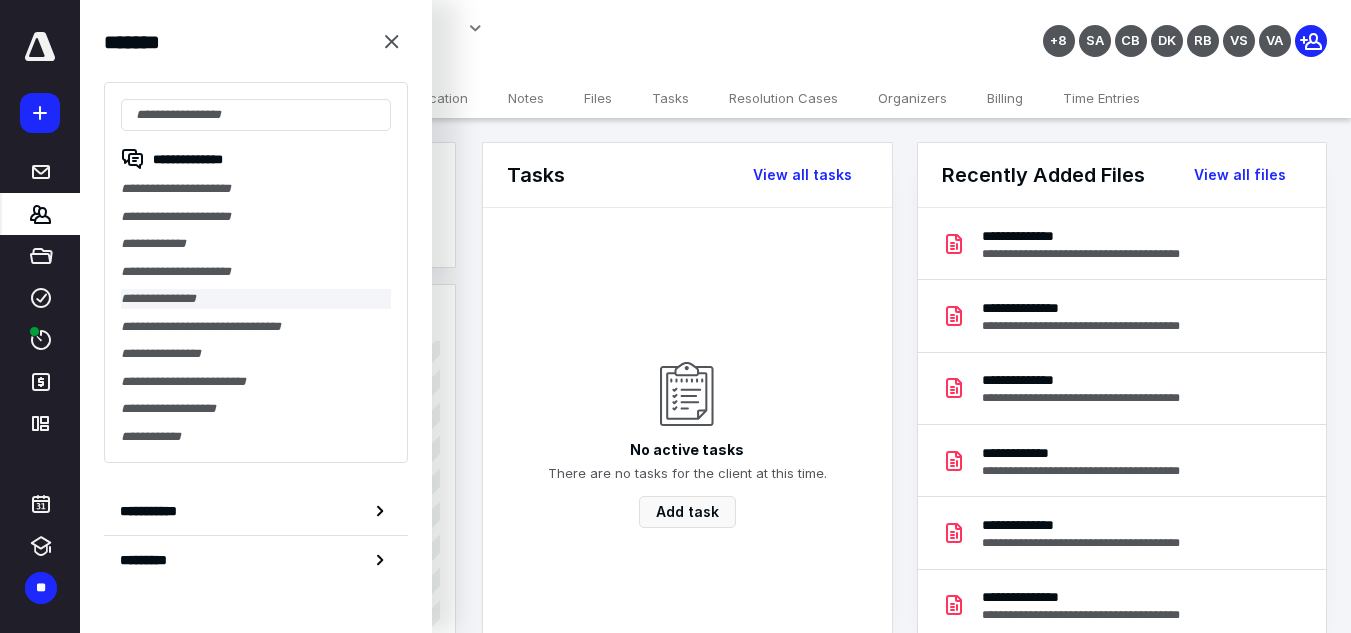 click on "**********" at bounding box center (256, 299) 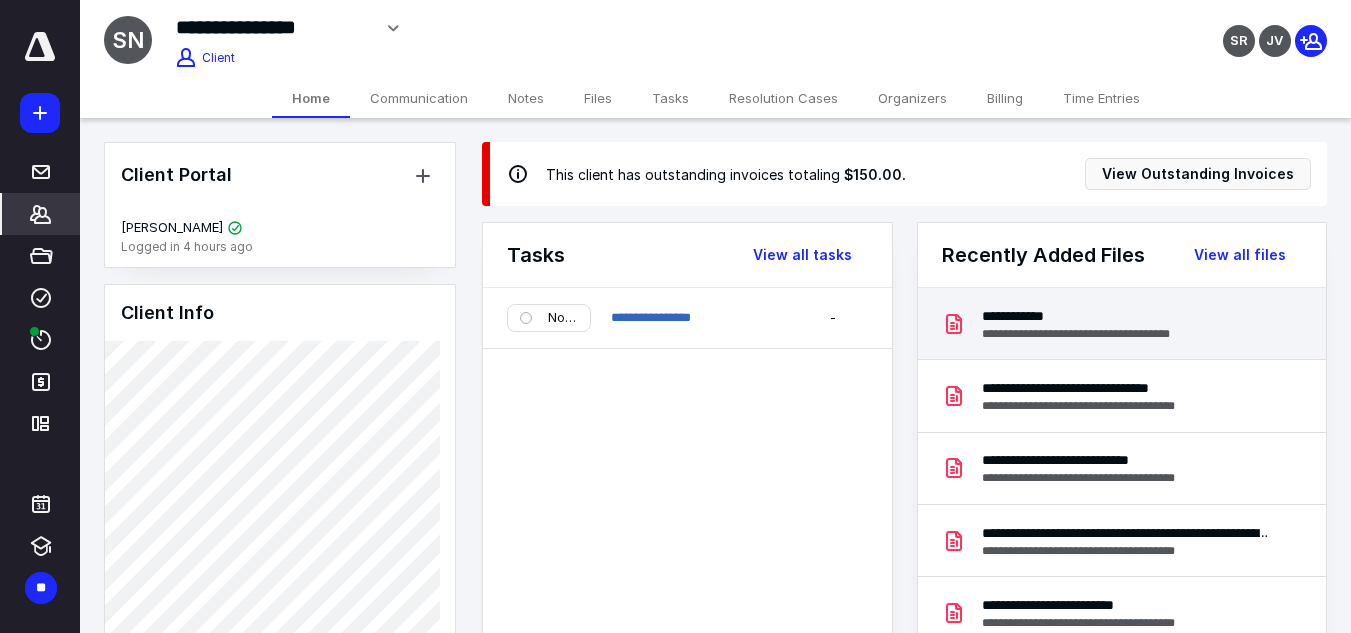 click on "**********" at bounding box center [1096, 316] 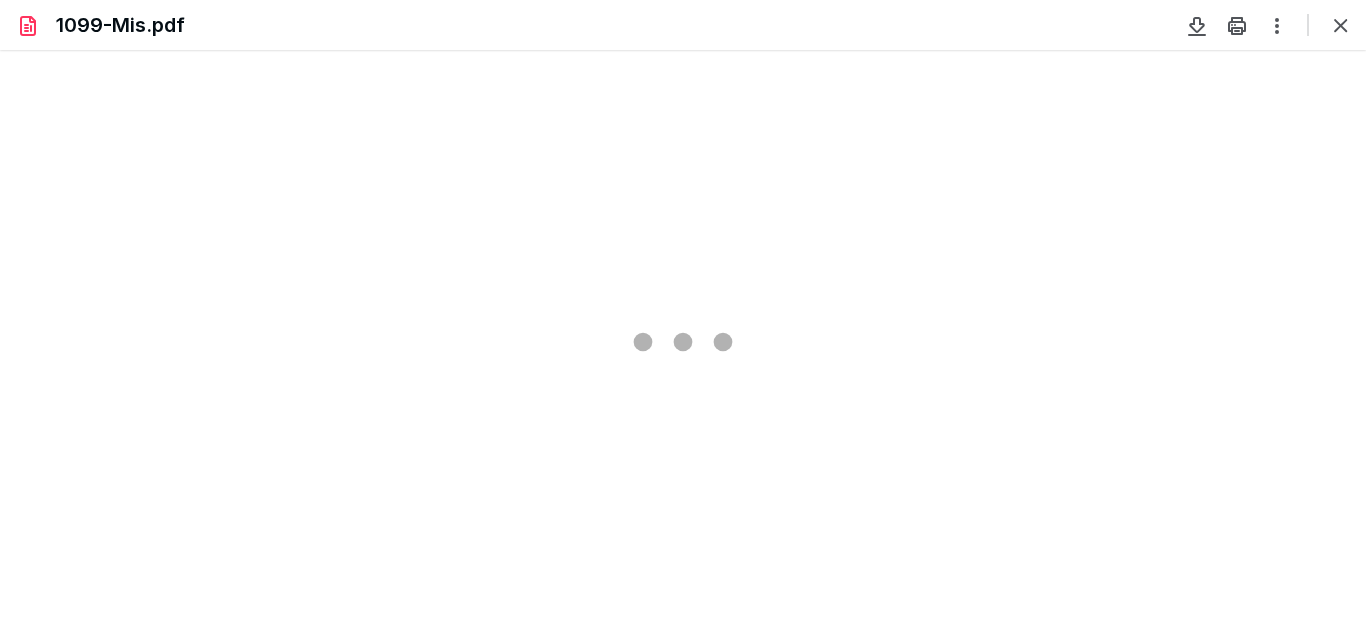 scroll, scrollTop: 0, scrollLeft: 0, axis: both 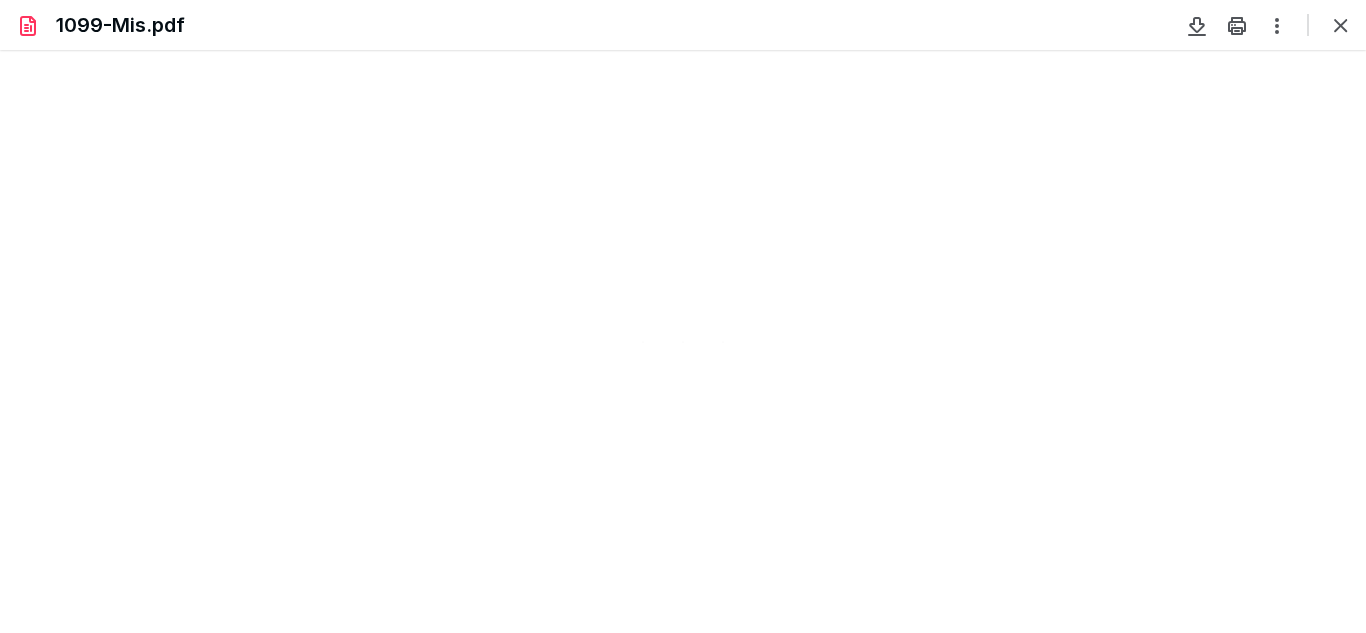 type on "43" 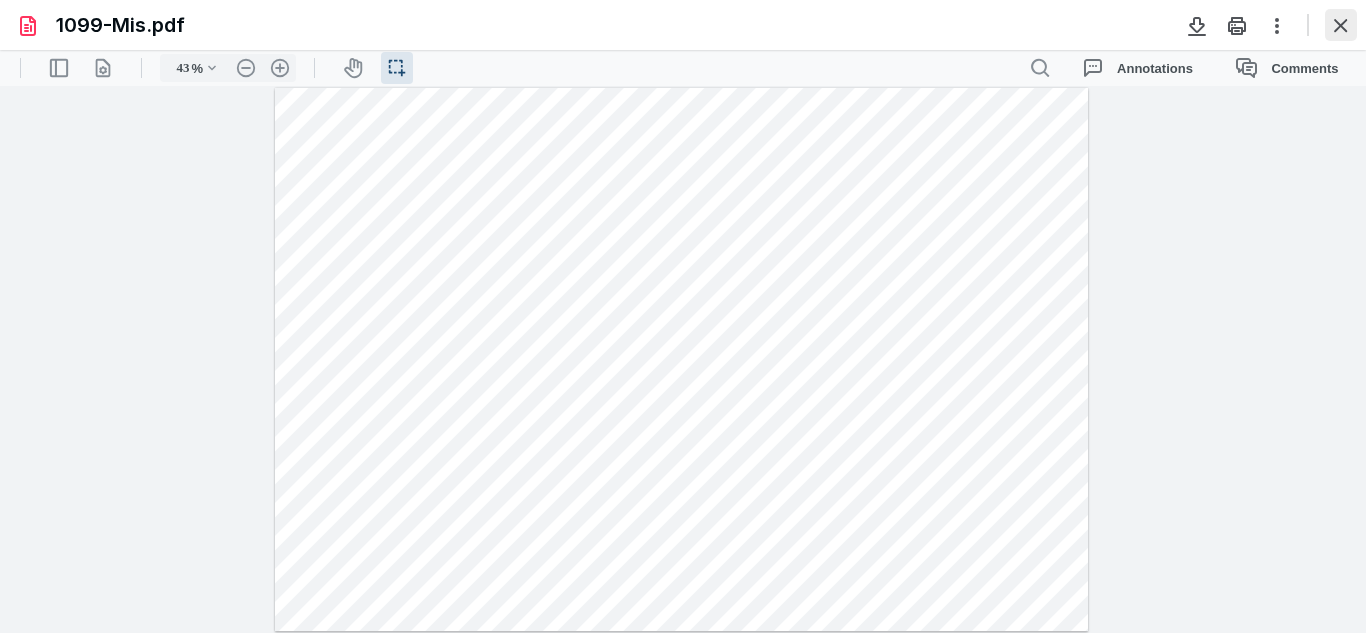 click at bounding box center [1341, 25] 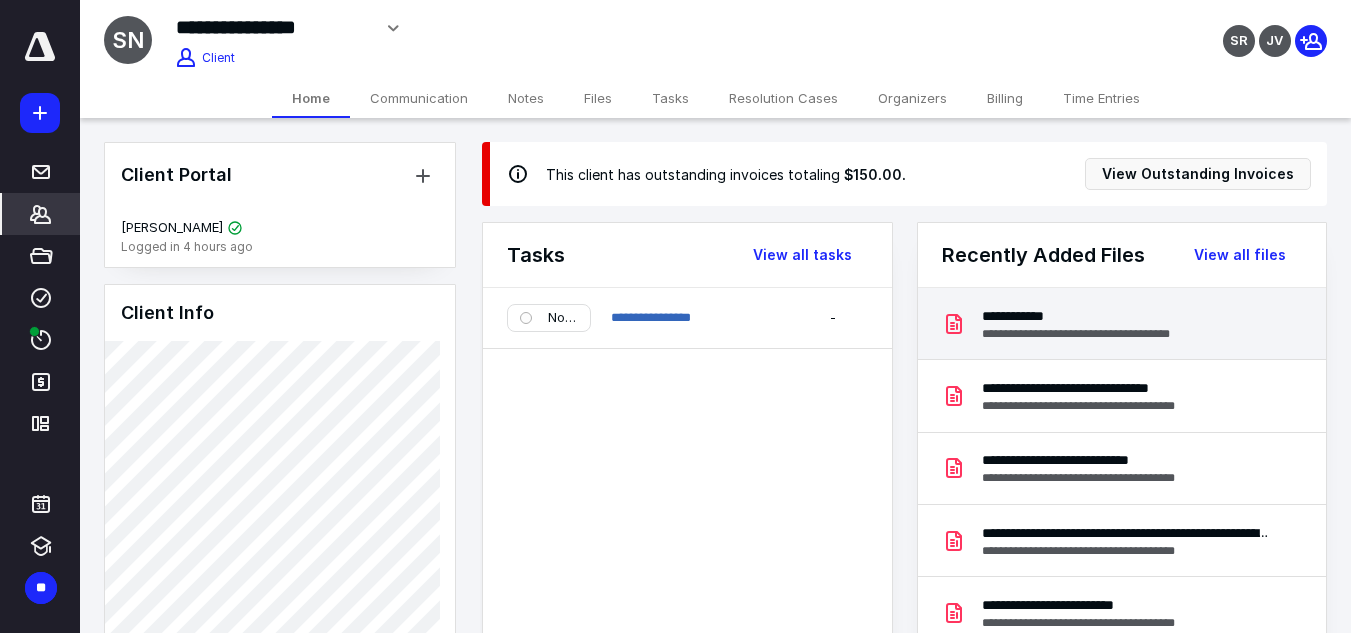 click on "**********" at bounding box center [1096, 316] 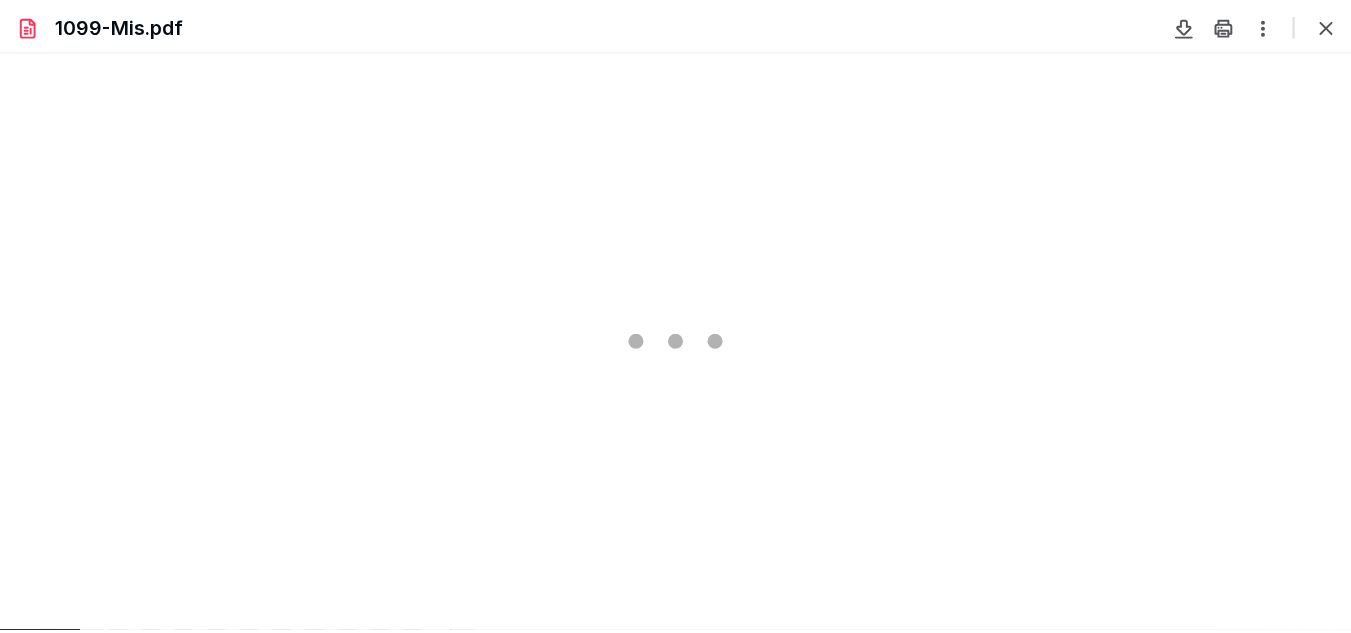 scroll, scrollTop: 0, scrollLeft: 0, axis: both 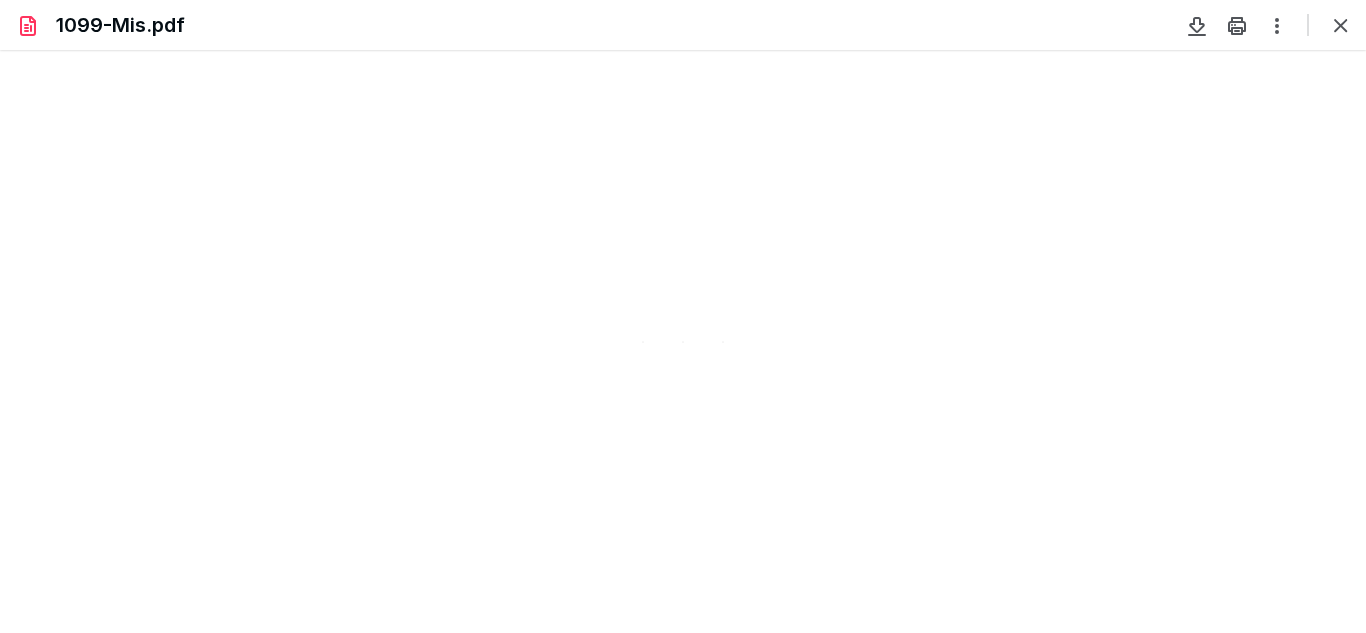 type on "43" 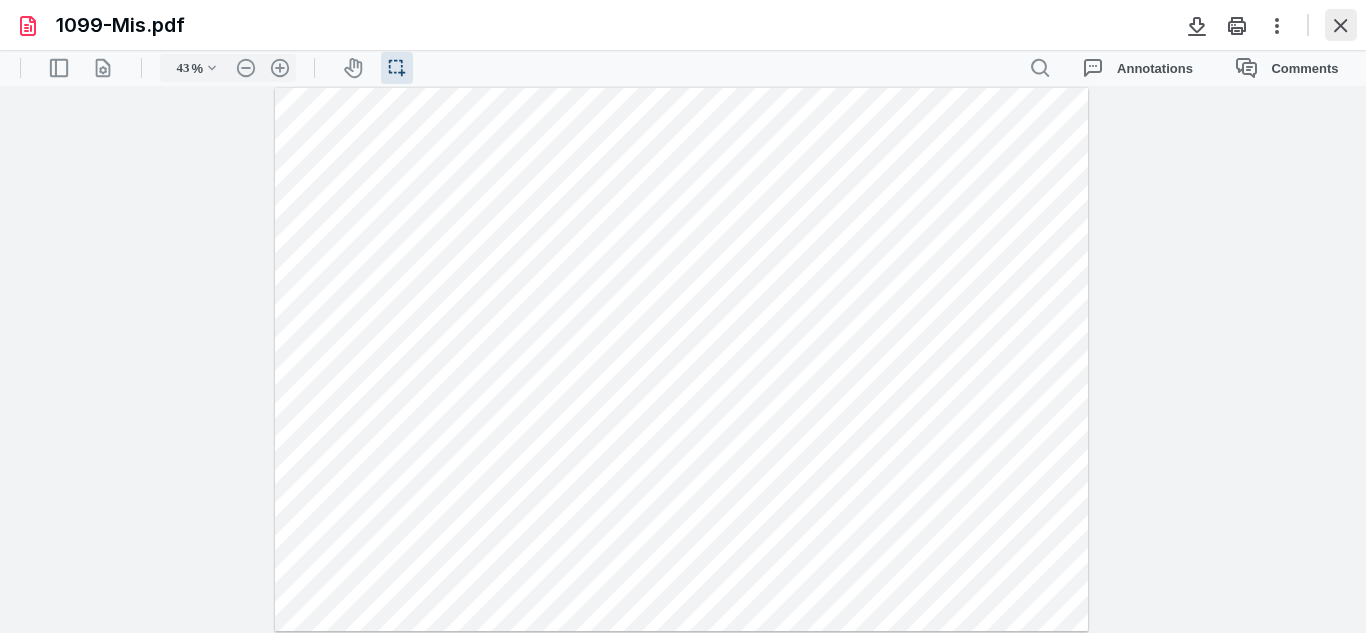 click at bounding box center (1341, 25) 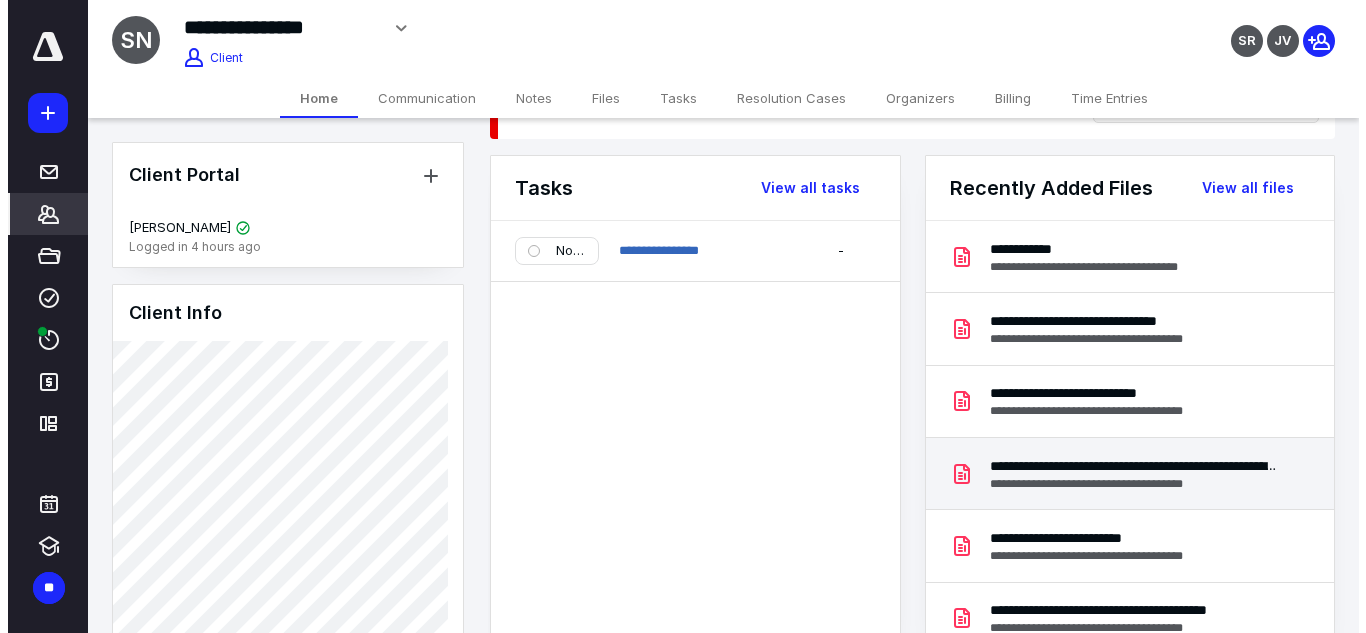 scroll, scrollTop: 100, scrollLeft: 0, axis: vertical 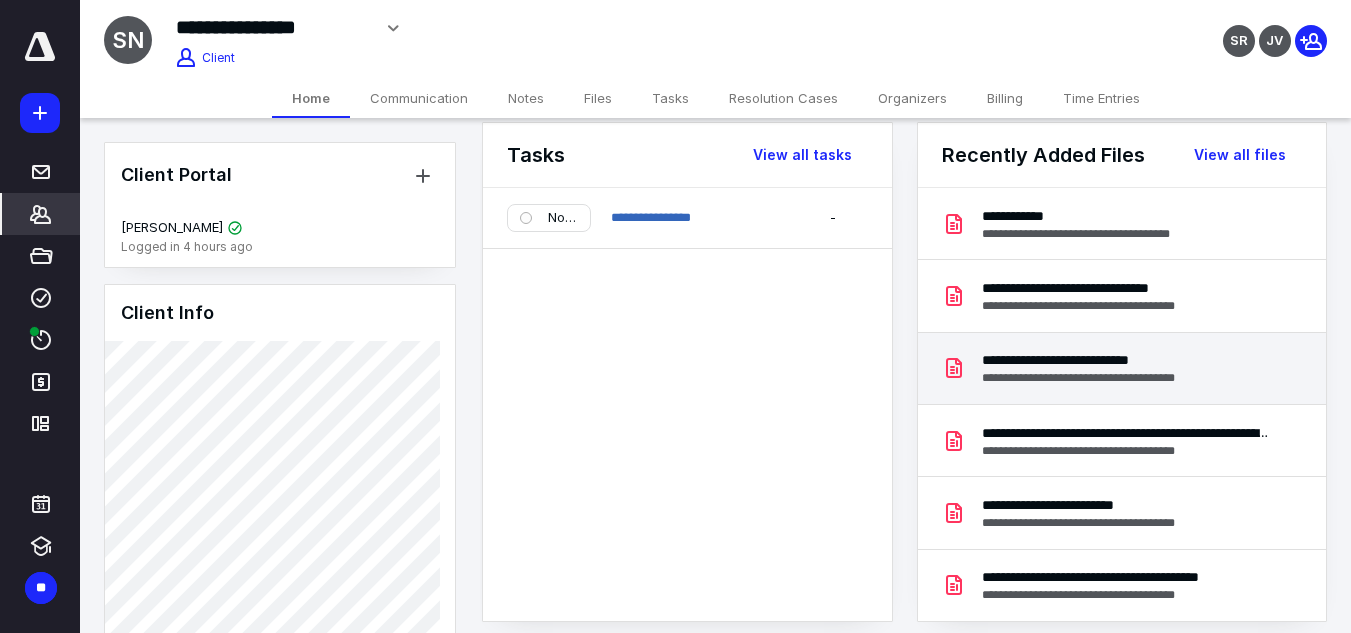 click on "**********" at bounding box center [1111, 360] 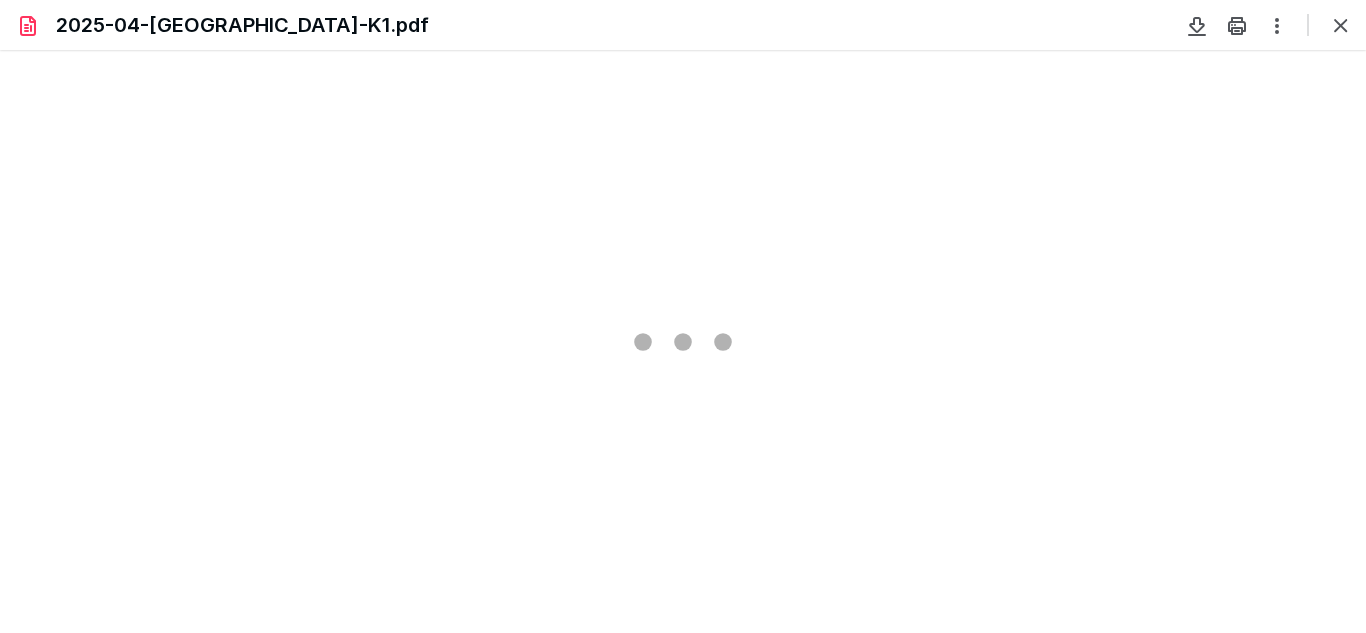 scroll, scrollTop: 0, scrollLeft: 0, axis: both 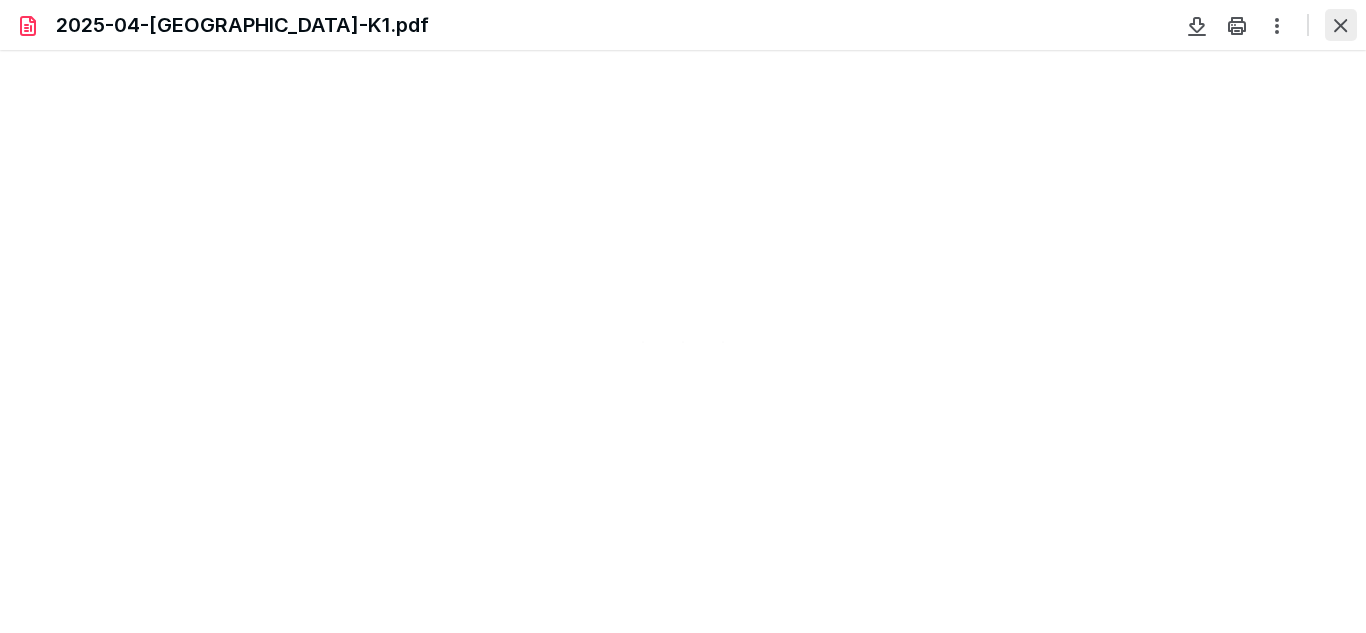 type on "50" 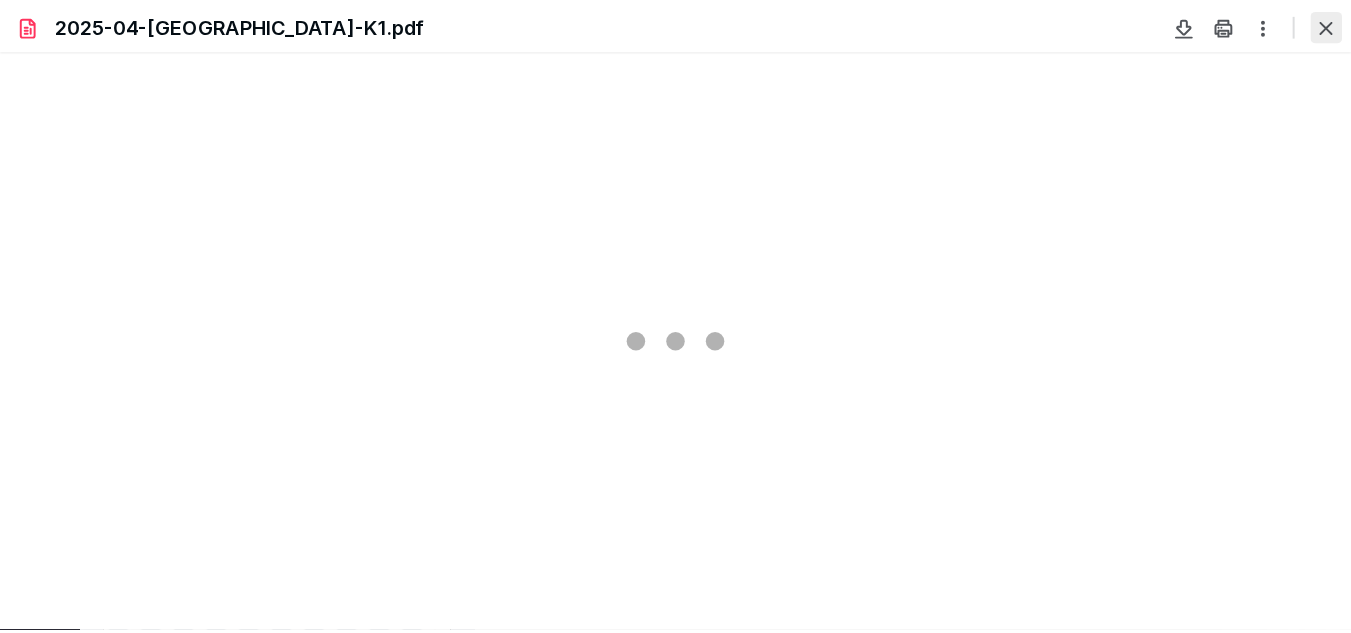 scroll, scrollTop: 38, scrollLeft: 0, axis: vertical 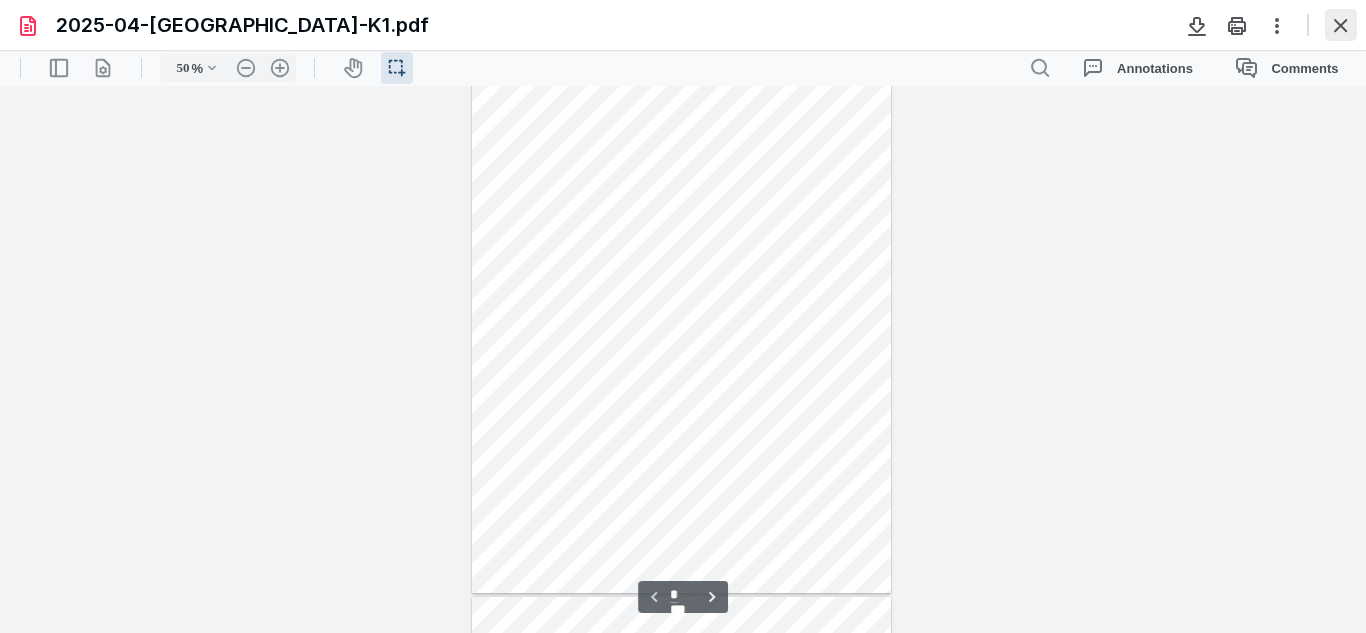 click at bounding box center (1341, 25) 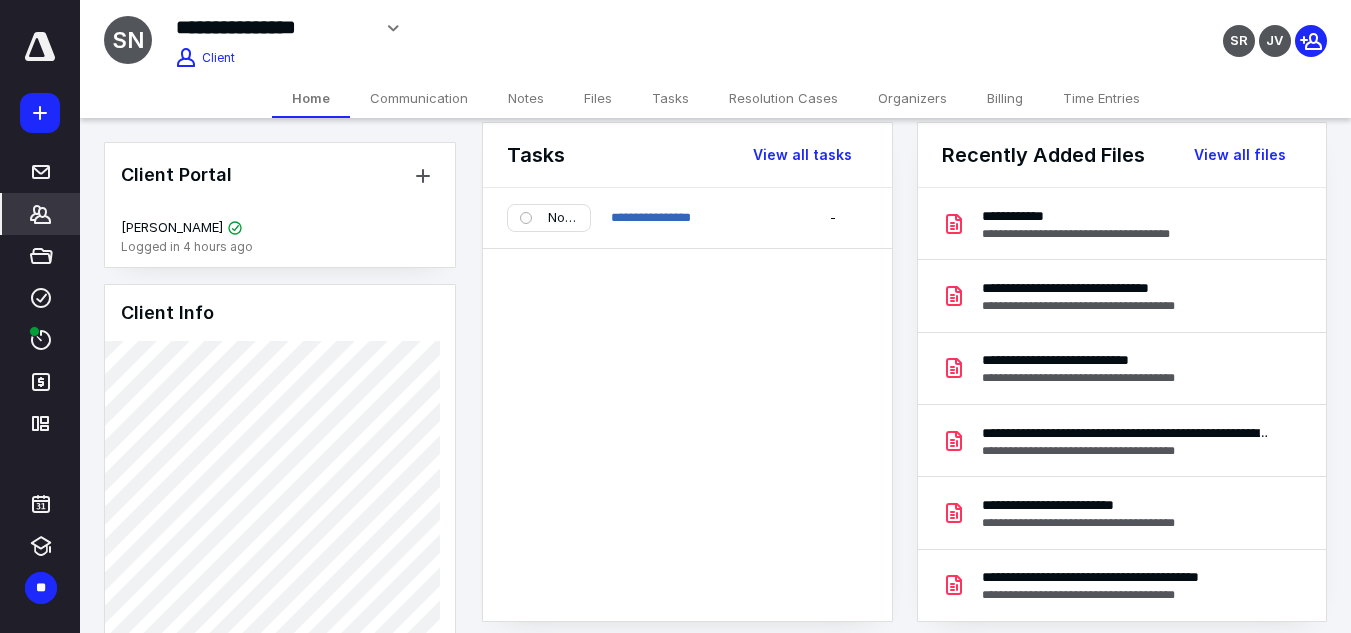 click on "*******" at bounding box center (41, 214) 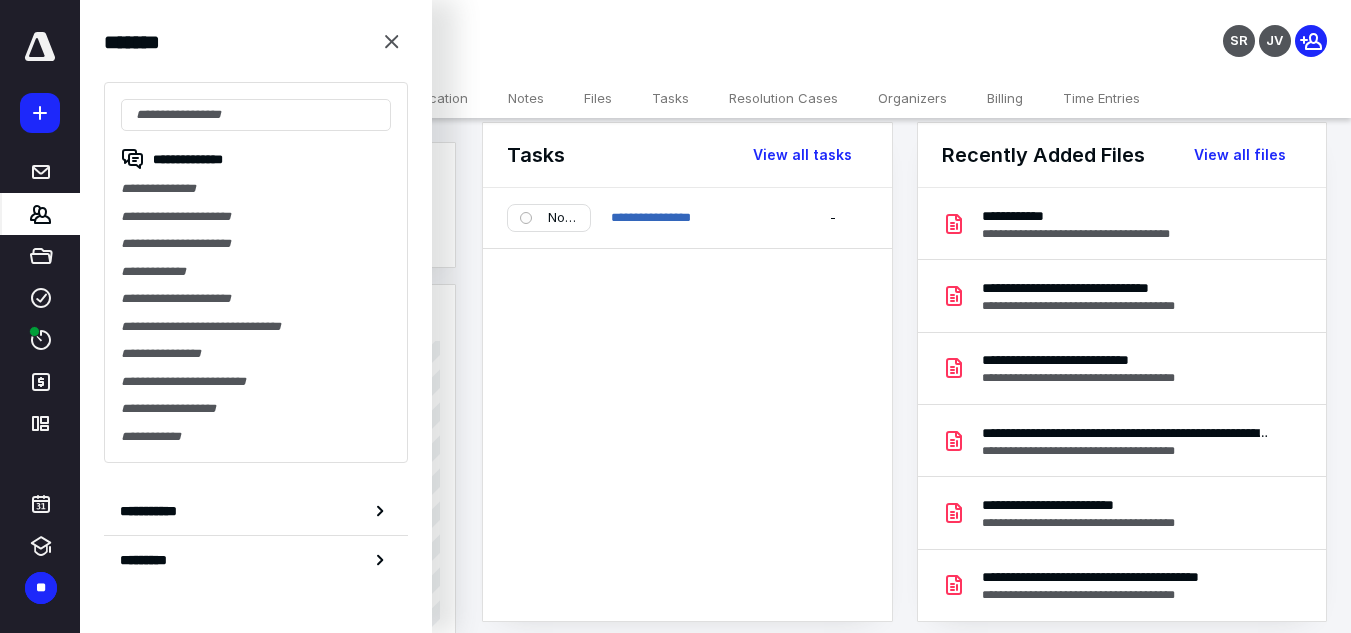 click on "**********" at bounding box center (256, 272) 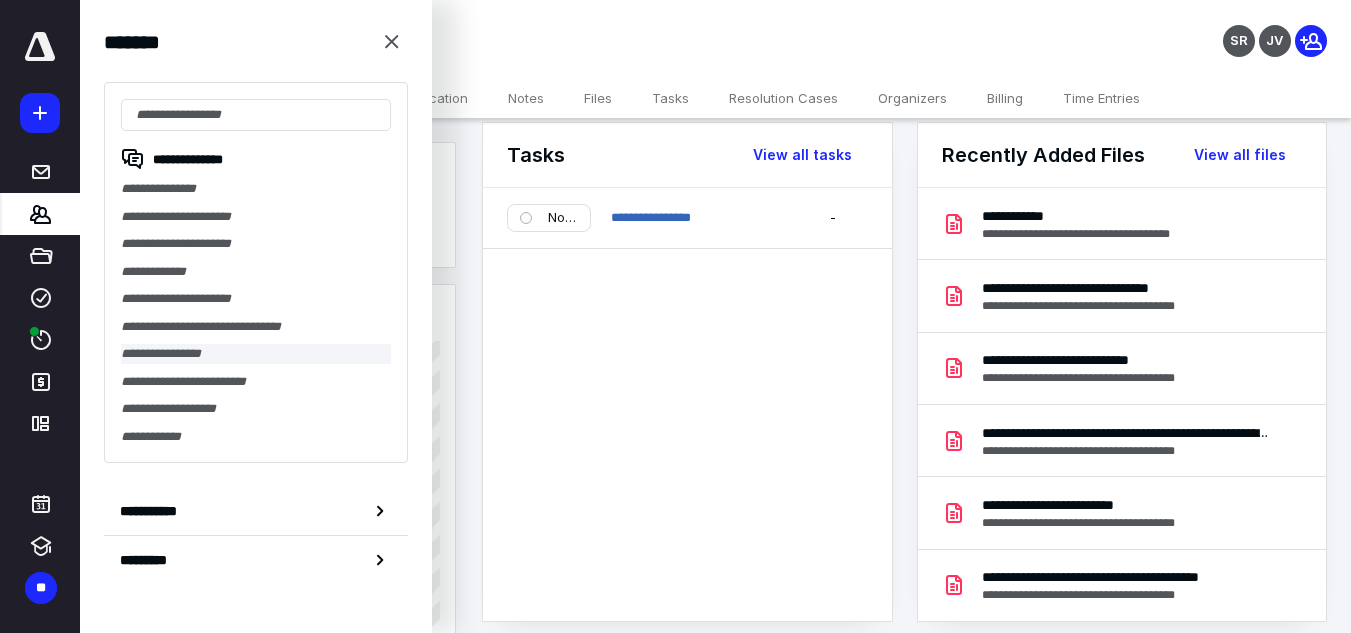 click on "**********" at bounding box center (256, 354) 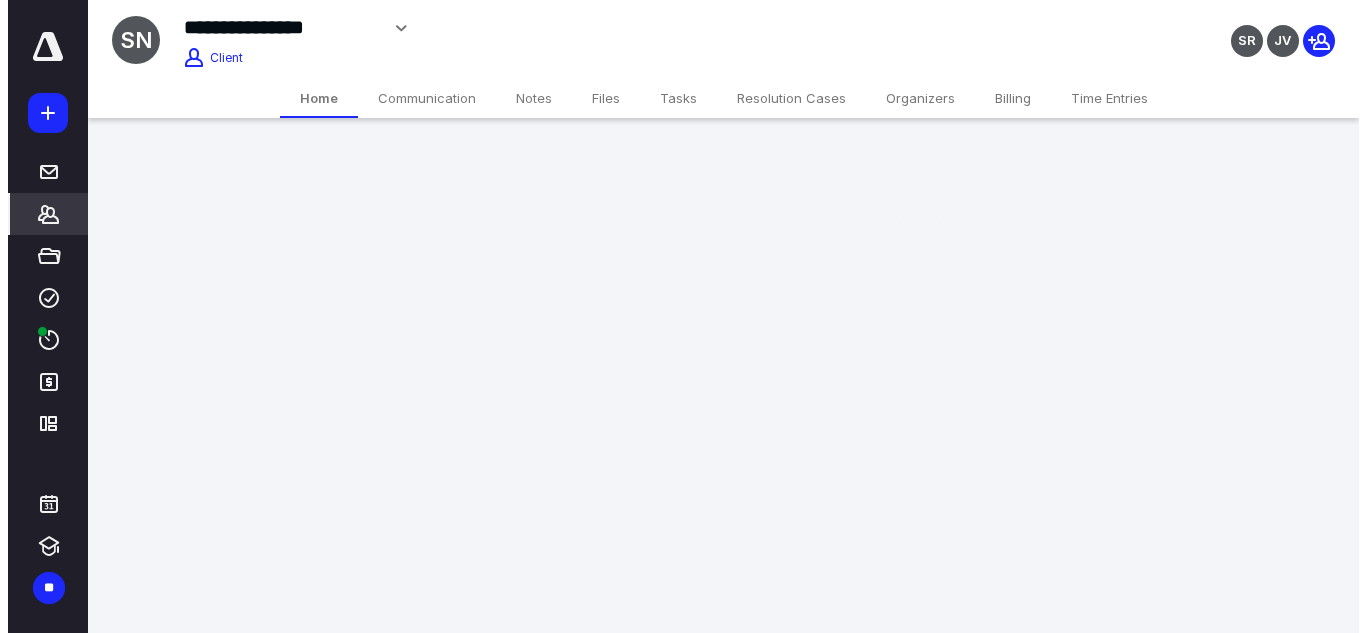 scroll, scrollTop: 0, scrollLeft: 0, axis: both 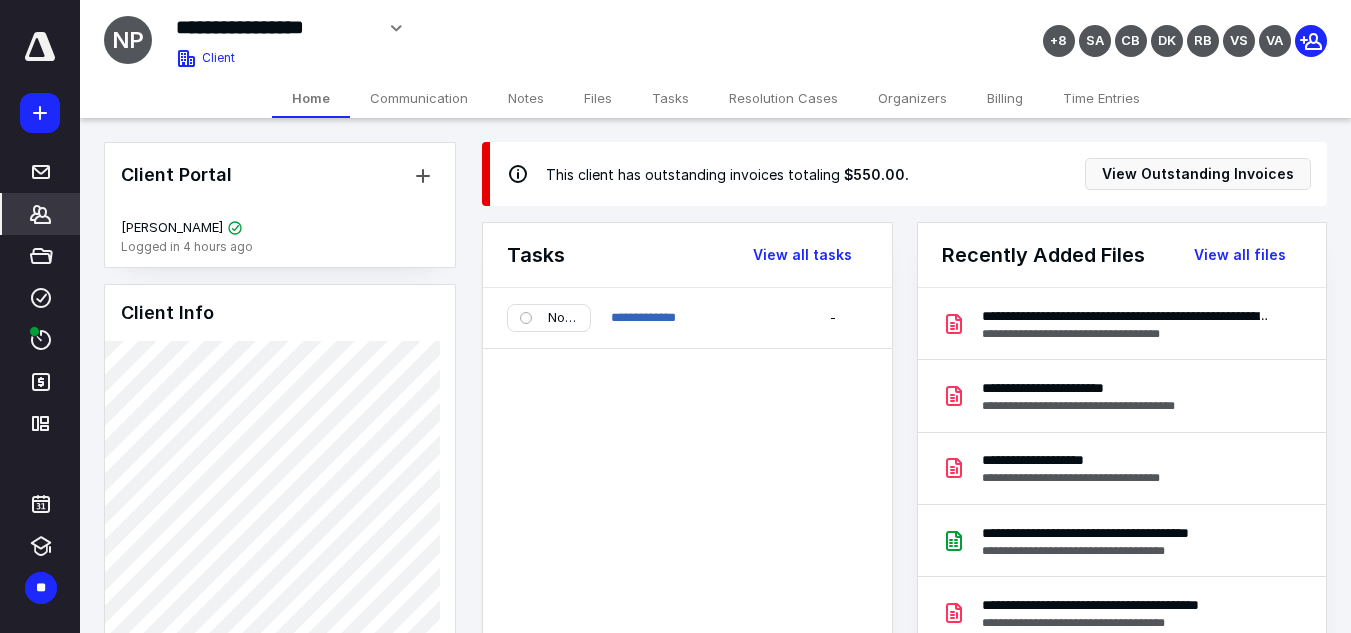 click on "Files" at bounding box center (598, 98) 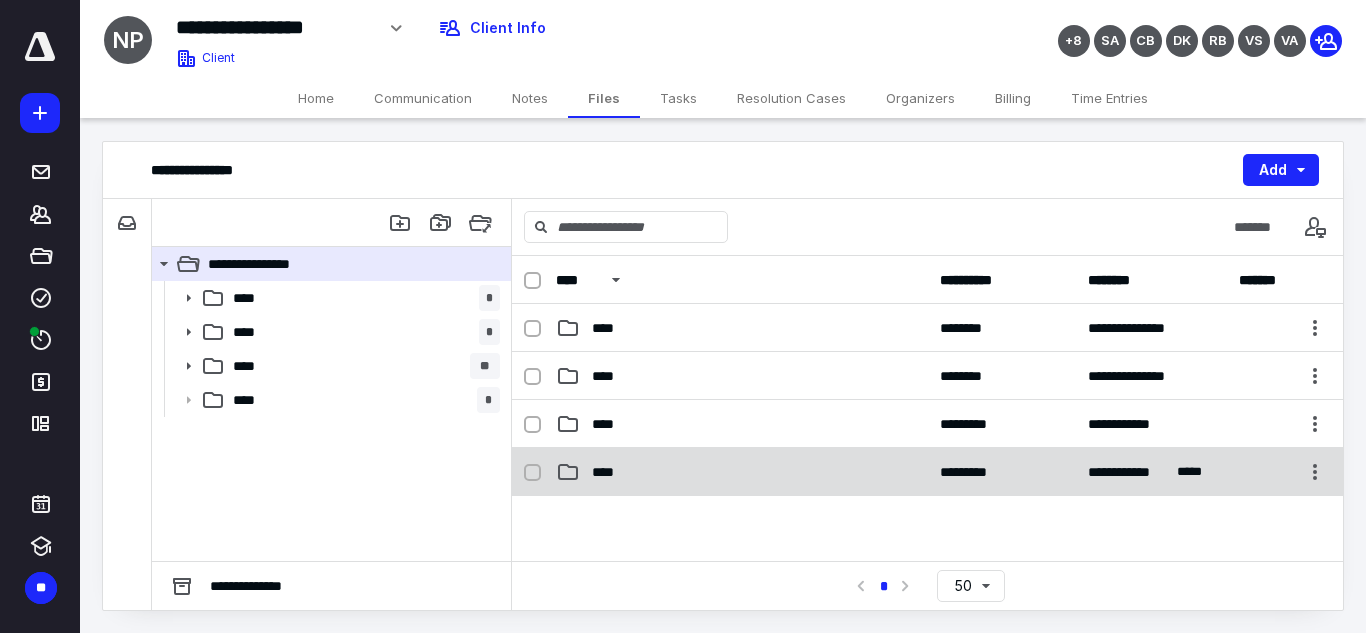 click on "****" at bounding box center (742, 472) 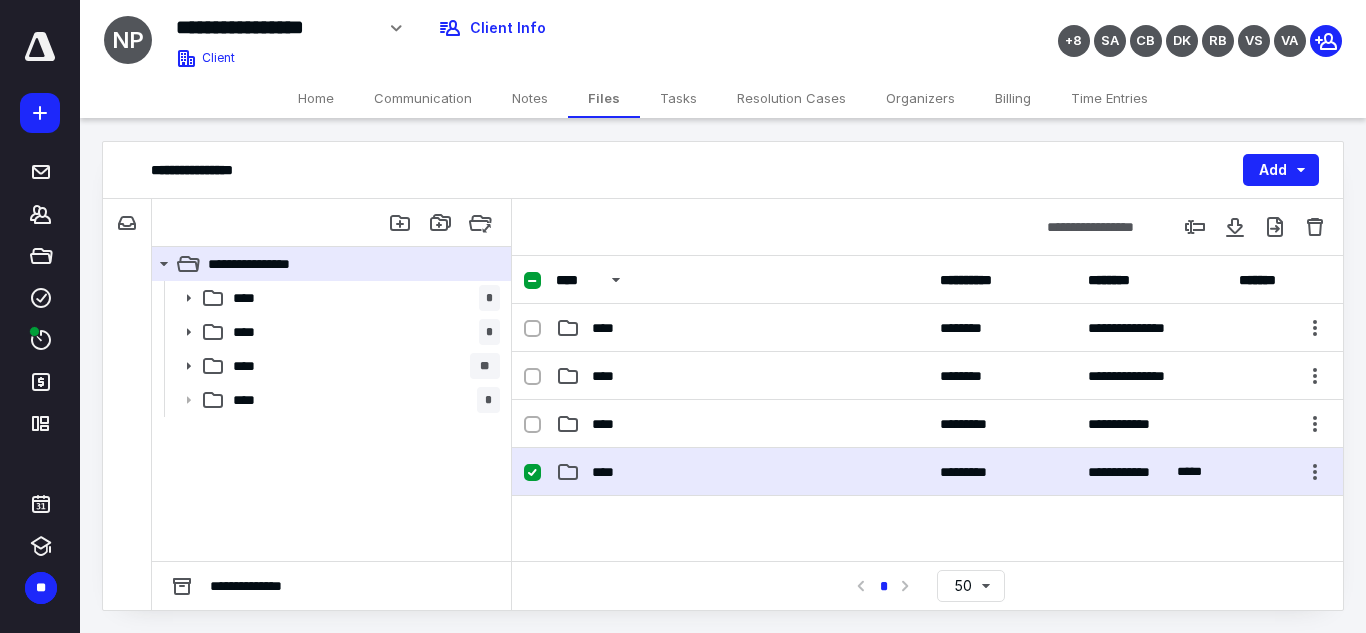 click on "****" at bounding box center (742, 472) 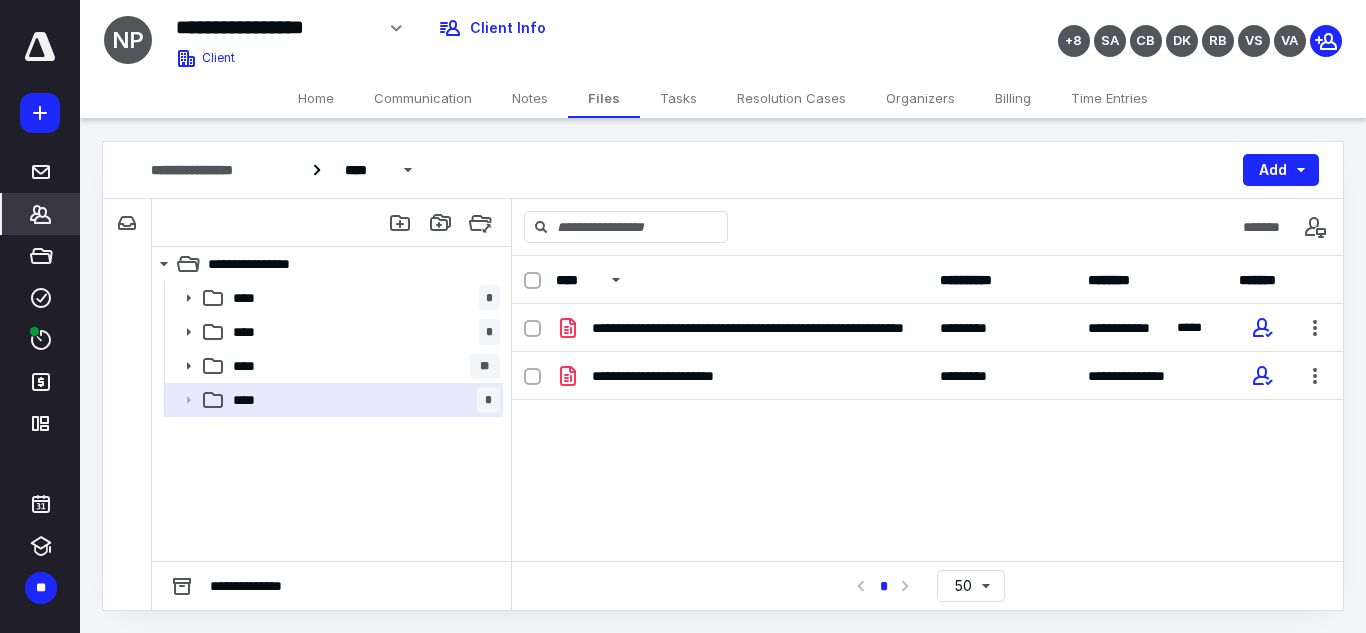 click on "*******" at bounding box center (41, 214) 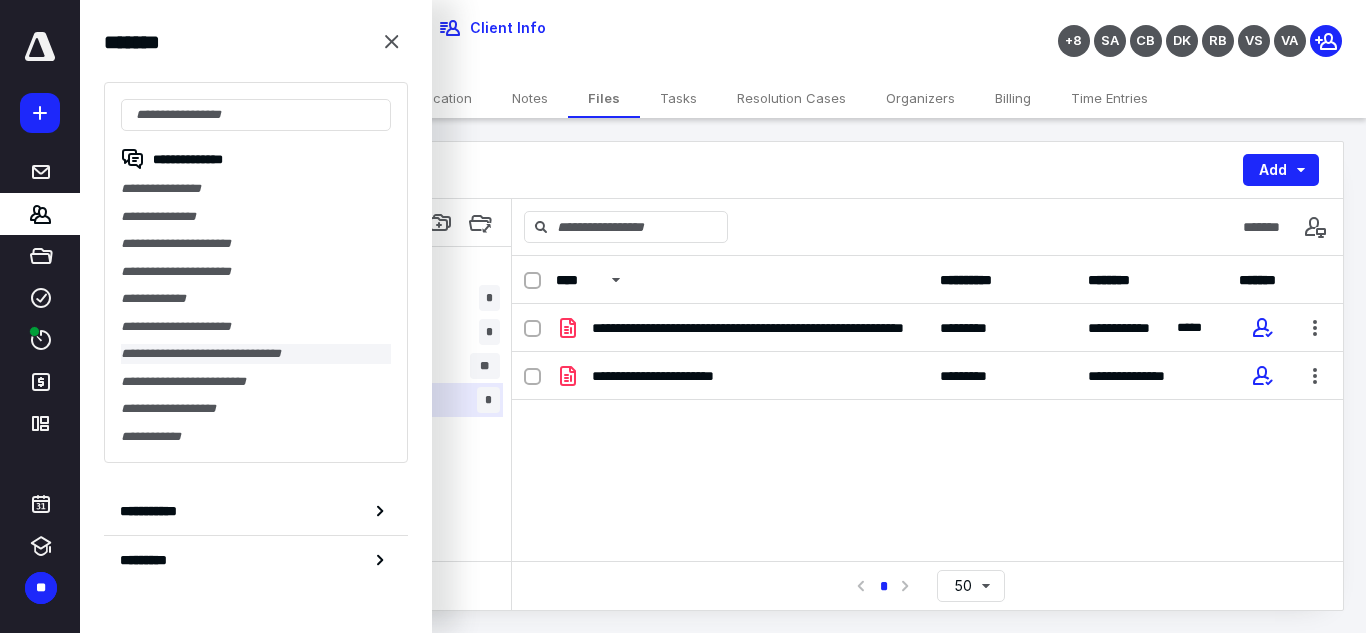 click on "**********" at bounding box center (256, 354) 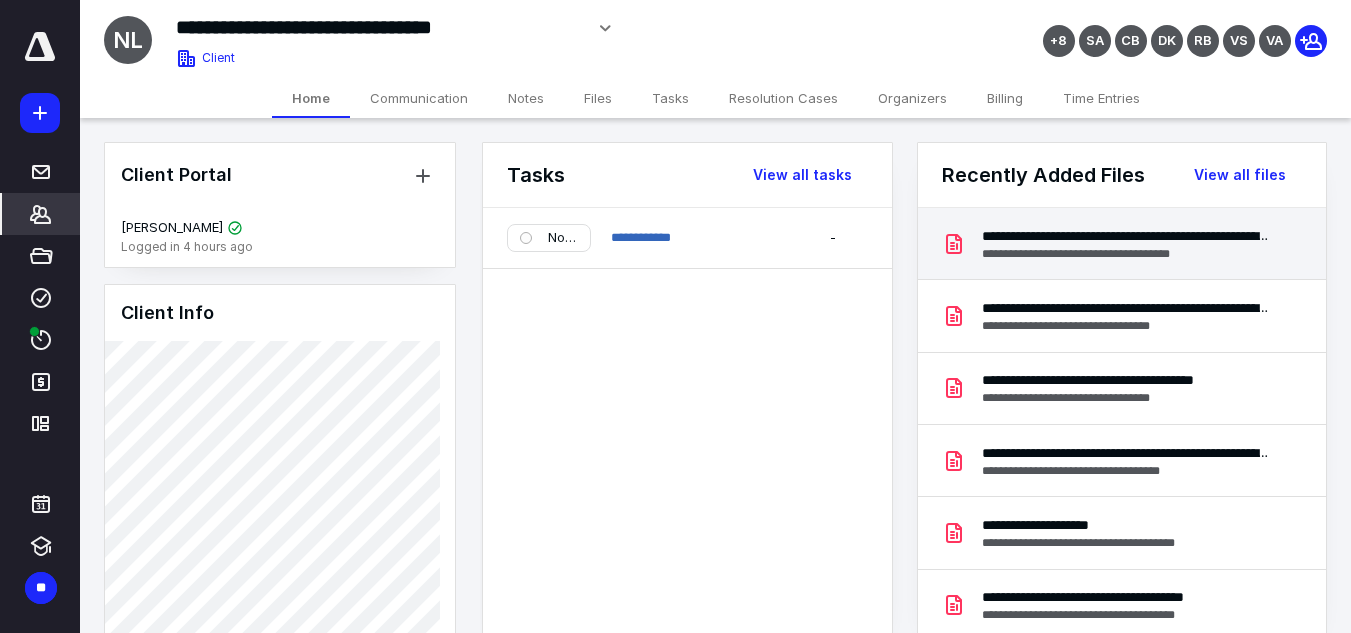 click on "**********" at bounding box center [1126, 254] 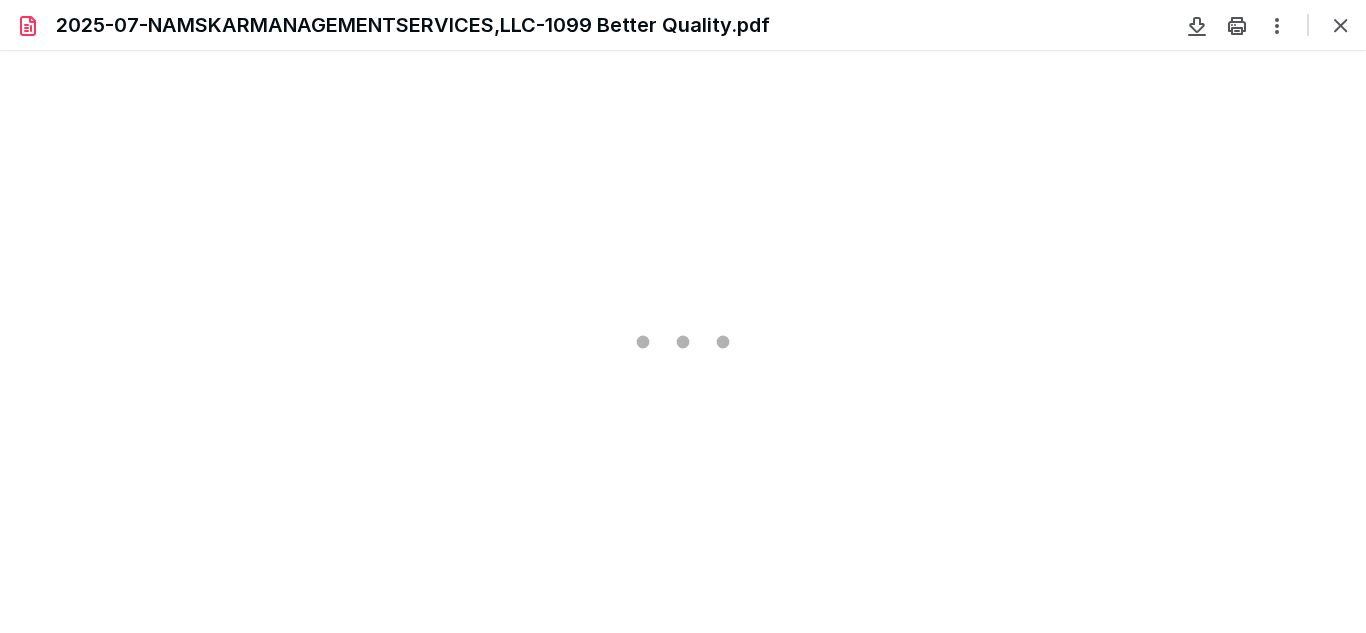 scroll, scrollTop: 0, scrollLeft: 0, axis: both 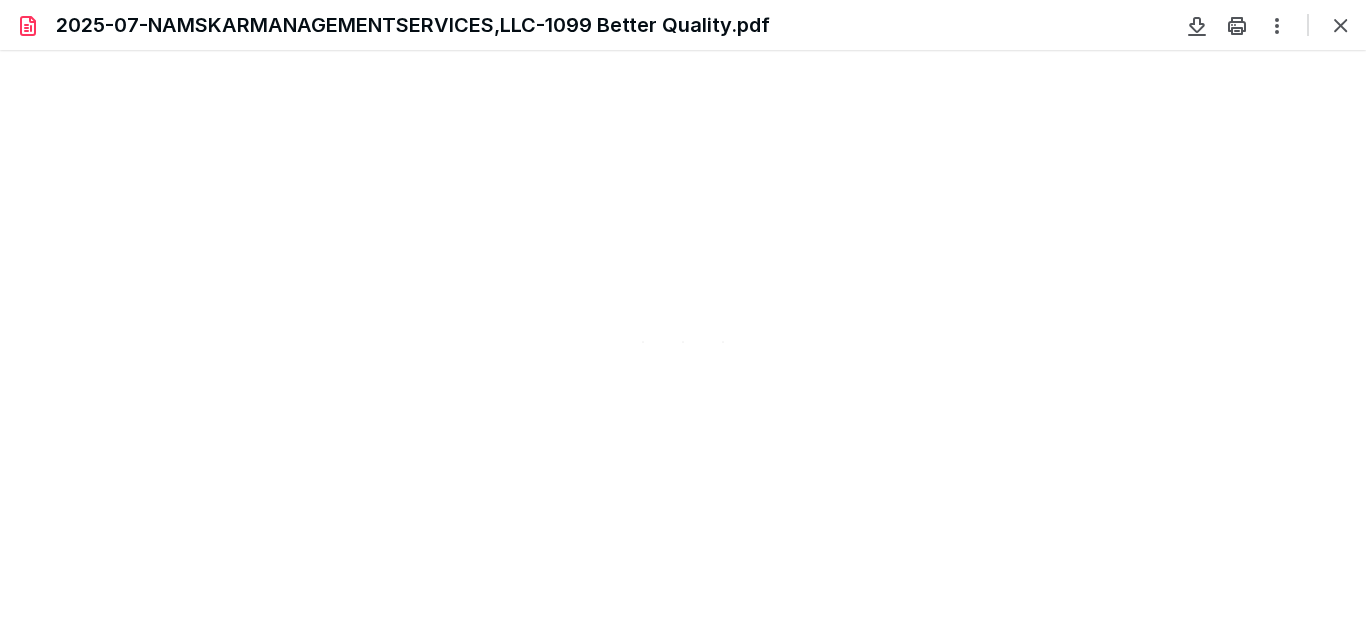 type on "50" 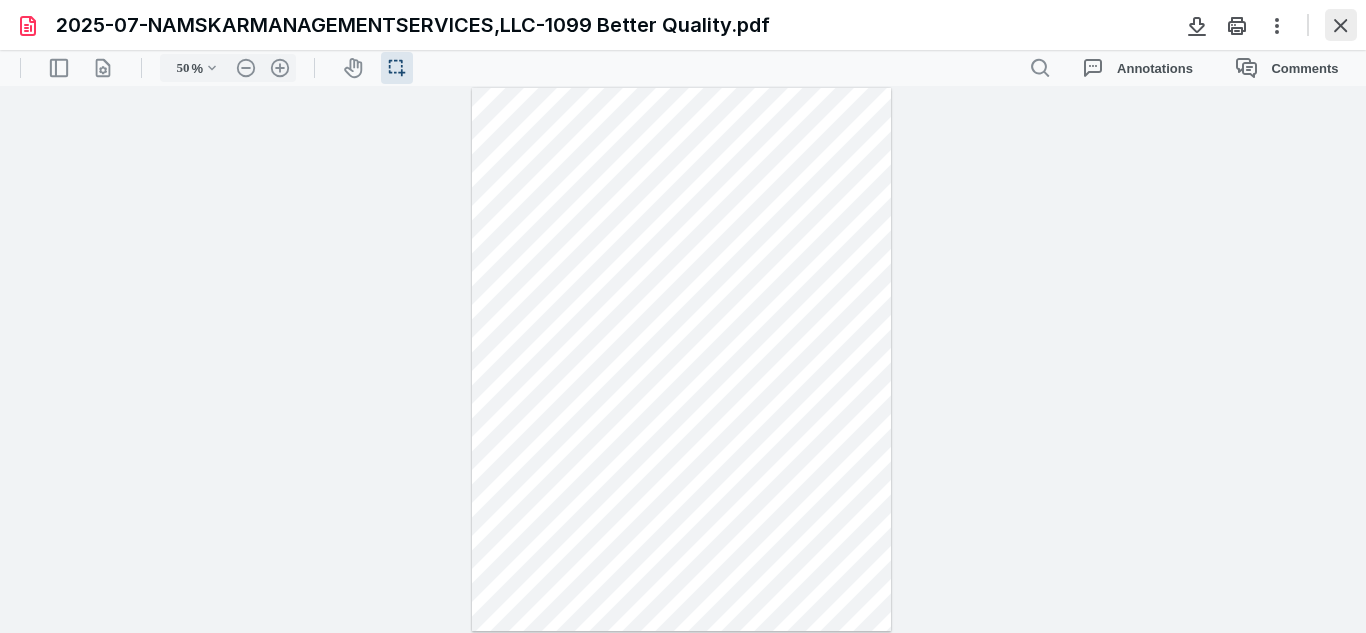 click at bounding box center (1341, 25) 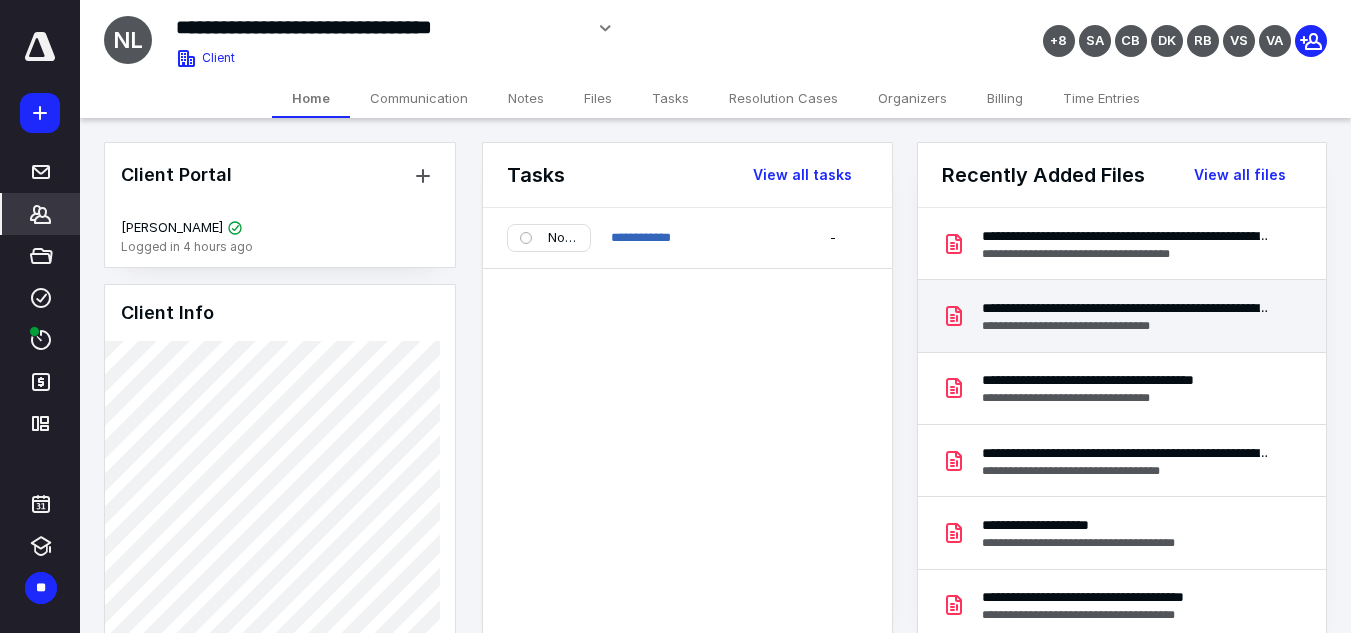 click on "**********" at bounding box center [1126, 308] 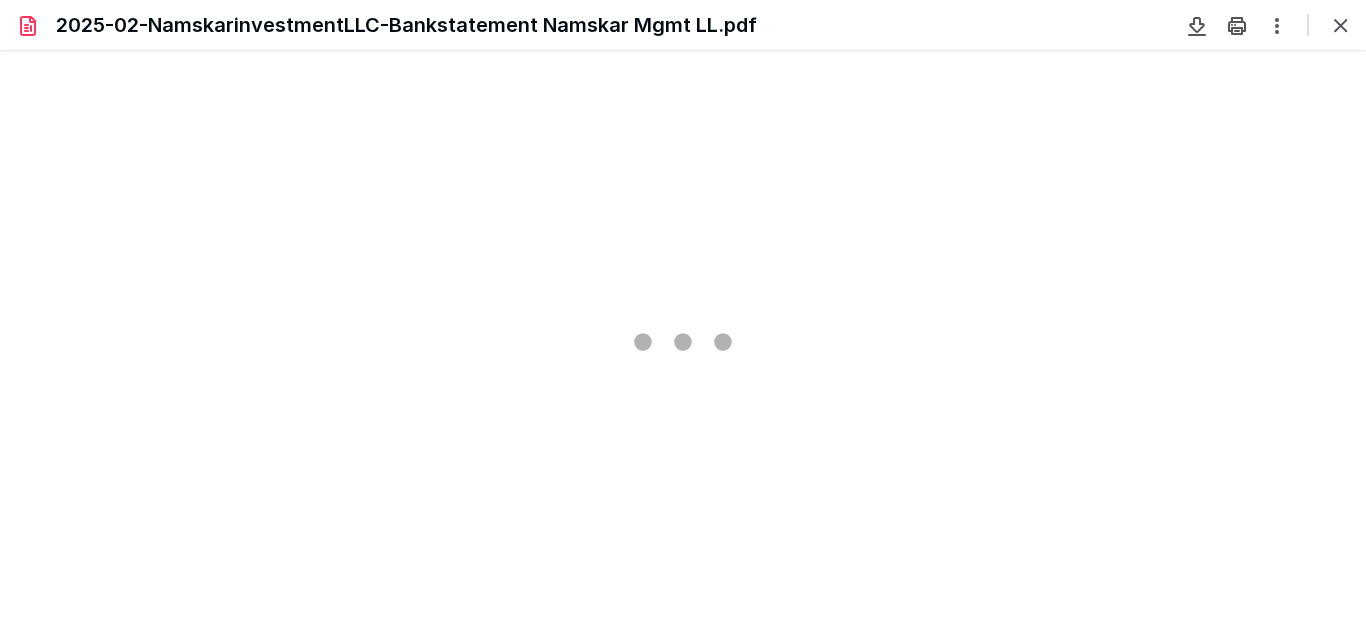 scroll, scrollTop: 0, scrollLeft: 0, axis: both 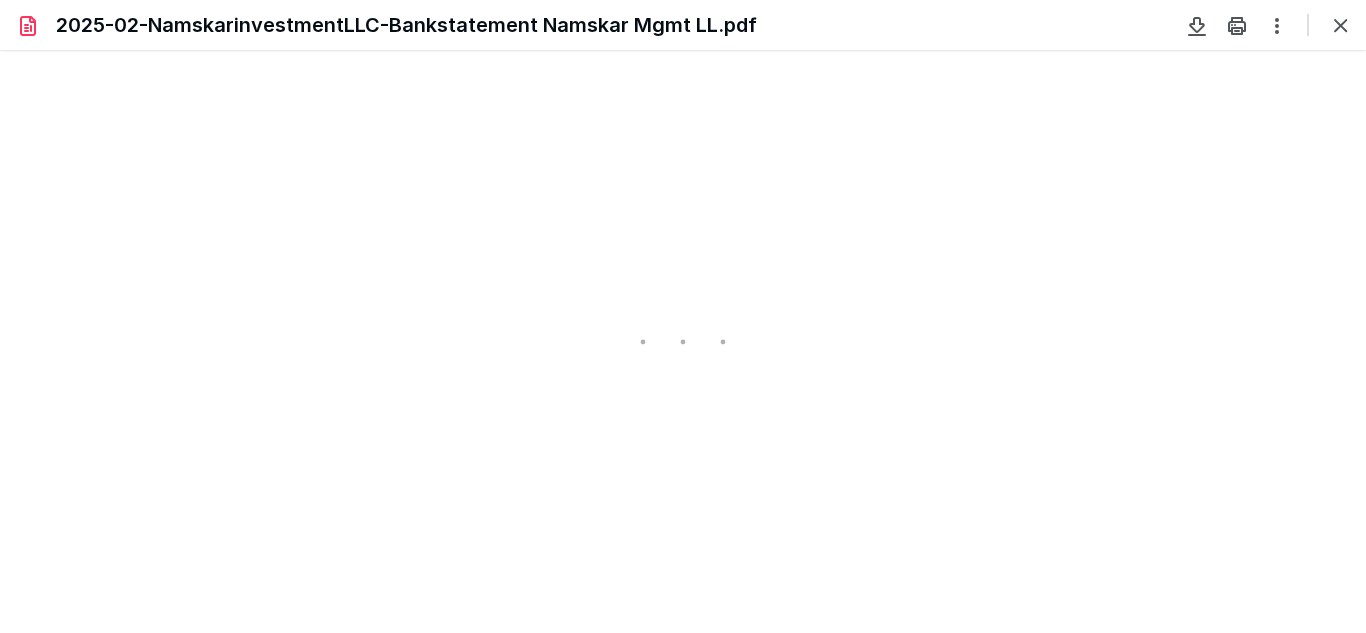 type on "50" 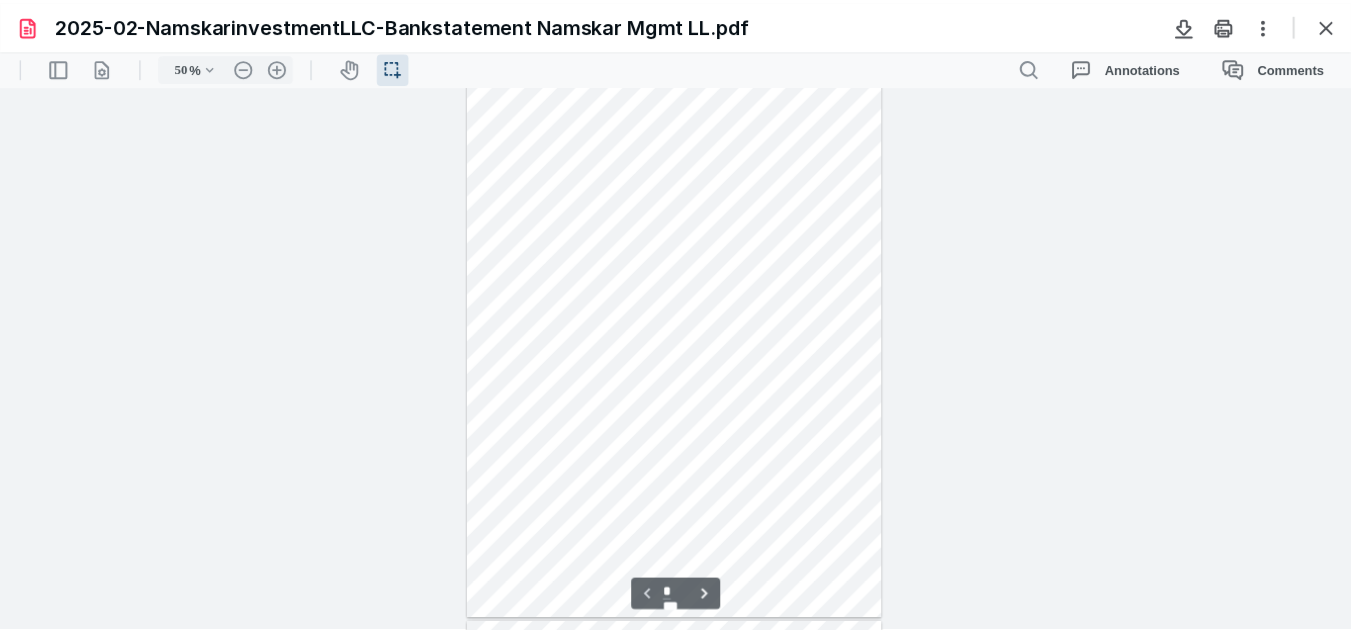 scroll, scrollTop: 0, scrollLeft: 0, axis: both 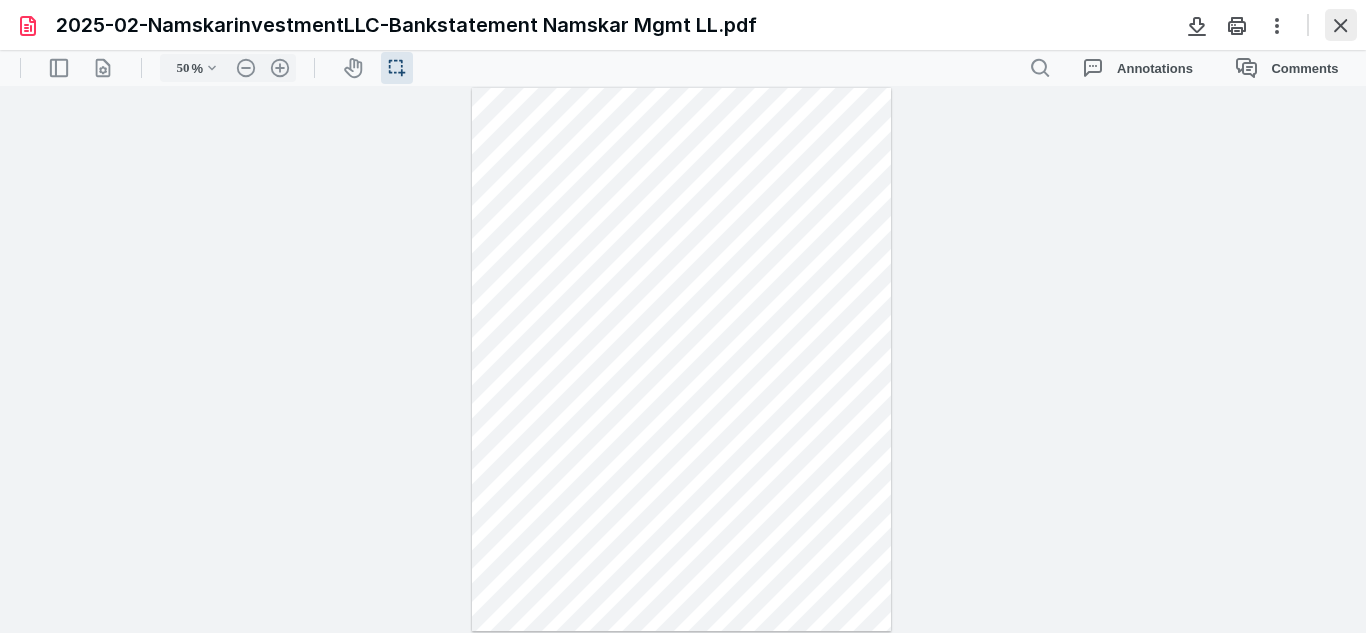 click at bounding box center [1341, 25] 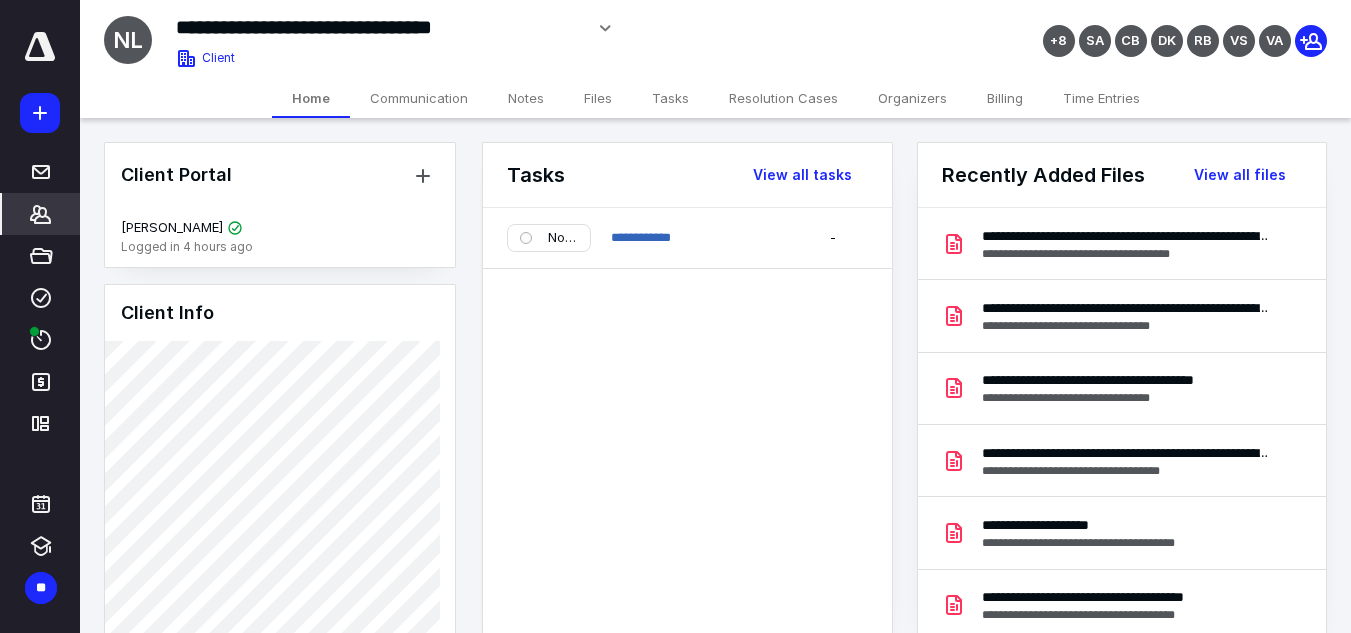 click on "Files" at bounding box center [598, 98] 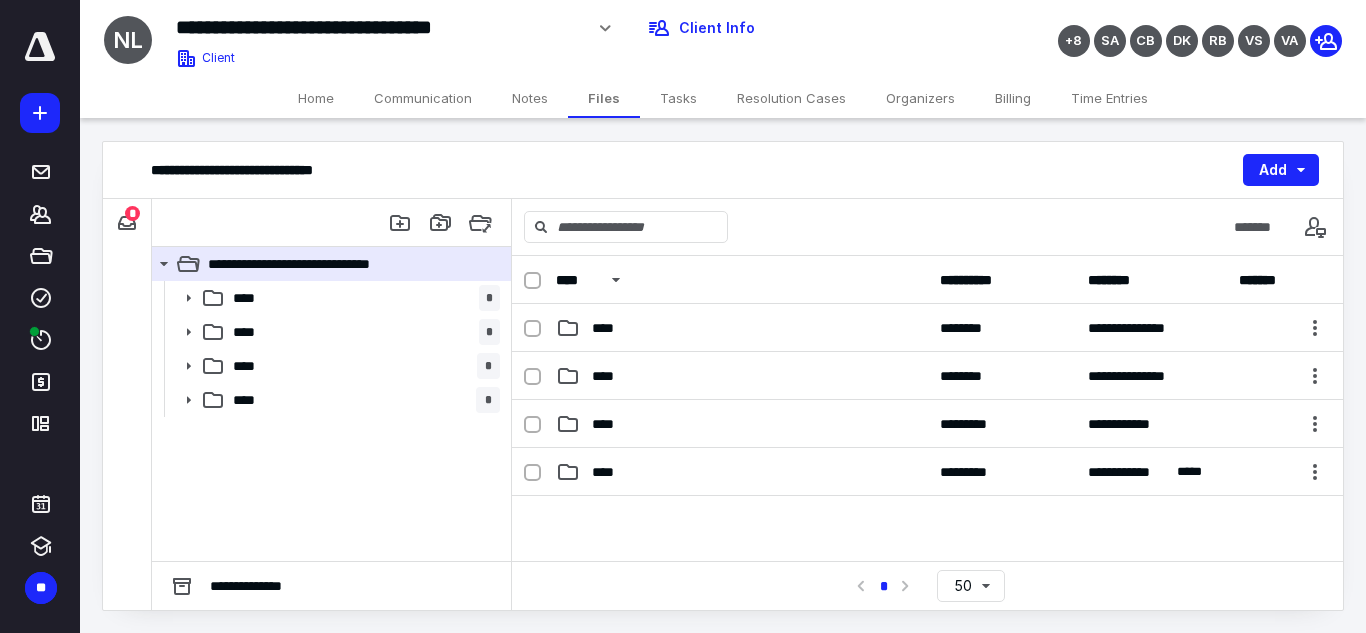 click at bounding box center (927, 646) 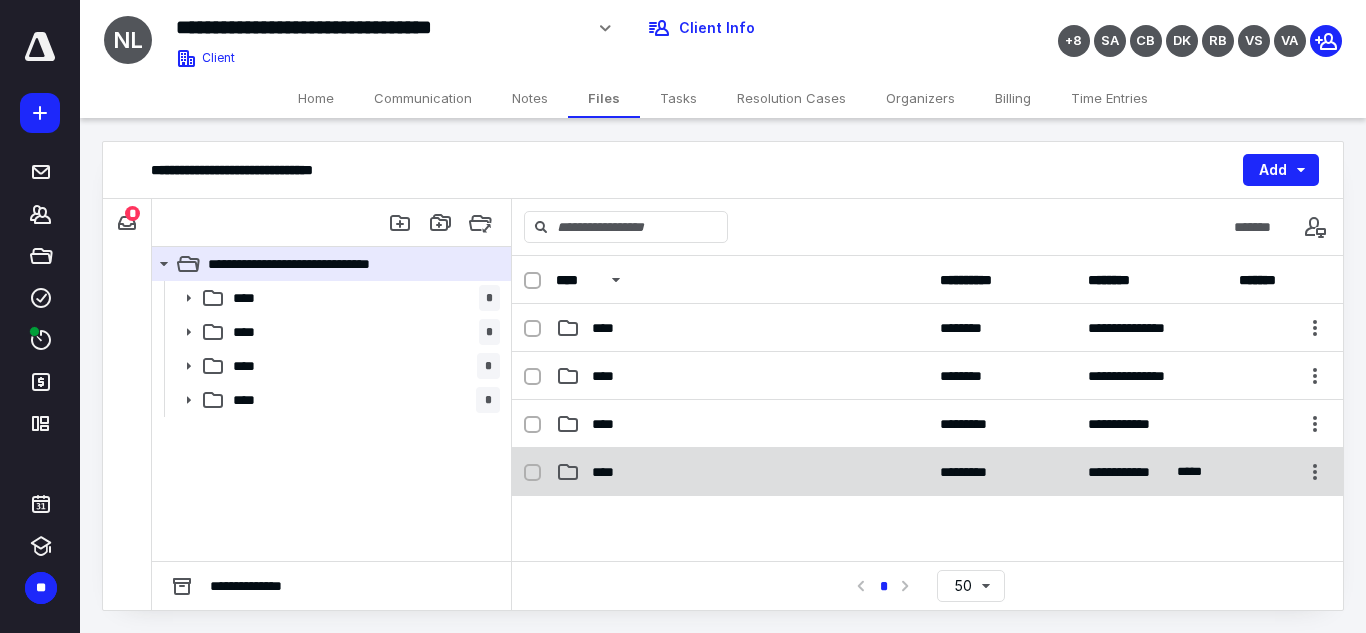 click on "**********" at bounding box center [927, 472] 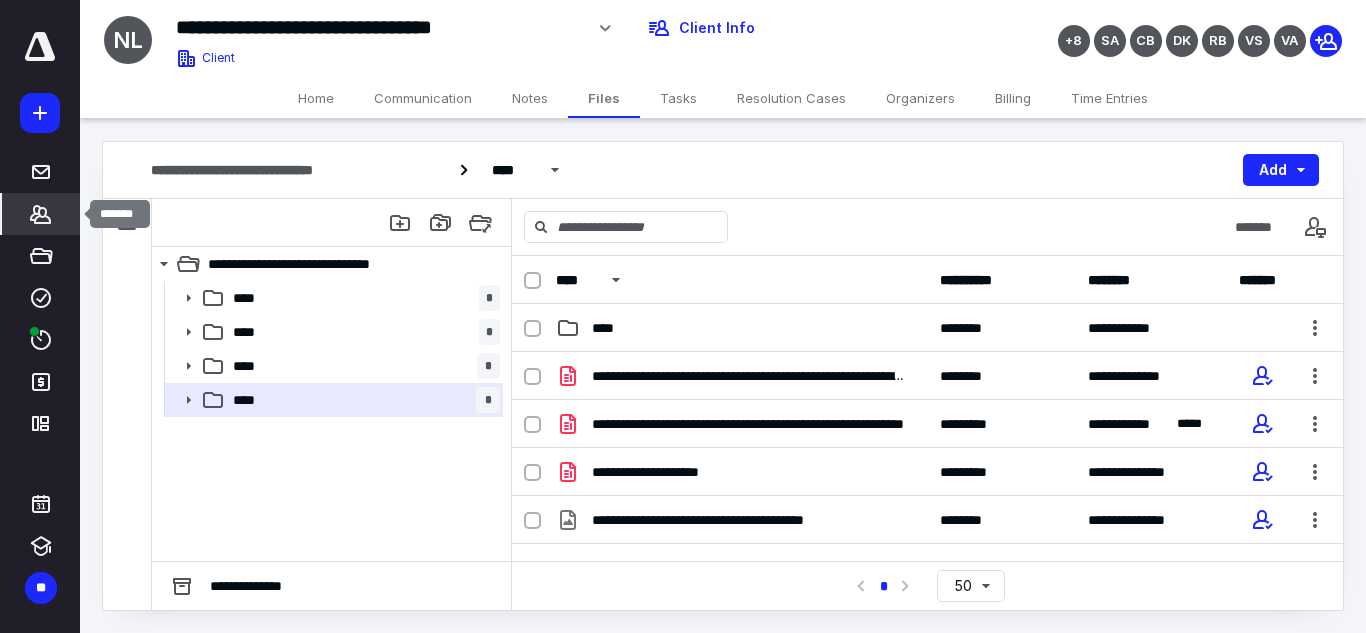 click 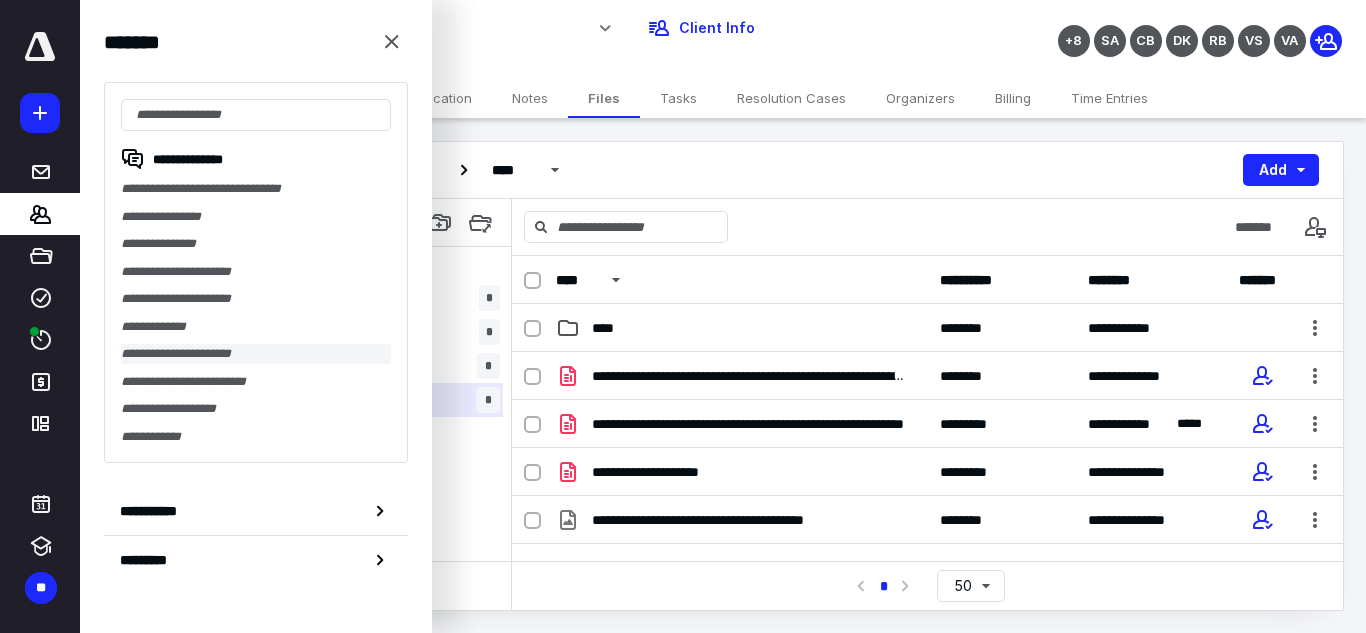 click on "**********" at bounding box center (256, 354) 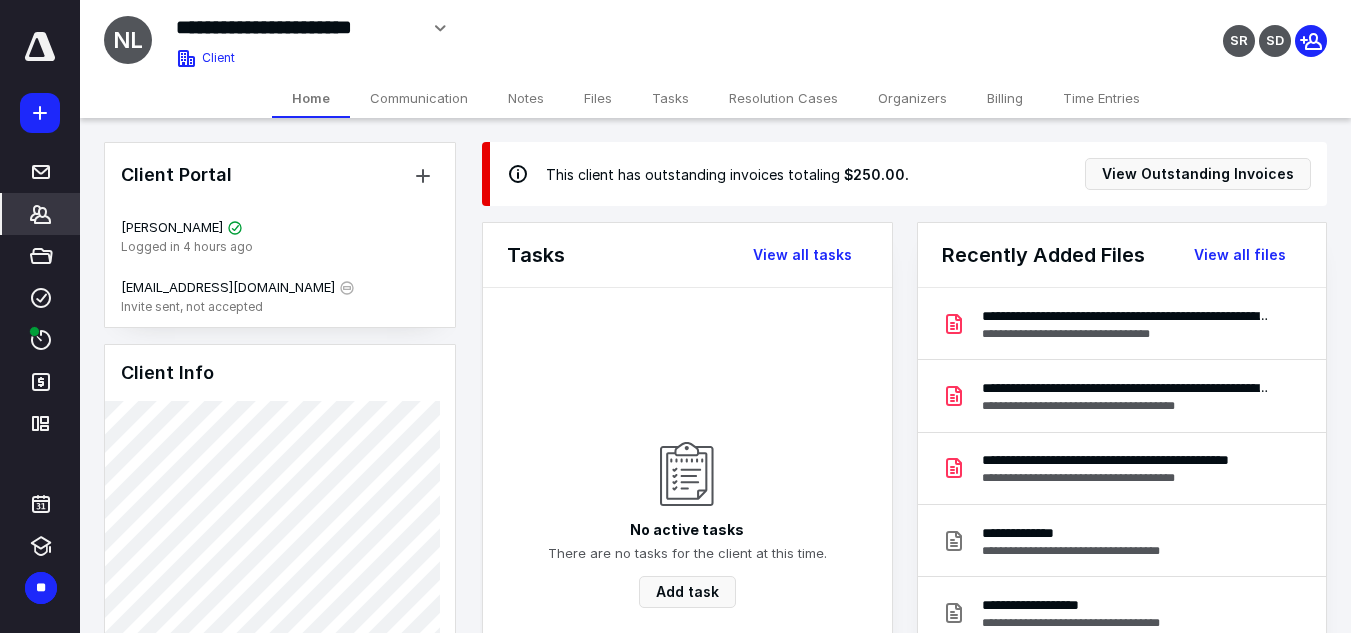 click on "Client Portal [PERSON_NAME] Logged in 4 hours ago [EMAIL_ADDRESS][DOMAIN_NAME] Invite sent, not accepted Client Info About Important clients Tags Manage all tags" at bounding box center (280, 707) 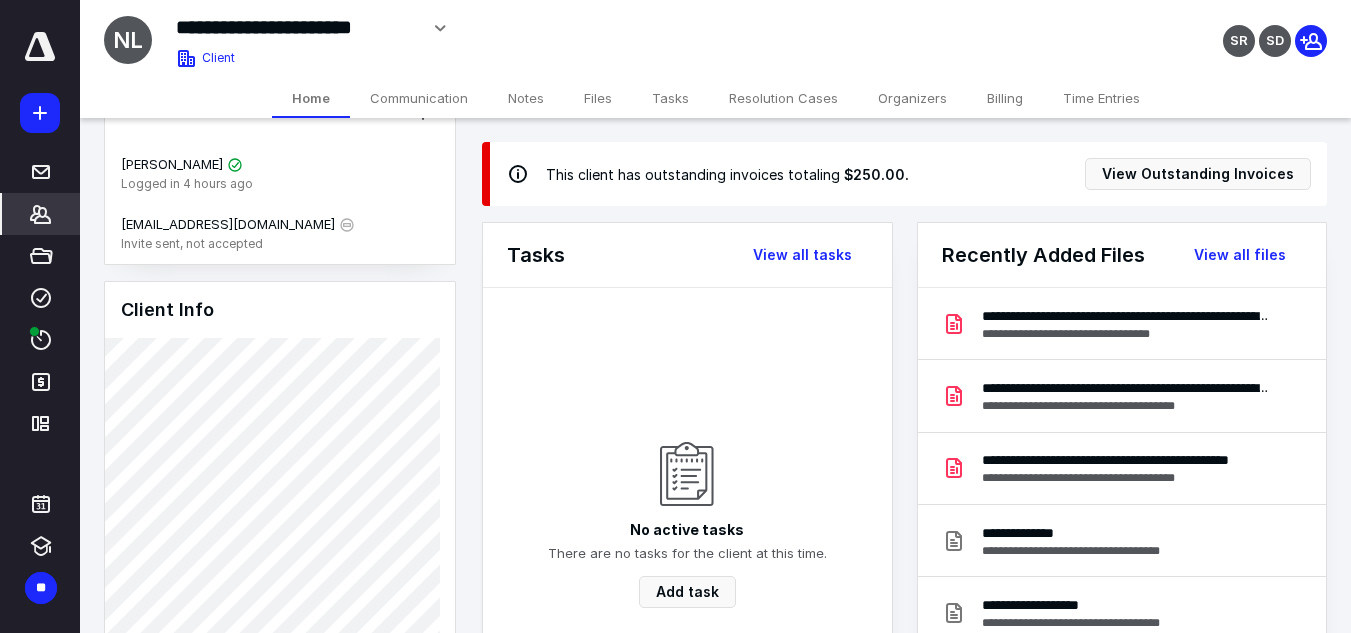 scroll, scrollTop: 163, scrollLeft: 0, axis: vertical 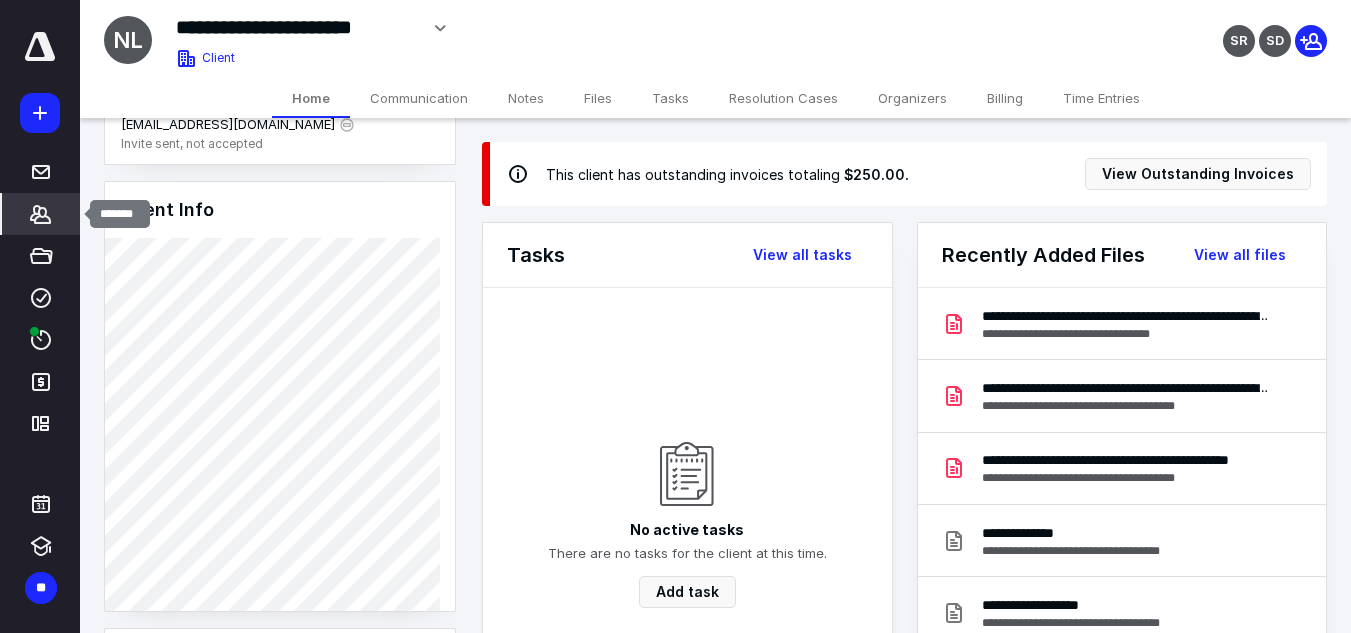 click 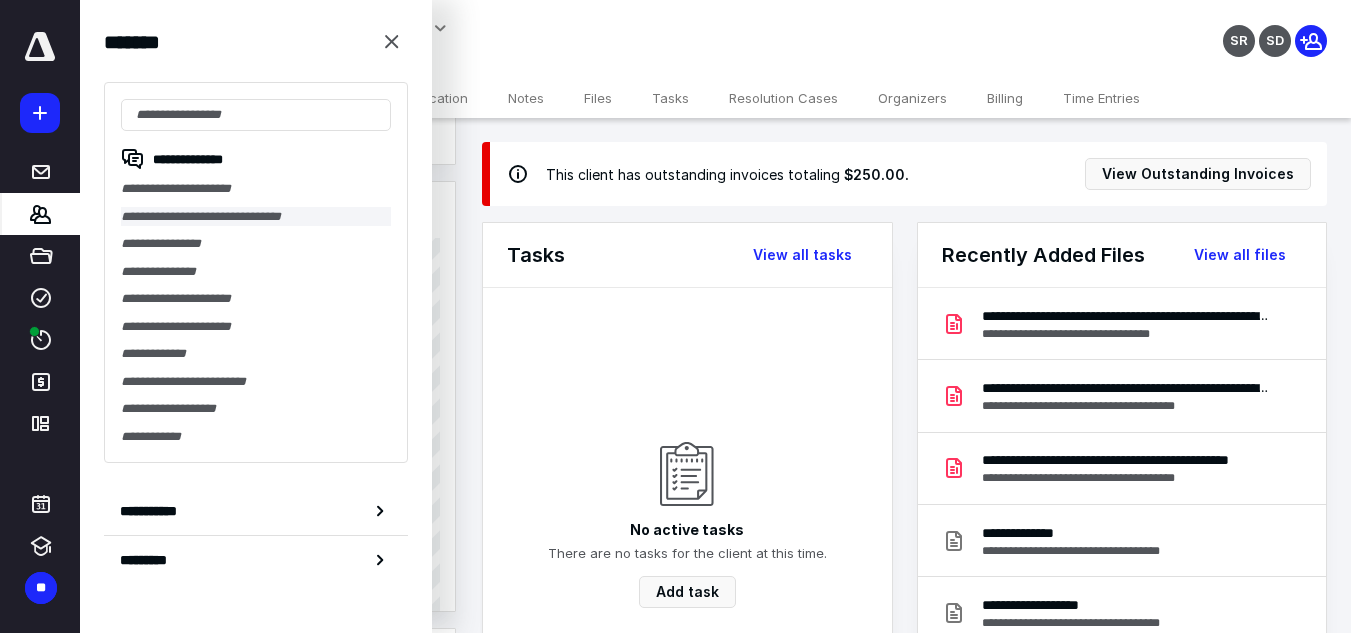 click on "**********" at bounding box center (256, 217) 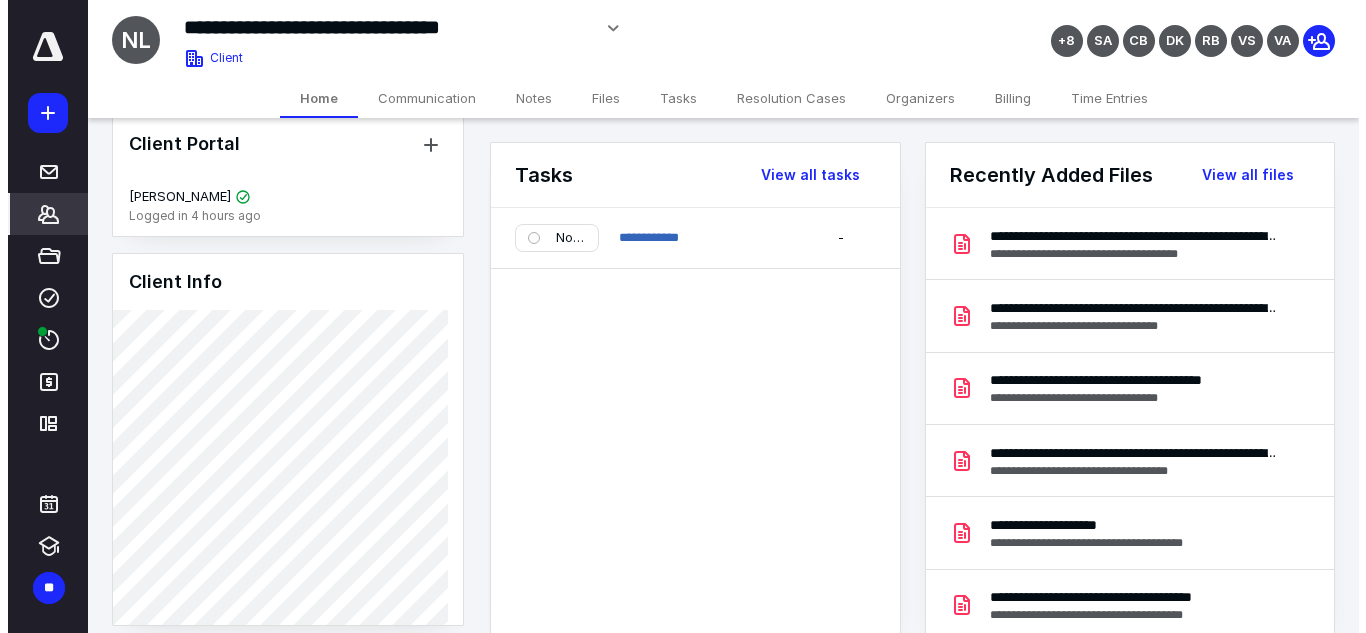 scroll, scrollTop: 0, scrollLeft: 0, axis: both 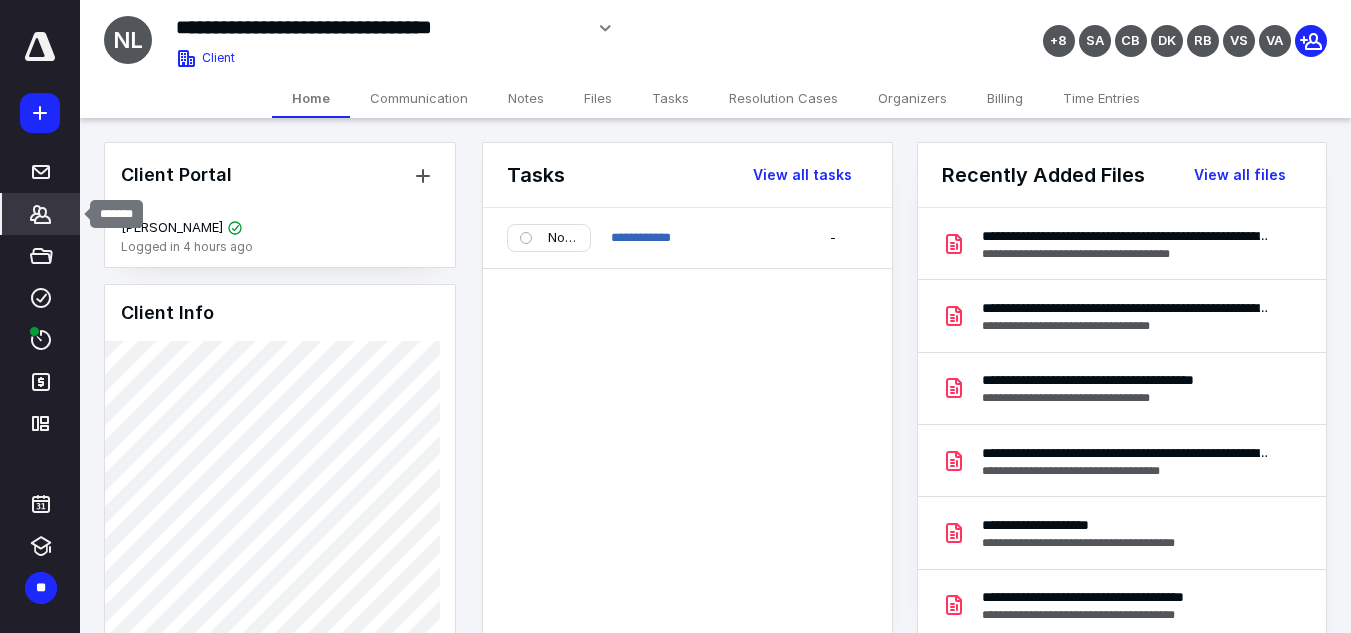 click on "*******" at bounding box center (41, 214) 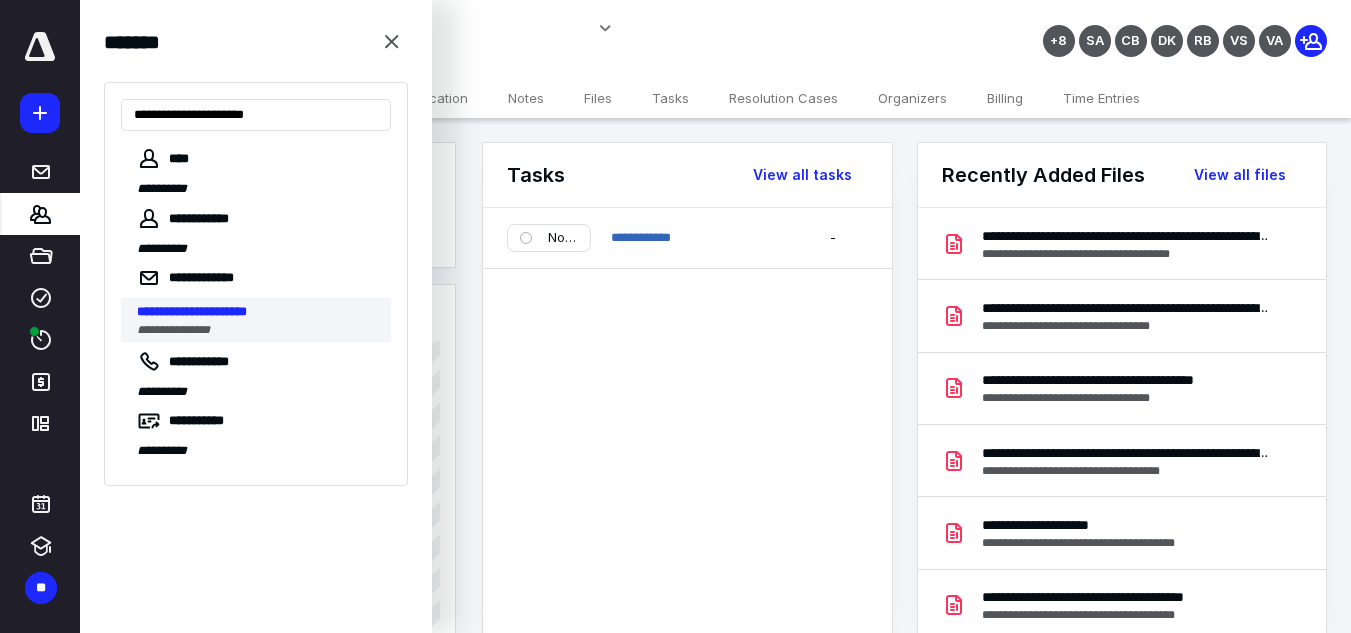 type on "**********" 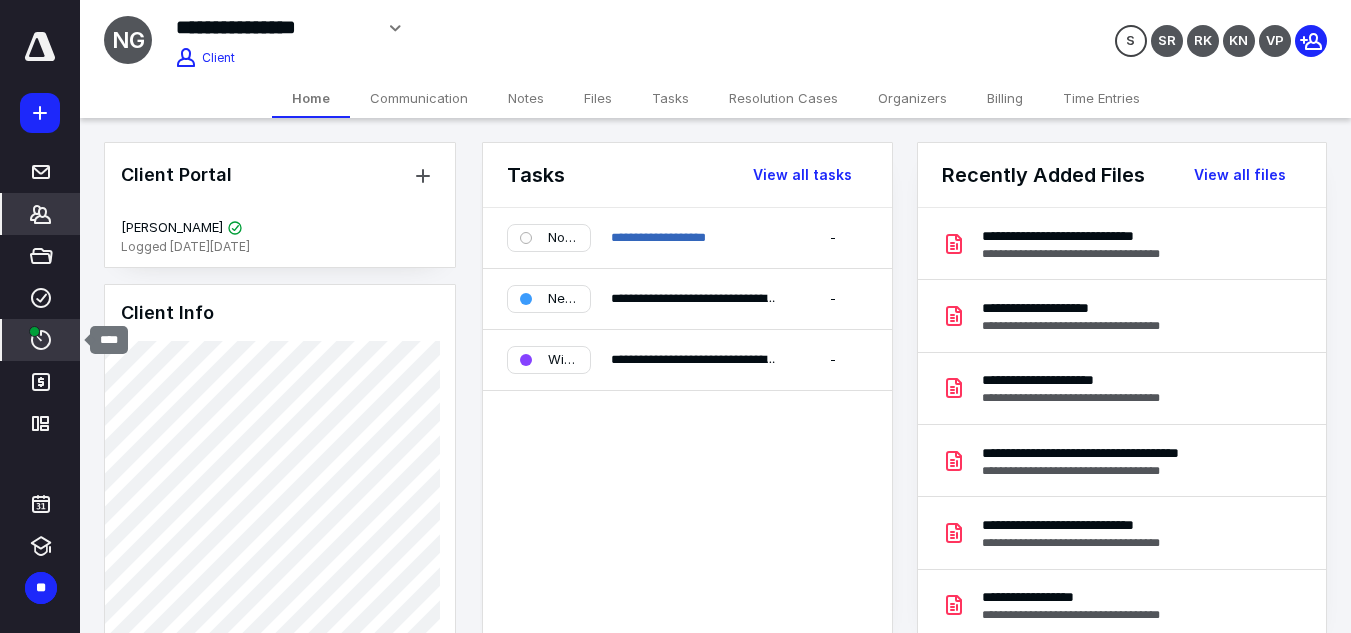 click on "****" at bounding box center (41, 340) 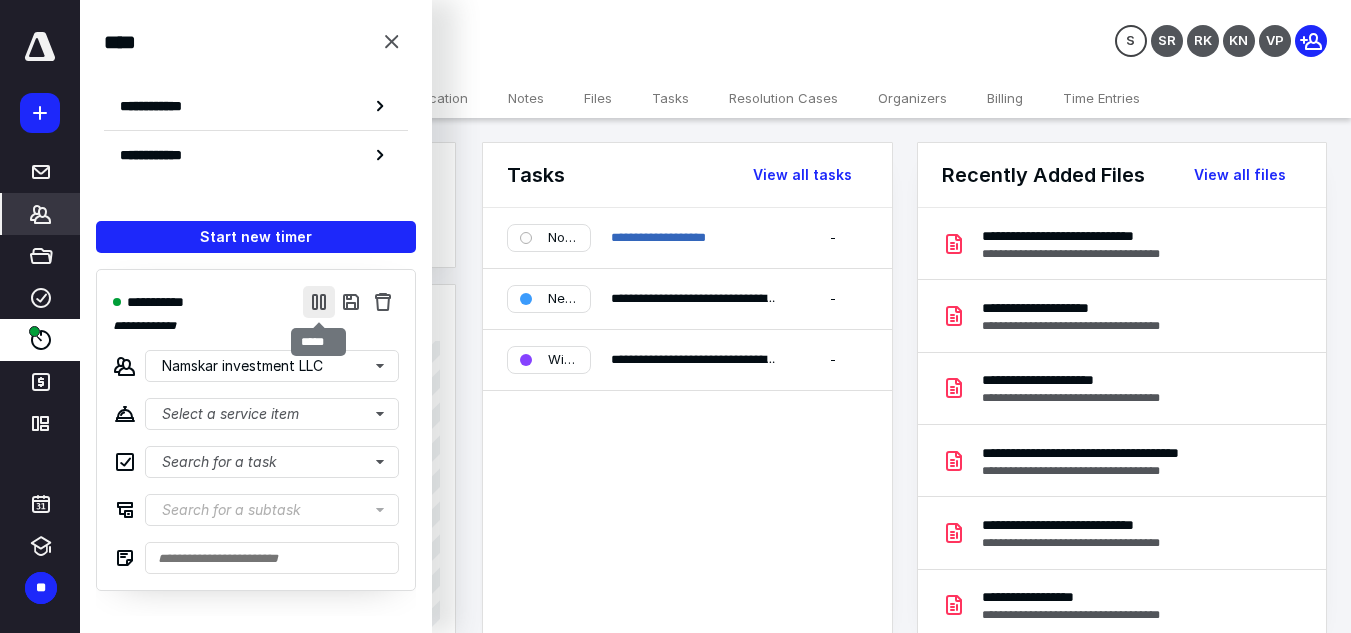 click at bounding box center (319, 302) 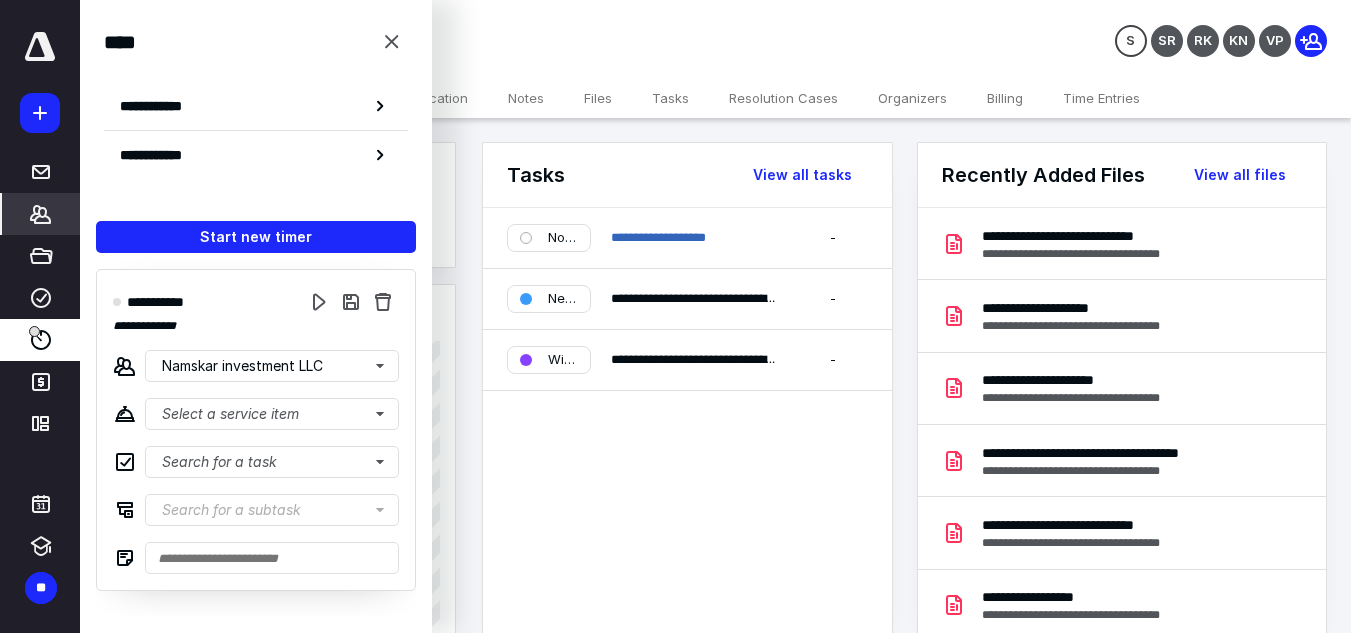 click on "Client Portal [PERSON_NAME] Logged [DATE][DATE] Client Info About Spouse Dependents Important clients Tags Manage all tags" at bounding box center (280, 959) 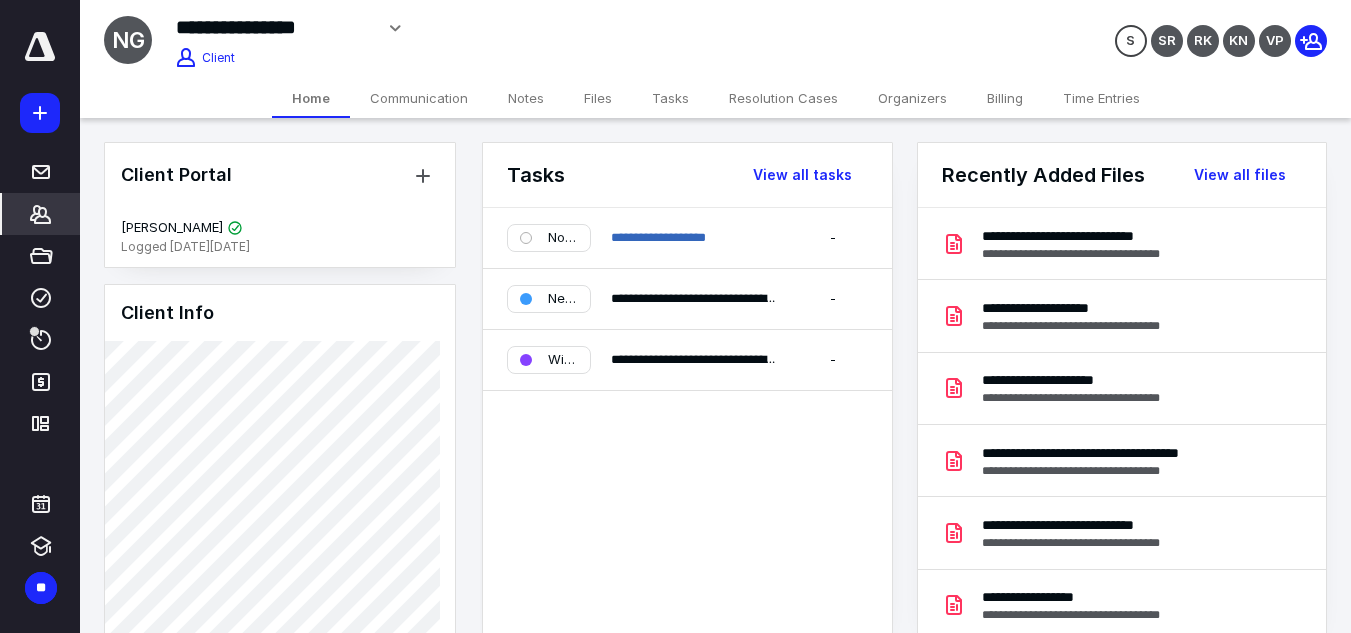 click on "*******" at bounding box center [41, 214] 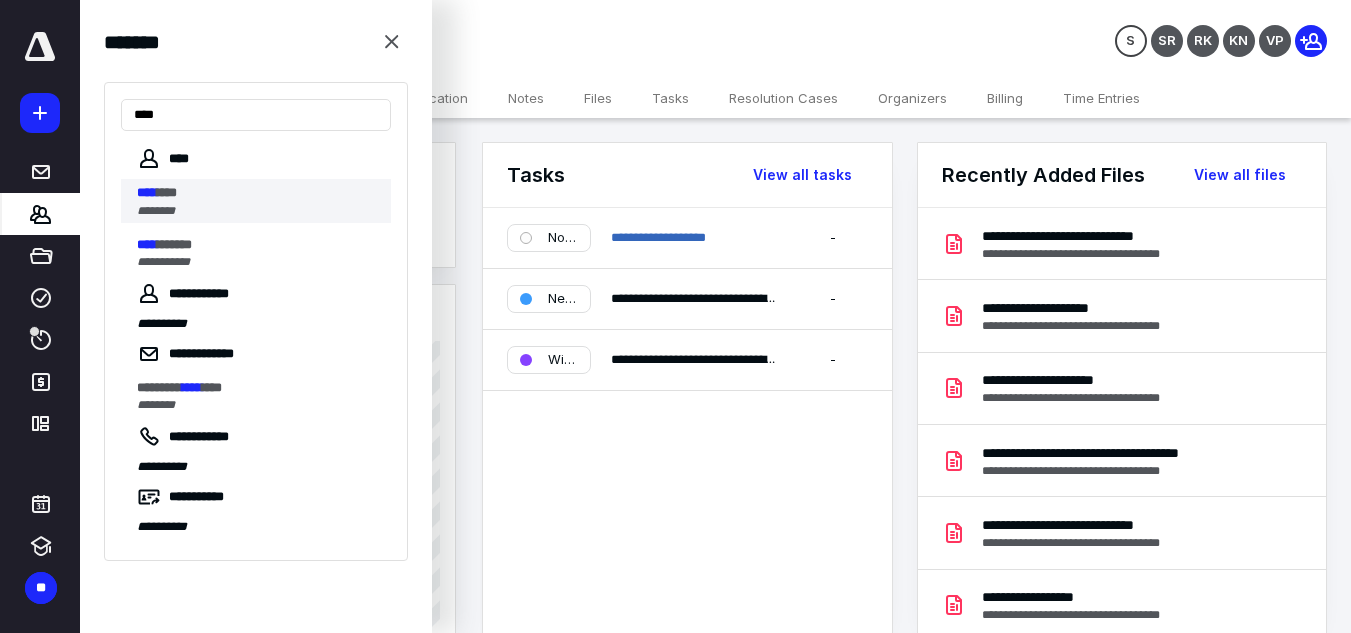 type on "****" 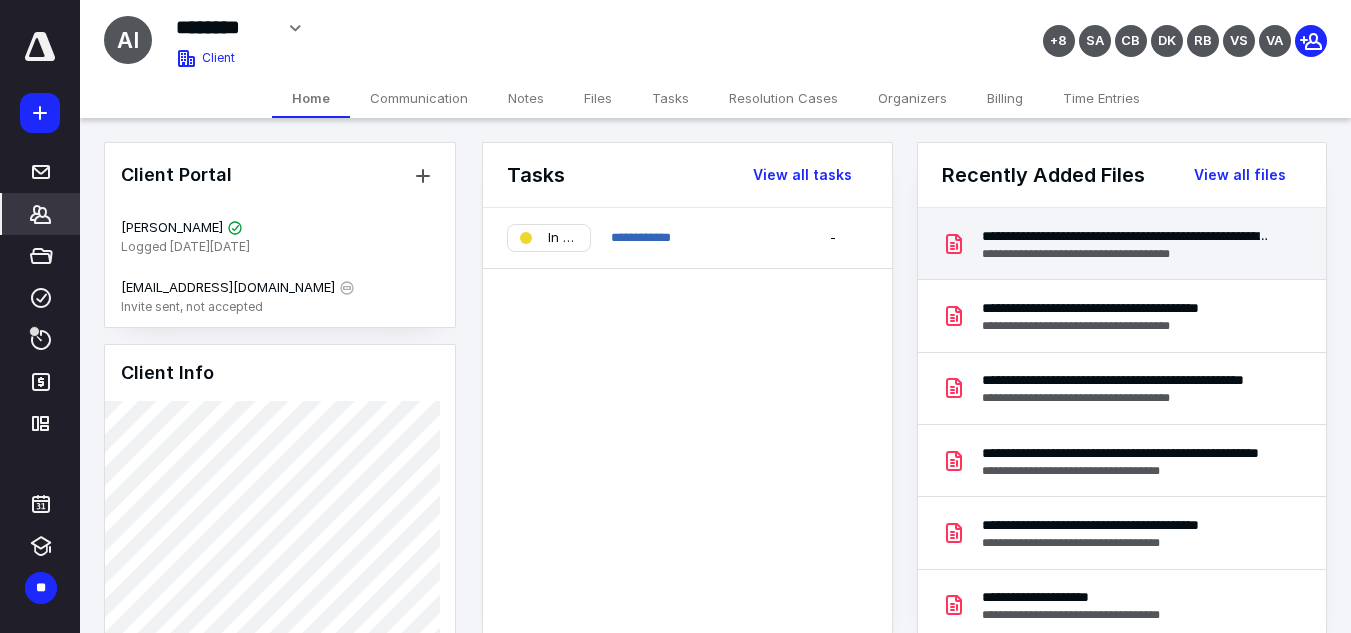 click on "**********" at bounding box center (1126, 254) 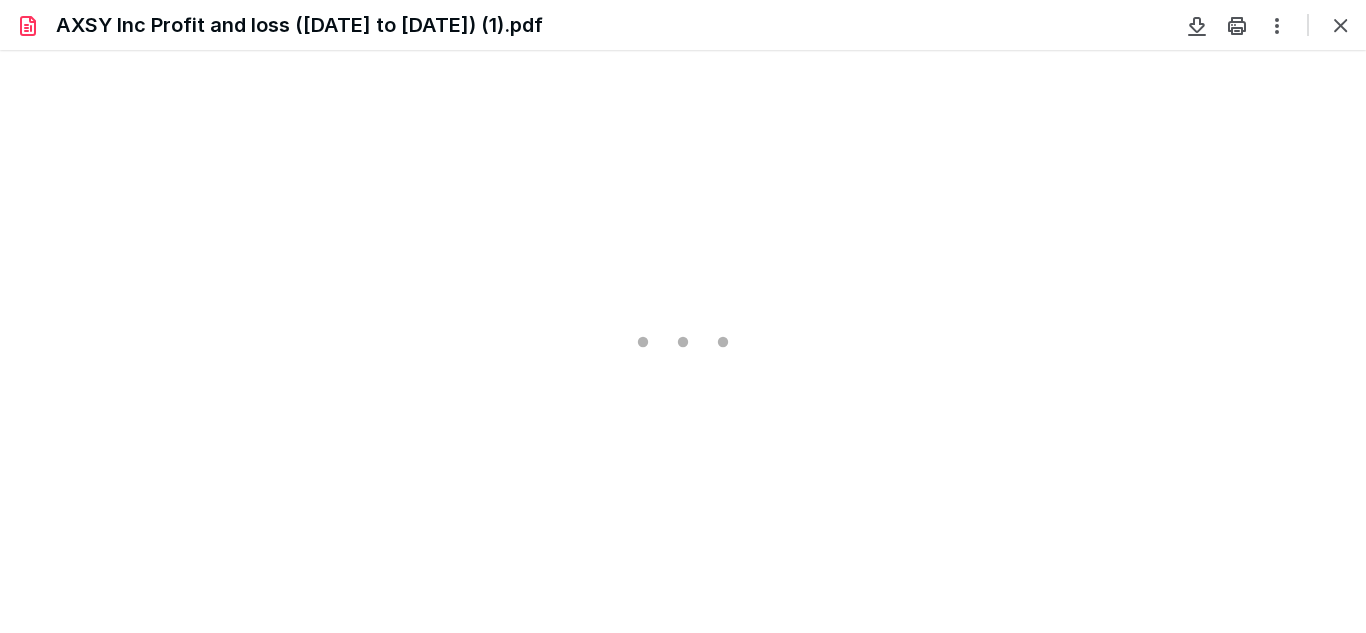 scroll, scrollTop: 0, scrollLeft: 0, axis: both 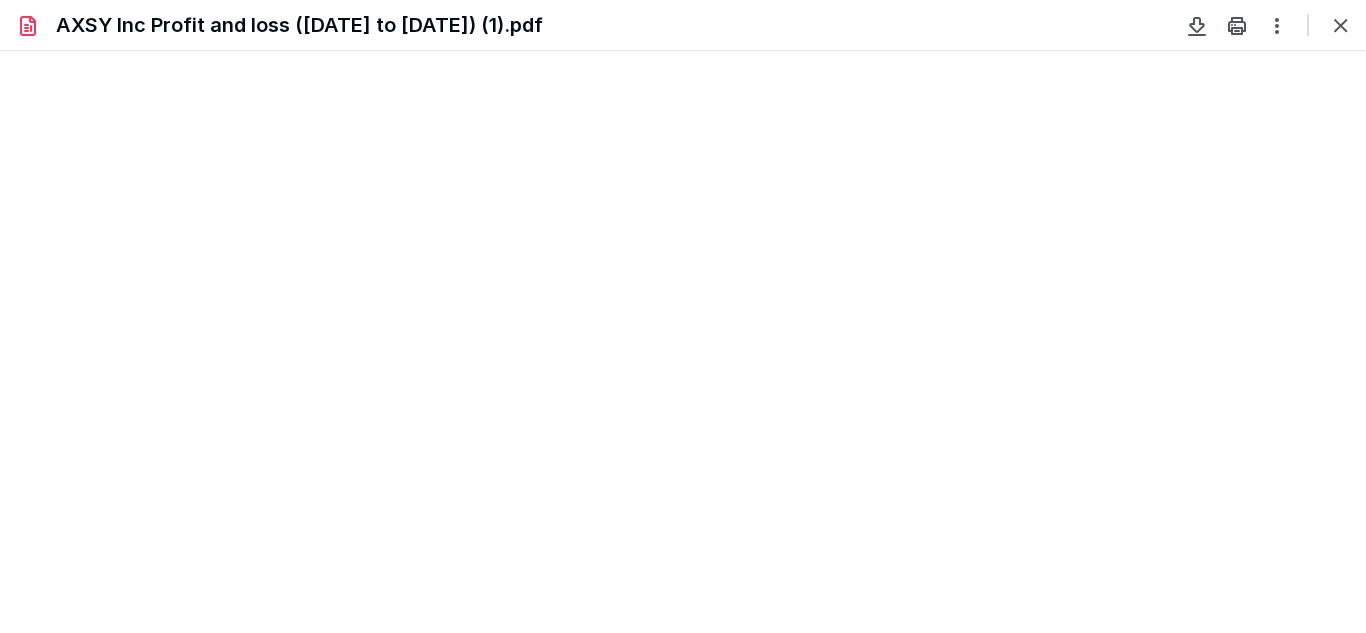 type on "91" 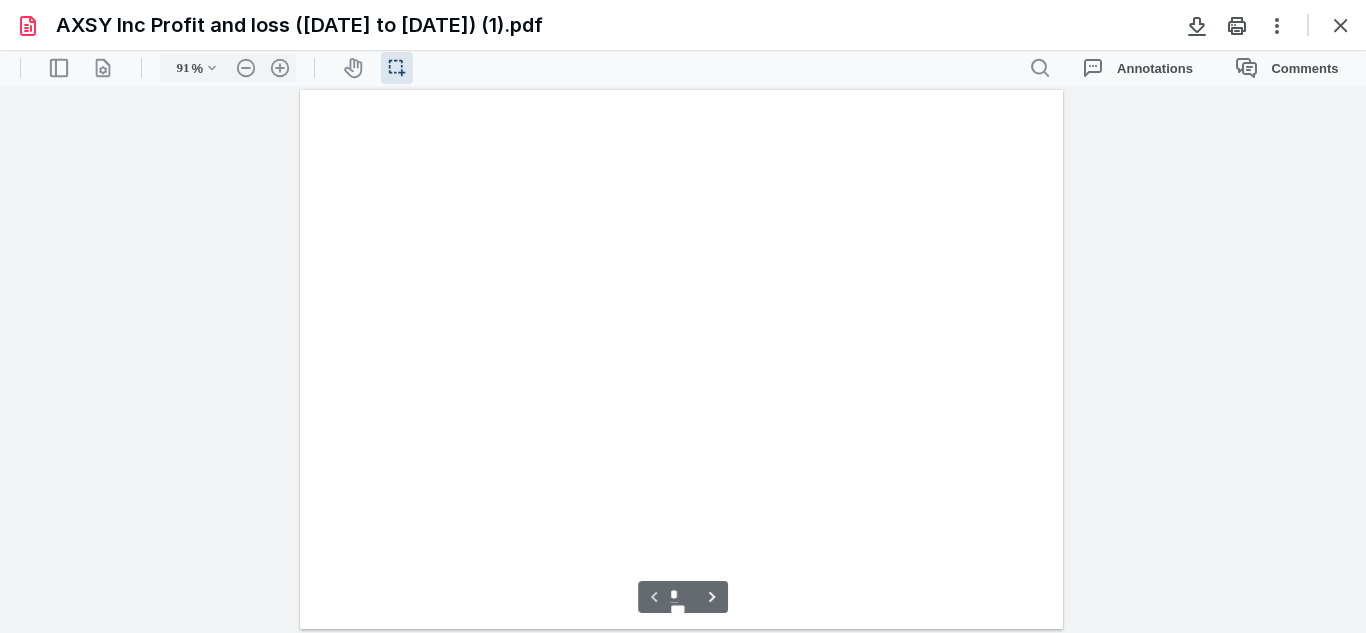 scroll, scrollTop: 40, scrollLeft: 0, axis: vertical 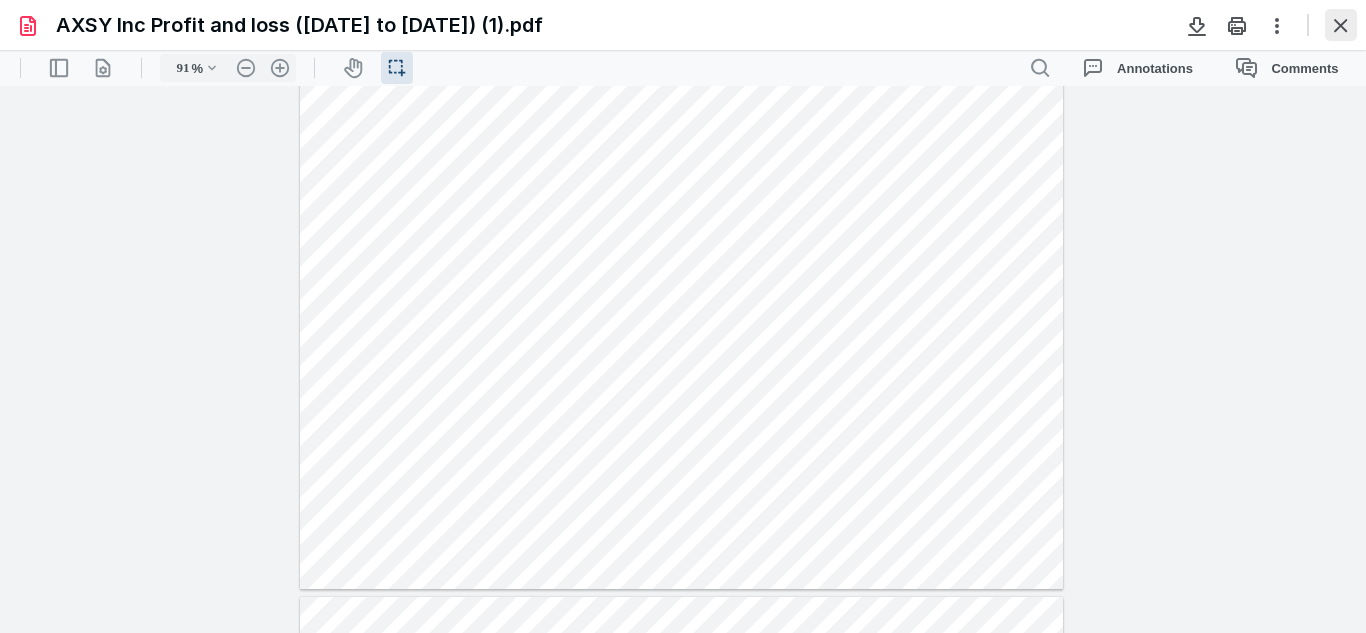 click at bounding box center (1341, 25) 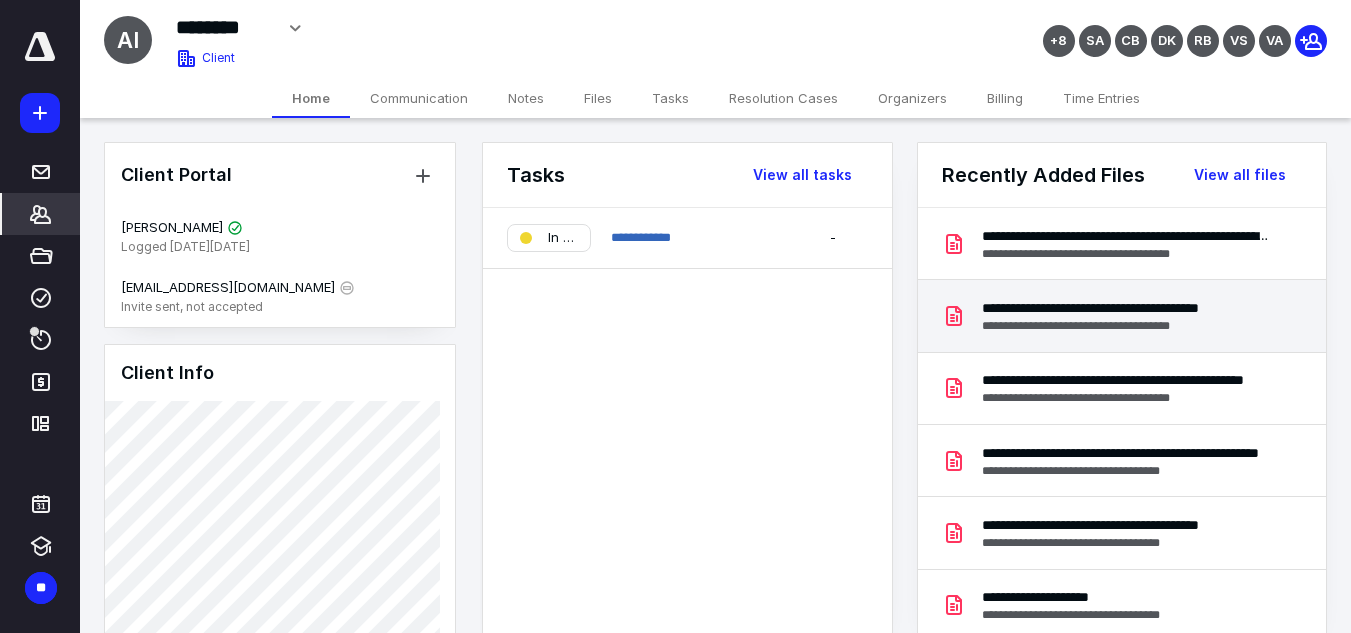 click on "**********" at bounding box center (1126, 308) 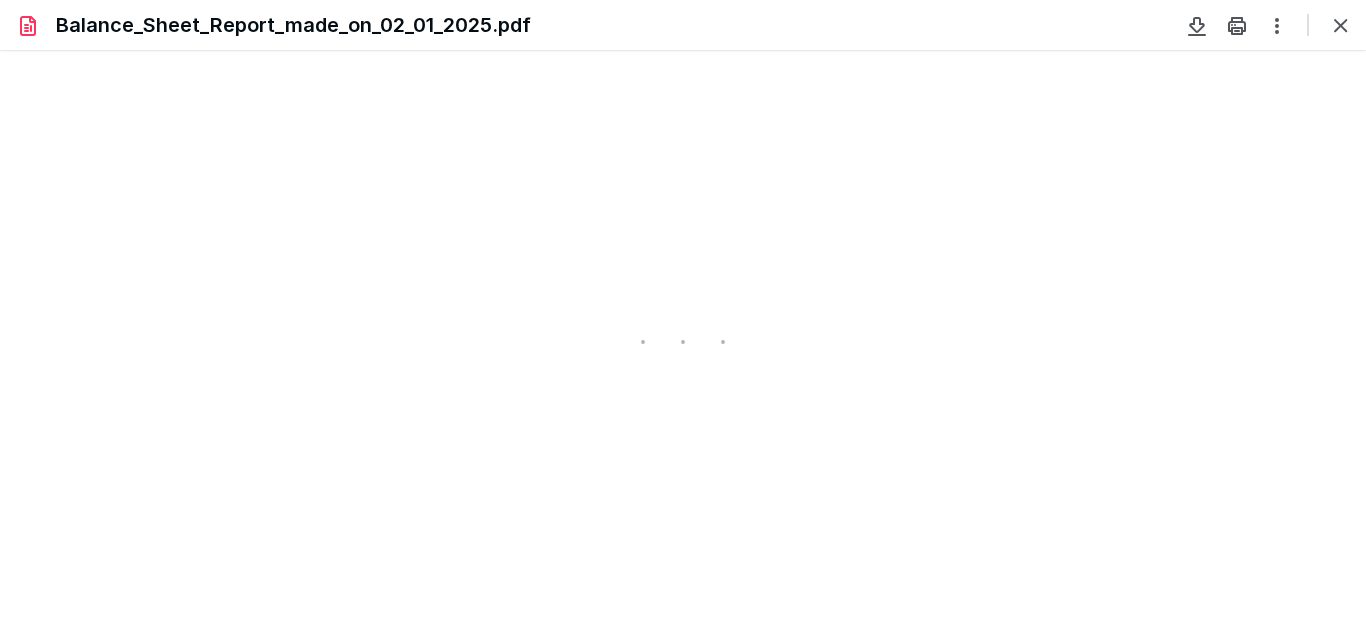 scroll, scrollTop: 0, scrollLeft: 0, axis: both 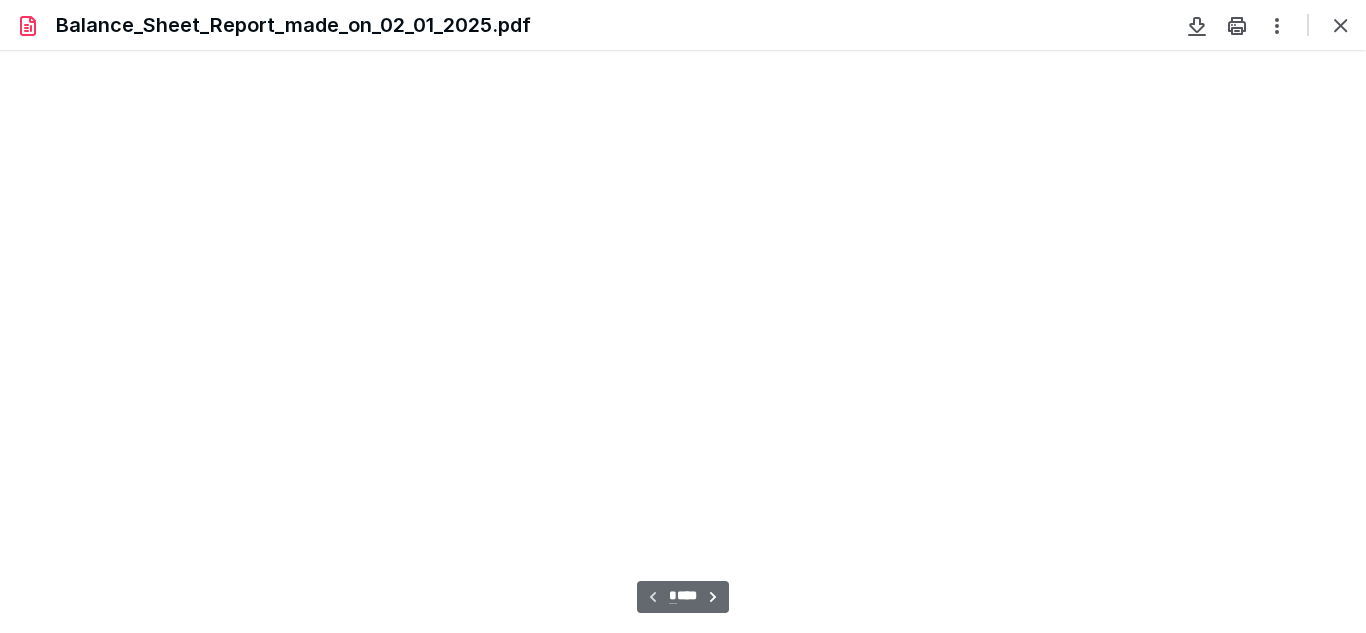 type on "91" 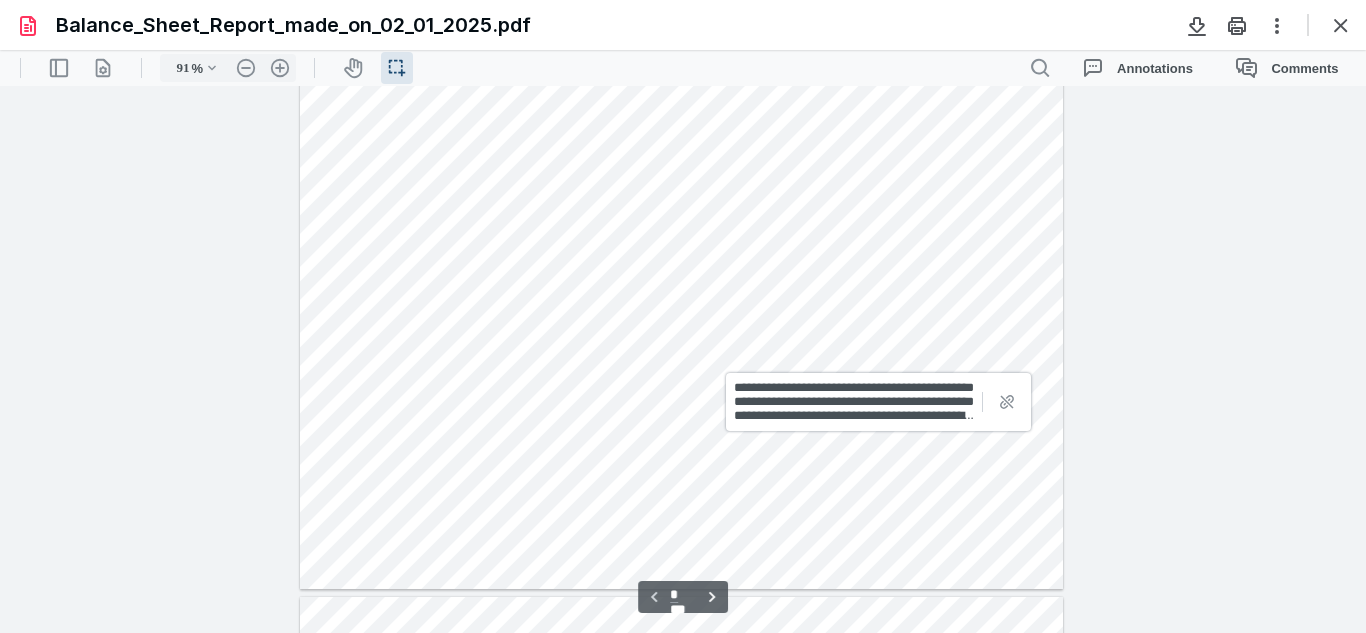 scroll, scrollTop: 0, scrollLeft: 0, axis: both 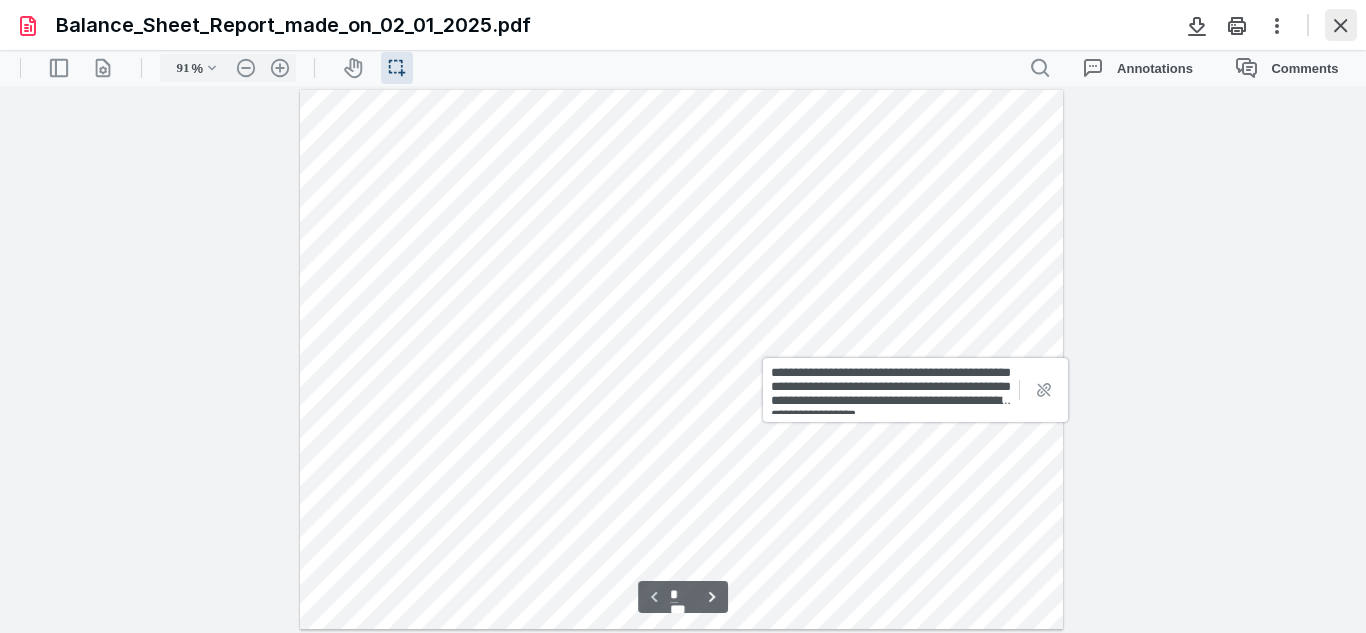 click at bounding box center (1341, 25) 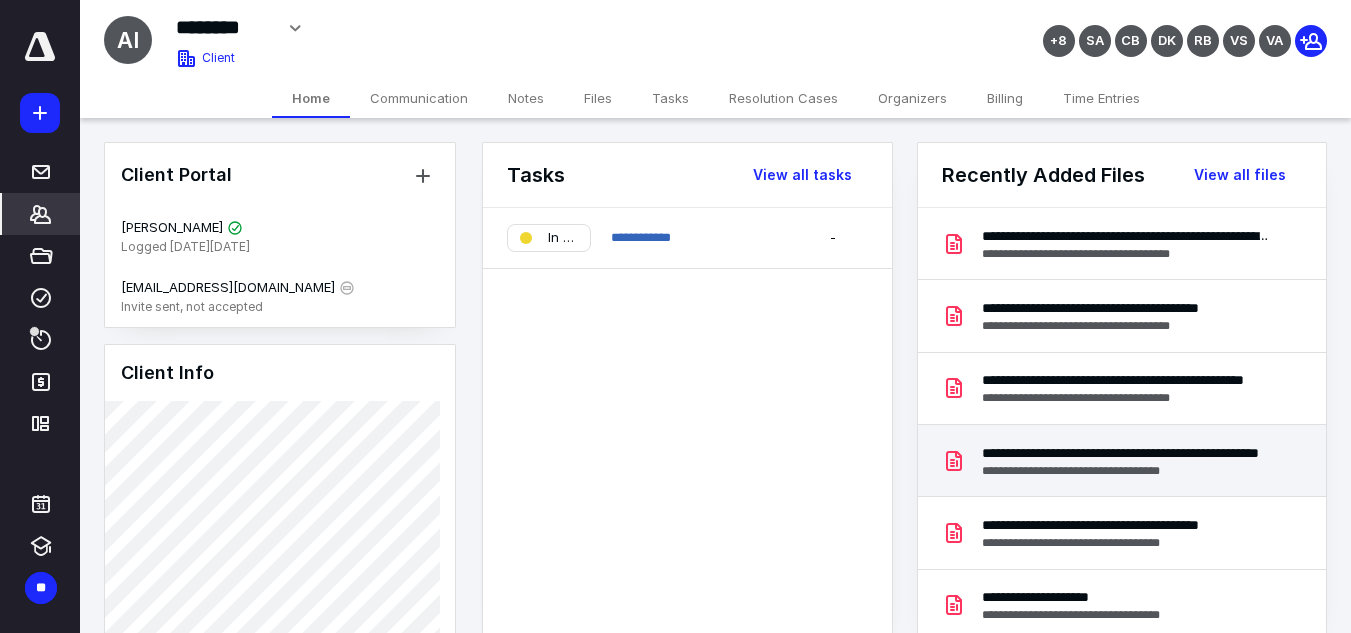 click on "**********" at bounding box center [1126, 453] 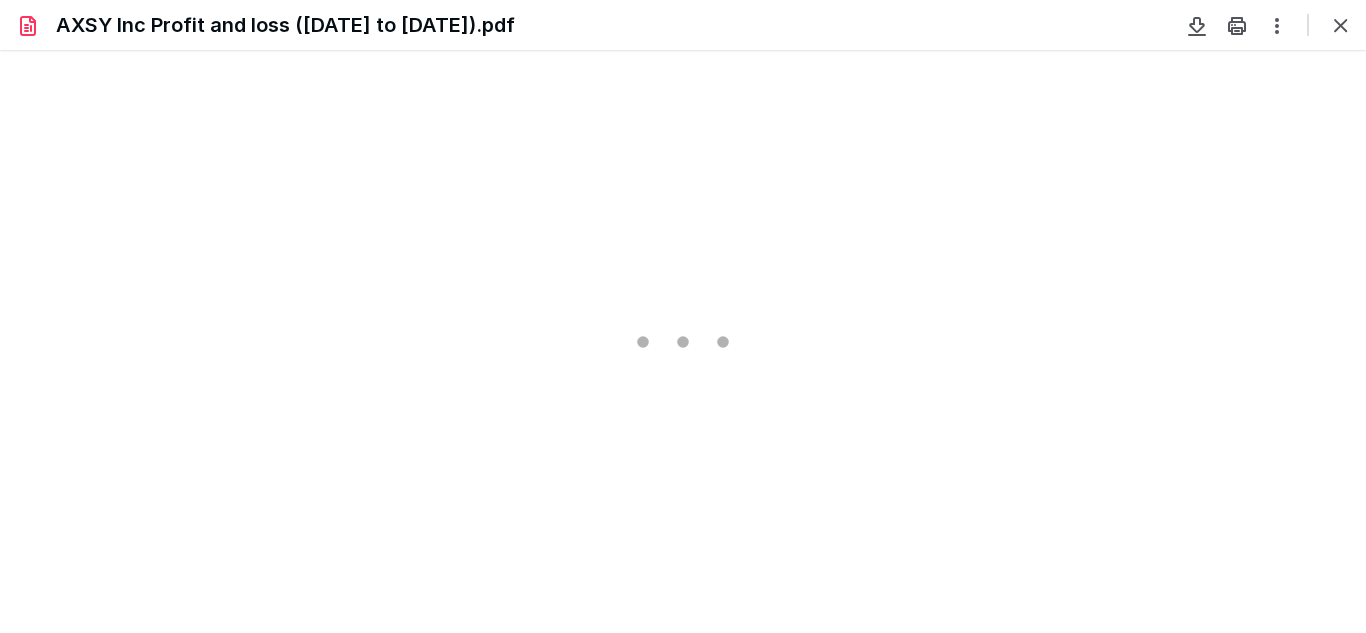 scroll, scrollTop: 0, scrollLeft: 0, axis: both 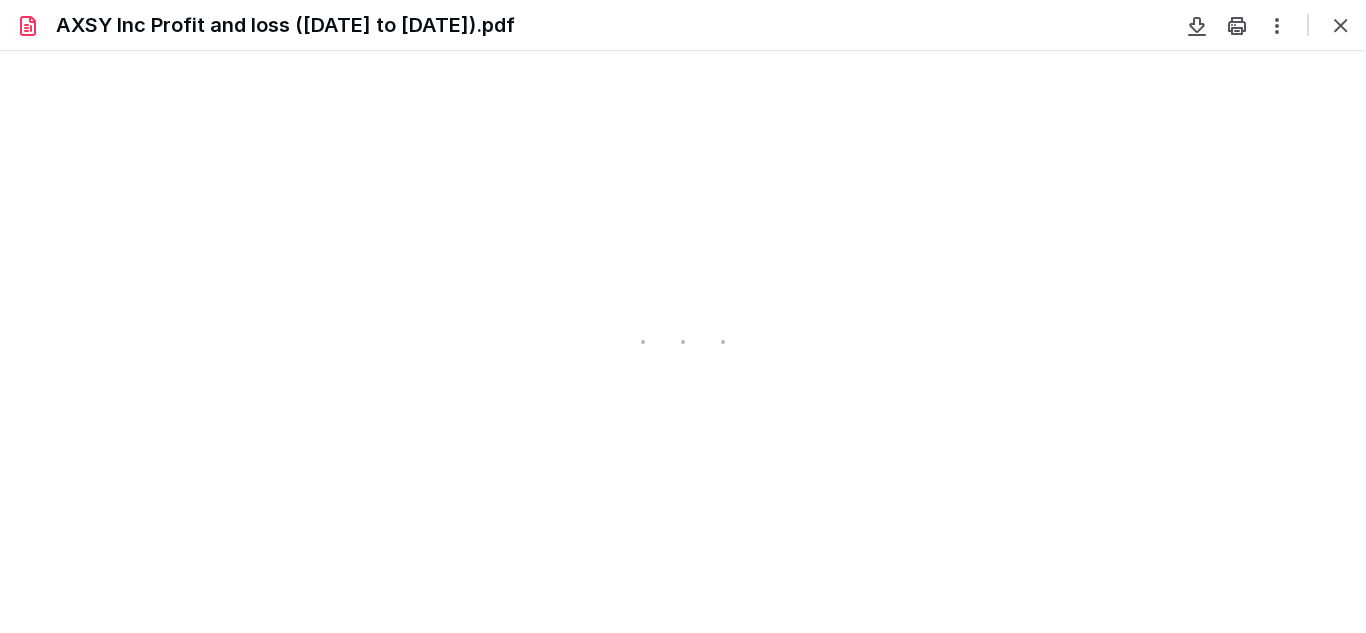 type on "91" 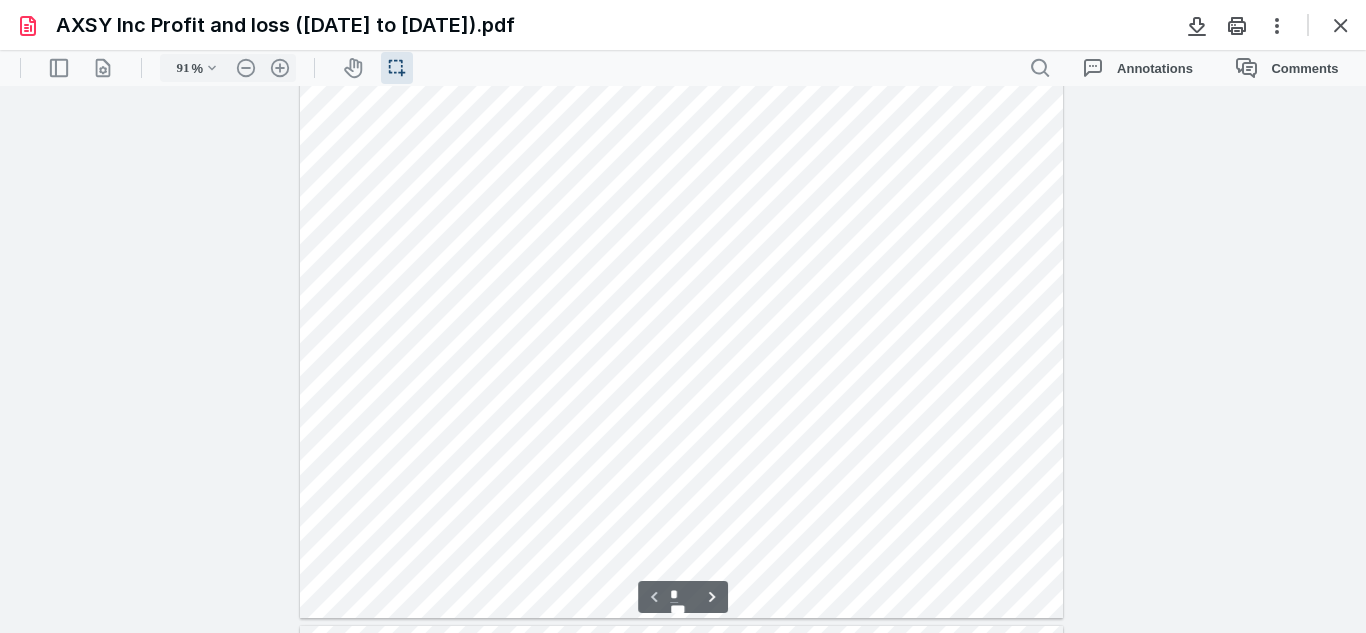 scroll, scrollTop: 0, scrollLeft: 0, axis: both 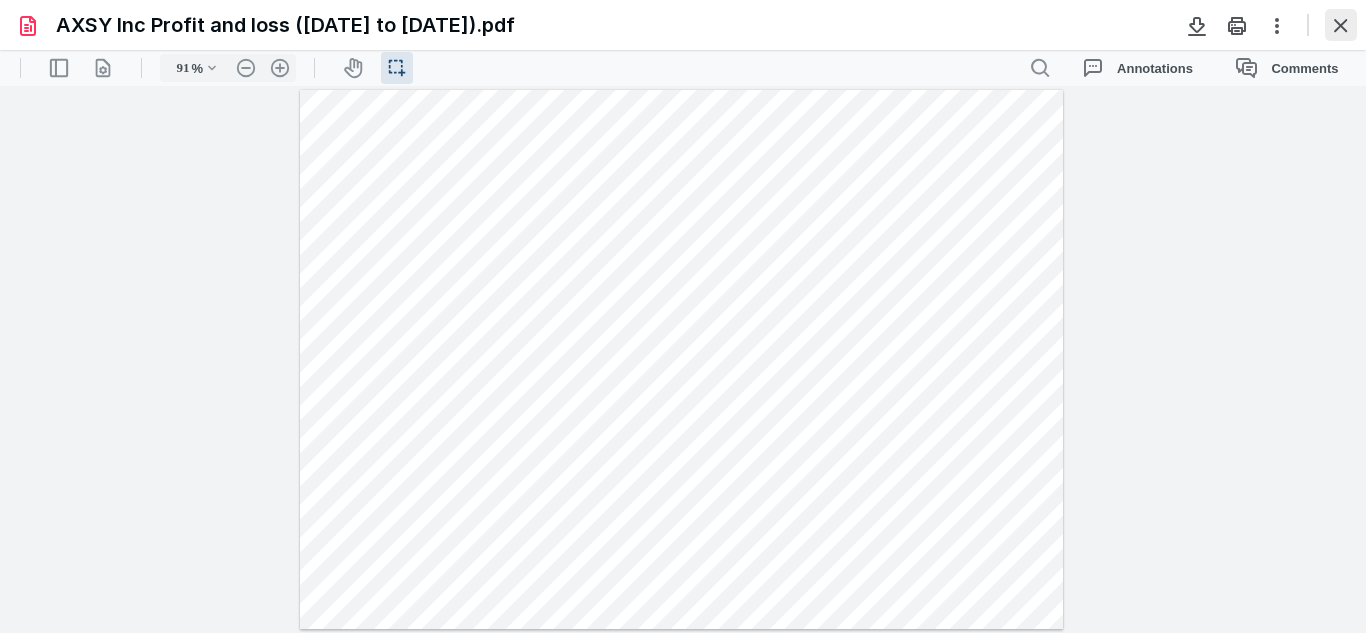 click at bounding box center (1341, 25) 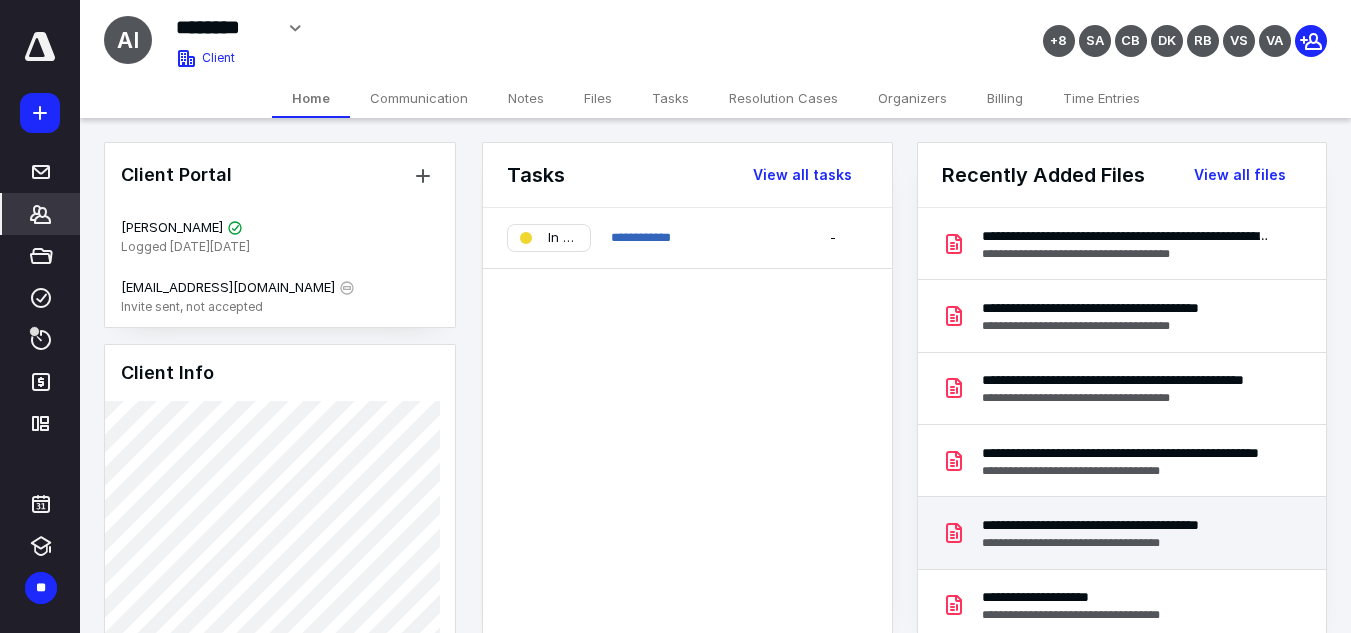 click on "**********" at bounding box center [1126, 525] 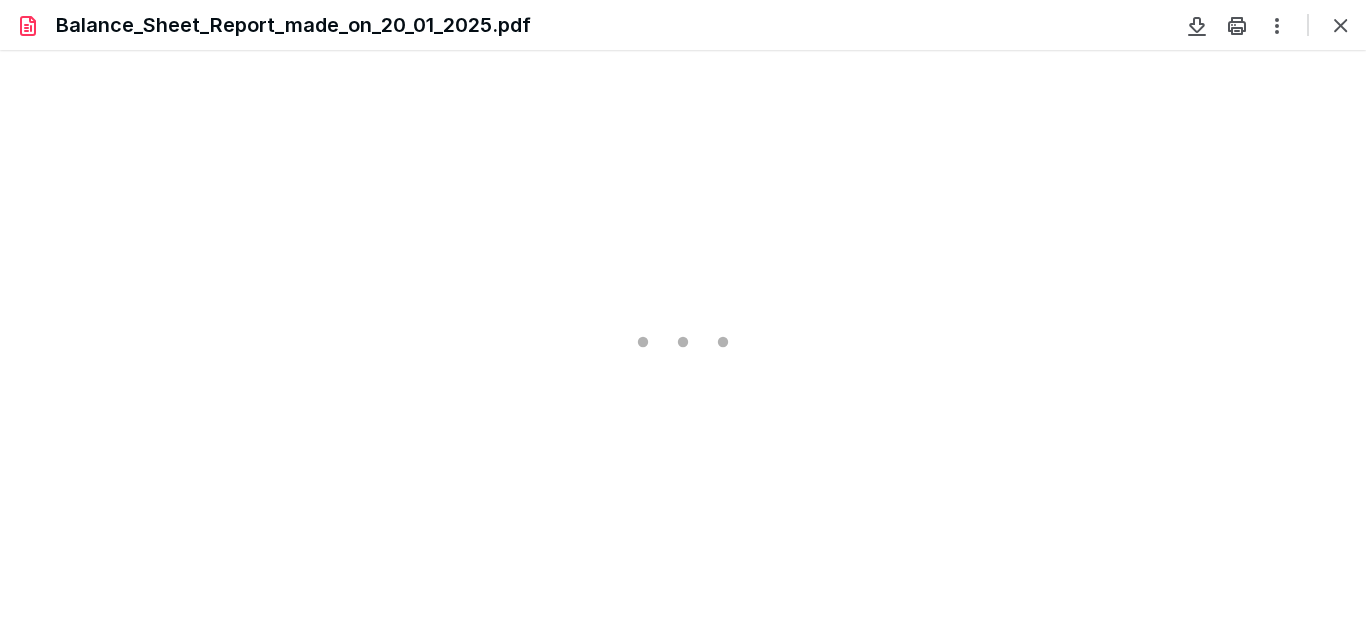 scroll, scrollTop: 0, scrollLeft: 0, axis: both 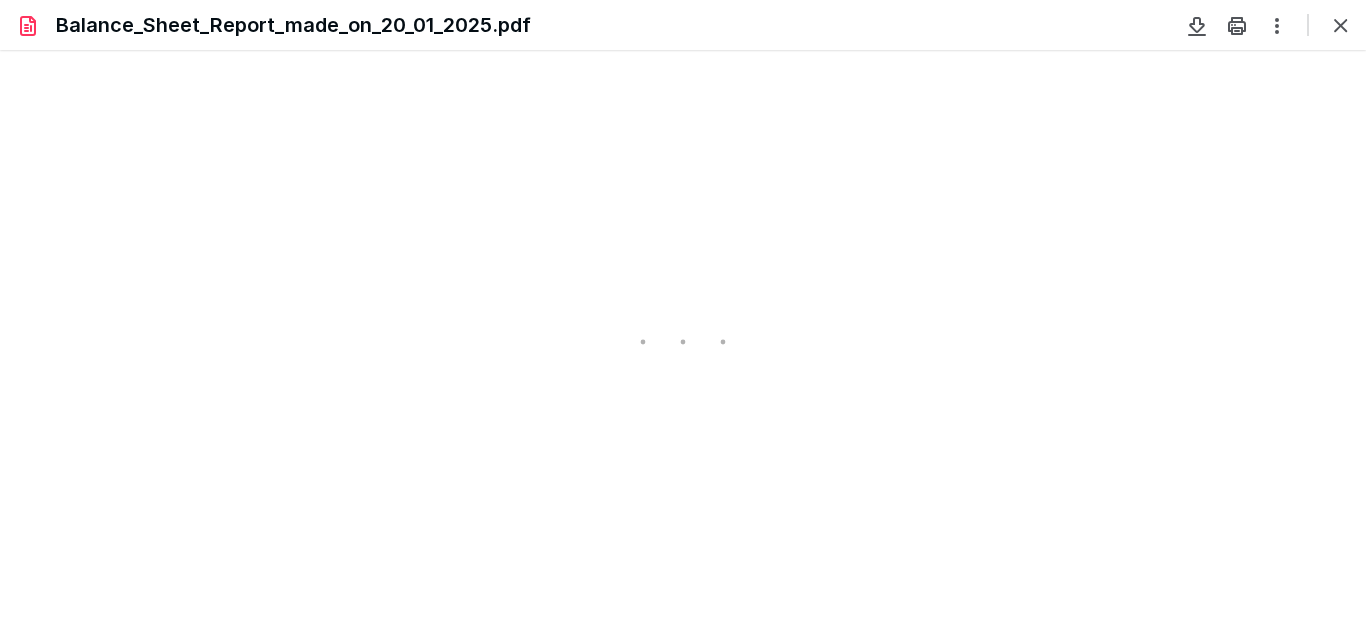 type on "91" 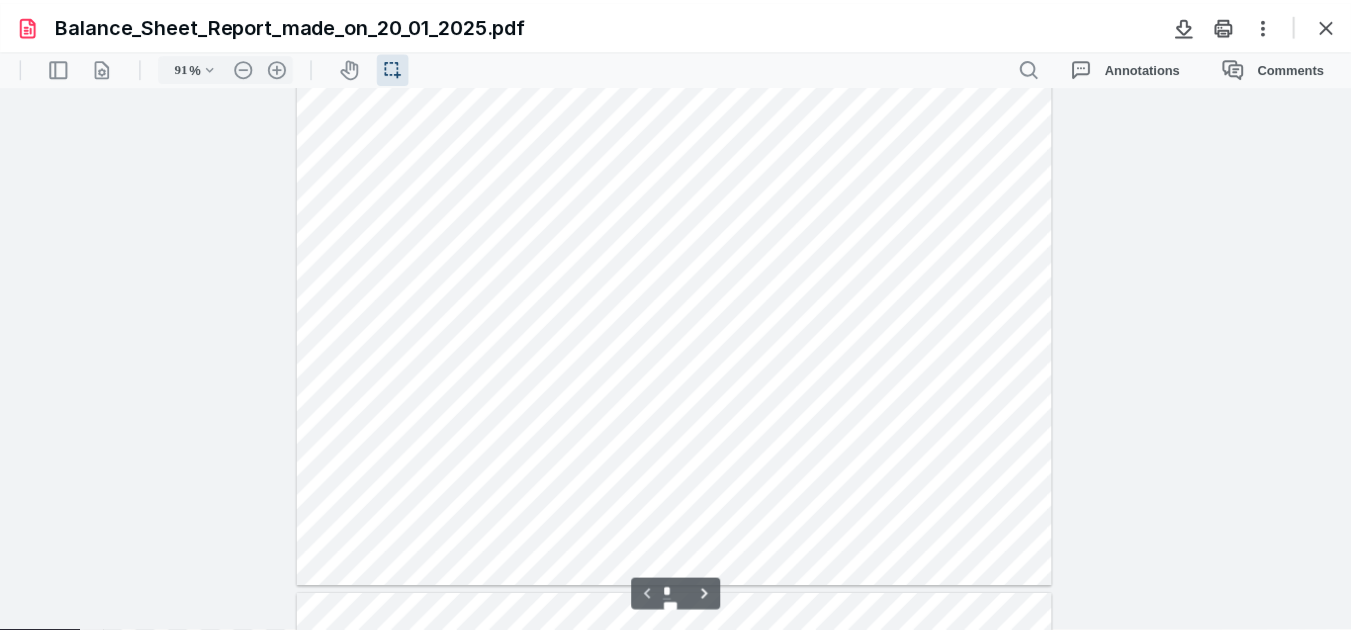 scroll, scrollTop: 0, scrollLeft: 0, axis: both 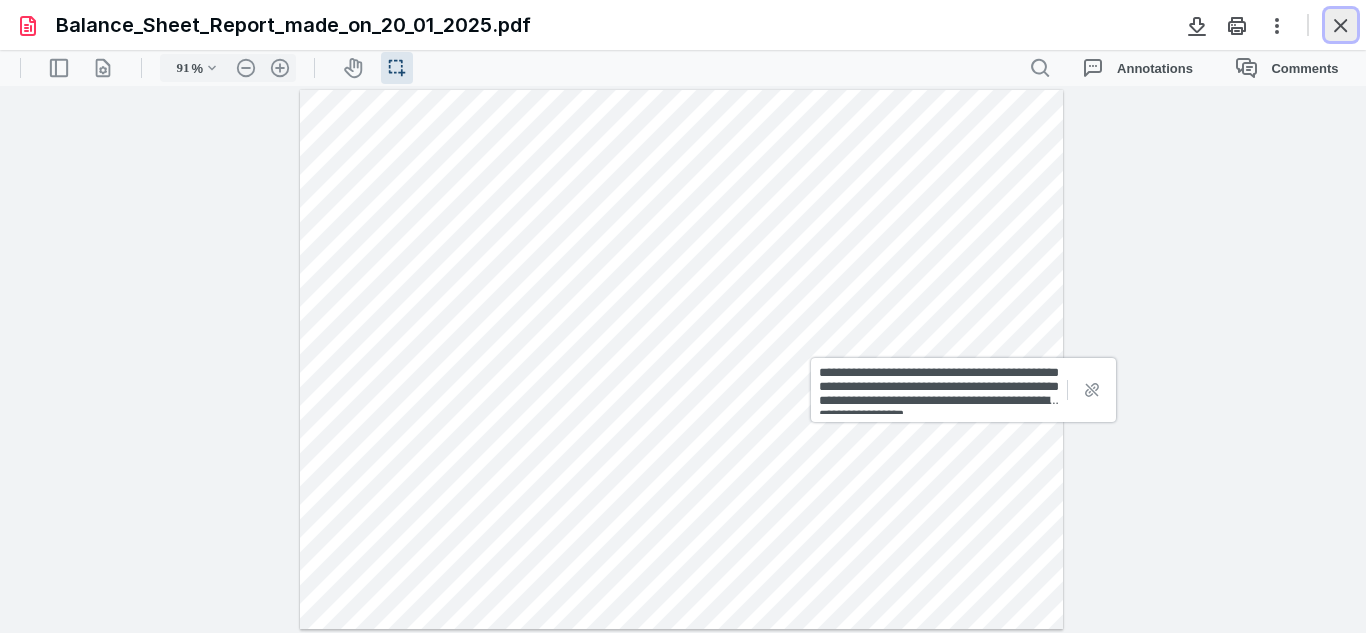 click at bounding box center (1341, 25) 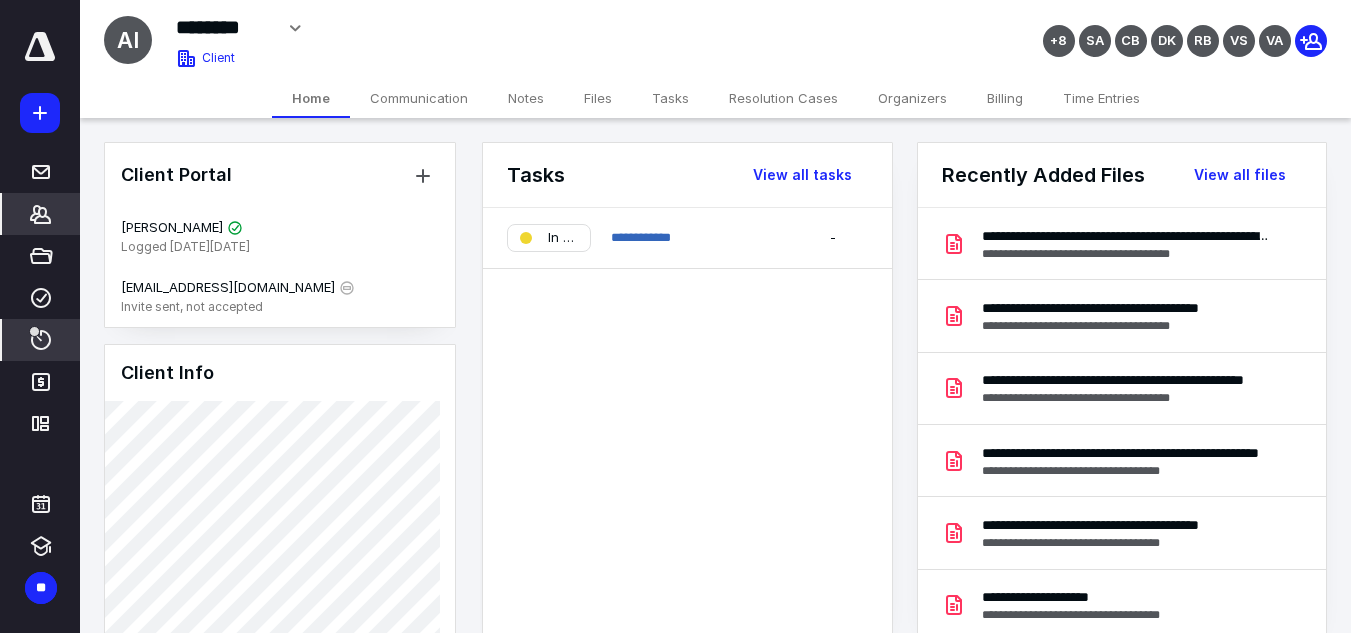 click on "****" at bounding box center [41, 340] 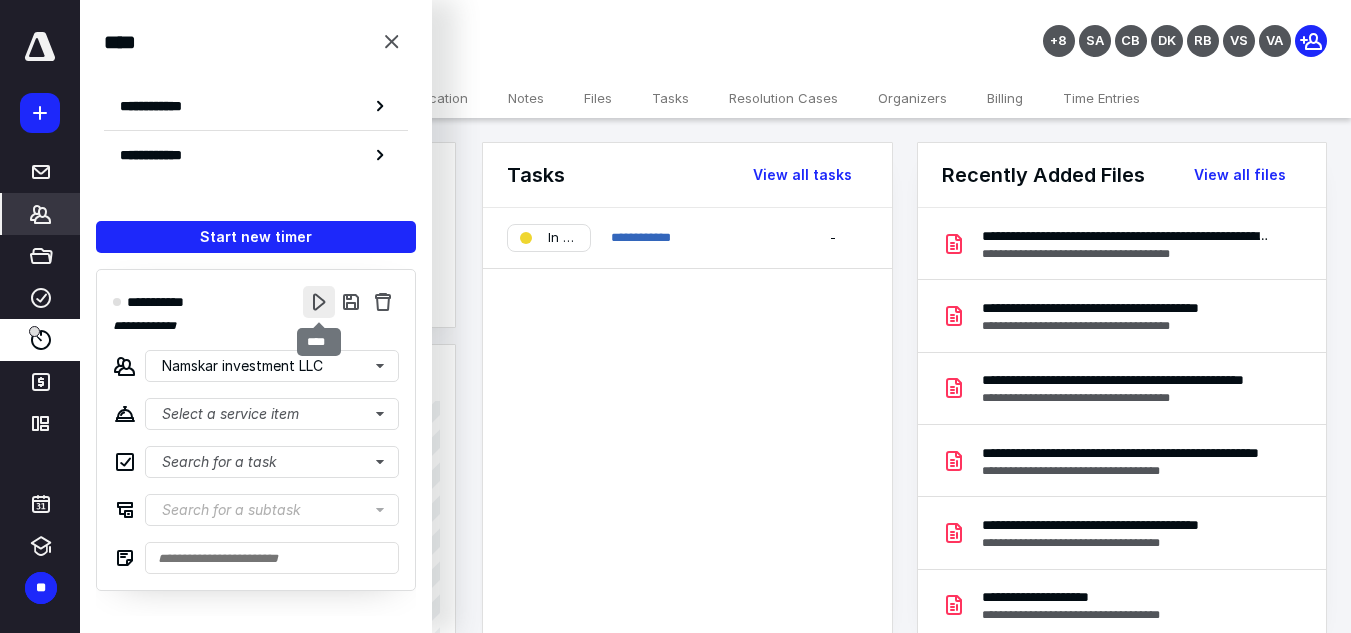 click at bounding box center (319, 302) 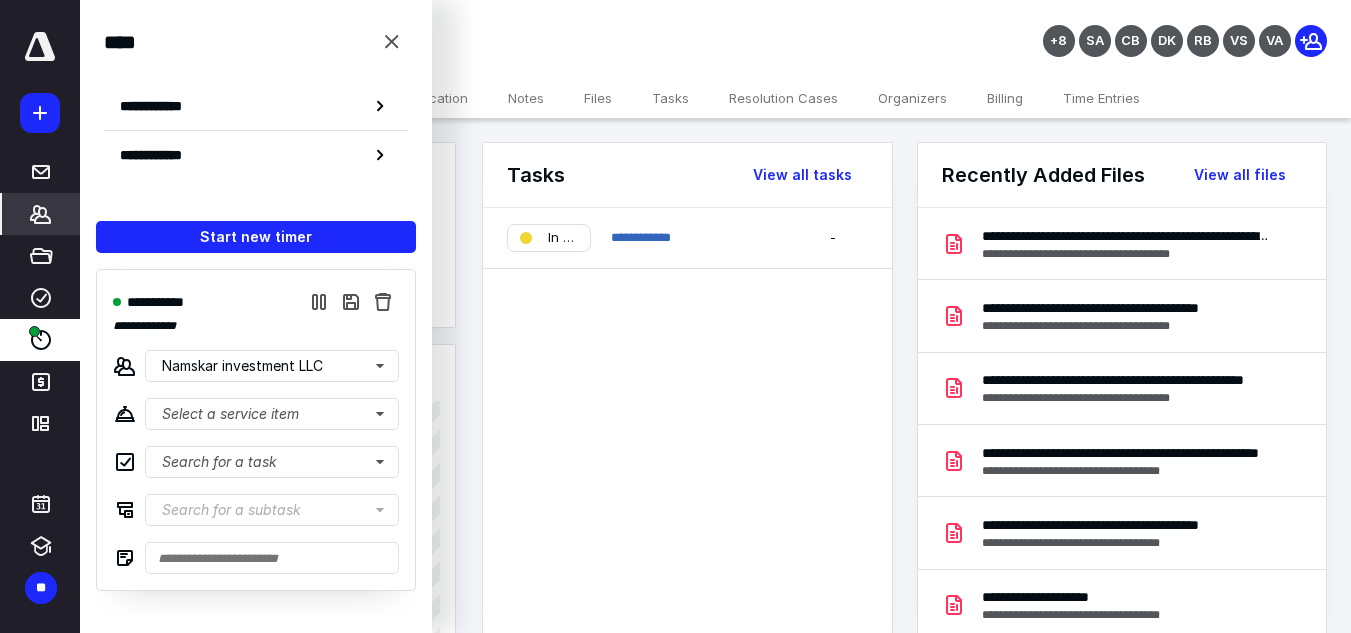 click on "Client Portal [PERSON_NAME] Logged [DATE][DATE] [EMAIL_ADDRESS][DOMAIN_NAME] Invite sent, not accepted Client Info About Important clients Tags Manage all tags" at bounding box center [280, 924] 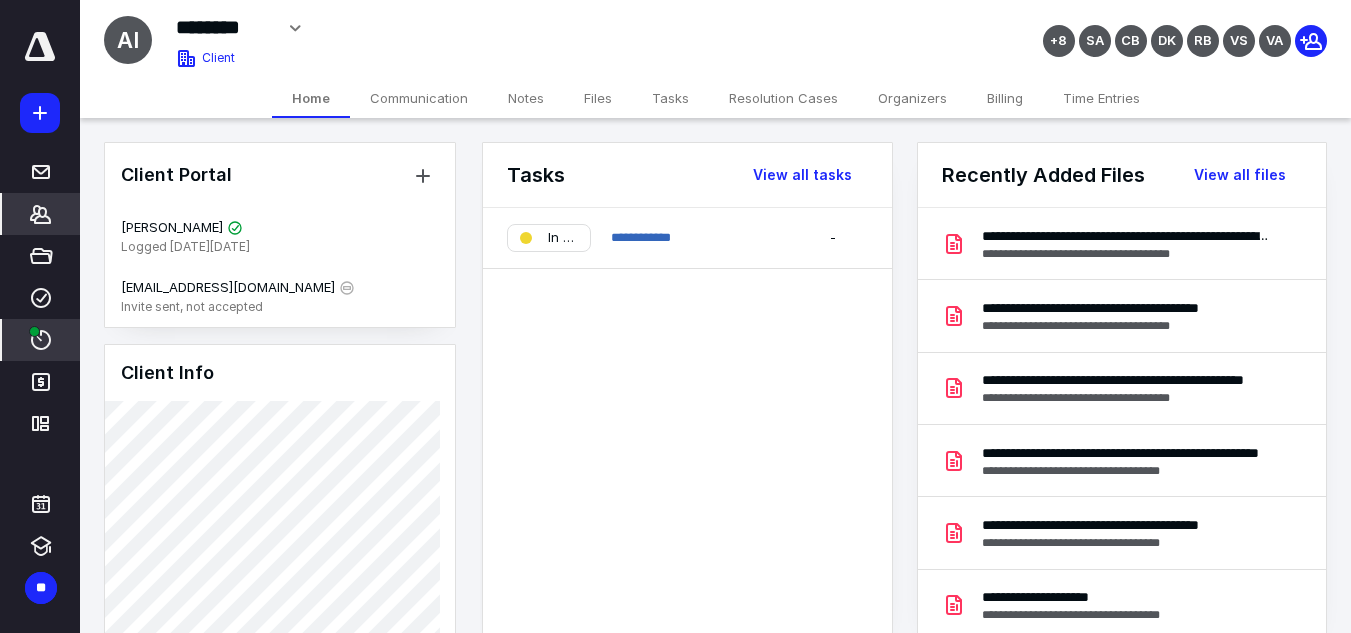 click at bounding box center [34, 331] 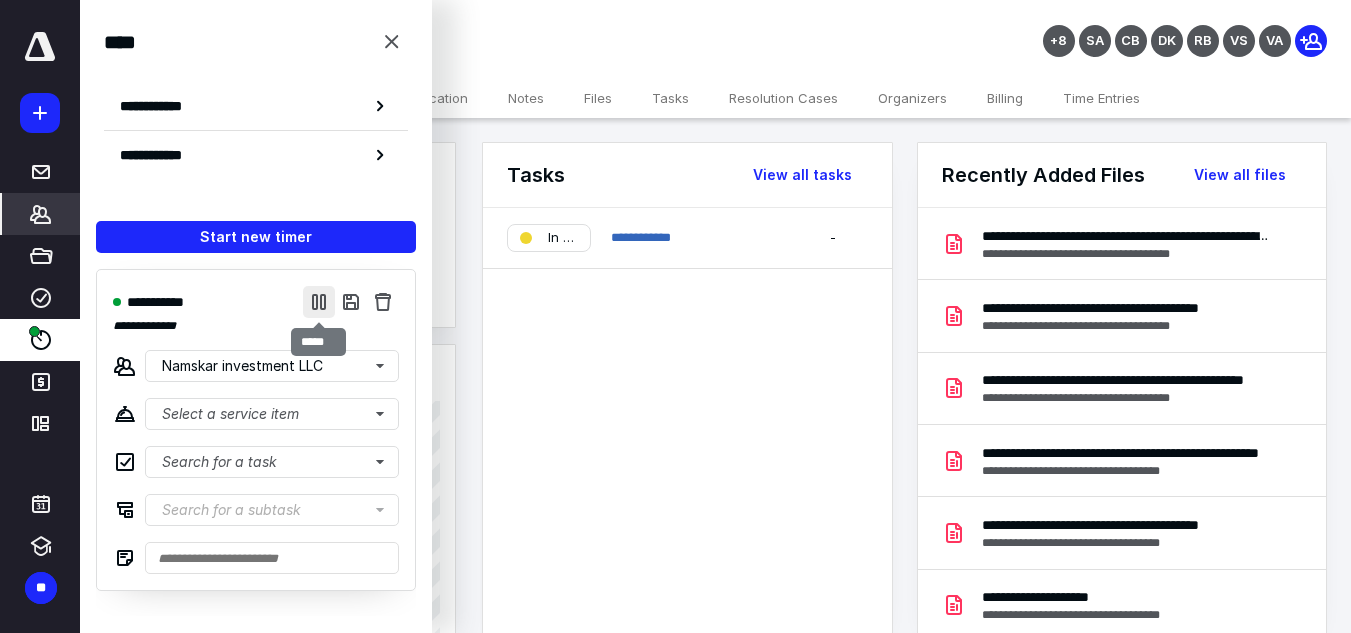 click at bounding box center (319, 302) 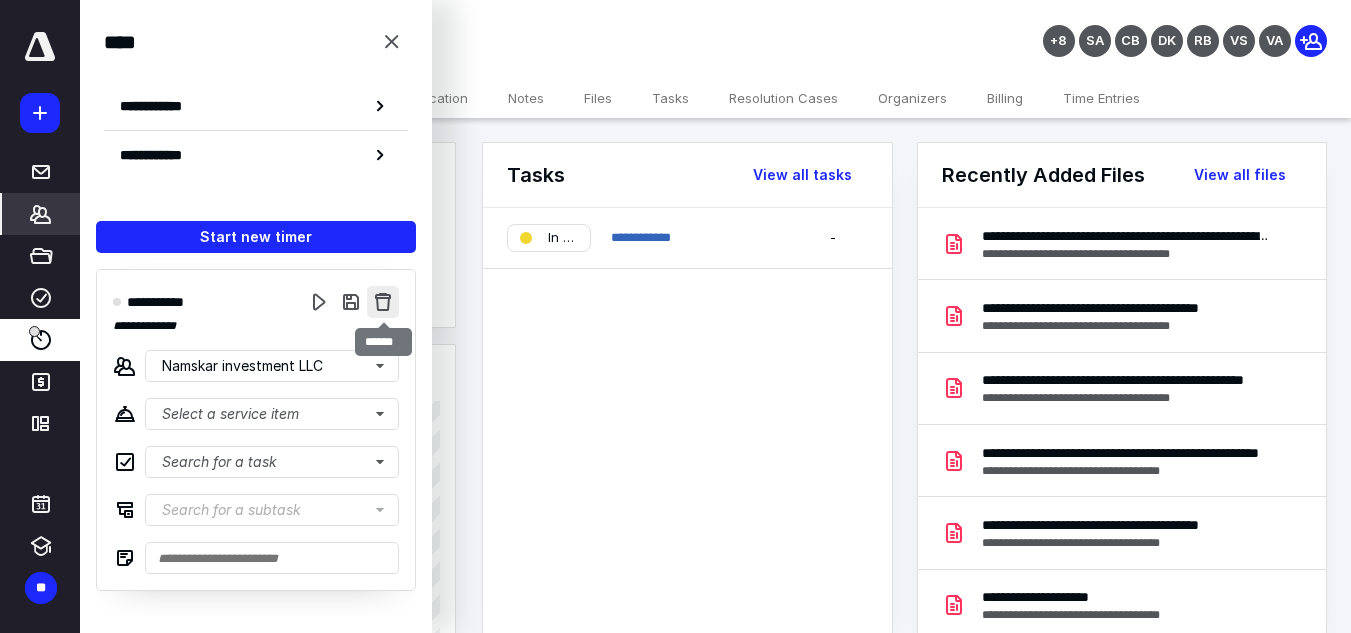 click at bounding box center [383, 302] 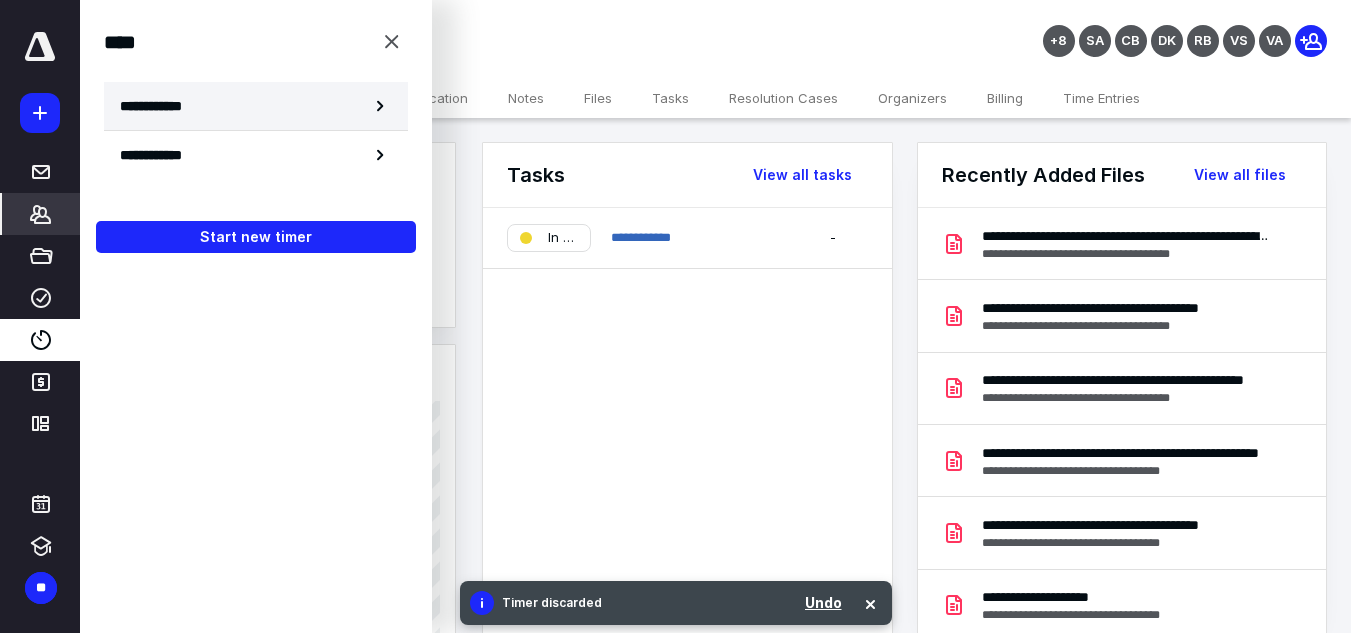click 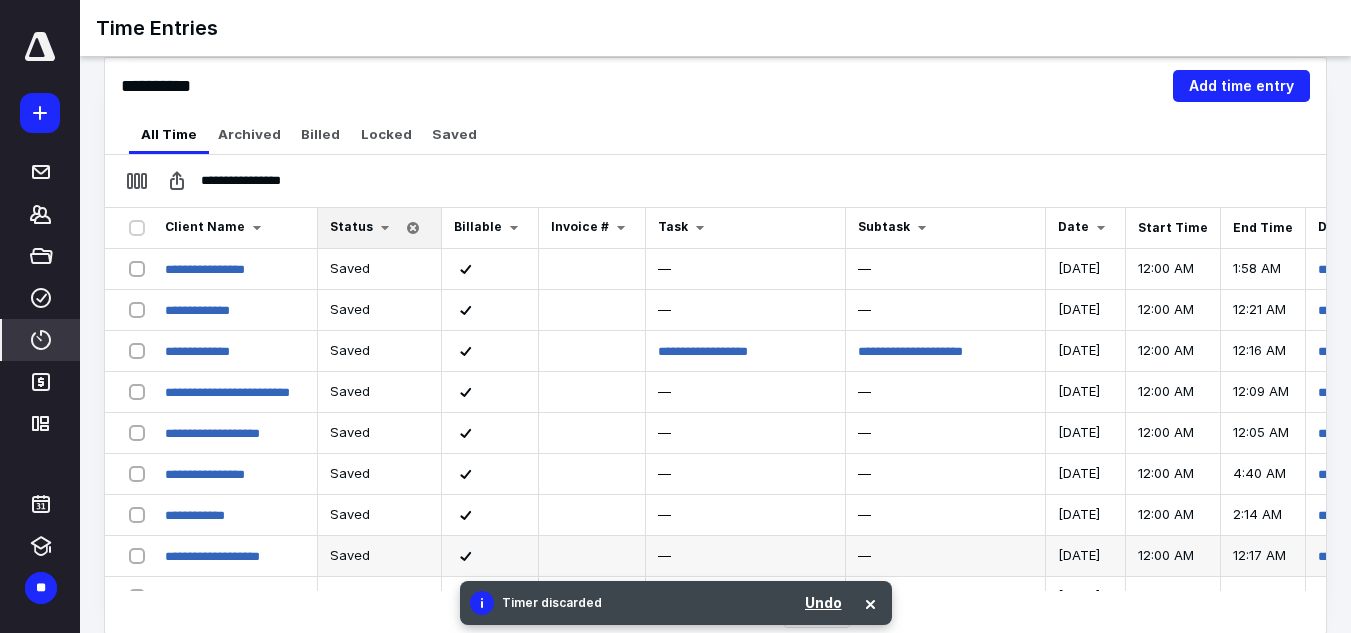 scroll, scrollTop: 230, scrollLeft: 0, axis: vertical 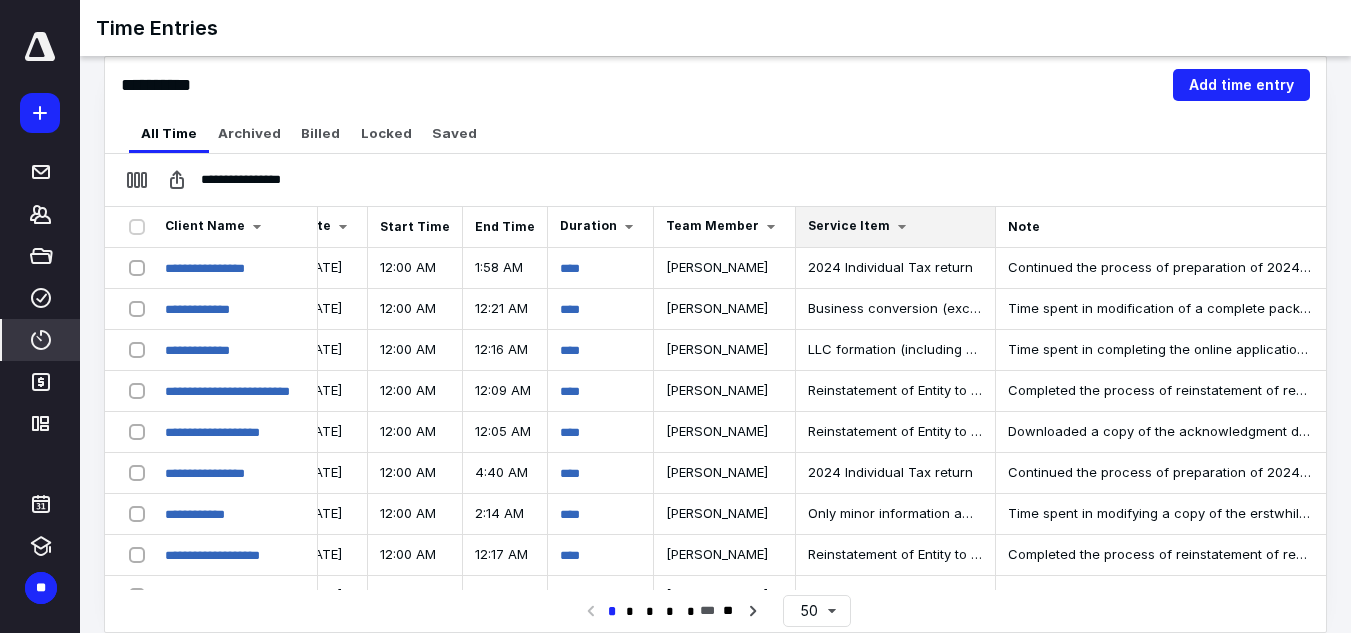 click at bounding box center (902, 227) 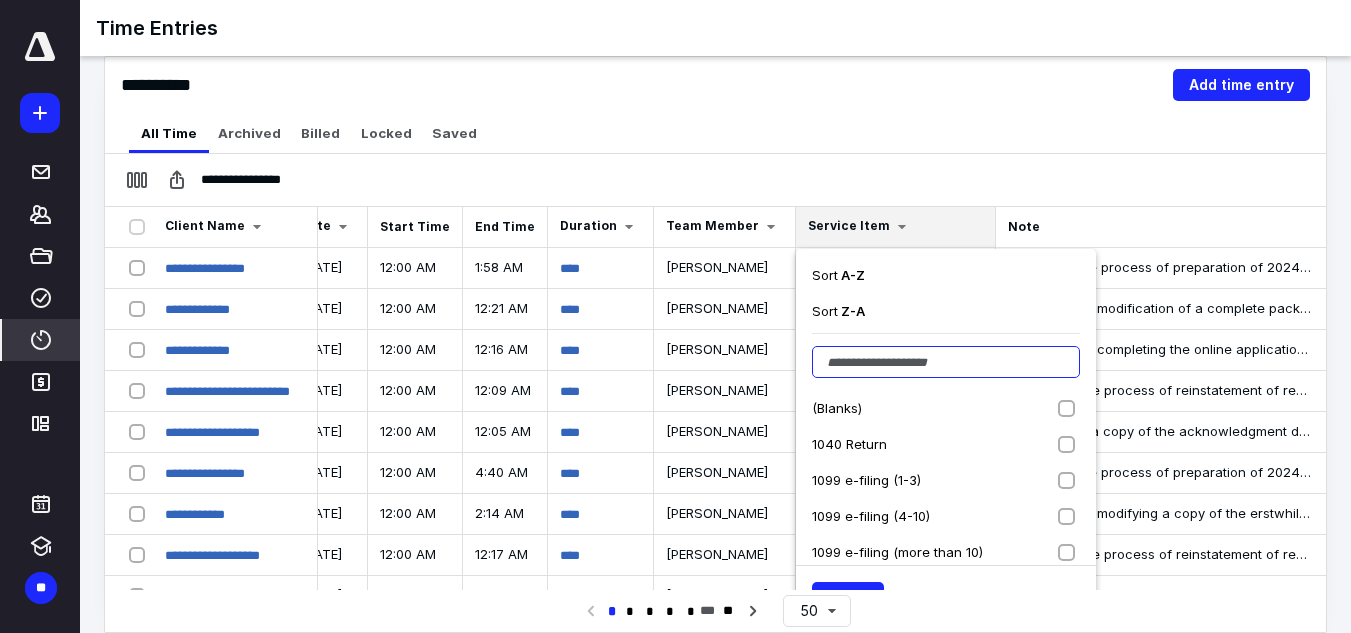 click at bounding box center [946, 362] 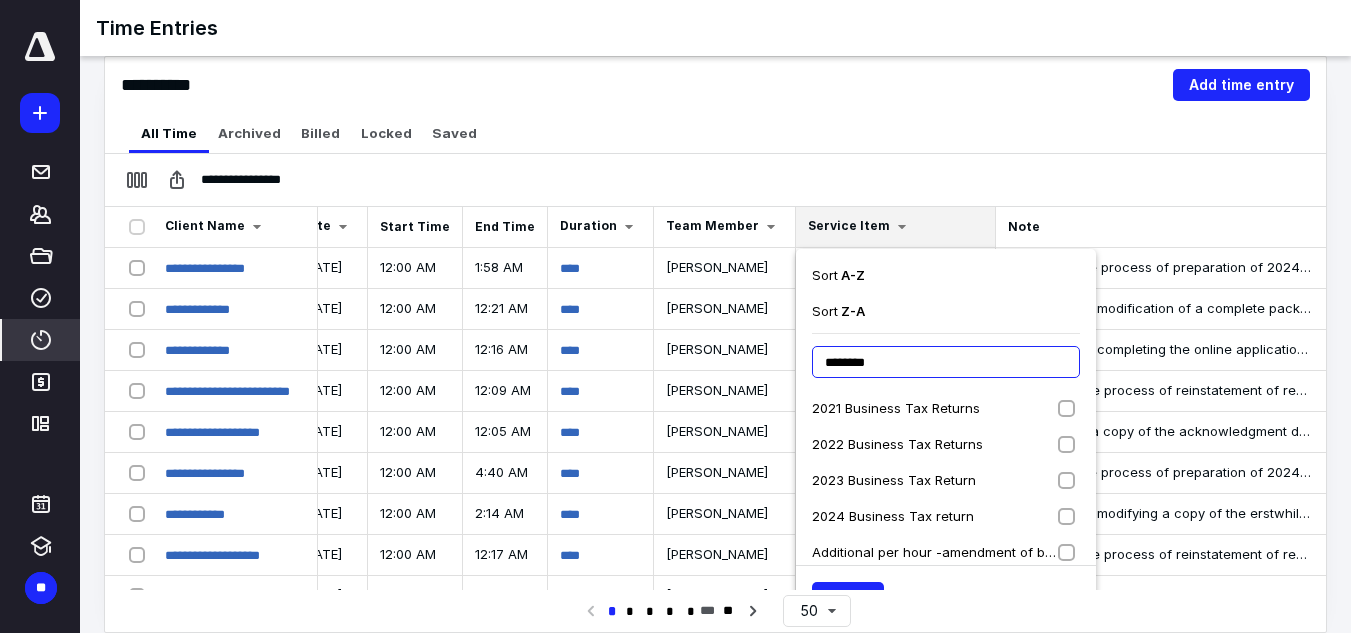 type on "********" 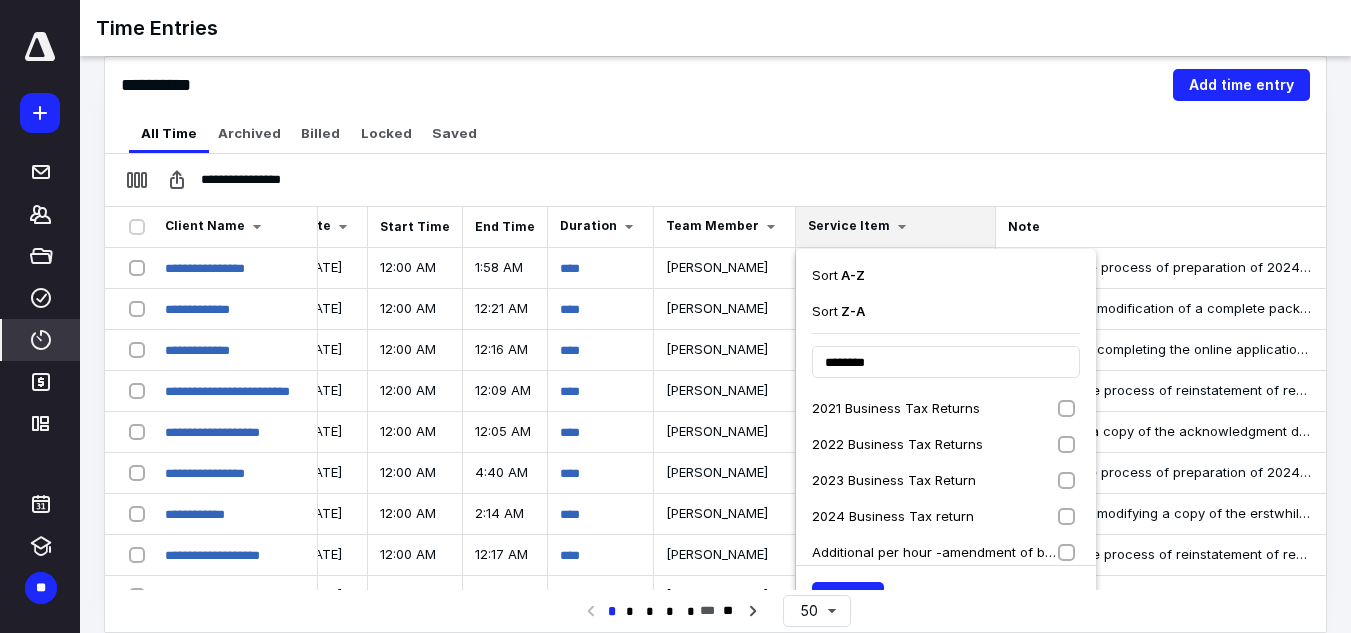 click on "2024 Business Tax return" at bounding box center [893, 516] 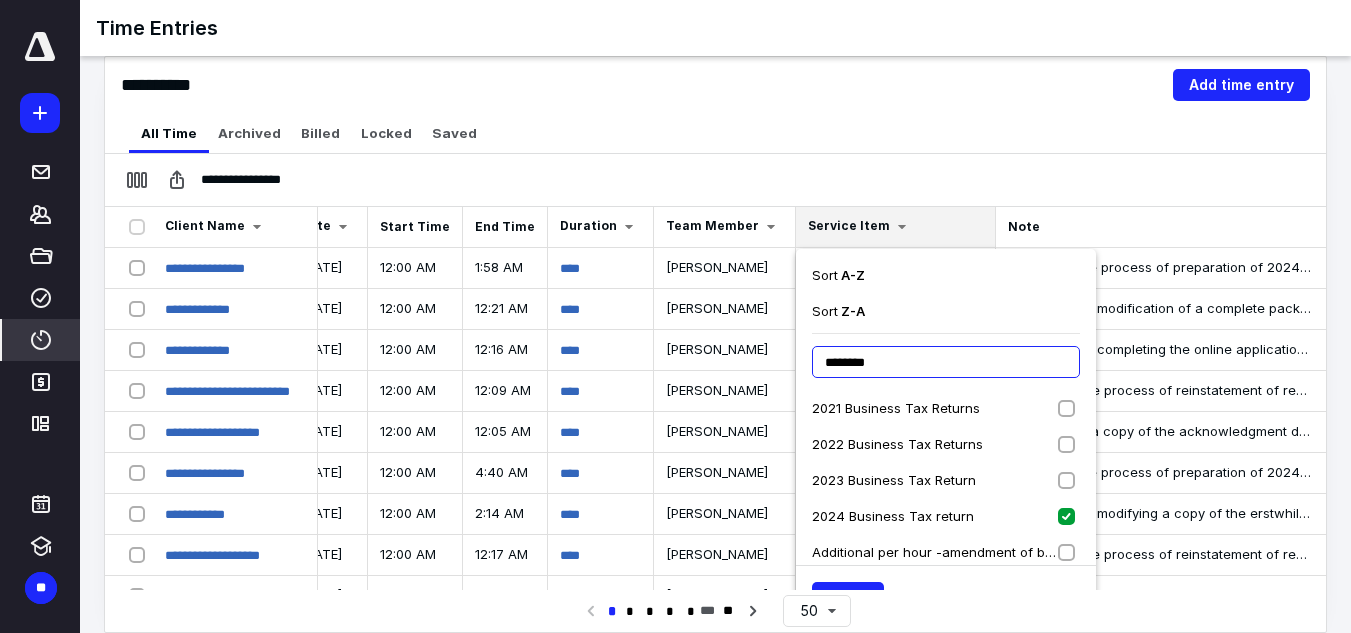 click on "********" at bounding box center [946, 362] 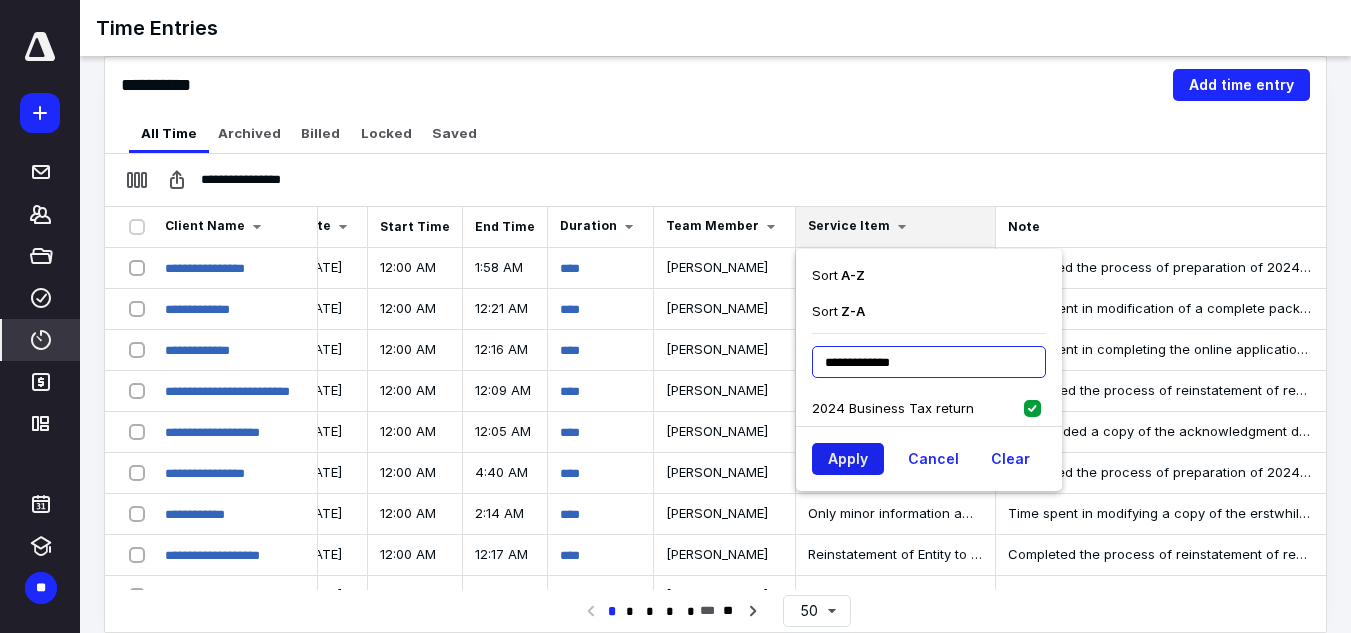 type on "**********" 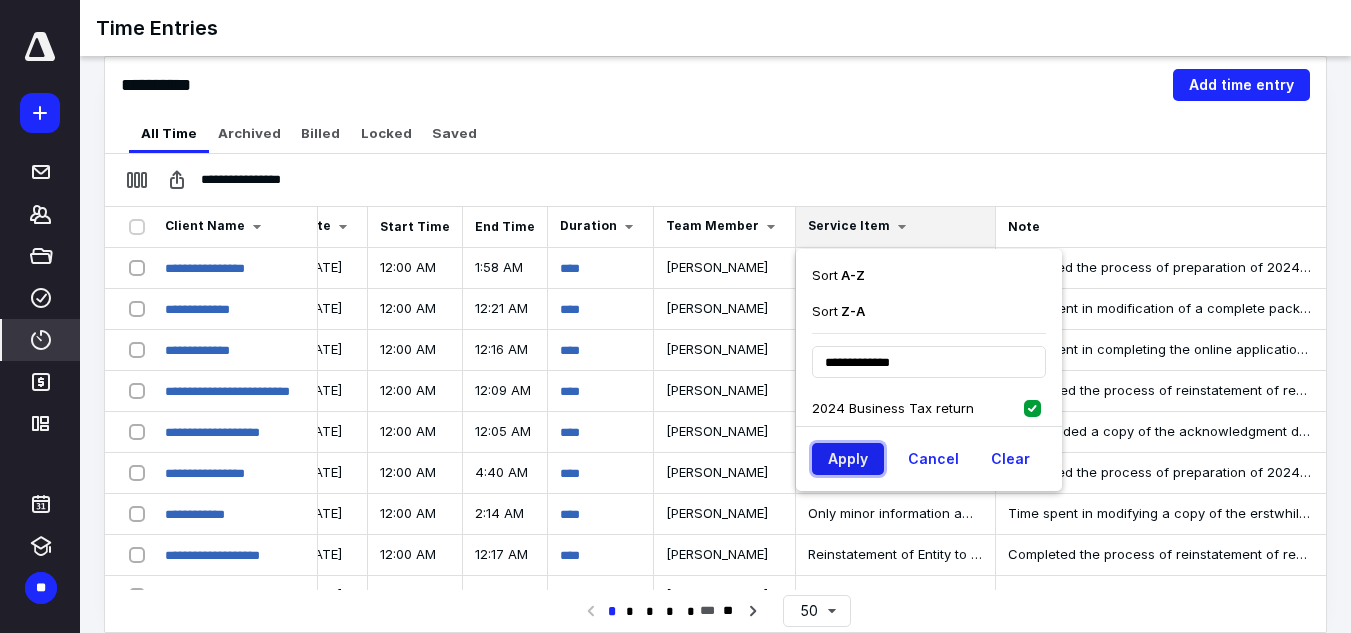 click on "Apply" at bounding box center [848, 459] 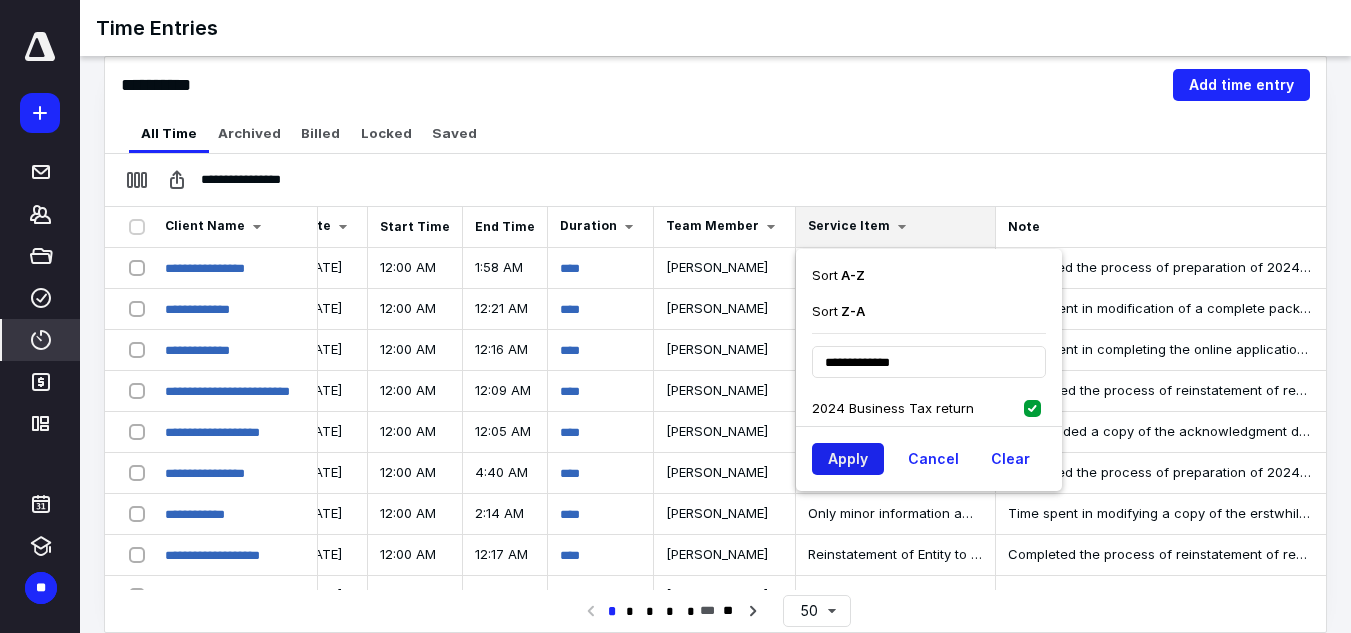 scroll, scrollTop: 0, scrollLeft: 114, axis: horizontal 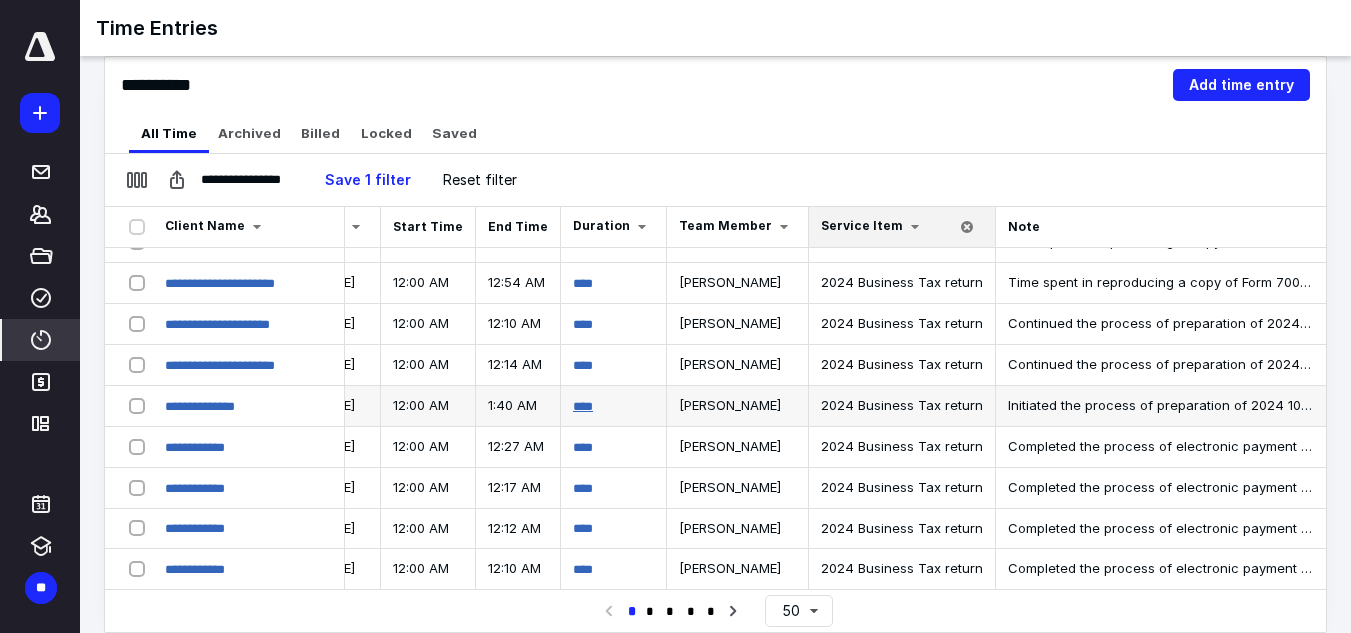 click on "****" at bounding box center [583, 406] 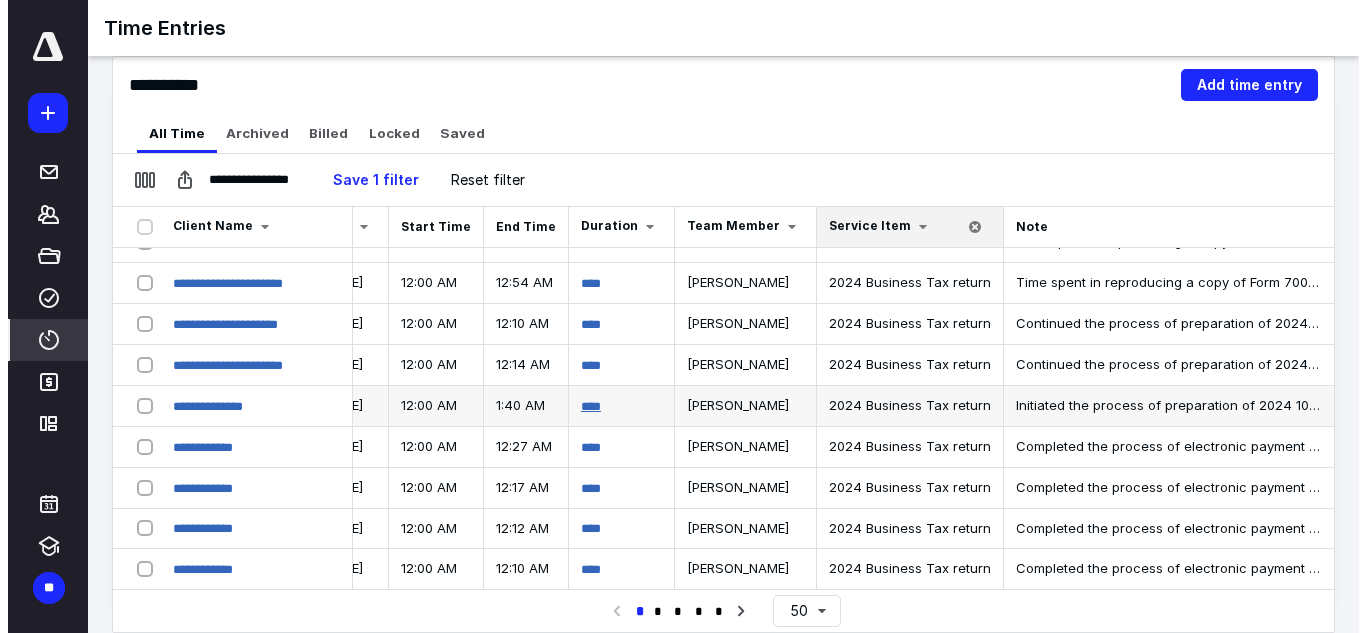 scroll, scrollTop: 1719, scrollLeft: 704, axis: both 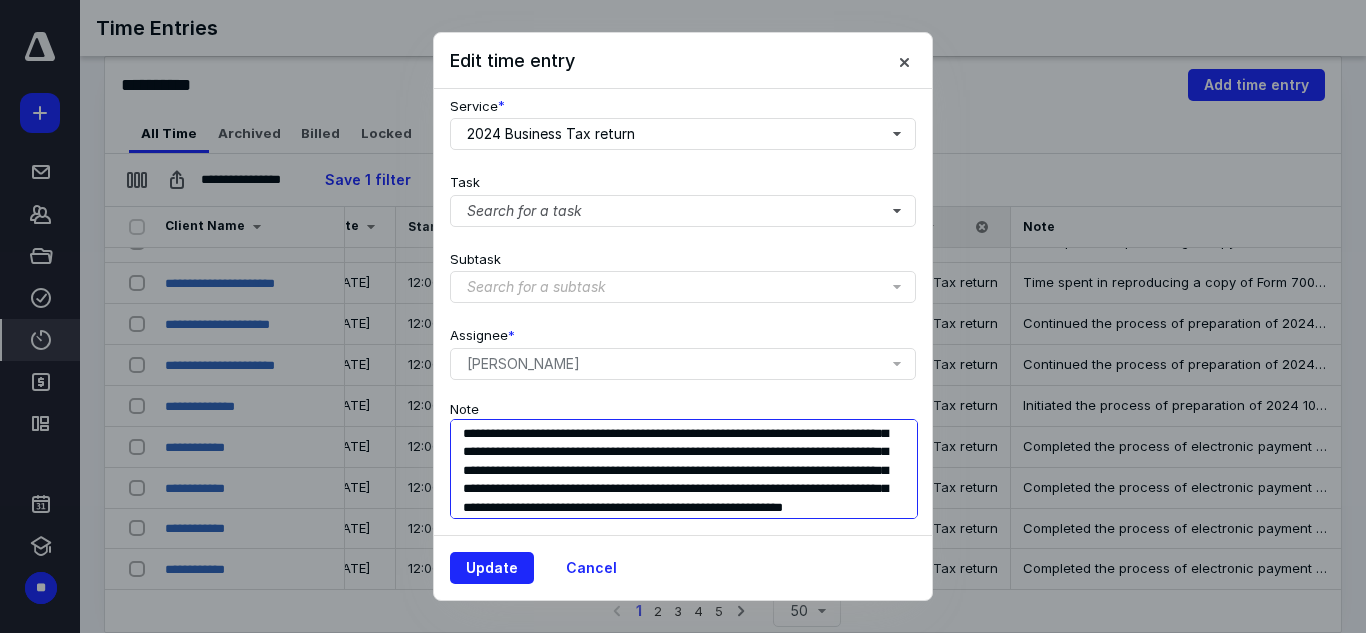drag, startPoint x: 462, startPoint y: 417, endPoint x: 778, endPoint y: 489, distance: 324.09875 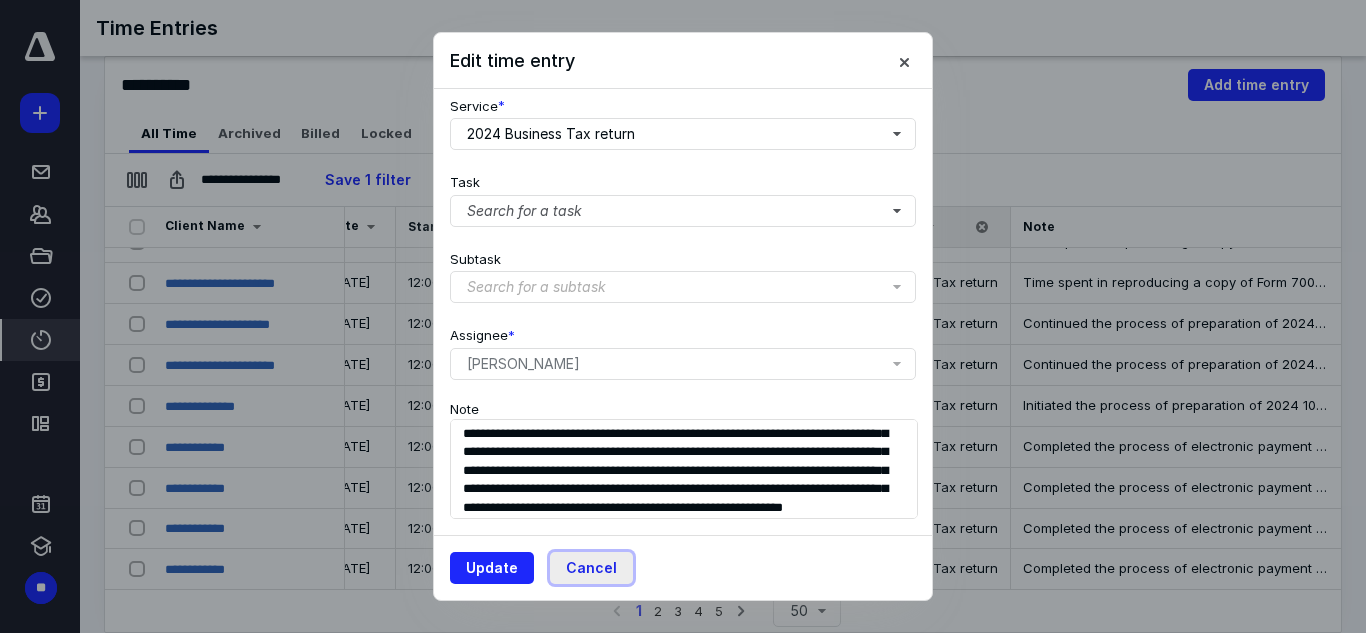 click on "Cancel" at bounding box center [591, 568] 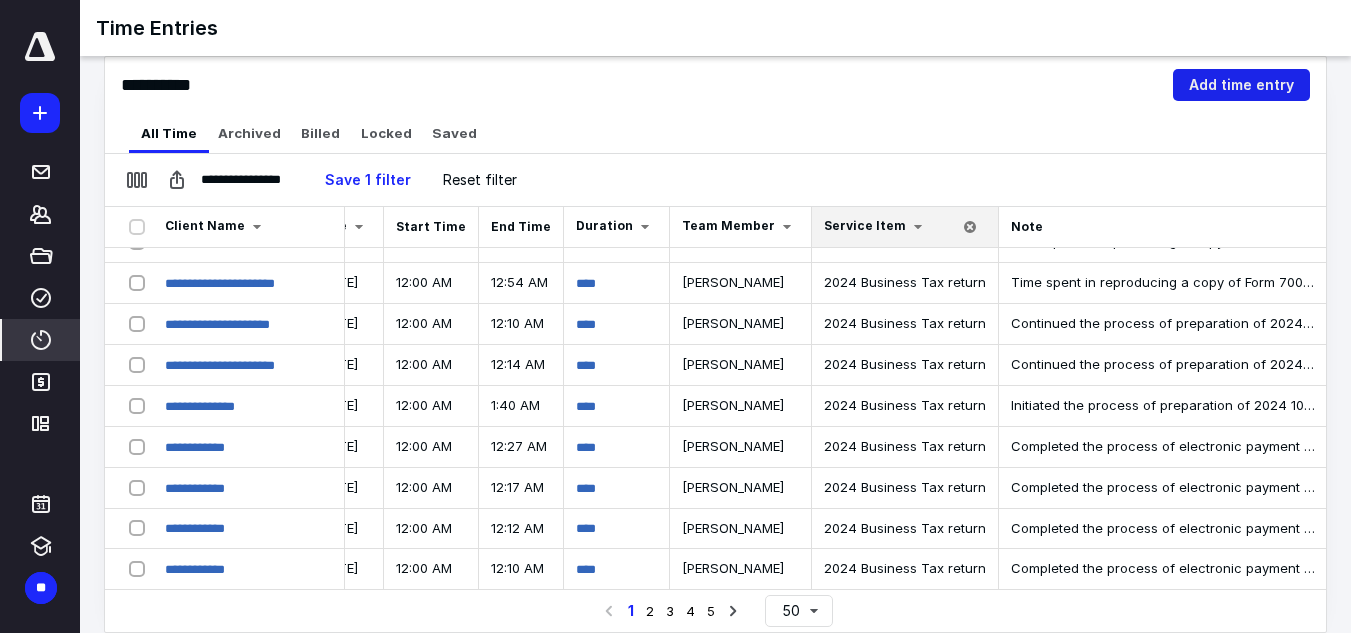 click on "Add time entry" at bounding box center [1241, 85] 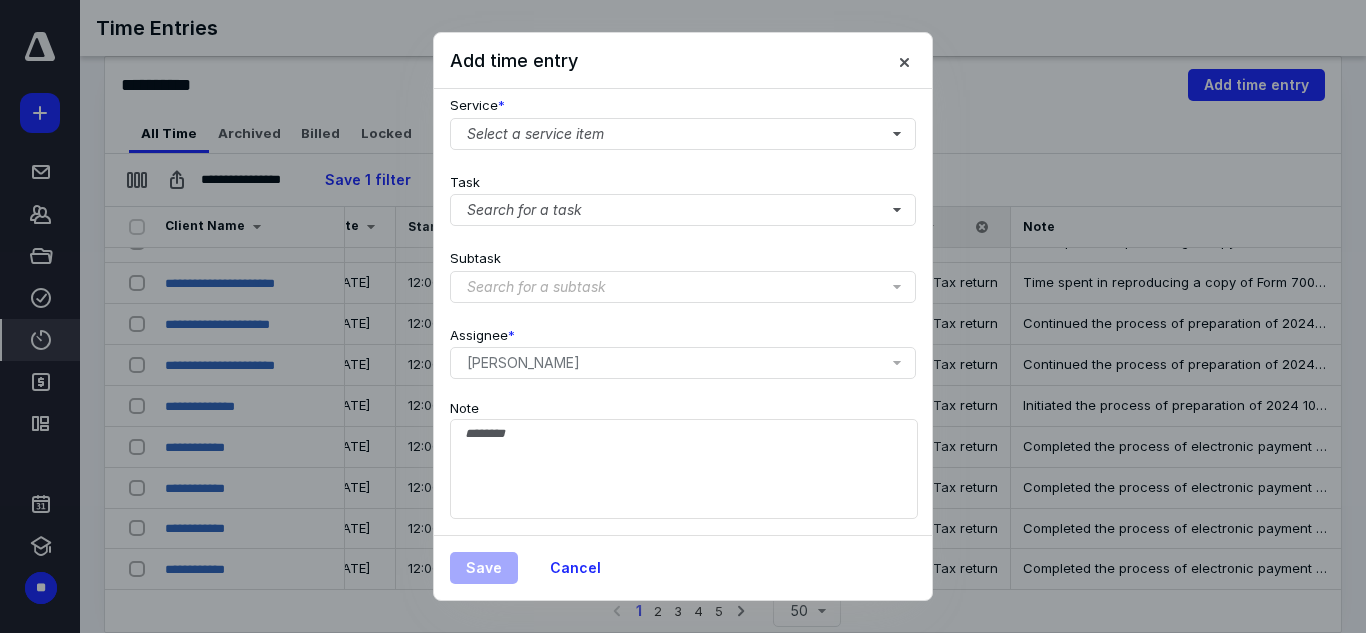 scroll, scrollTop: 269, scrollLeft: 0, axis: vertical 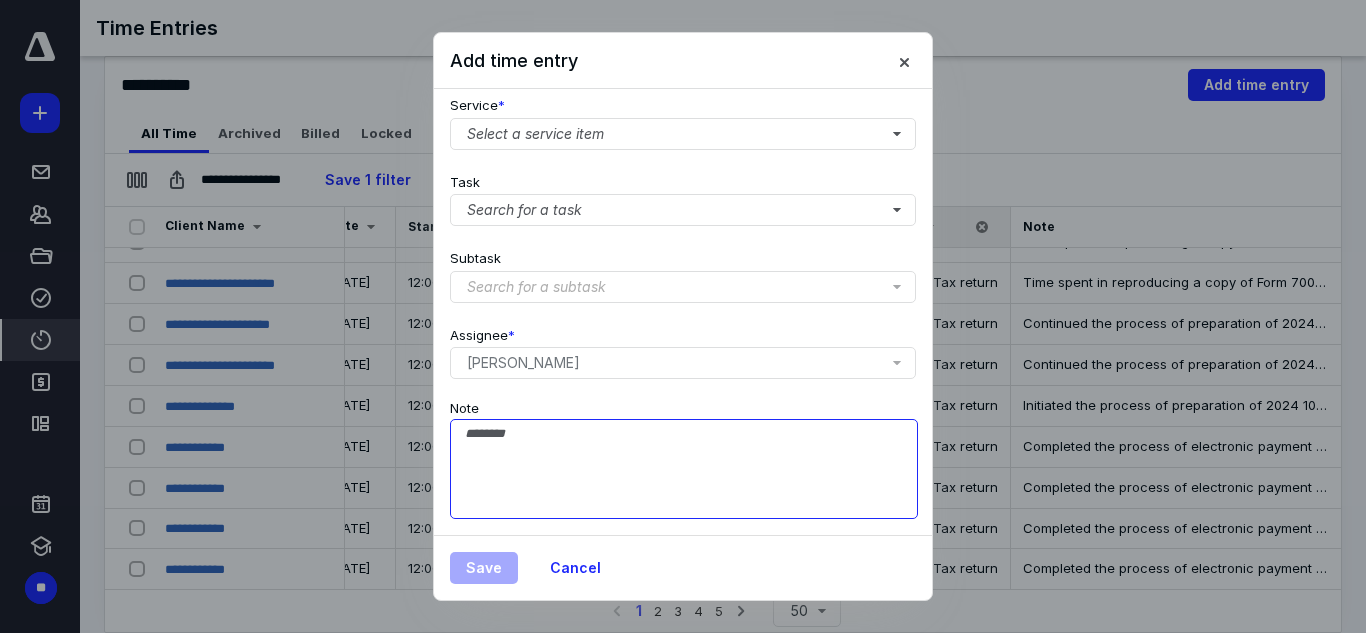 click on "Note" at bounding box center (684, 469) 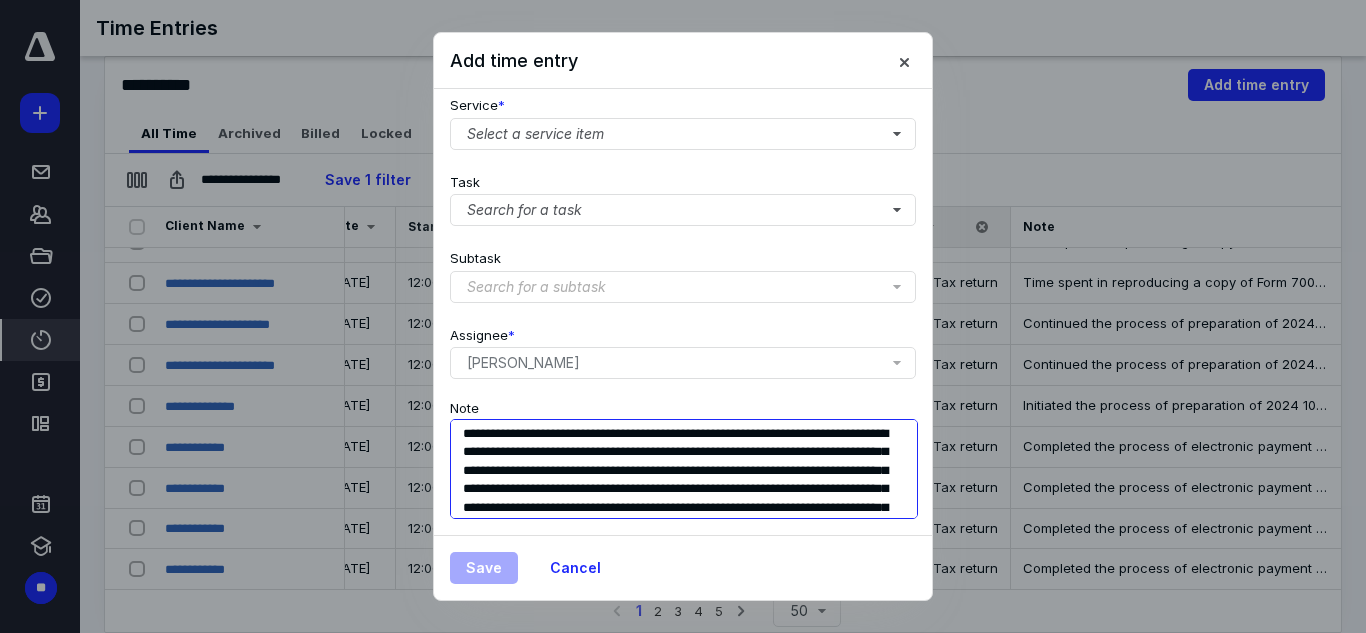 scroll, scrollTop: 55, scrollLeft: 0, axis: vertical 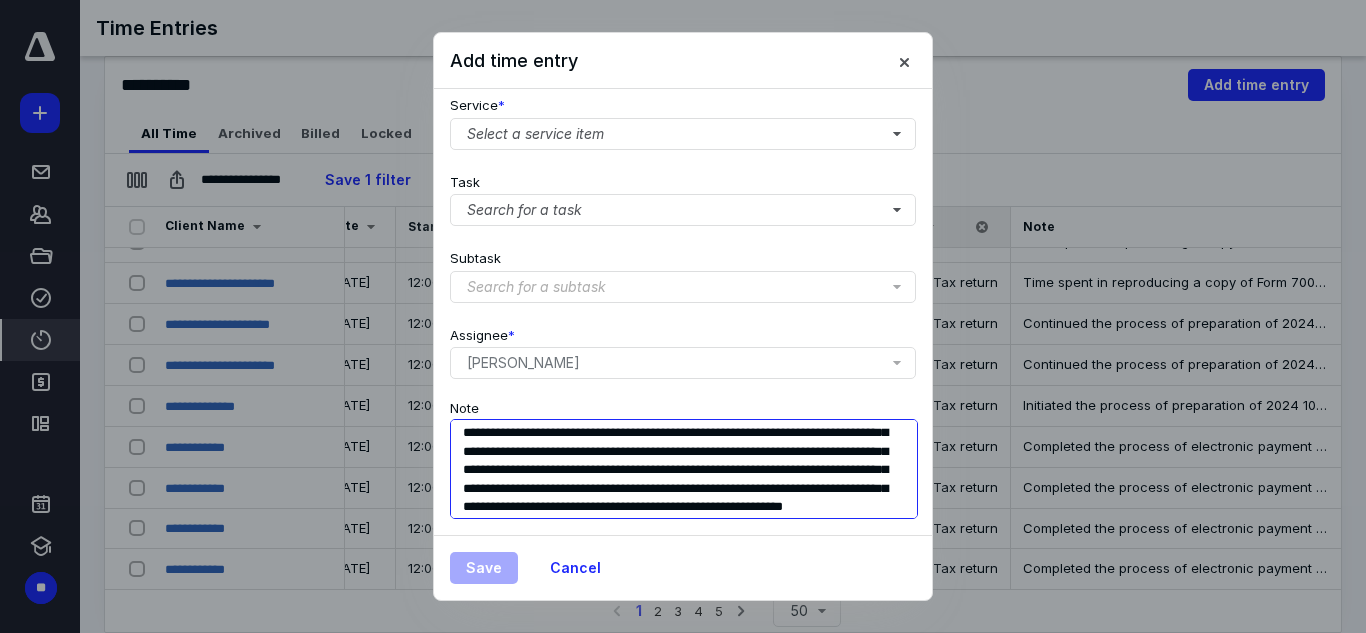 click on "**********" at bounding box center (684, 469) 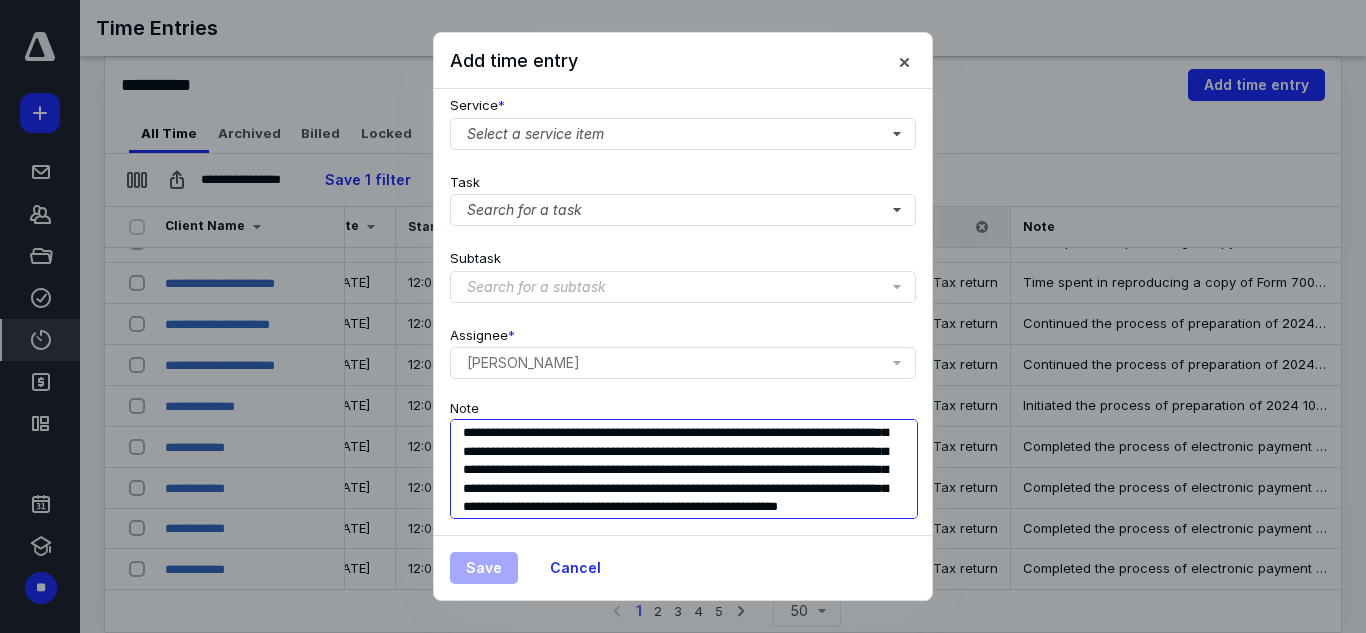 click on "**********" at bounding box center (684, 469) 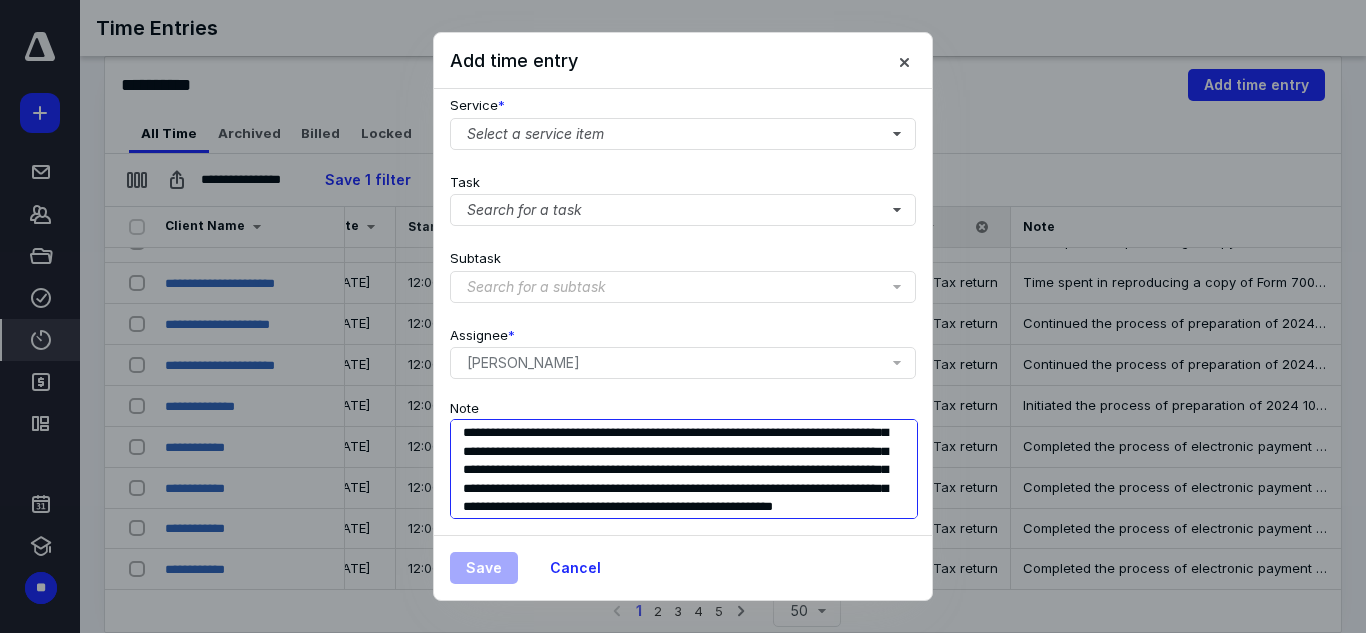 scroll, scrollTop: 55, scrollLeft: 0, axis: vertical 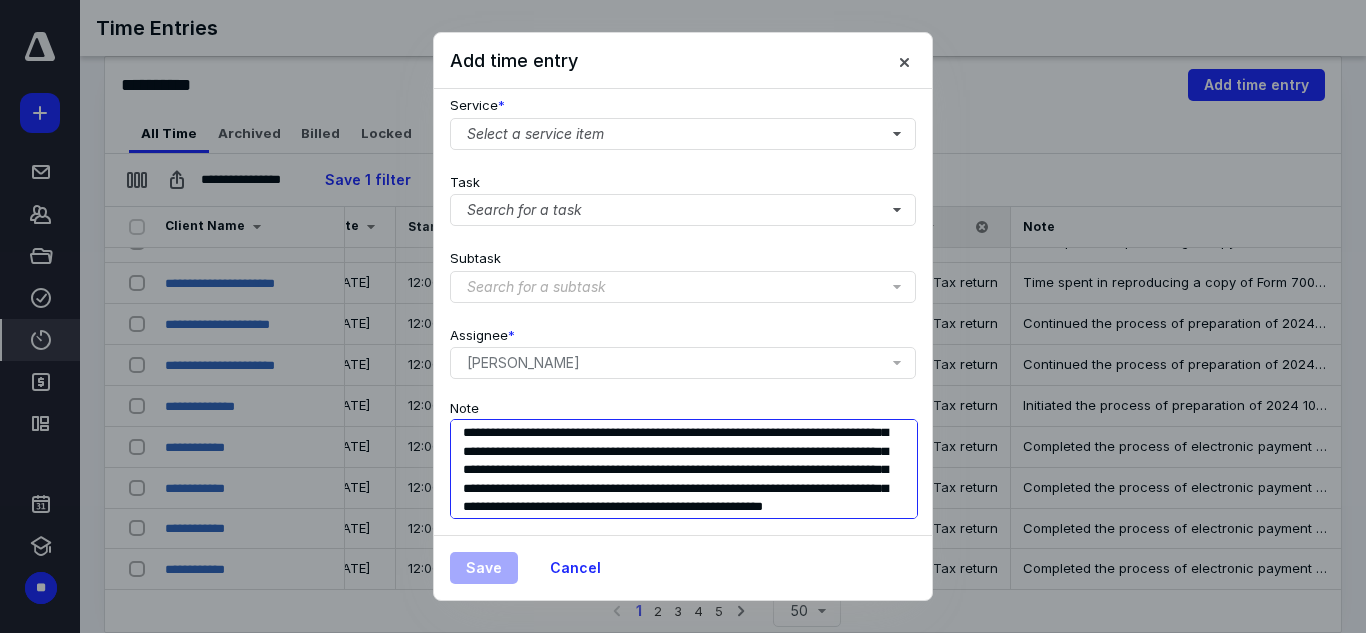 click on "**********" at bounding box center (684, 469) 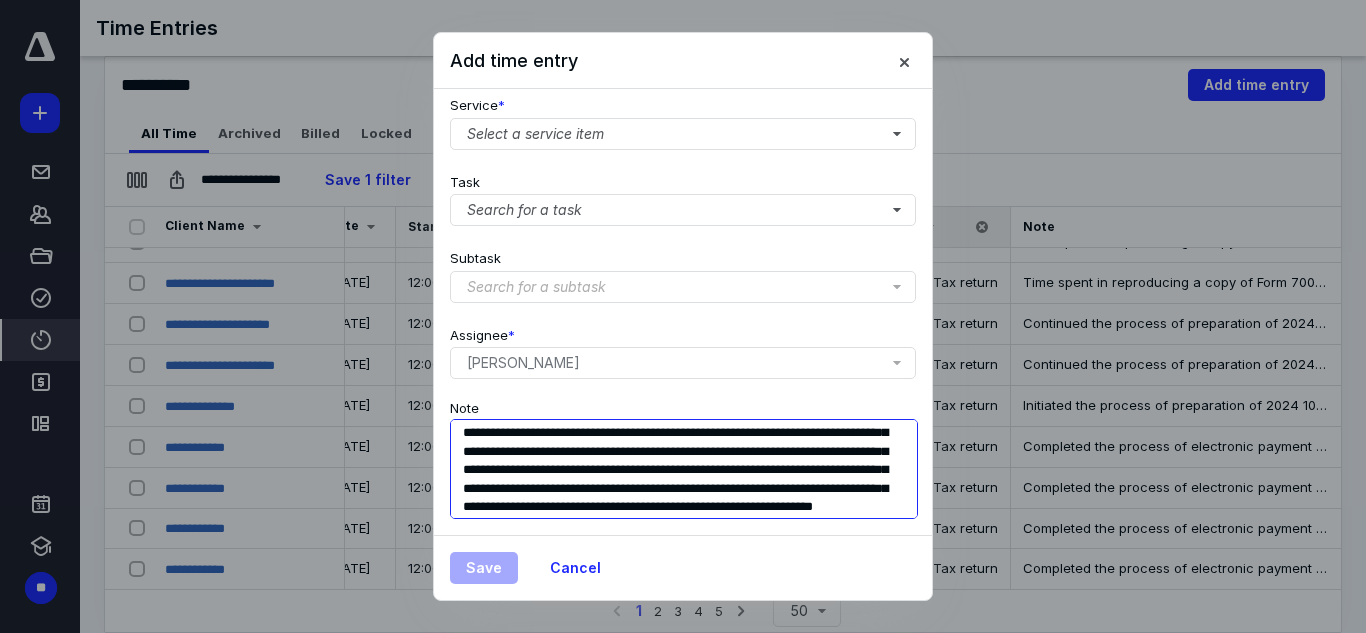 scroll, scrollTop: 0, scrollLeft: 0, axis: both 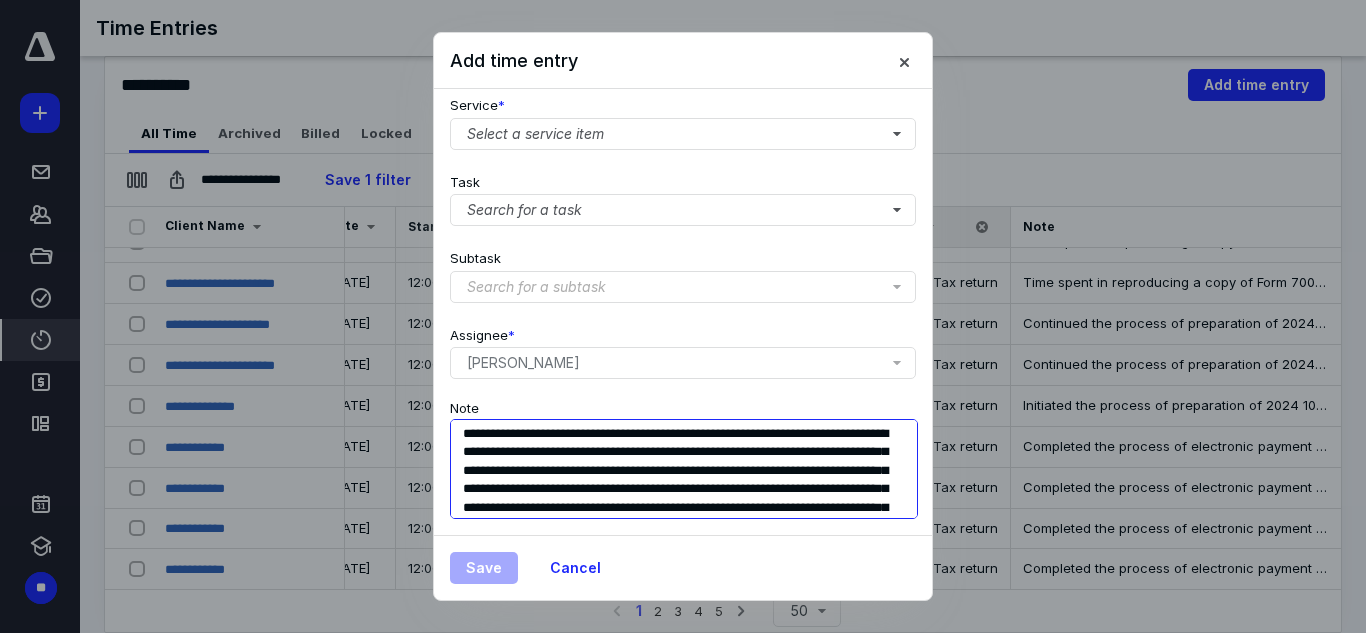 click on "**********" at bounding box center [684, 469] 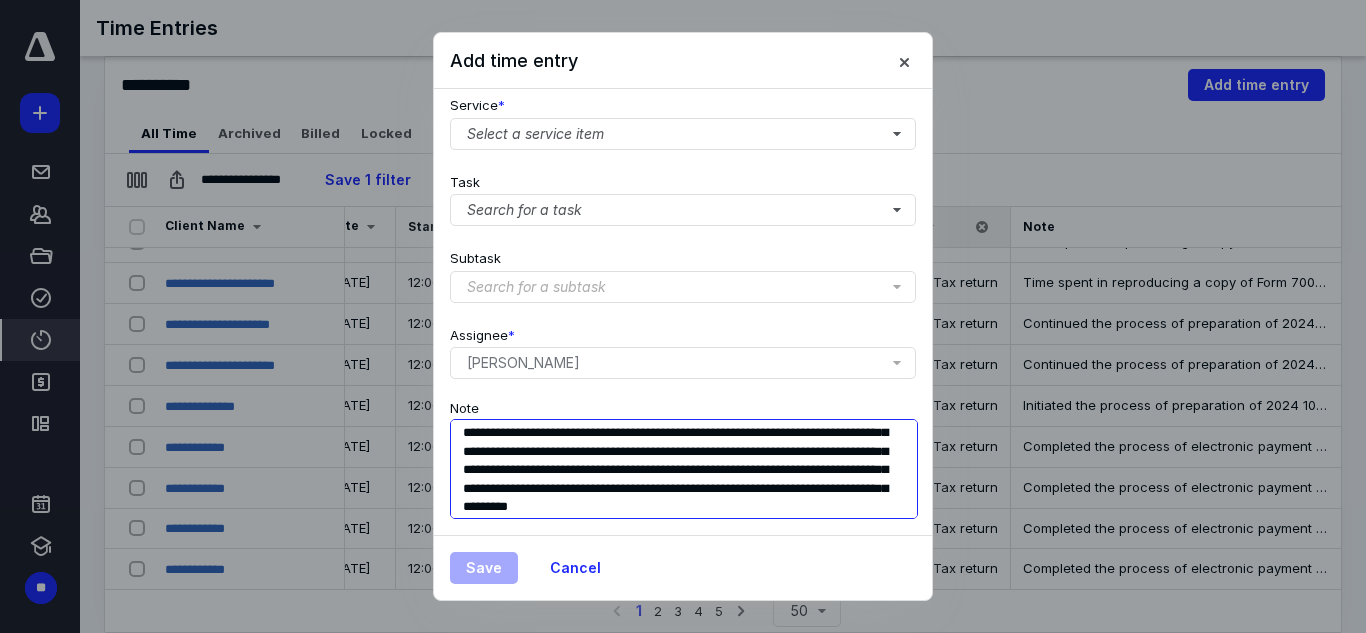 scroll, scrollTop: 37, scrollLeft: 0, axis: vertical 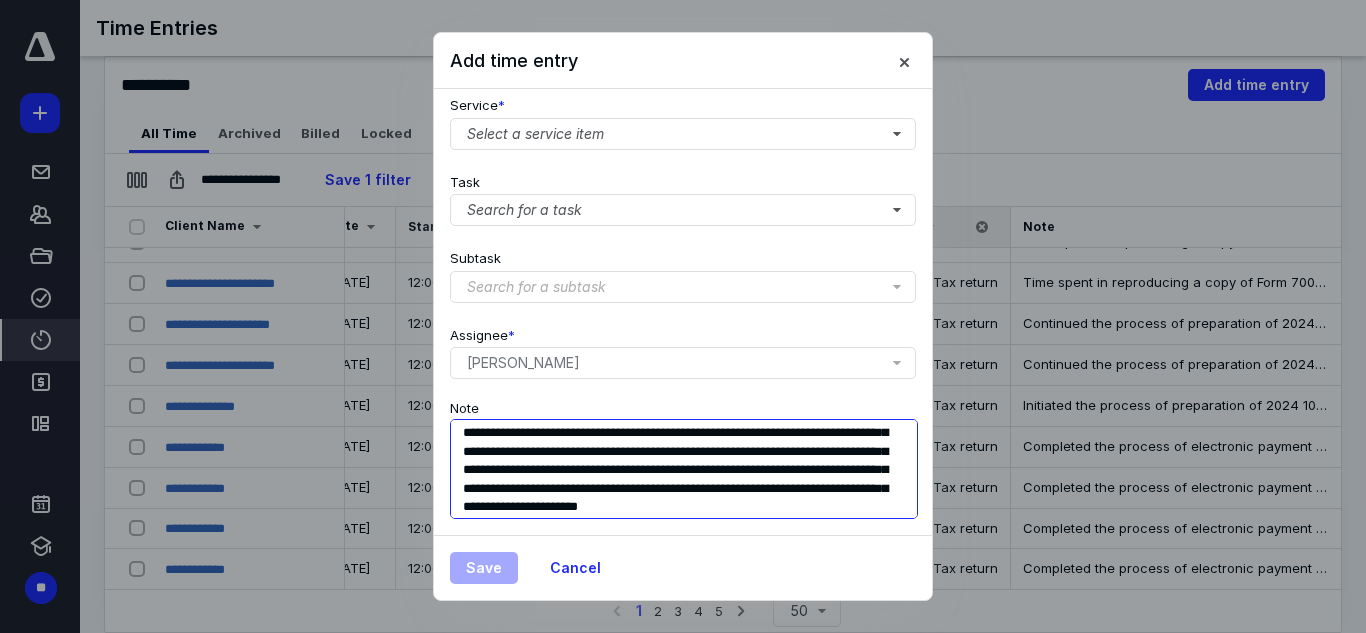 click on "**********" at bounding box center [684, 469] 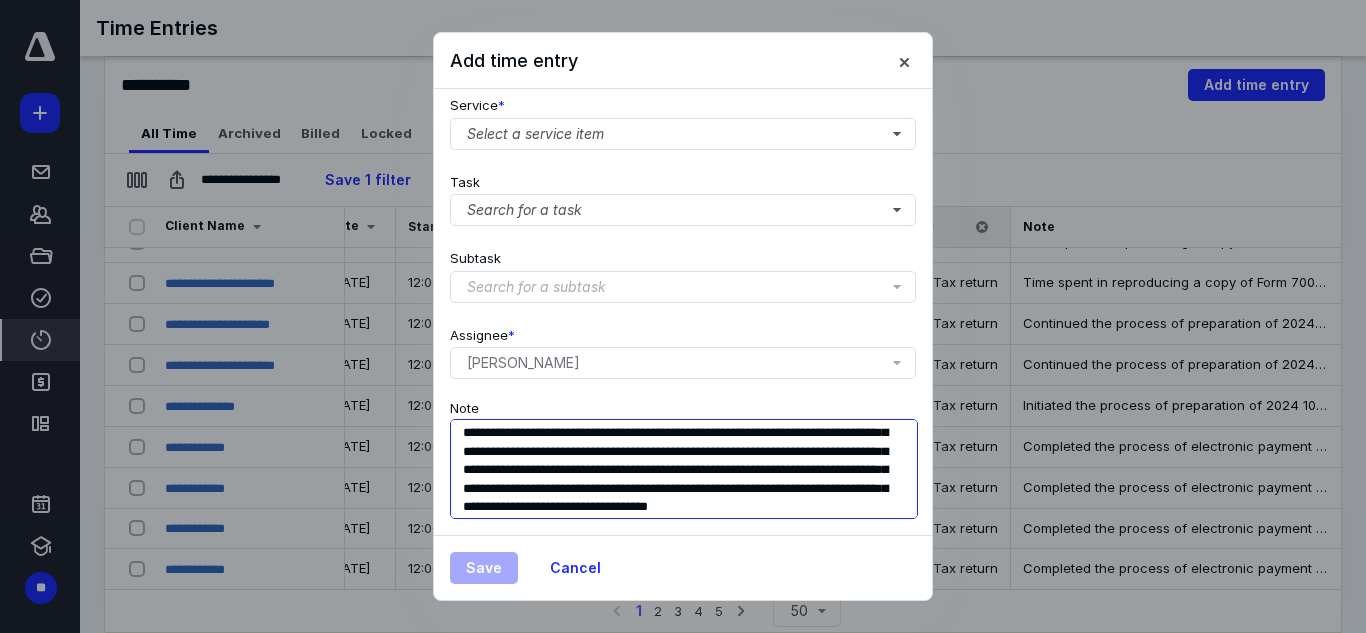 scroll, scrollTop: 0, scrollLeft: 0, axis: both 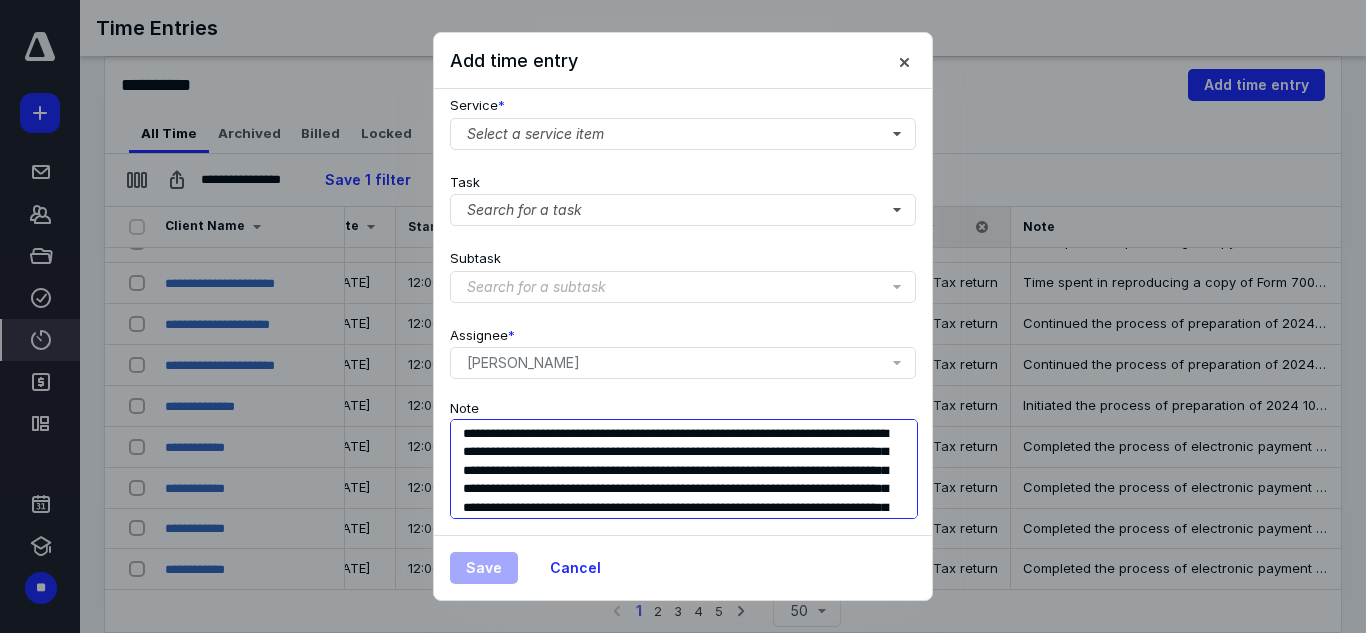 type on "**********" 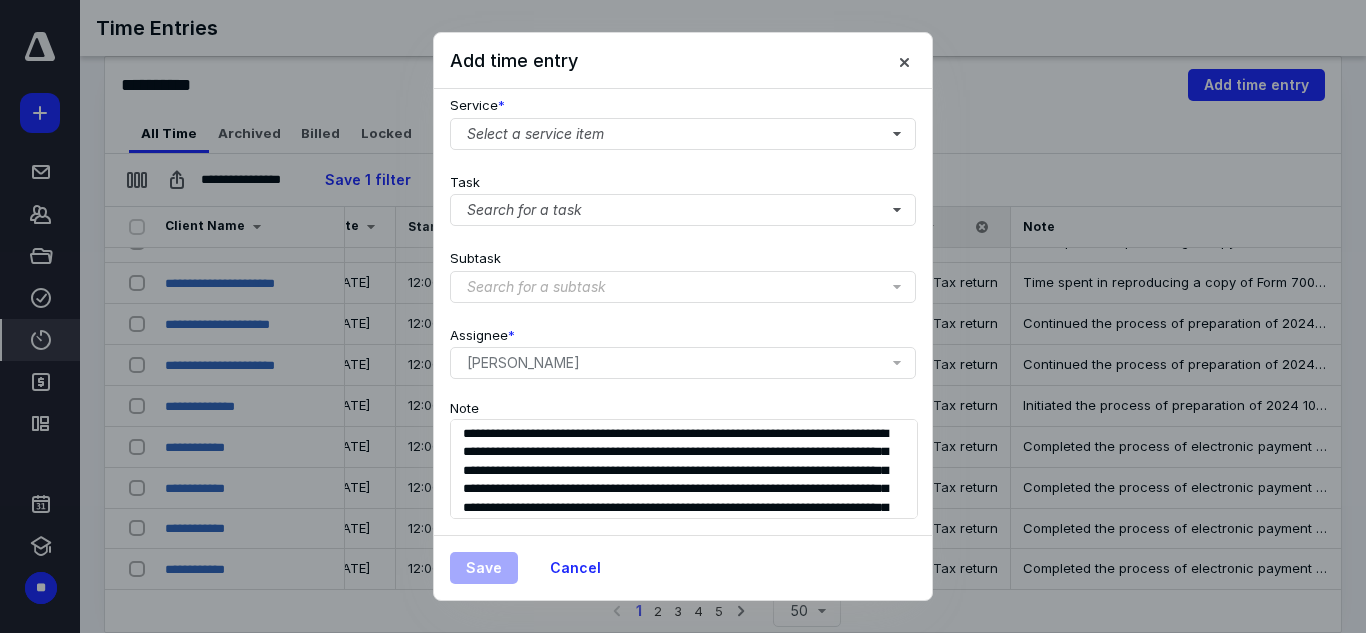 click on "**********" at bounding box center [683, 457] 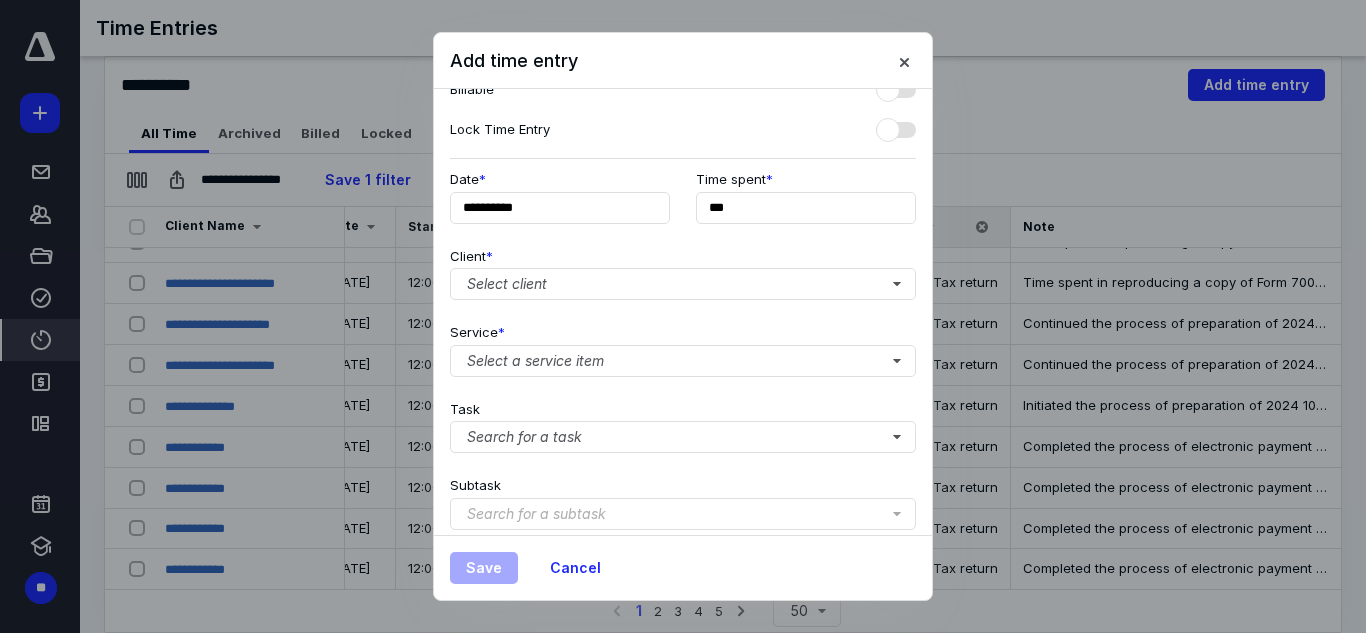 scroll, scrollTop: 0, scrollLeft: 0, axis: both 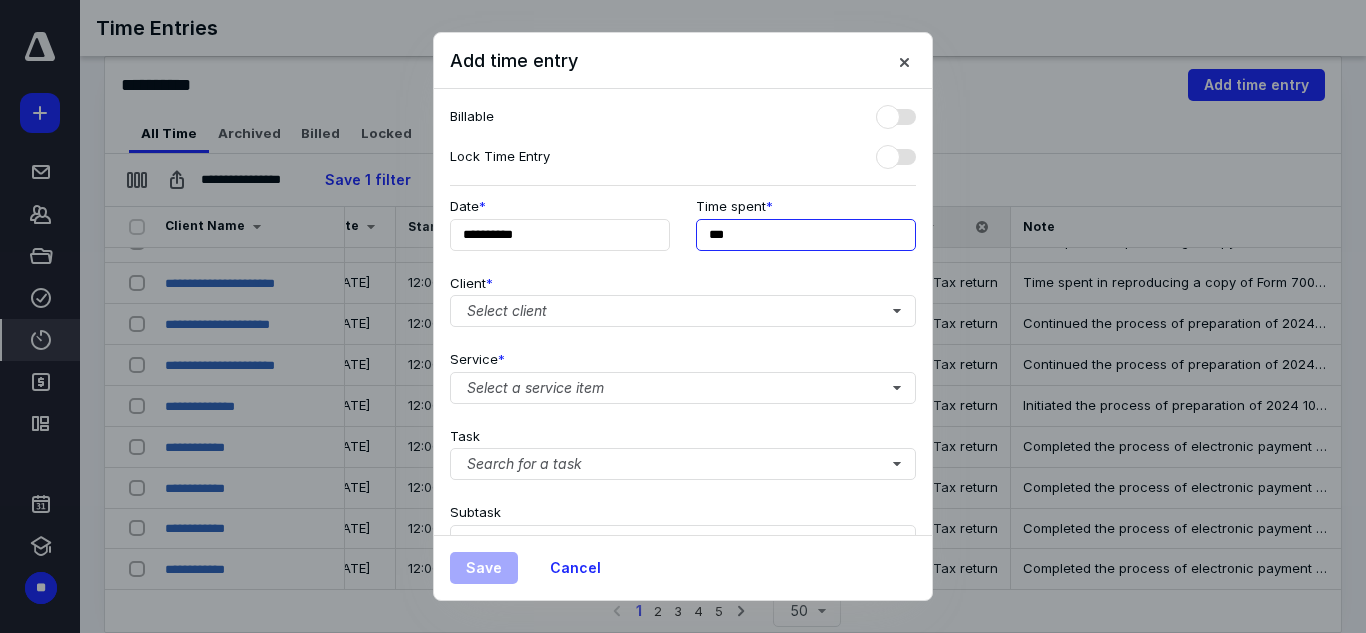 drag, startPoint x: 740, startPoint y: 235, endPoint x: 707, endPoint y: 232, distance: 33.13608 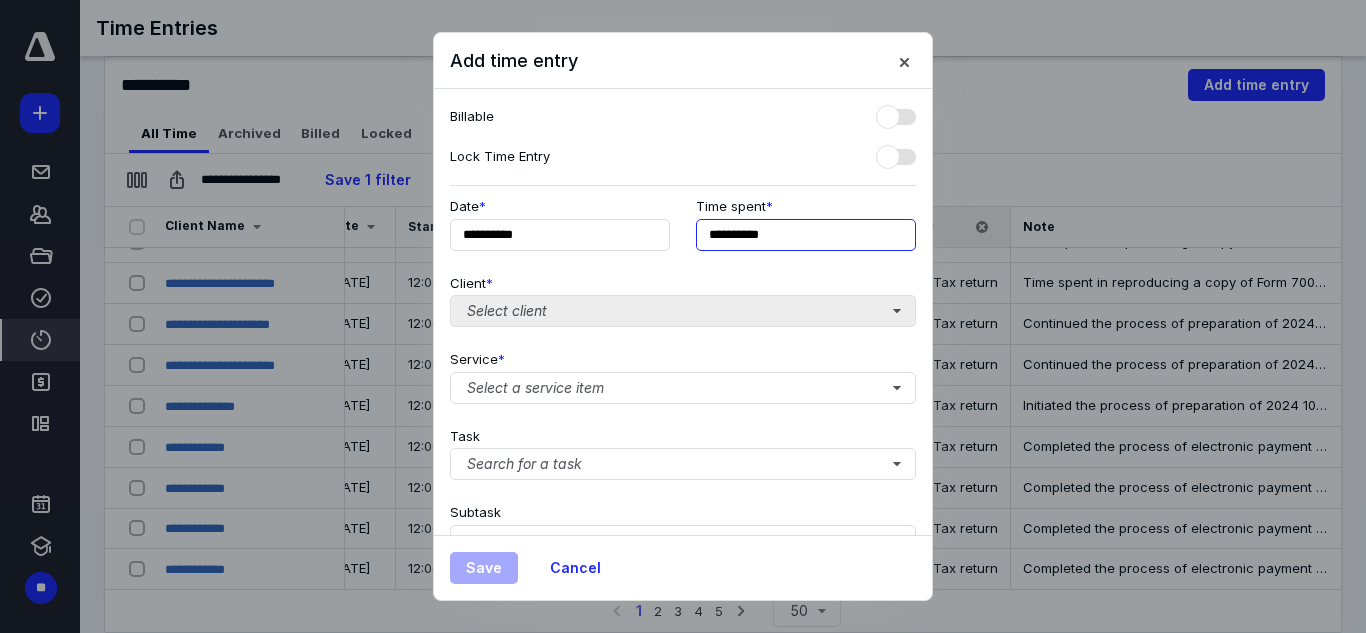 type on "**********" 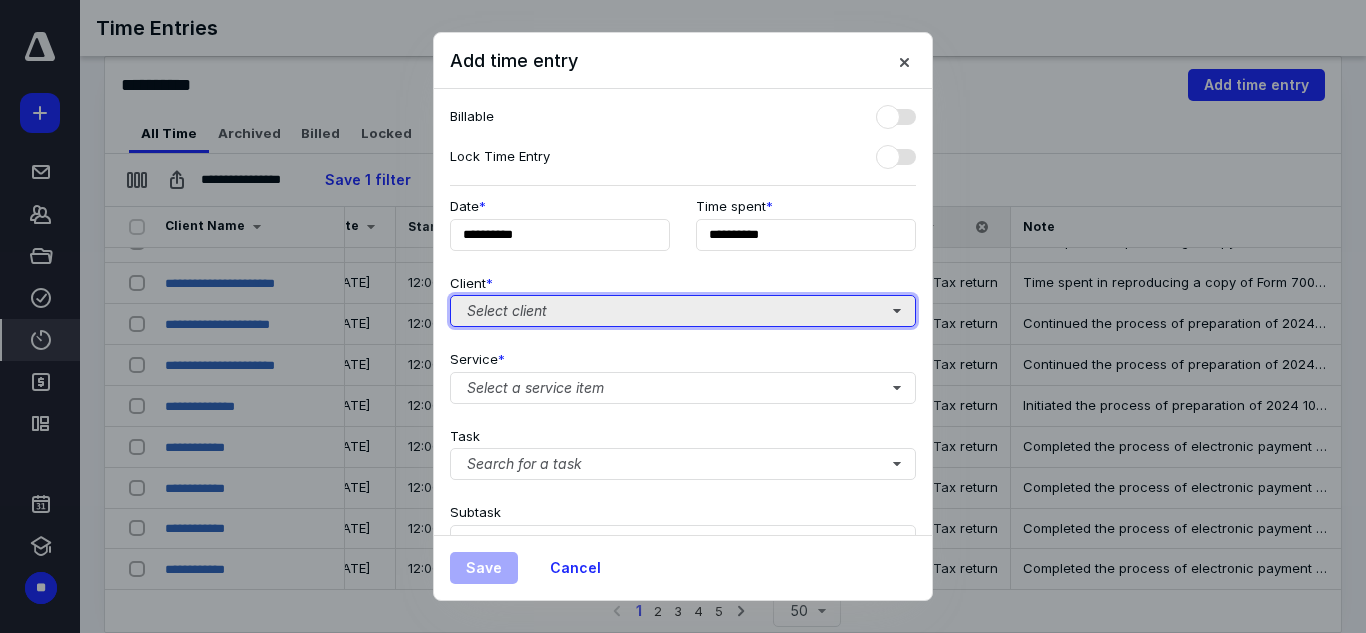 click on "Select client" at bounding box center (683, 311) 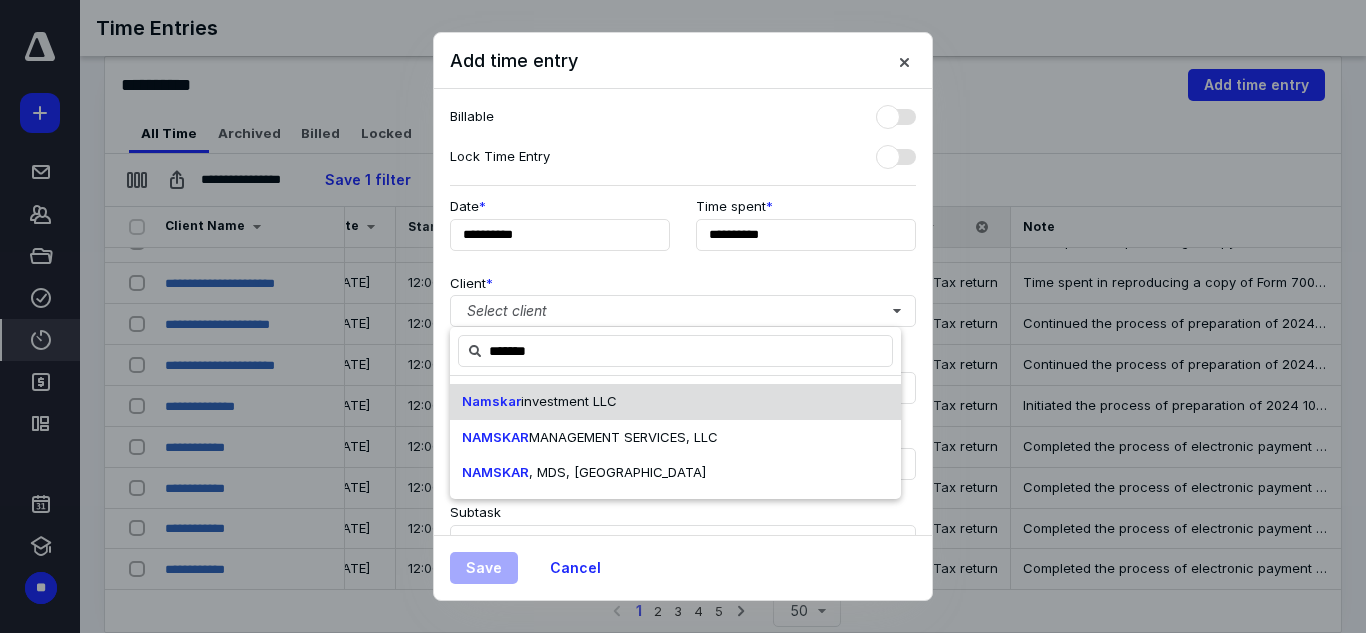 click on "Namskar  investment LLC" at bounding box center [675, 402] 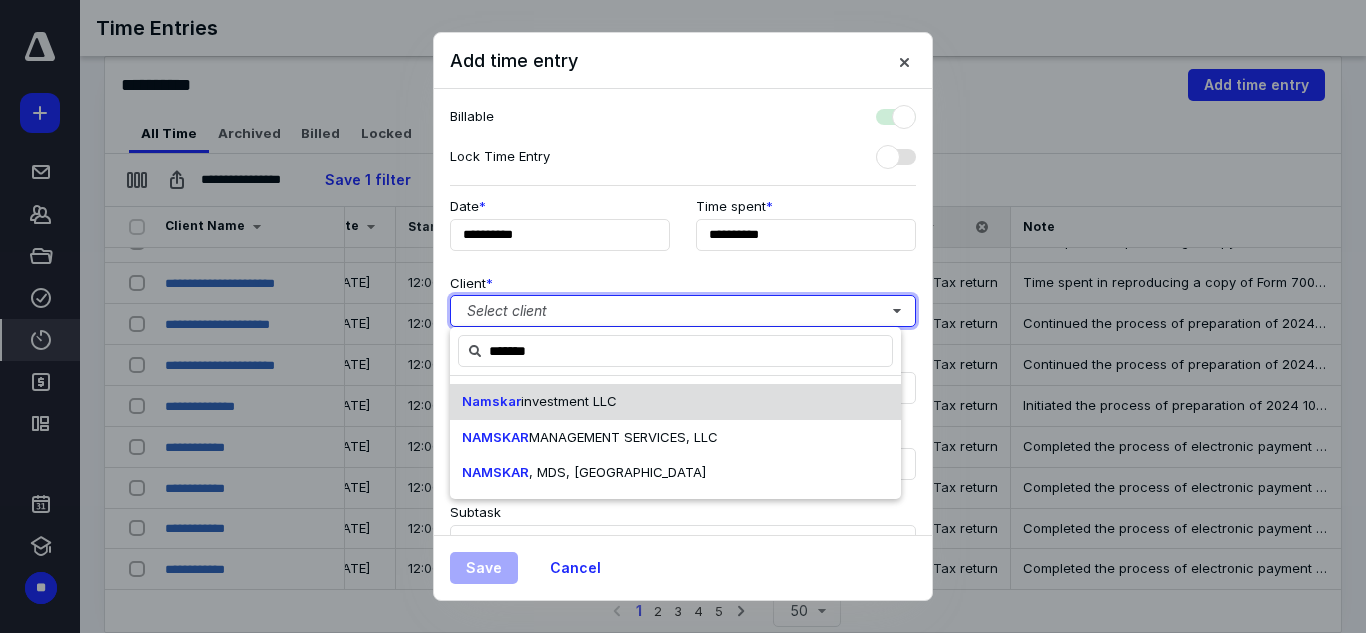 checkbox on "true" 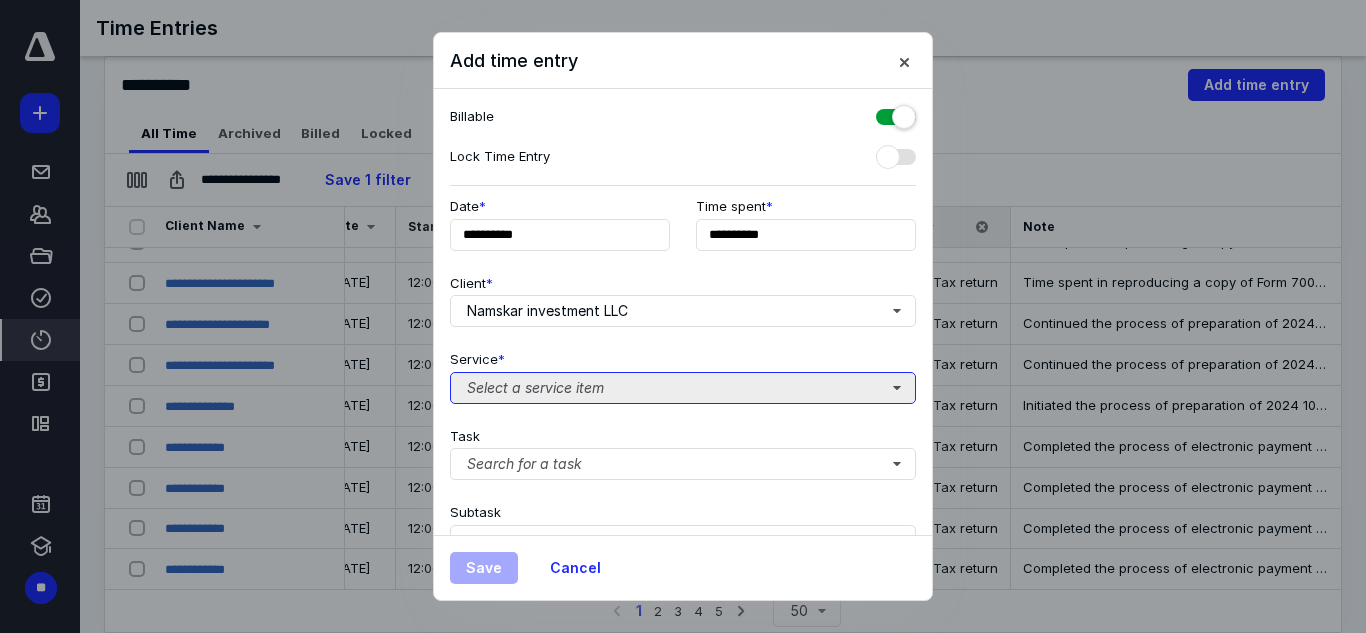 click on "Select a service item" at bounding box center [683, 388] 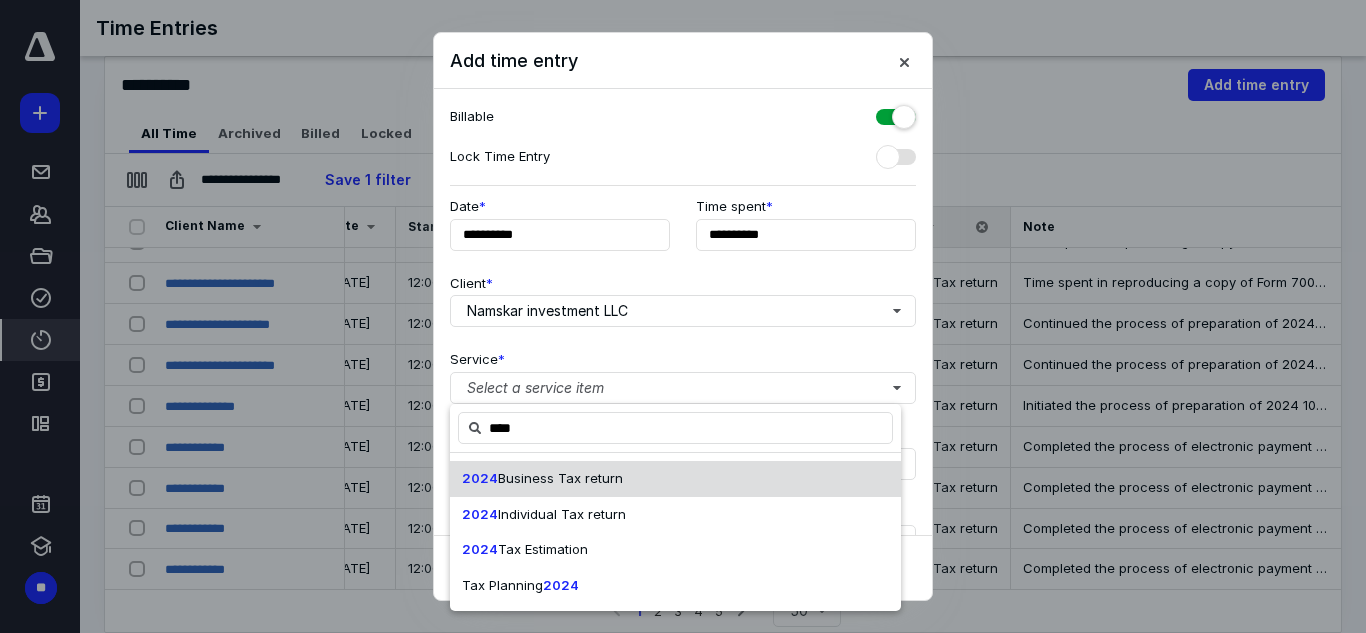 click on "2024  Business Tax return" at bounding box center (675, 479) 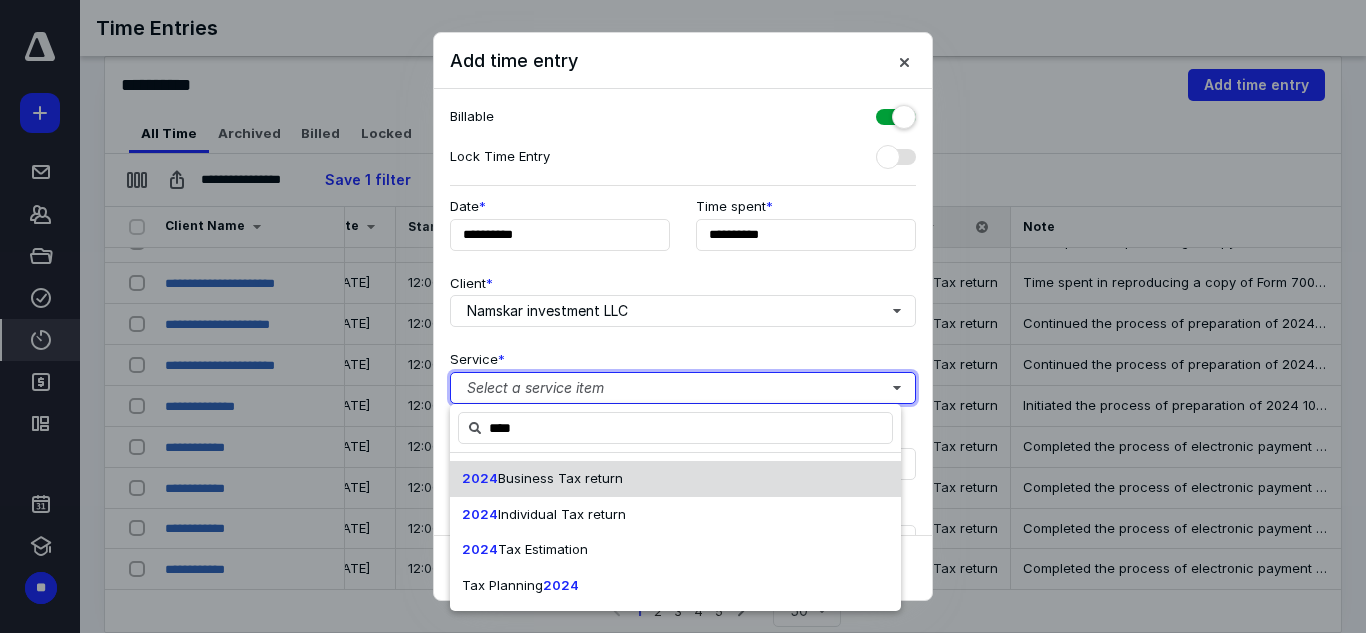 type 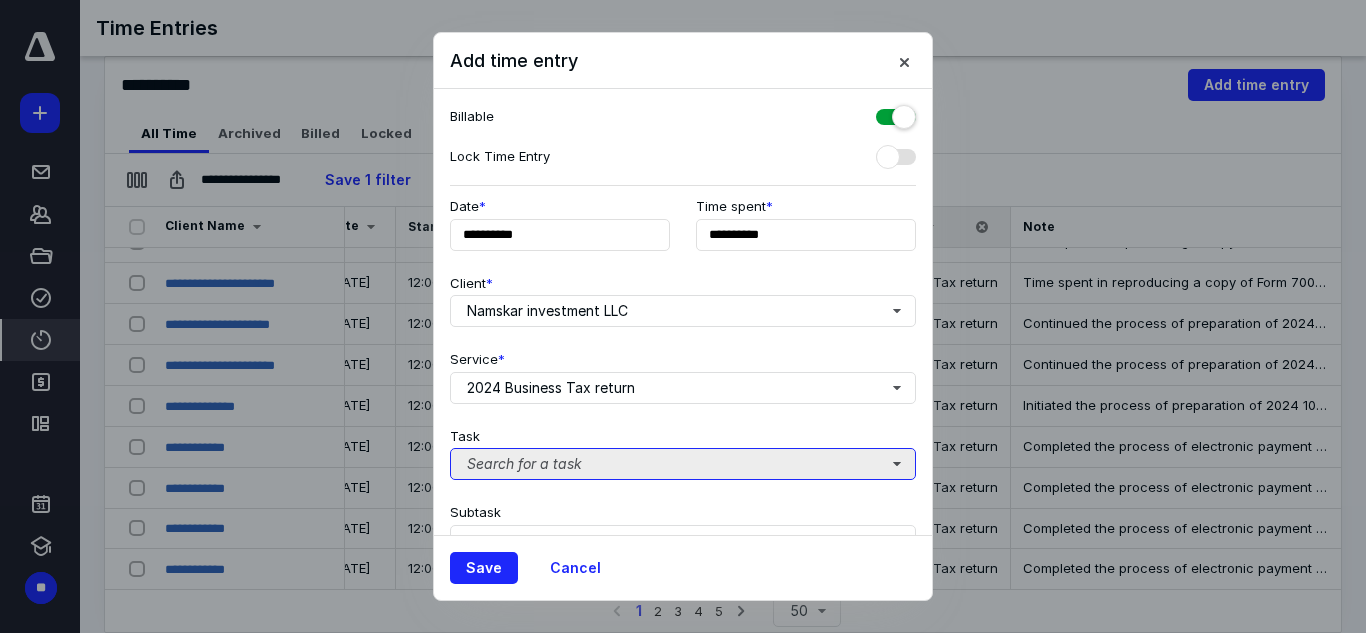 click on "Search for a task" at bounding box center (683, 464) 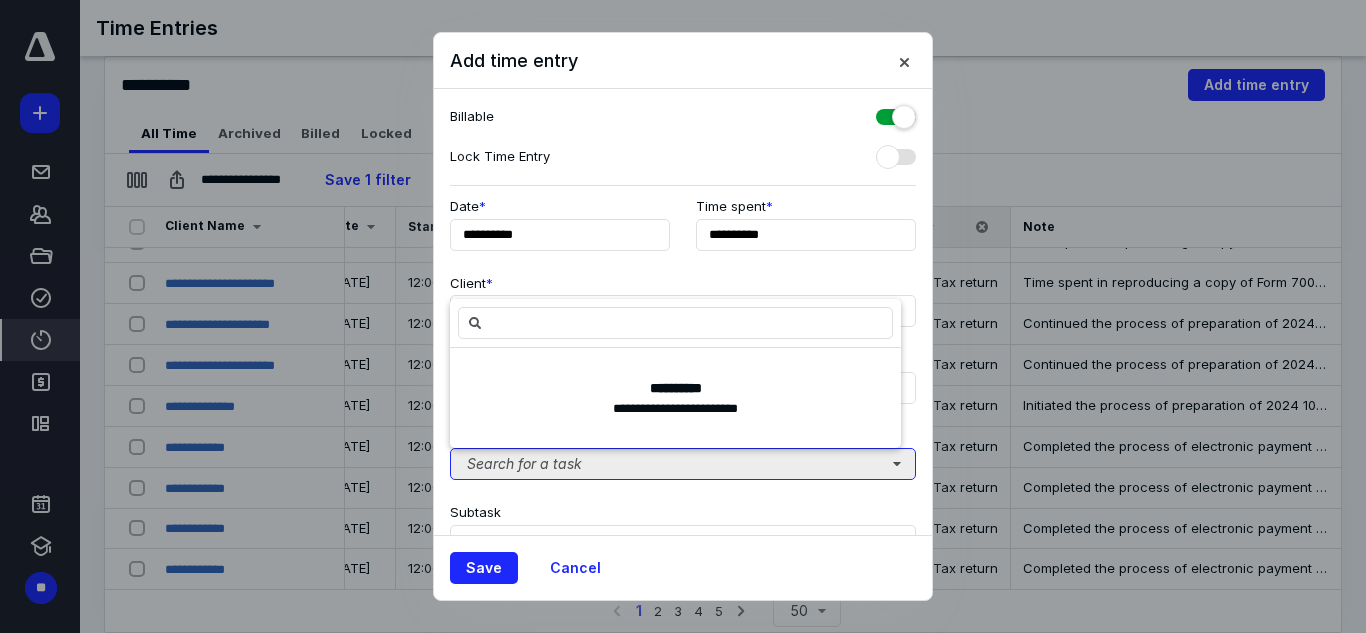 click on "Search for a task" at bounding box center (683, 464) 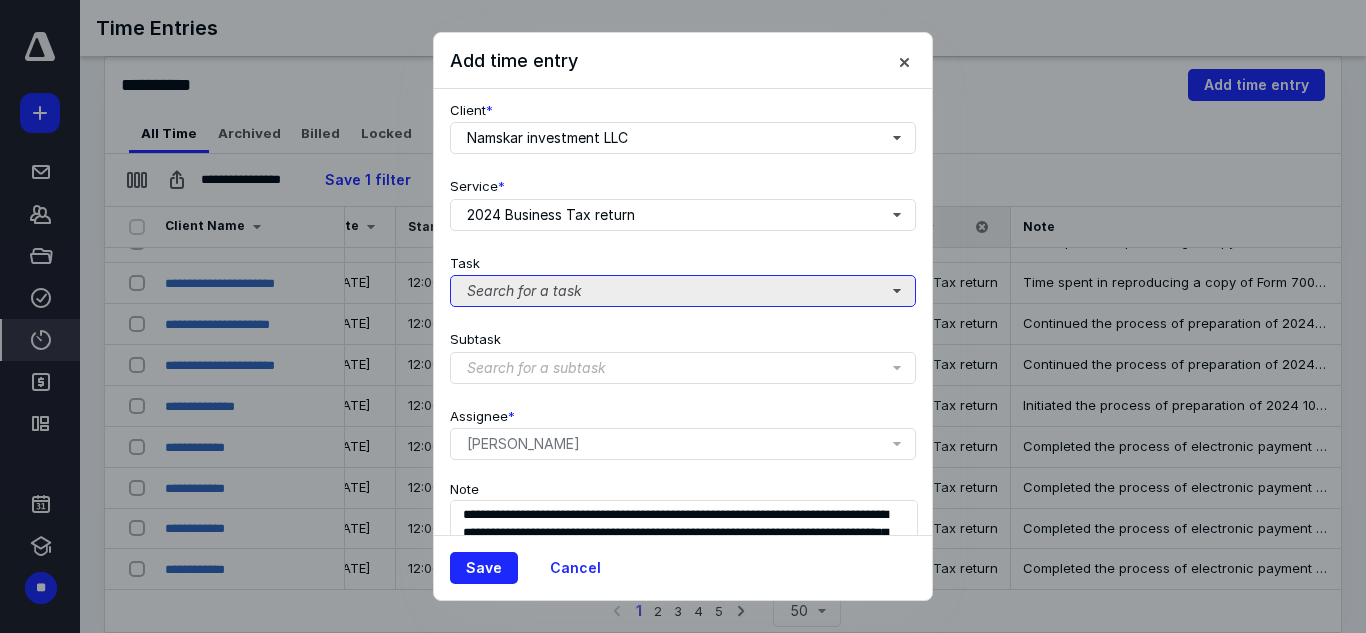 scroll, scrollTop: 269, scrollLeft: 0, axis: vertical 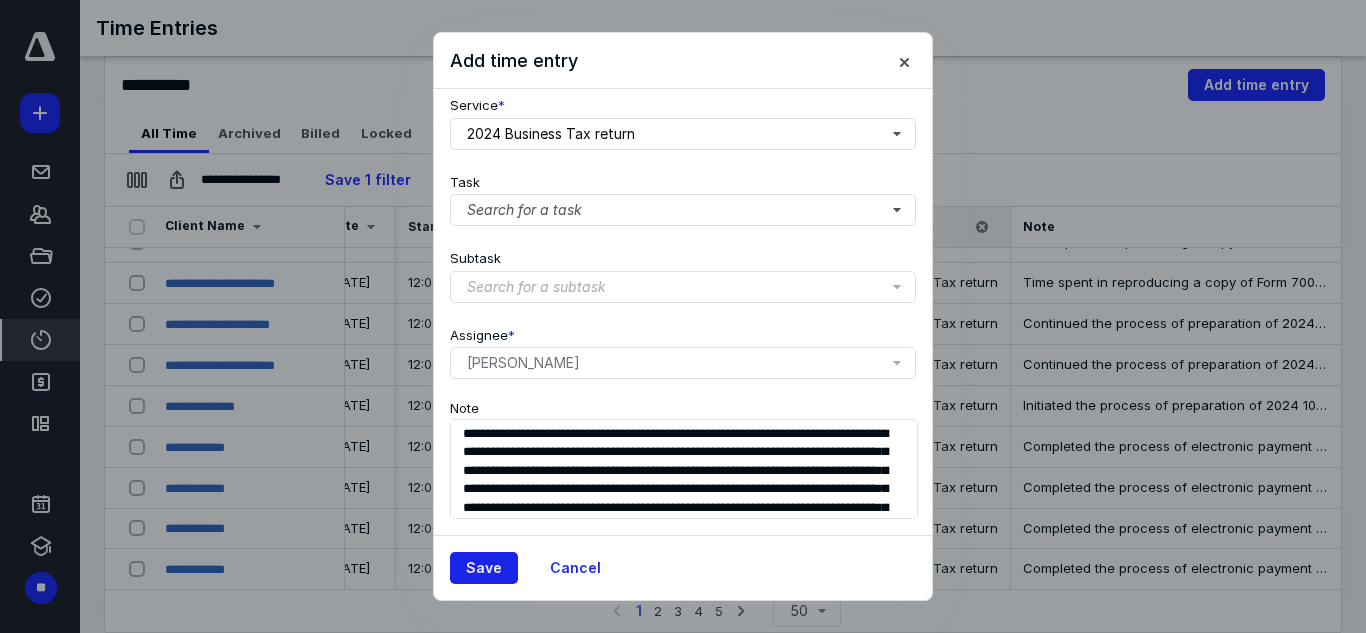 click on "Save" at bounding box center [484, 568] 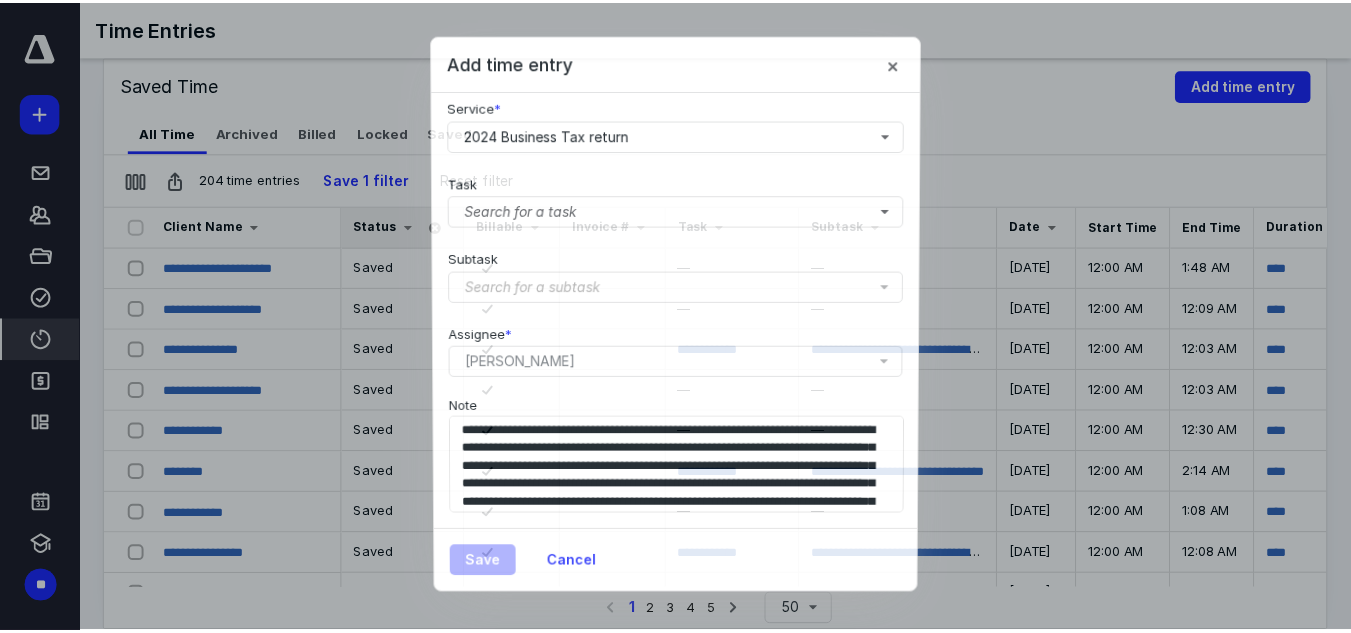 scroll, scrollTop: 0, scrollLeft: 99, axis: horizontal 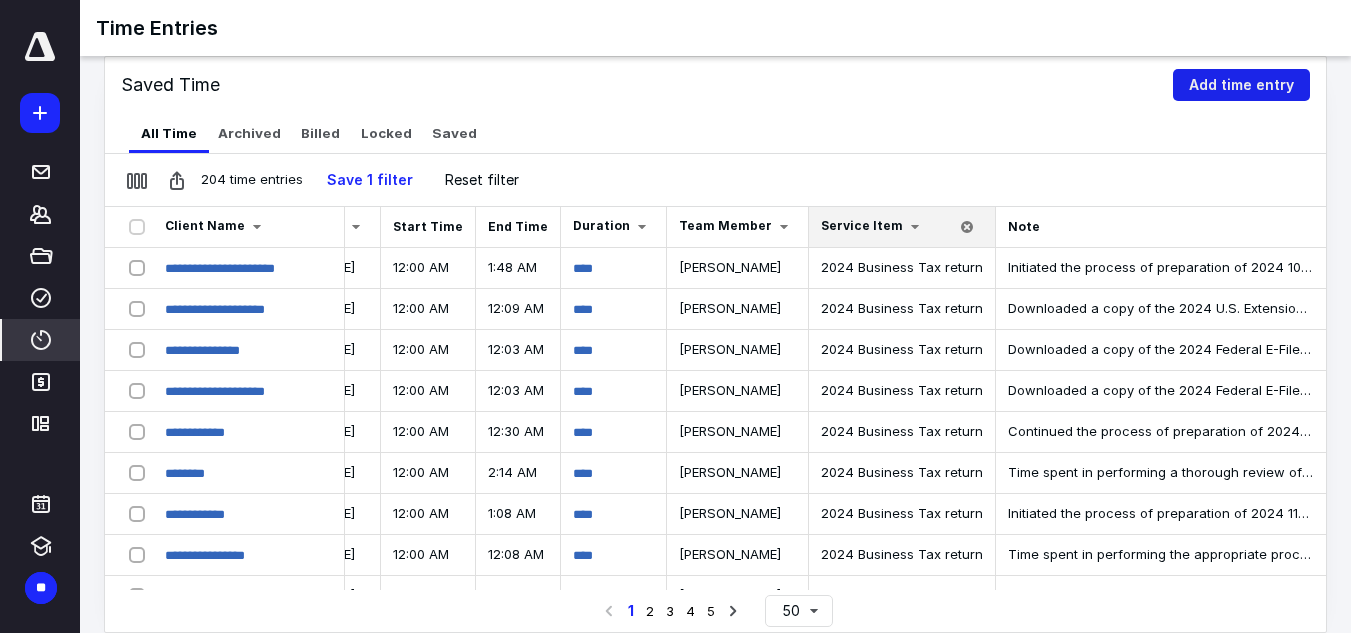 click on "Add time entry" at bounding box center [1241, 85] 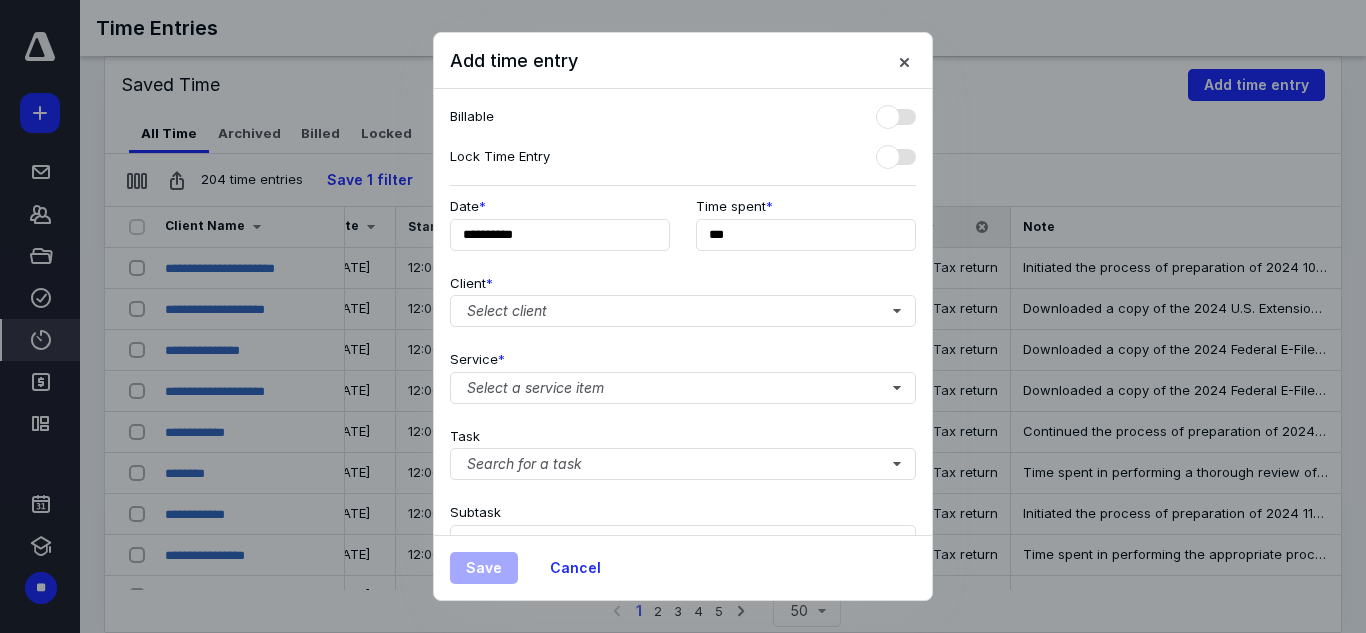 click at bounding box center (683, 316) 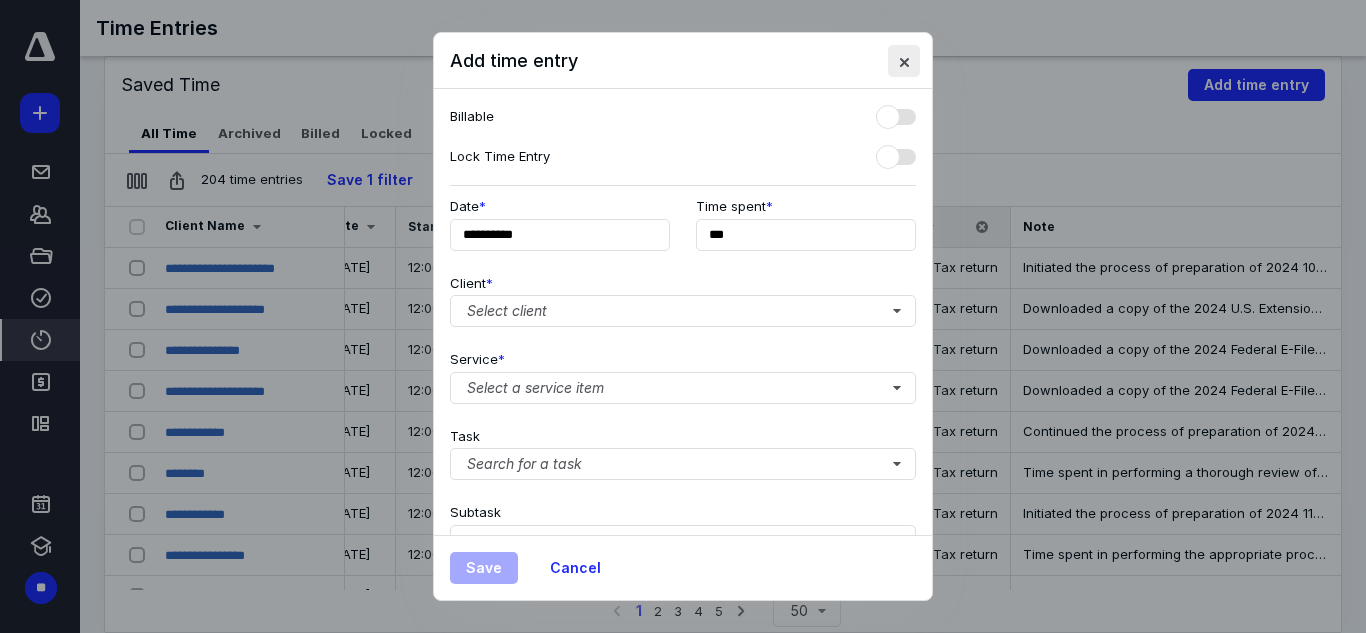 click at bounding box center (904, 61) 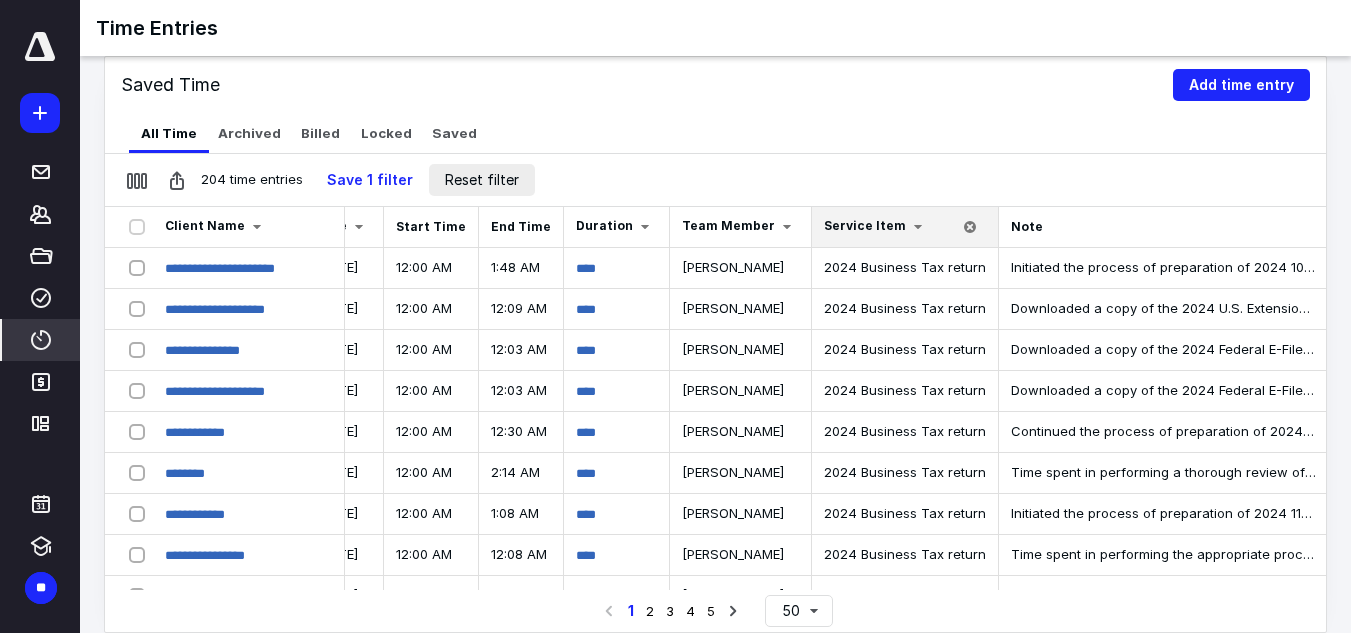 click on "Reset filter" at bounding box center (482, 180) 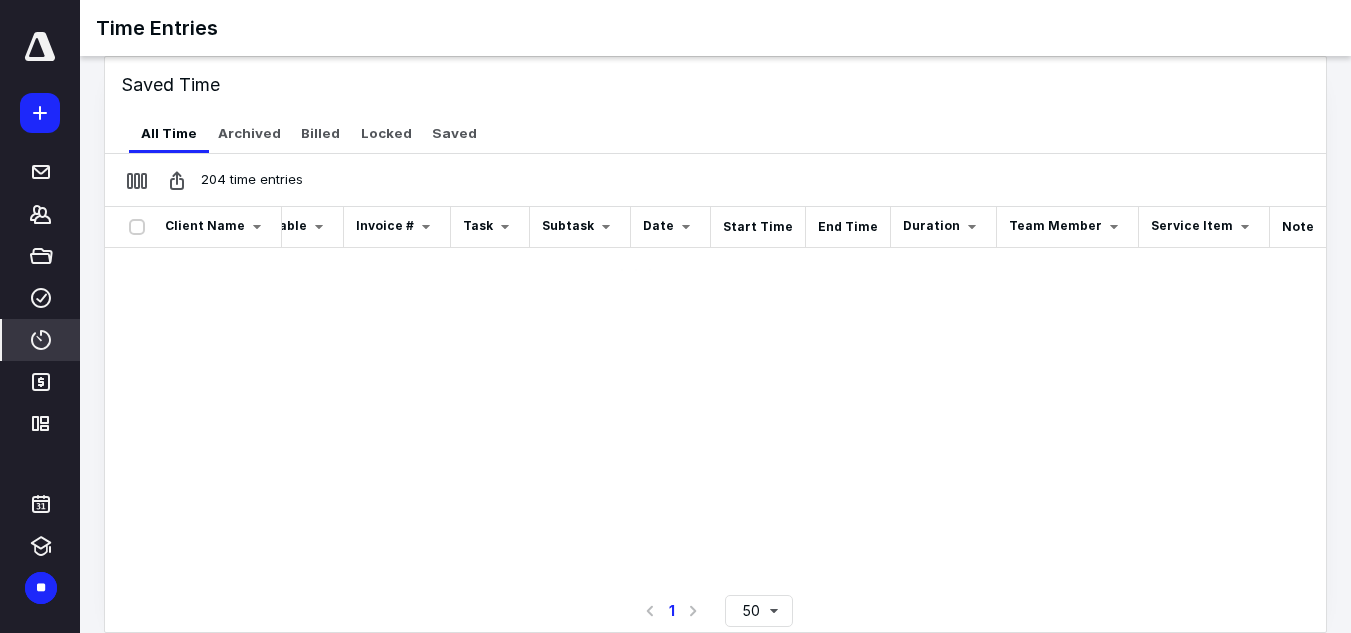scroll, scrollTop: 0, scrollLeft: 82, axis: horizontal 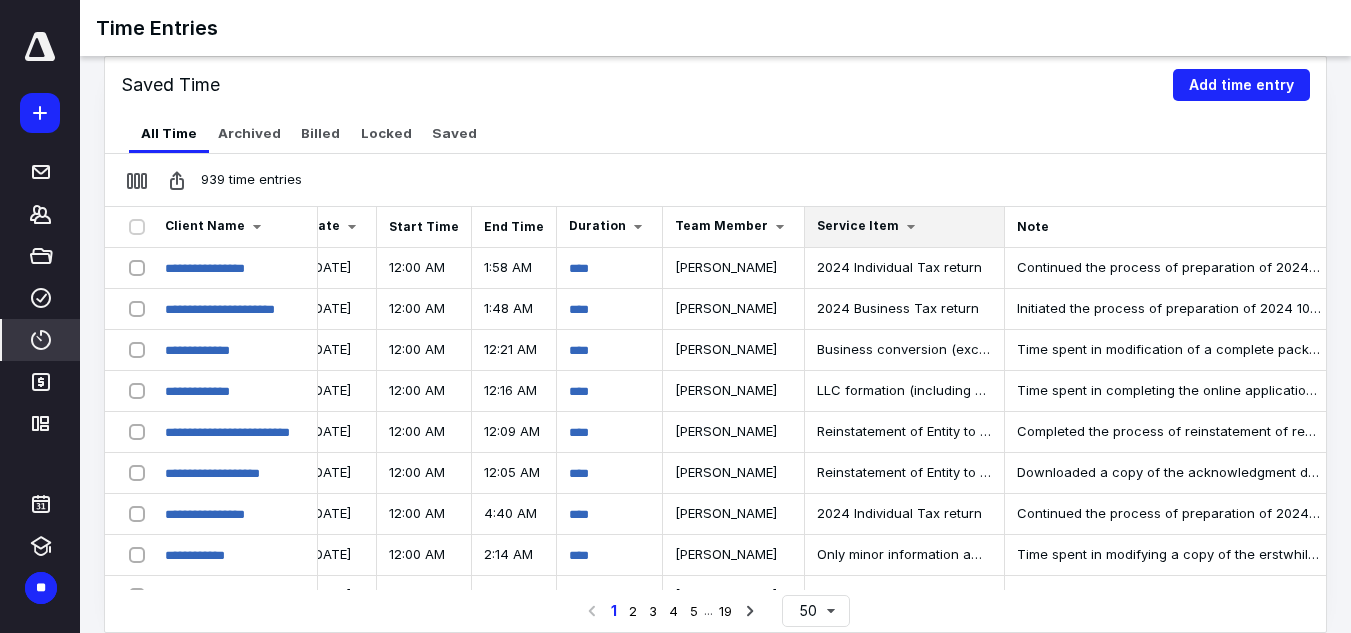click at bounding box center [911, 227] 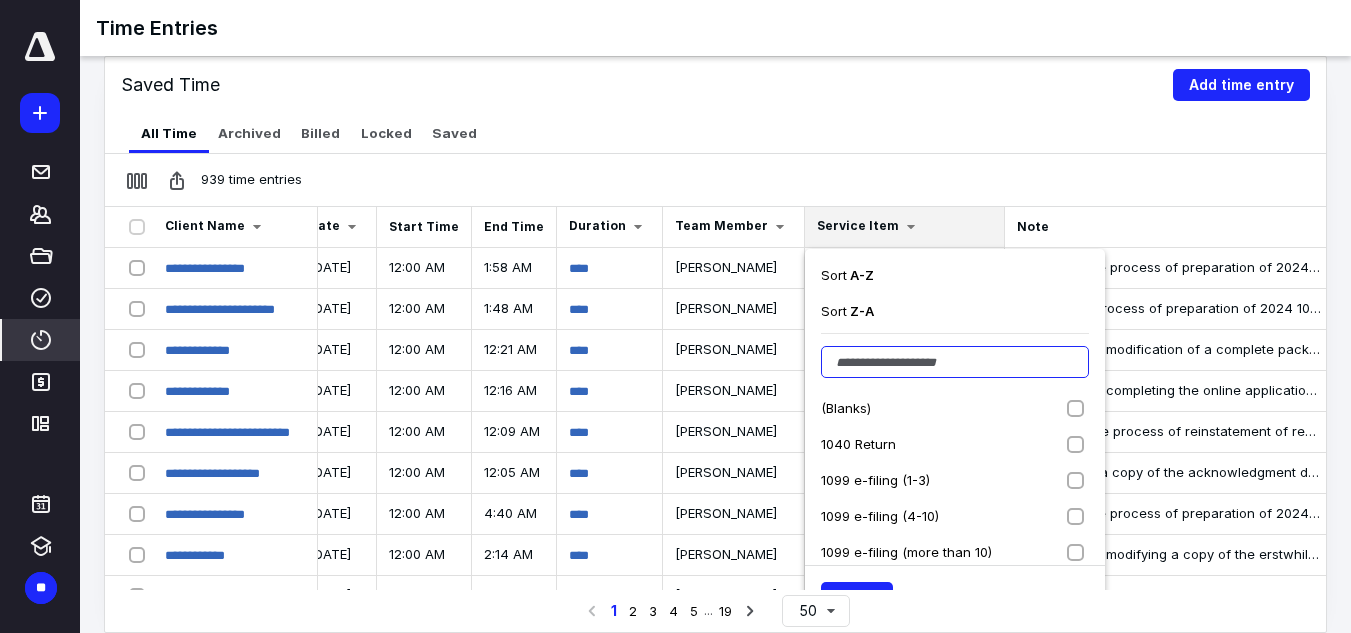 click at bounding box center (955, 362) 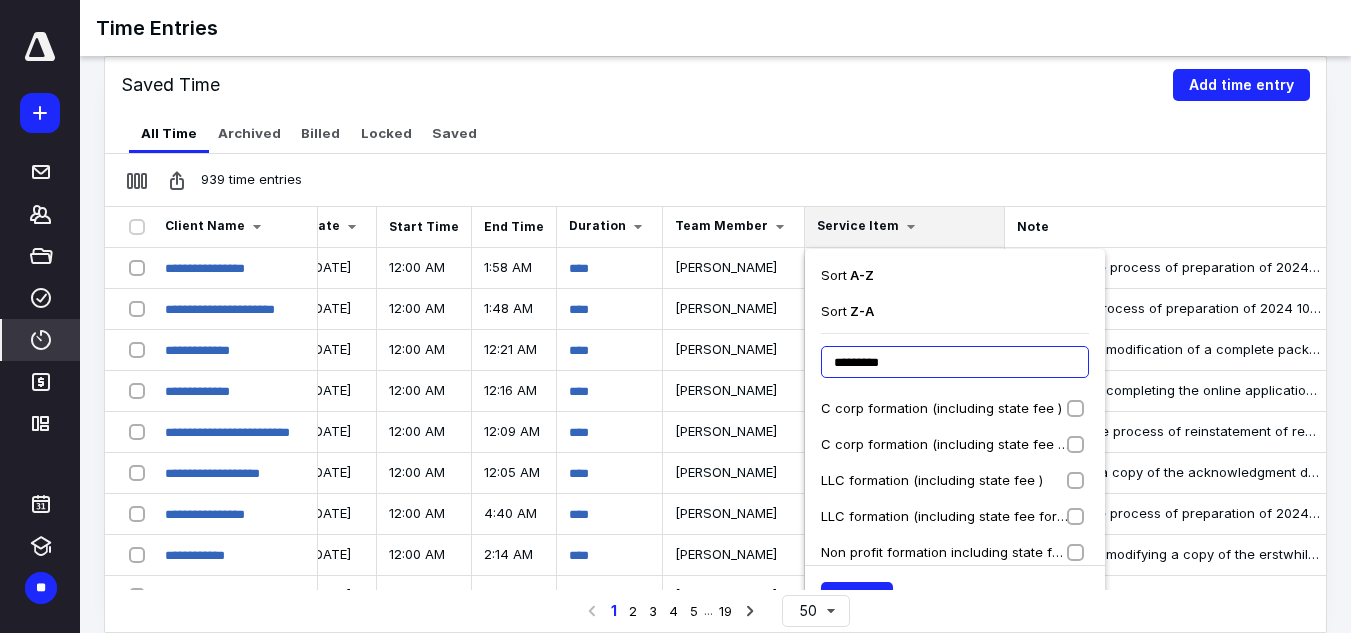 type on "*********" 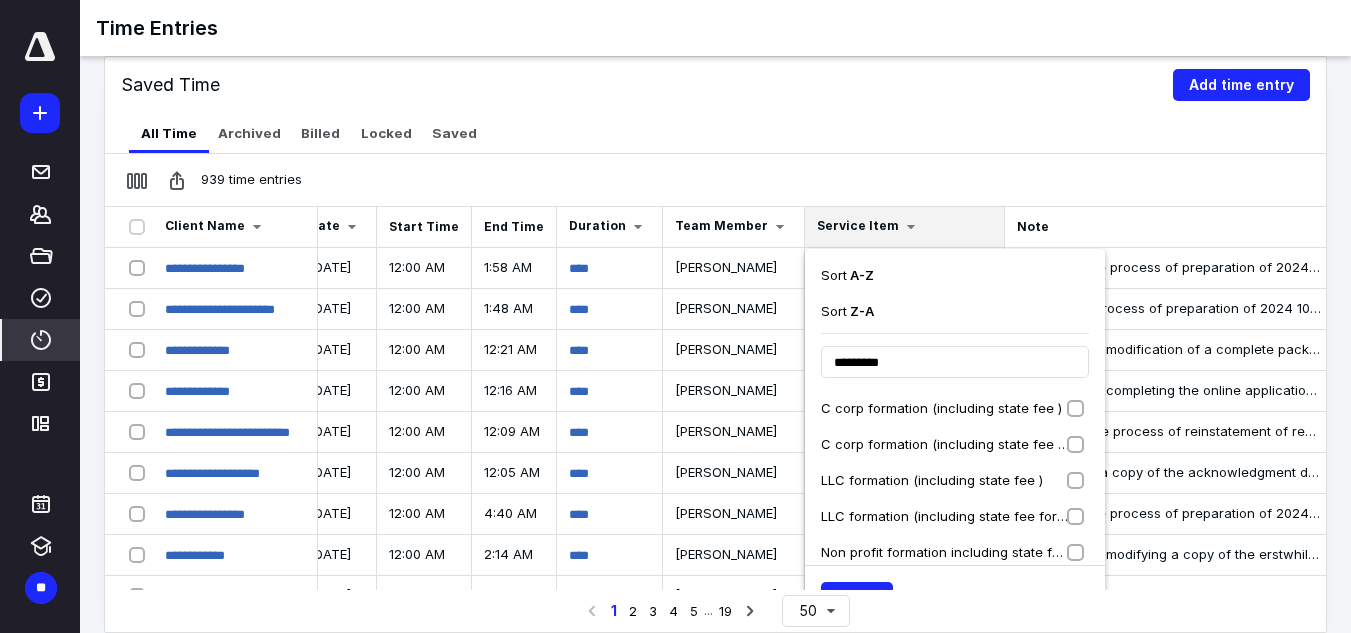 click on "LLC formation (including state fee for [US_STATE])" at bounding box center [945, 516] 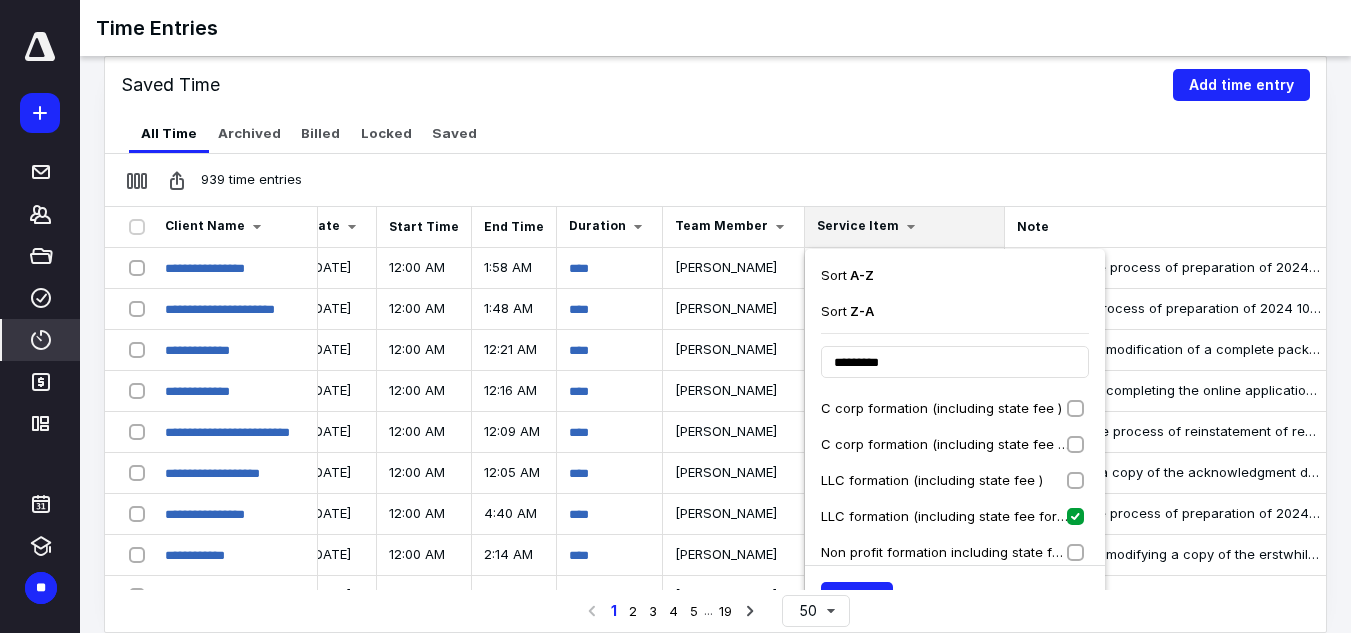 click on "LLC formation (including state fee )" at bounding box center (932, 480) 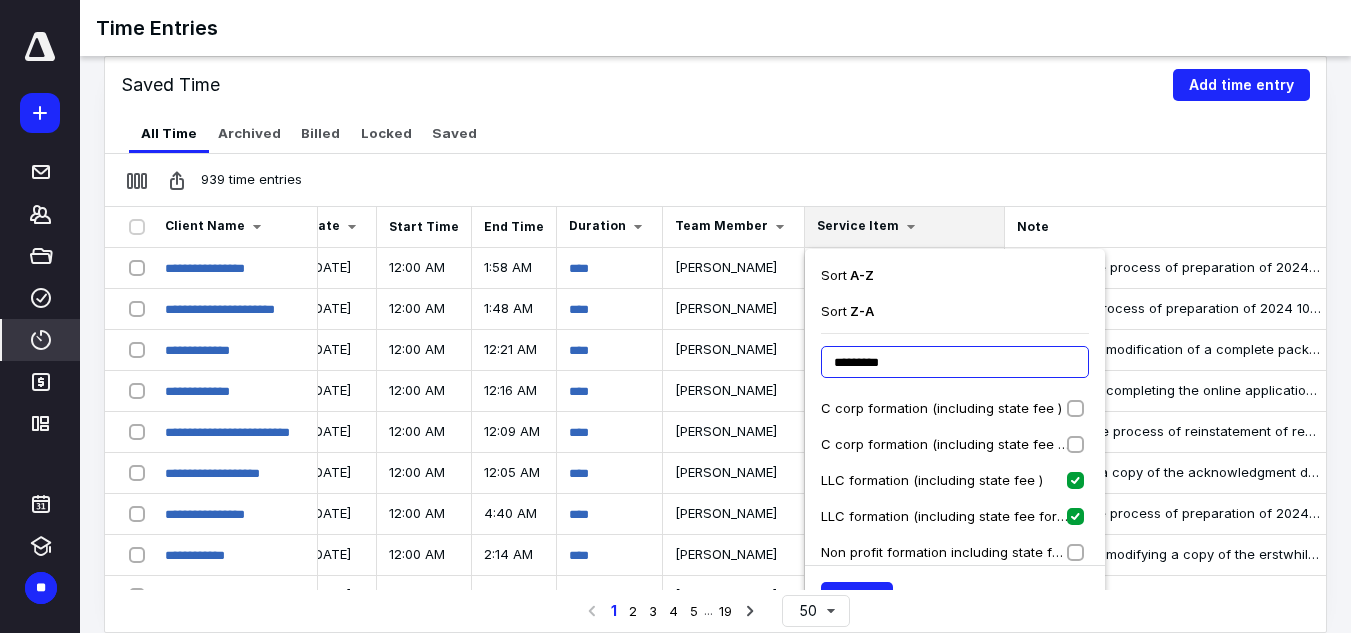 click on "*********" at bounding box center (955, 362) 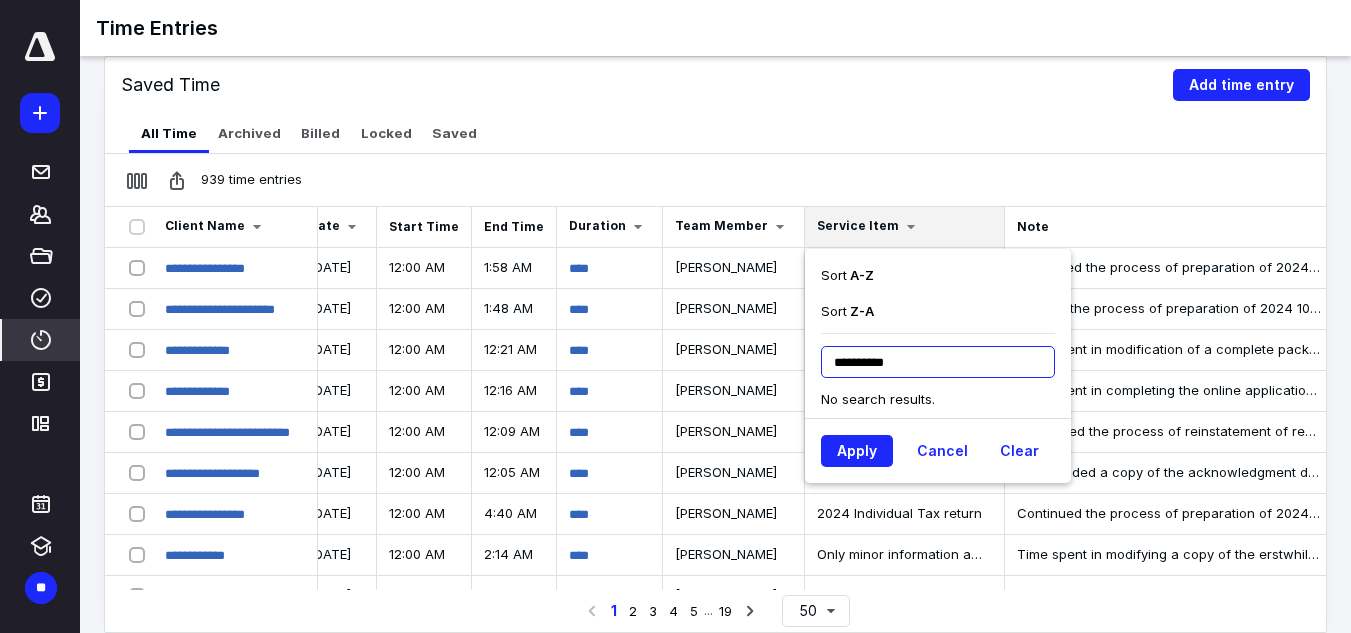 click on "**********" at bounding box center (938, 362) 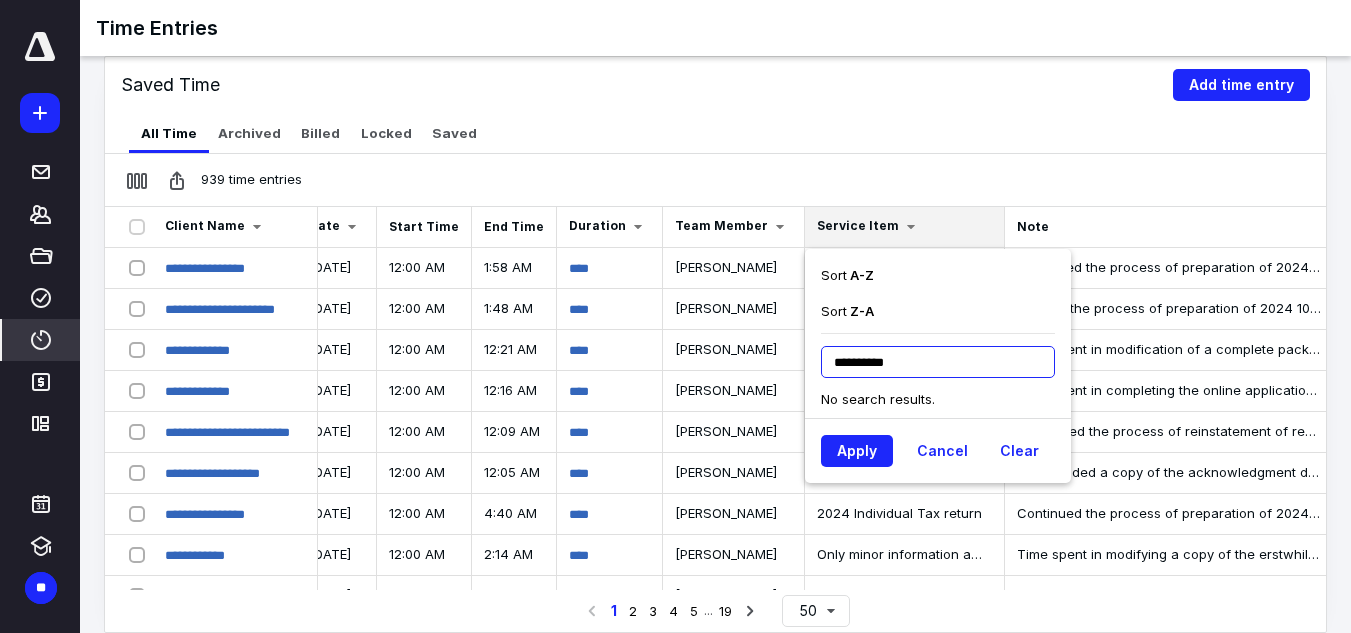 click on "**********" at bounding box center [938, 362] 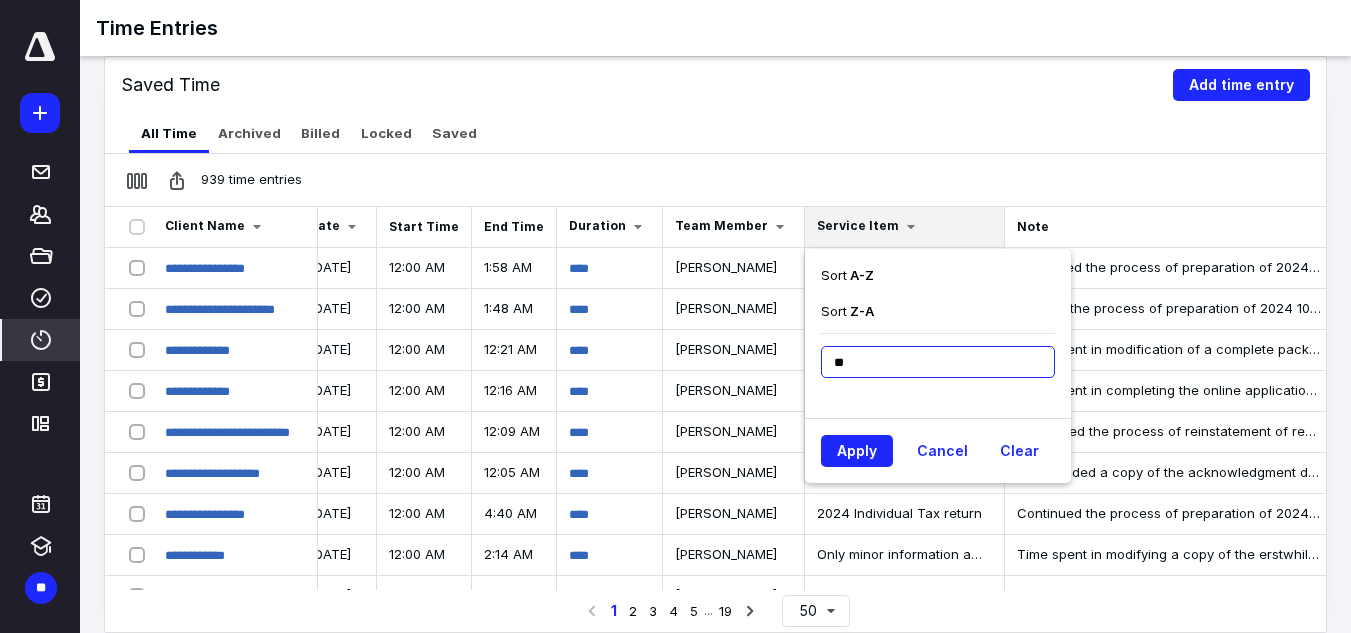 type on "*" 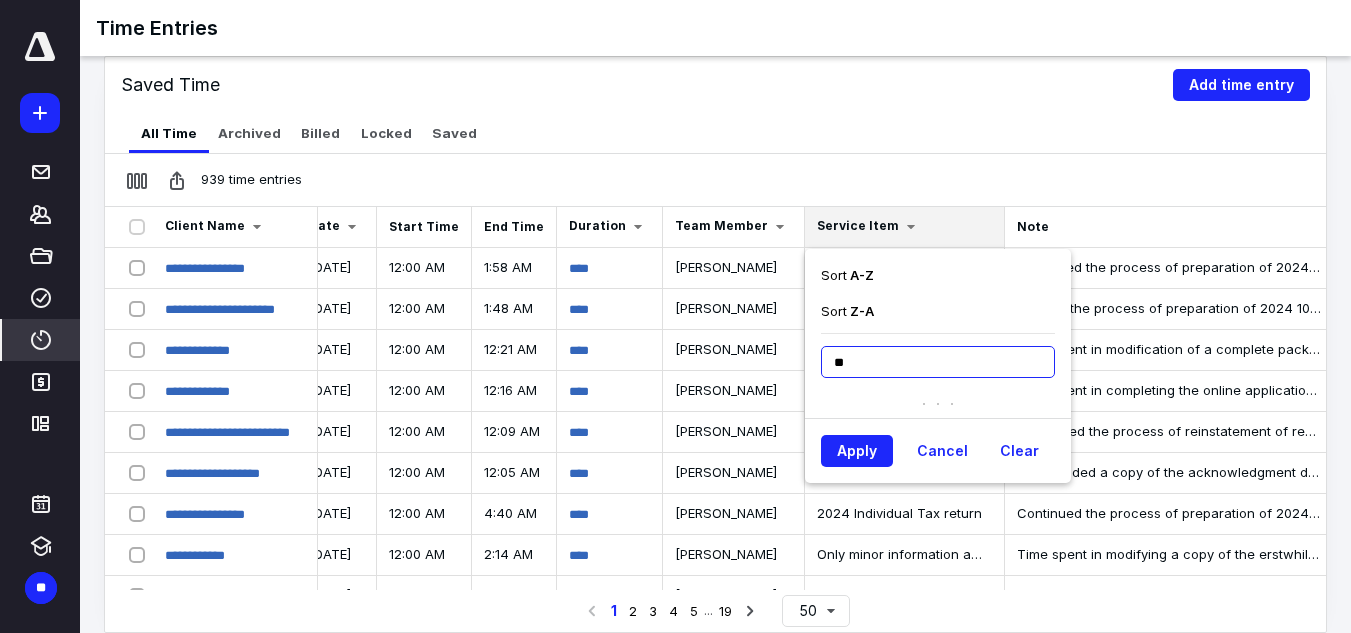 type on "*" 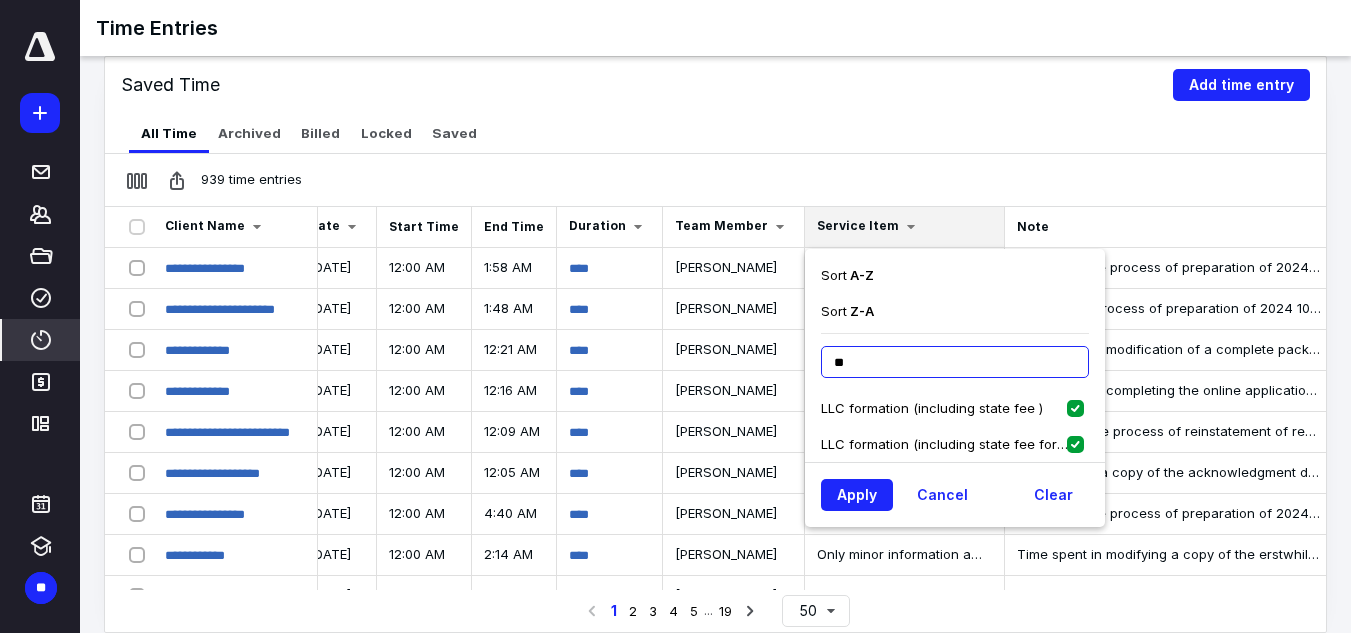 type on "**" 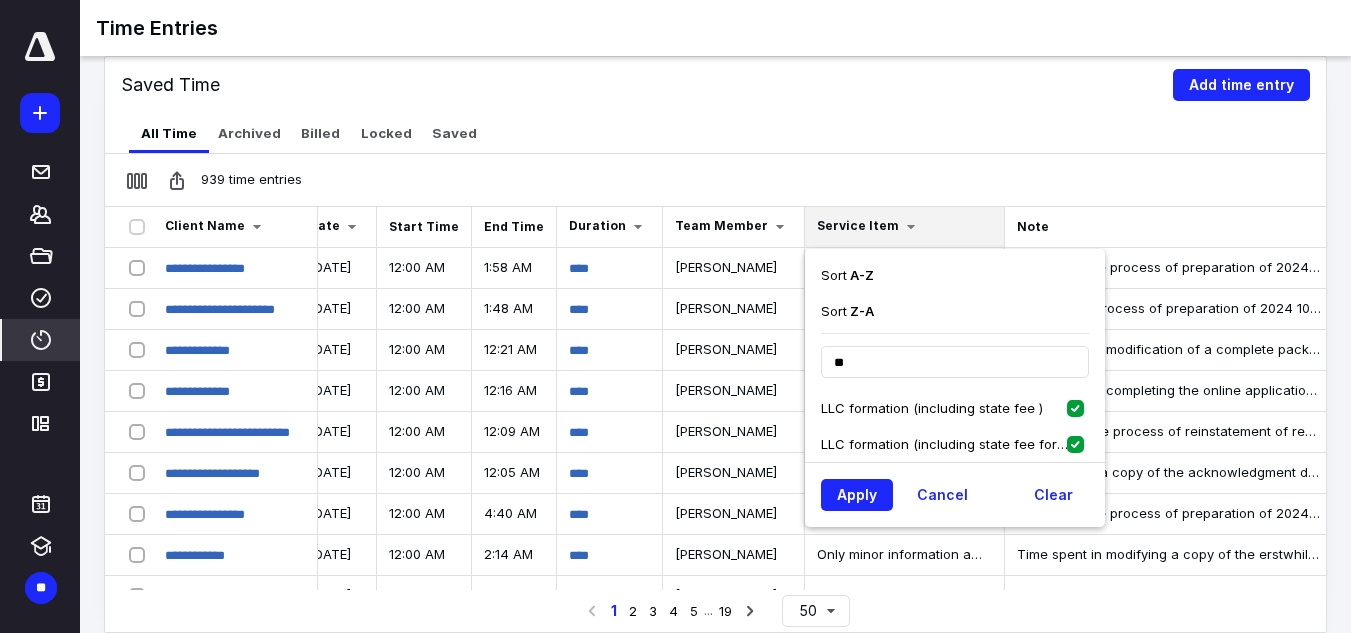 click on "Apply Cancel Clear" at bounding box center (955, 494) 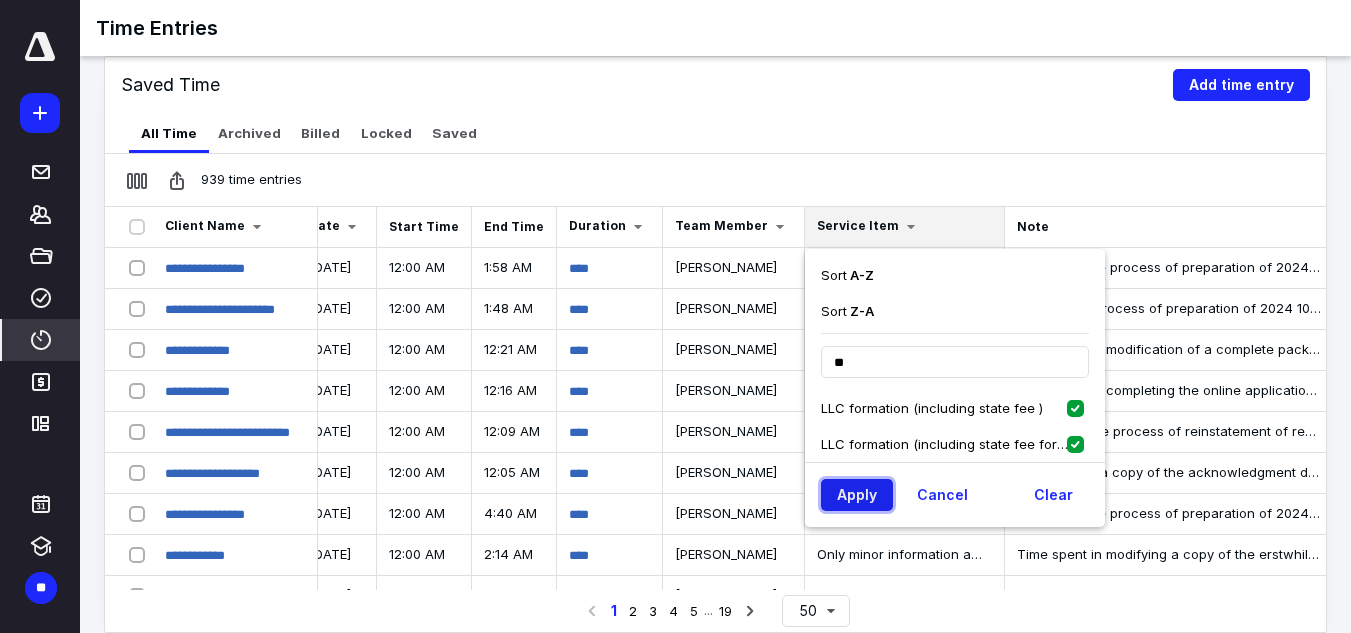 click on "Apply" at bounding box center (857, 495) 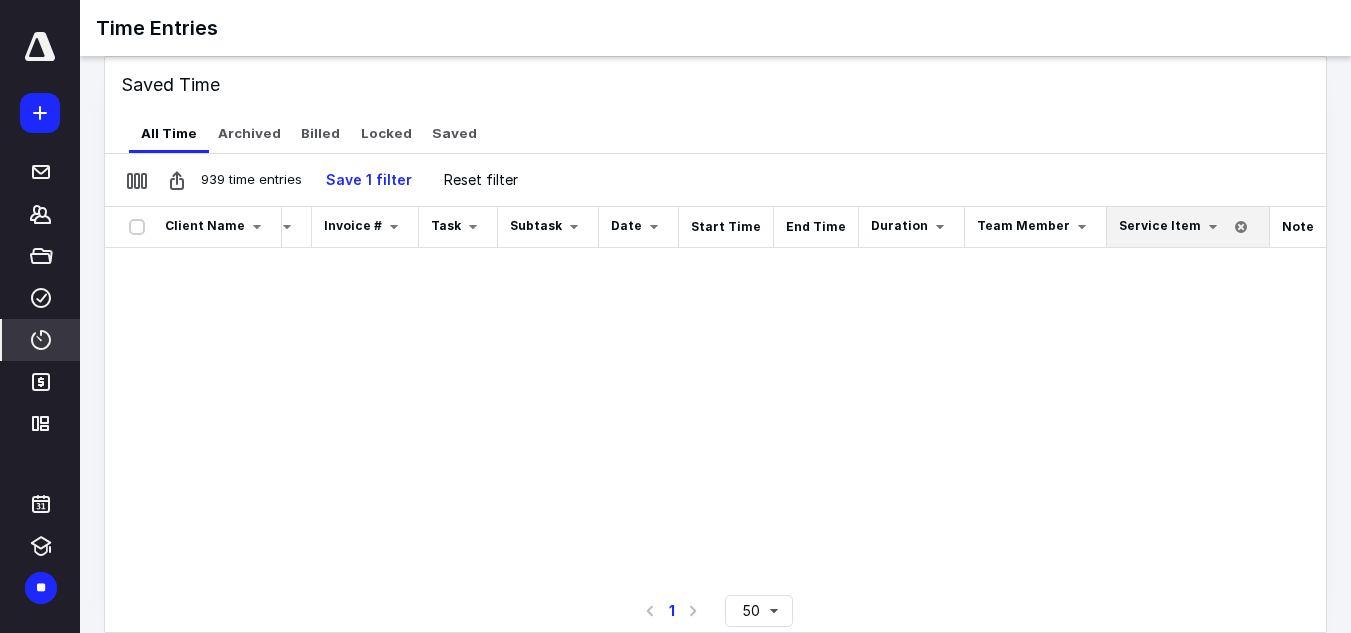 scroll, scrollTop: 0, scrollLeft: 114, axis: horizontal 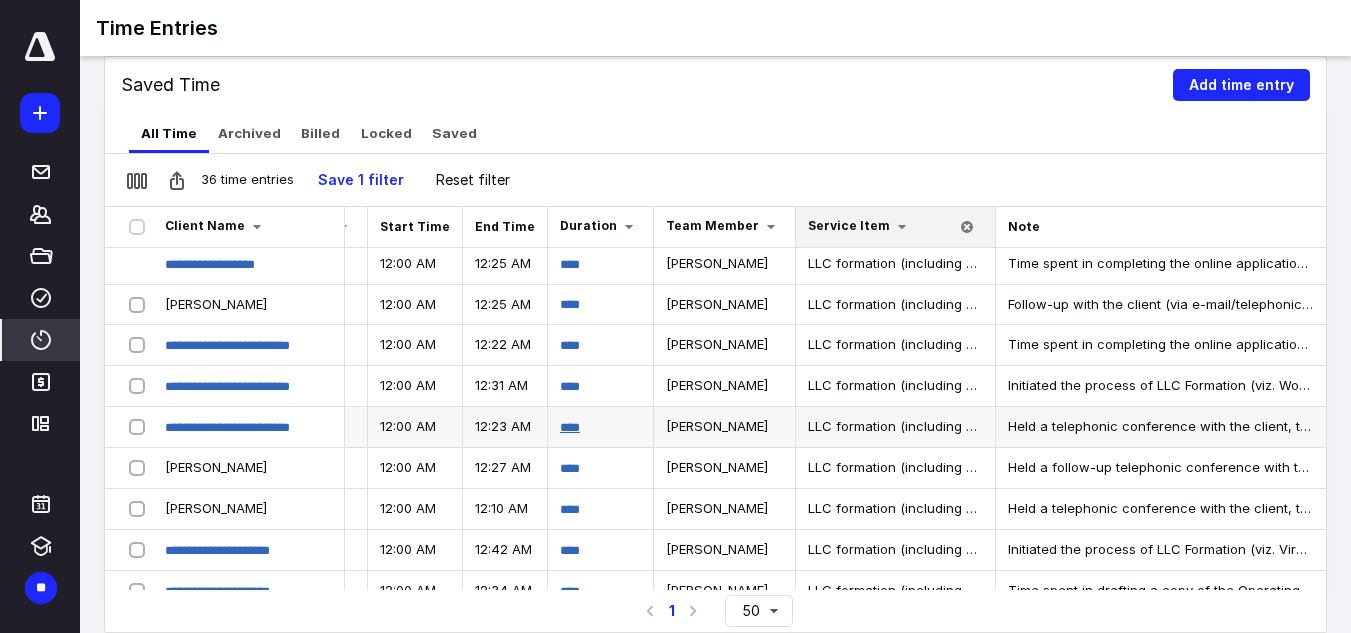 click on "****" at bounding box center [570, 427] 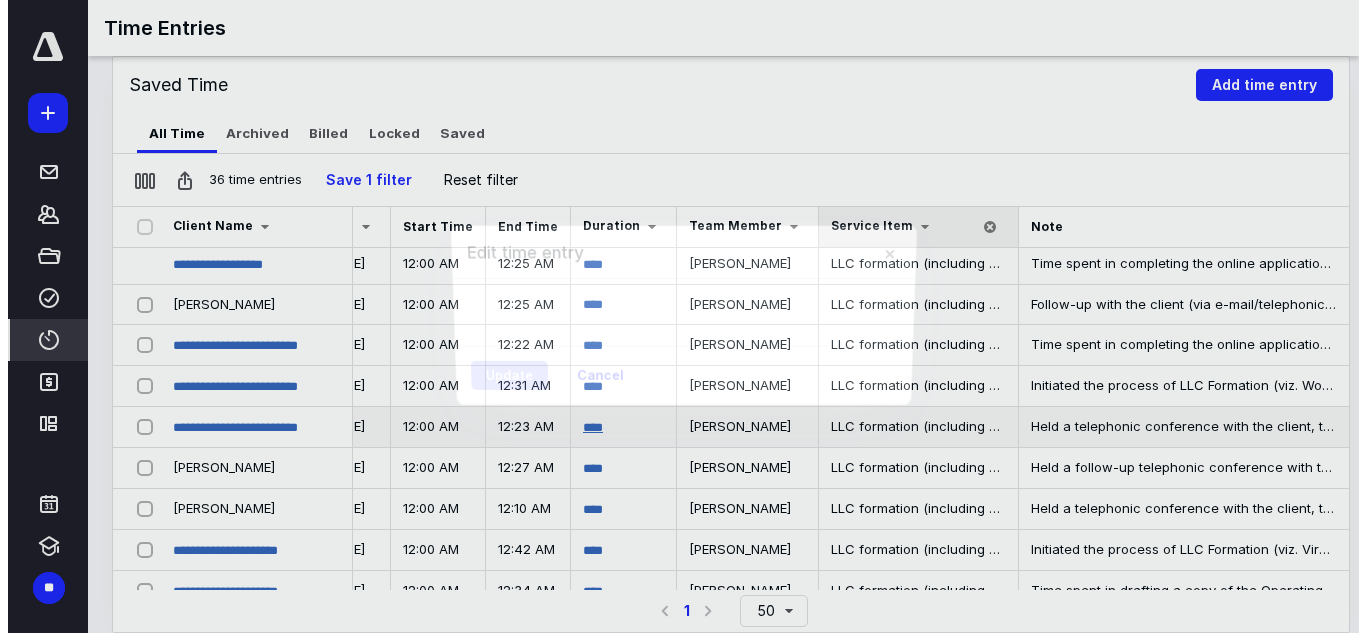 scroll, scrollTop: 700, scrollLeft: 692, axis: both 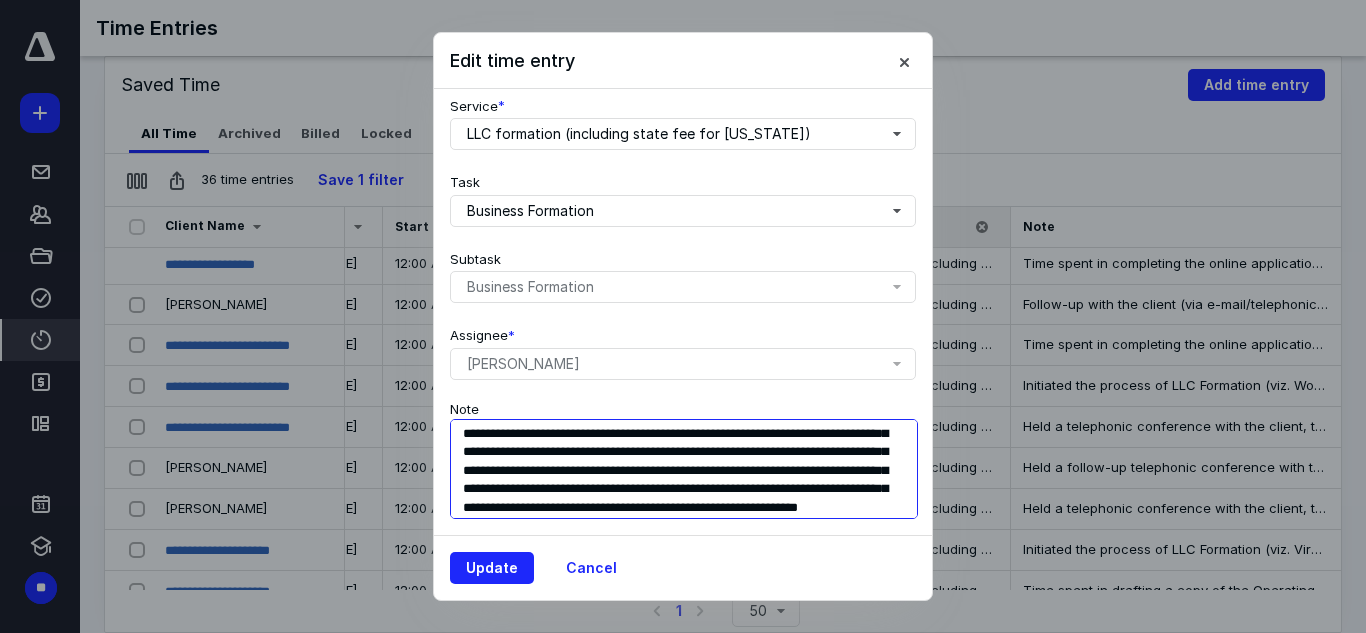 drag, startPoint x: 465, startPoint y: 422, endPoint x: 798, endPoint y: 499, distance: 341.78647 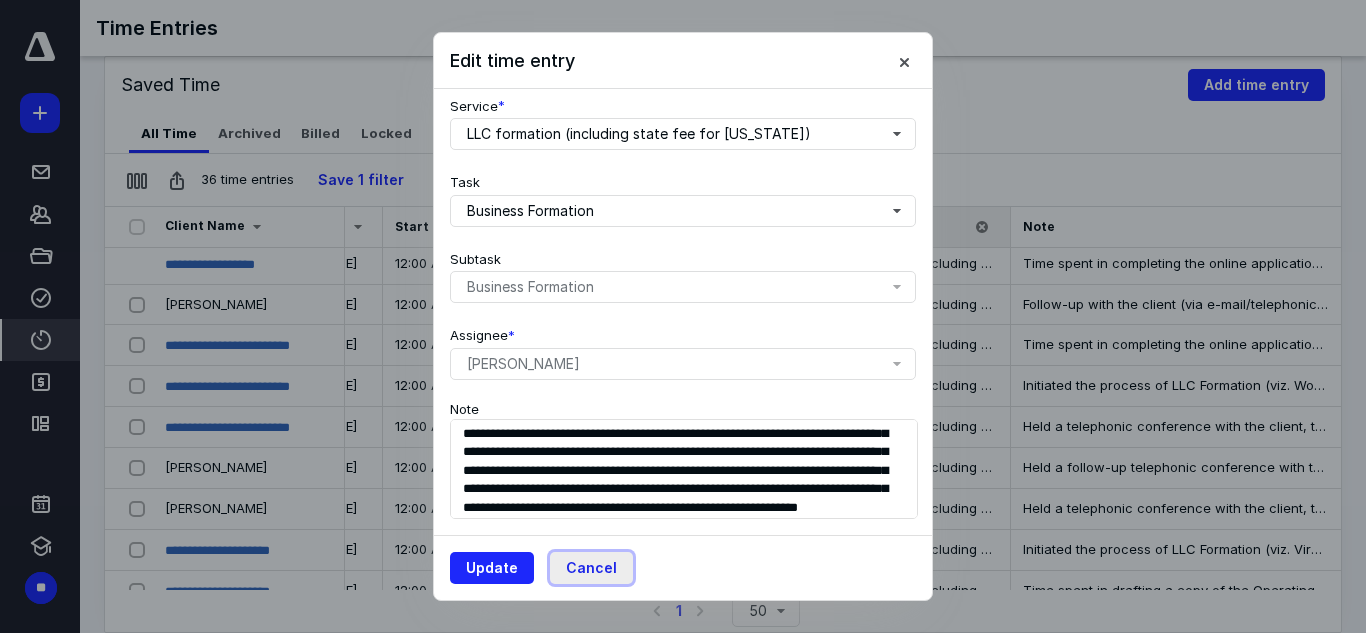 click on "Cancel" at bounding box center [591, 568] 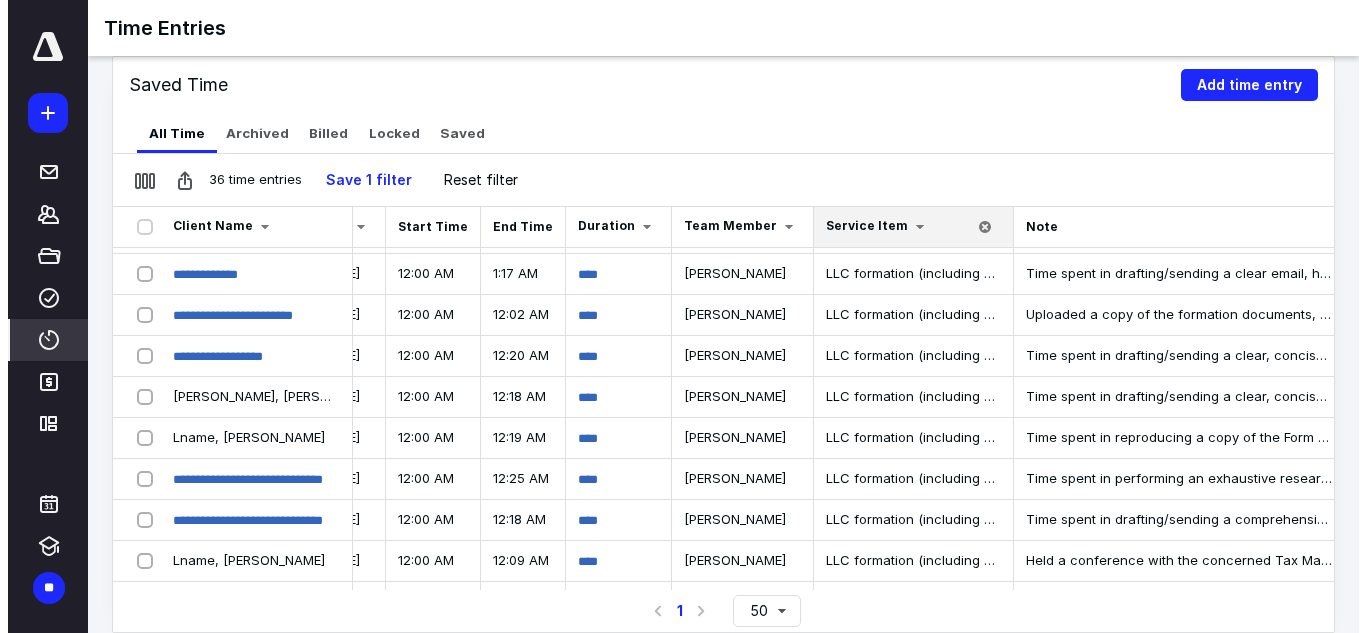 scroll, scrollTop: 0, scrollLeft: 692, axis: horizontal 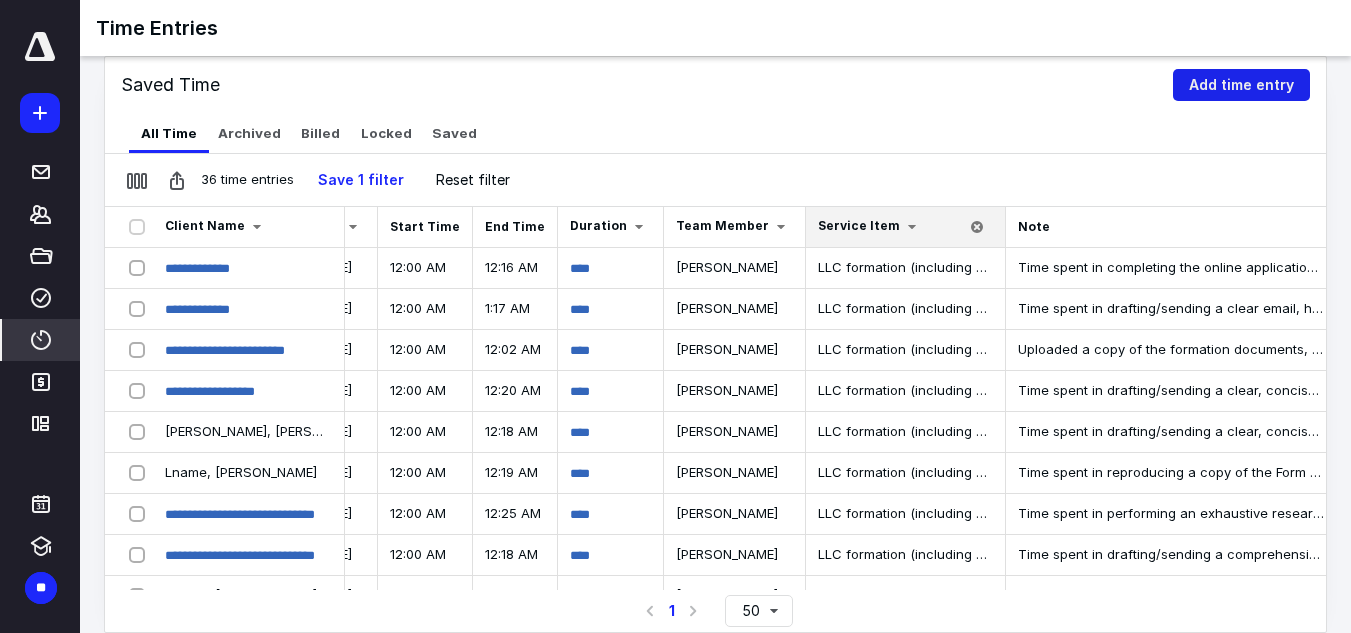 click on "Add time entry" at bounding box center (1241, 85) 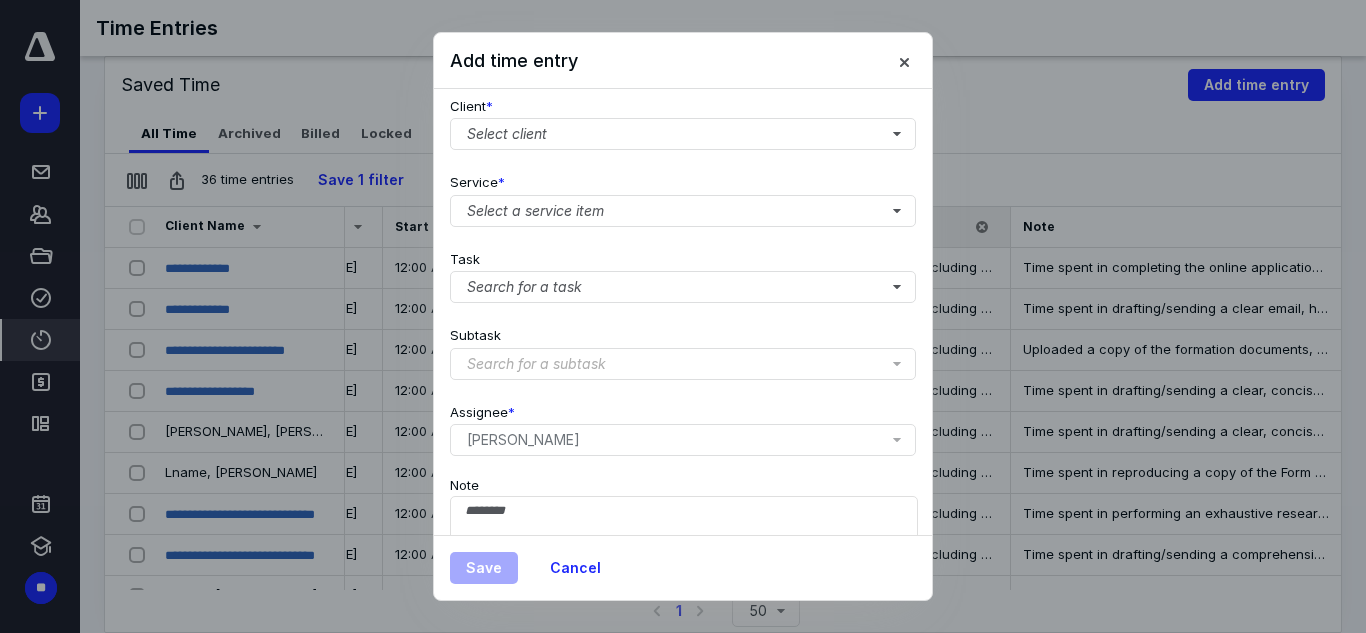 scroll, scrollTop: 269, scrollLeft: 0, axis: vertical 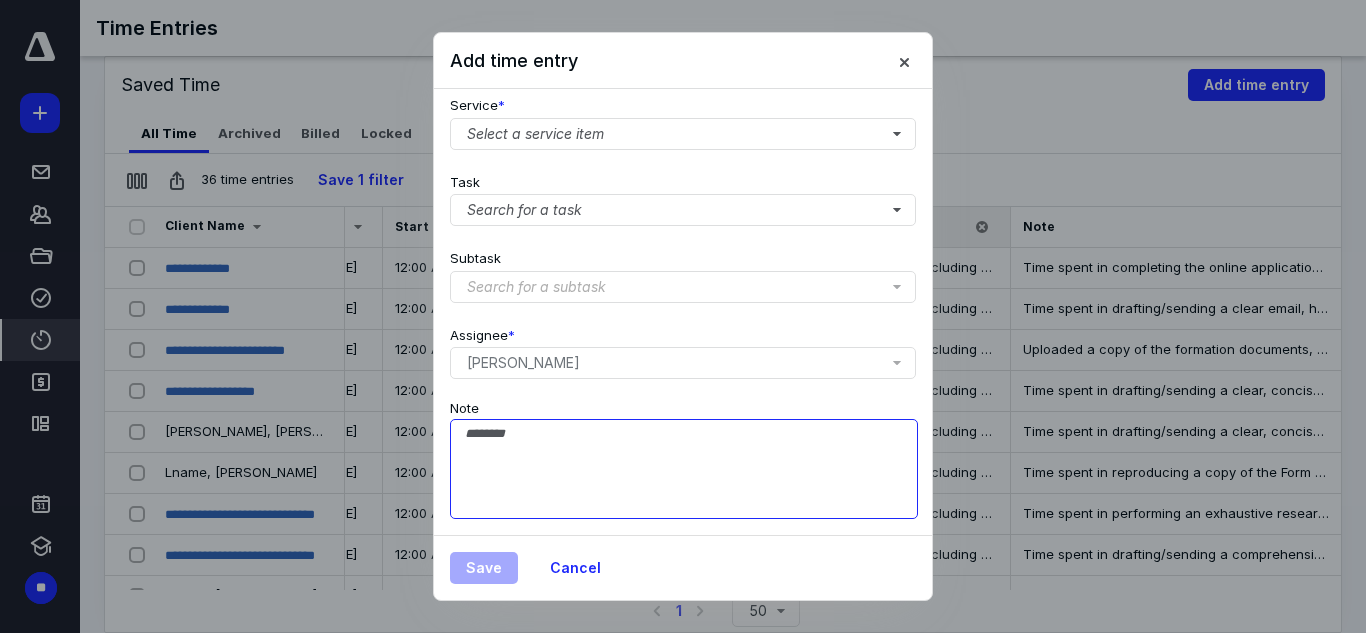 click on "Note" at bounding box center [684, 469] 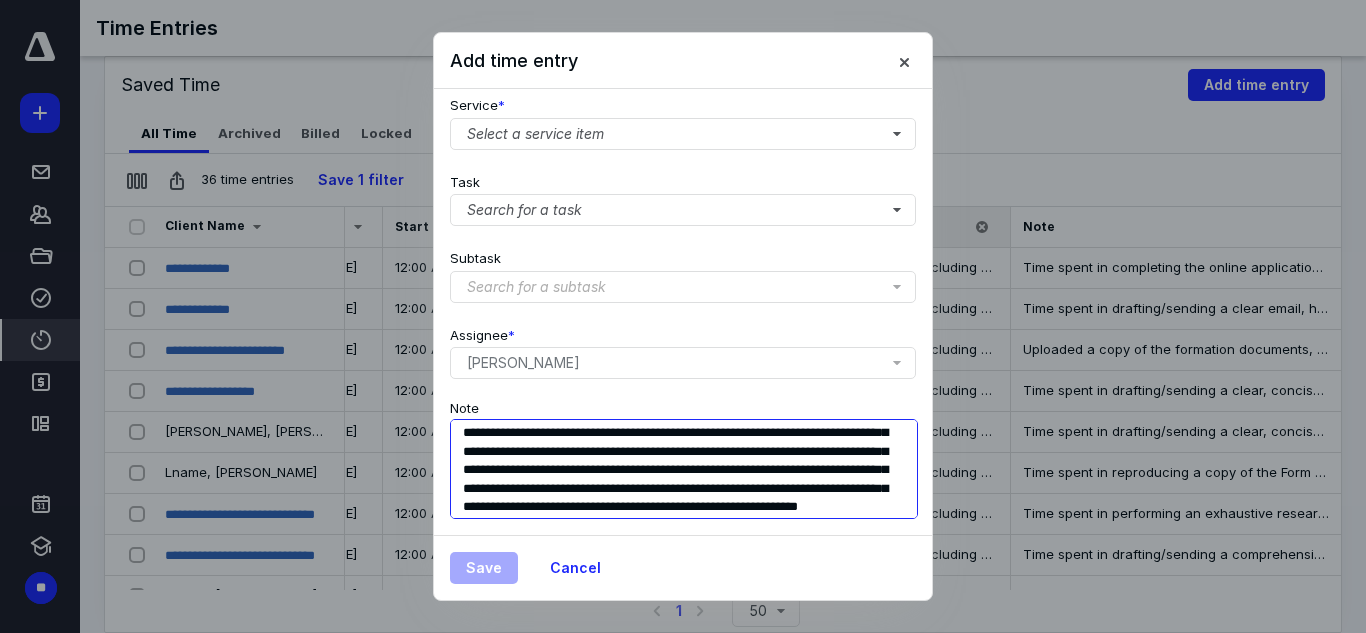 scroll, scrollTop: 0, scrollLeft: 0, axis: both 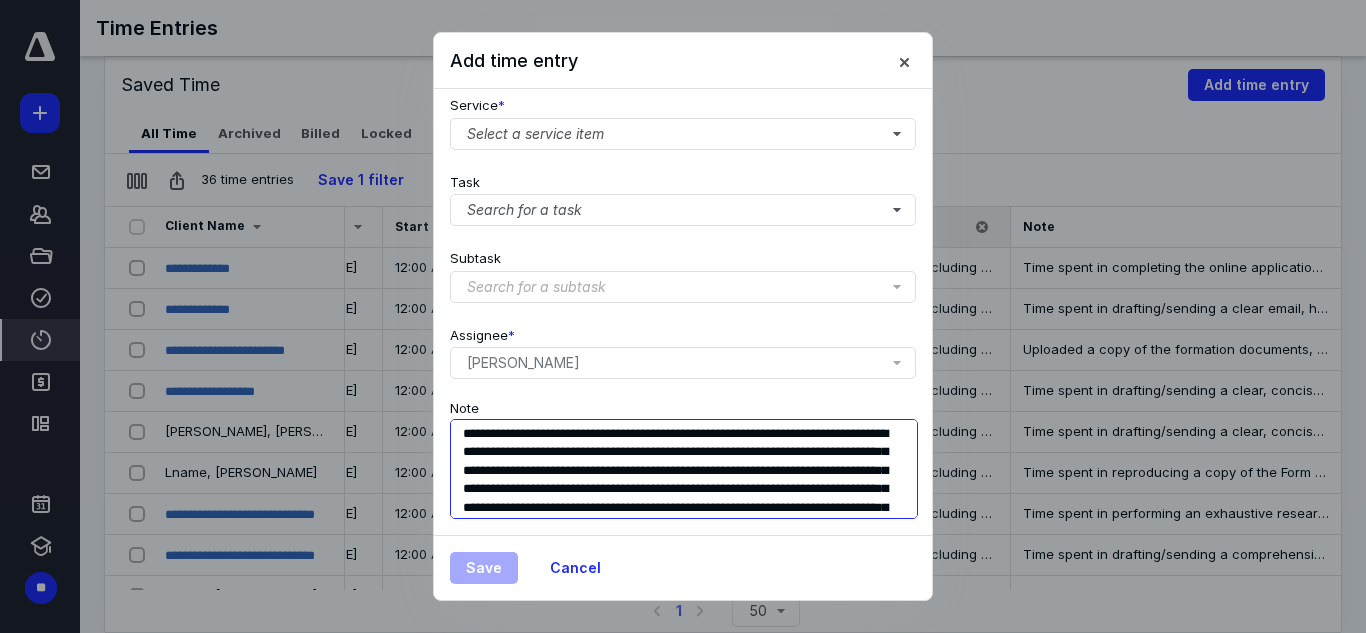 click on "**********" at bounding box center [684, 469] 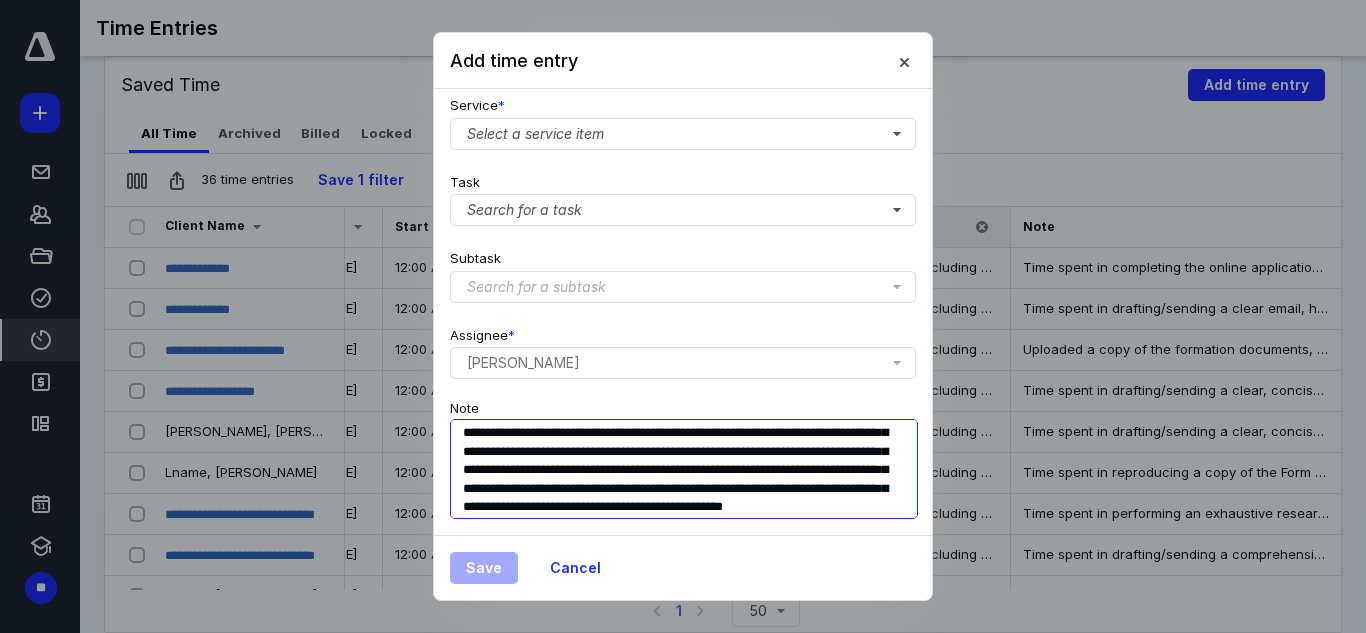drag, startPoint x: 770, startPoint y: 458, endPoint x: 787, endPoint y: 502, distance: 47.169907 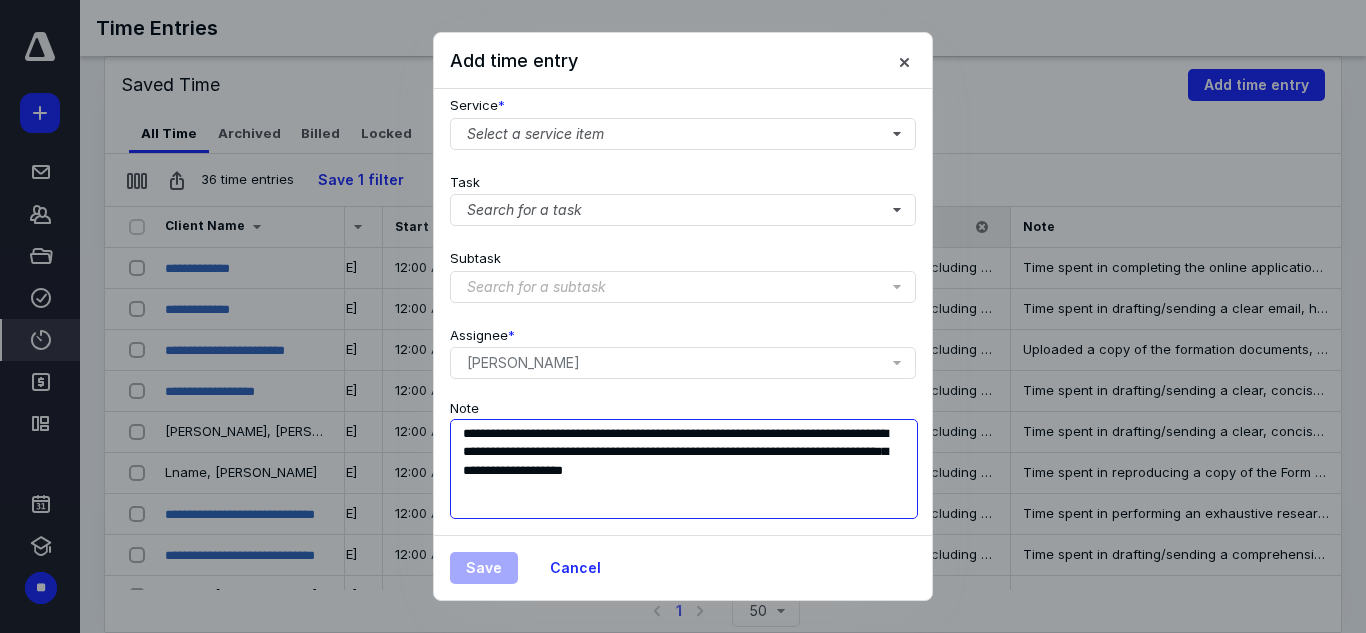 scroll, scrollTop: 0, scrollLeft: 0, axis: both 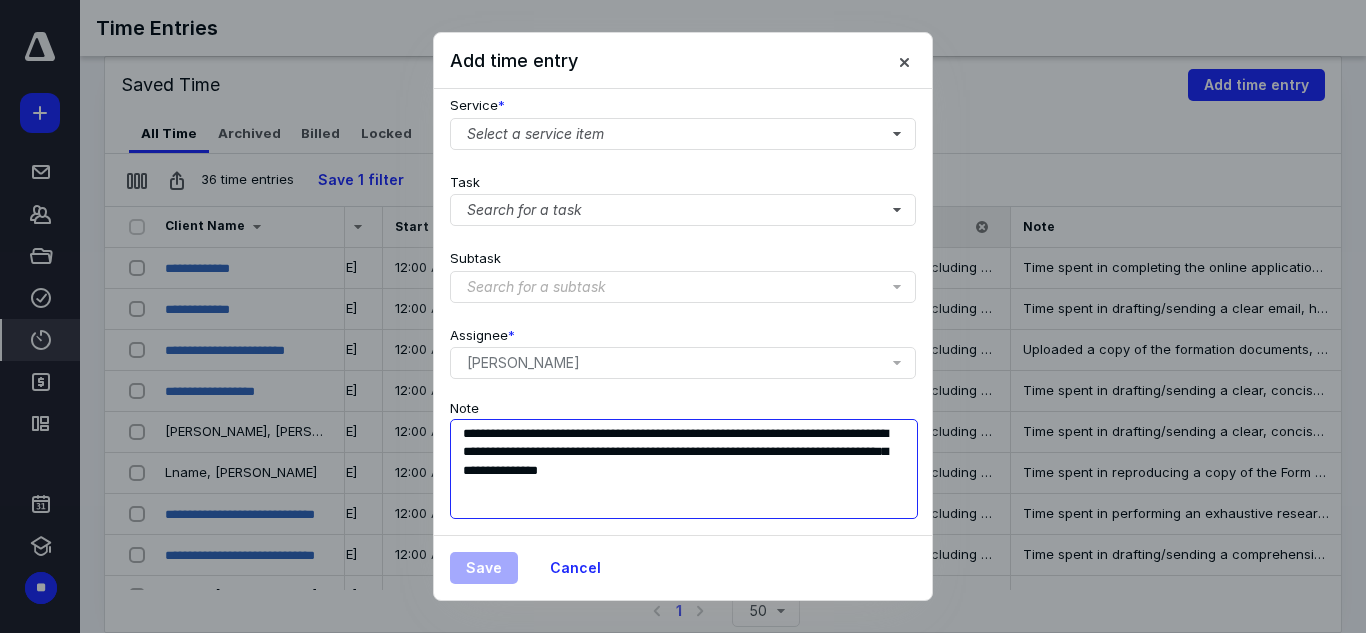 drag, startPoint x: 716, startPoint y: 459, endPoint x: 598, endPoint y: 470, distance: 118.511604 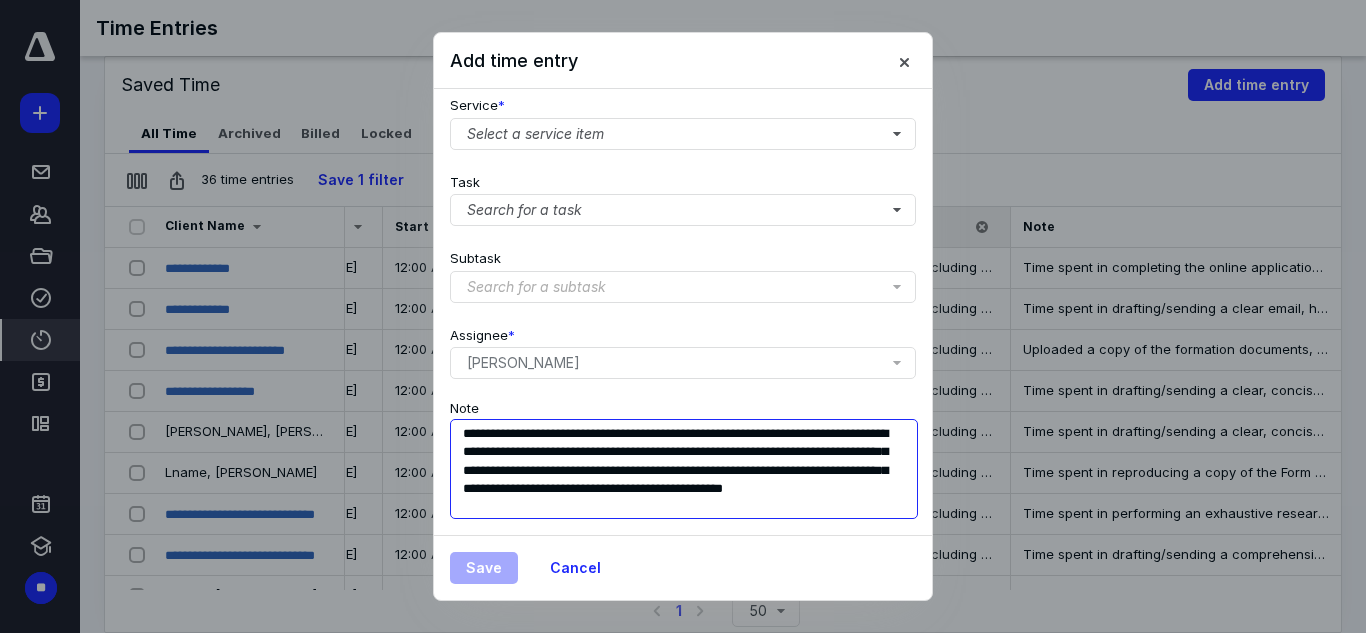 click on "**********" at bounding box center (684, 469) 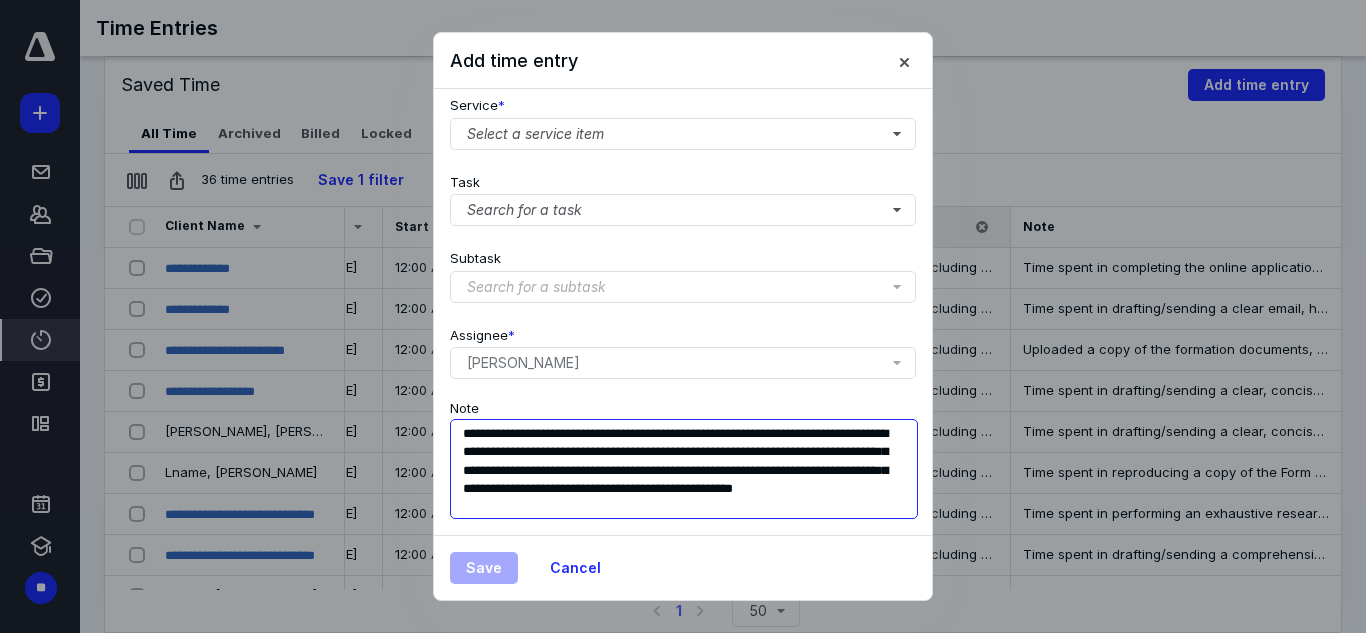 click on "**********" at bounding box center [684, 469] 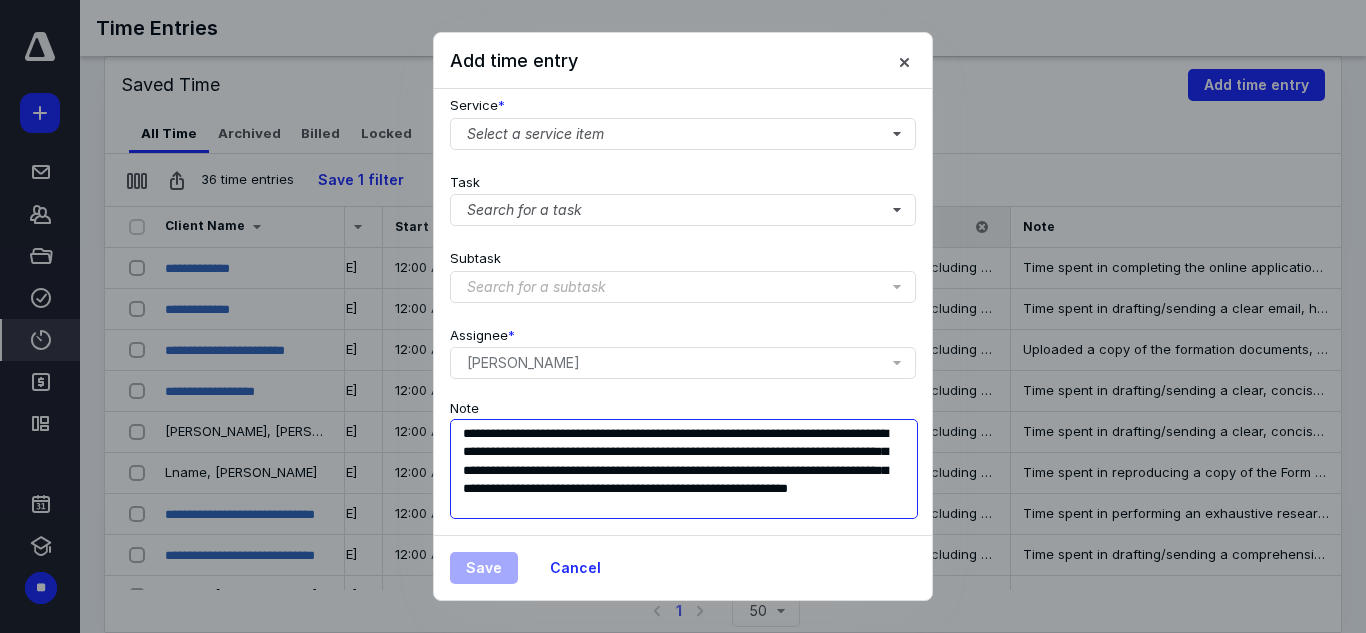 click on "**********" at bounding box center (684, 469) 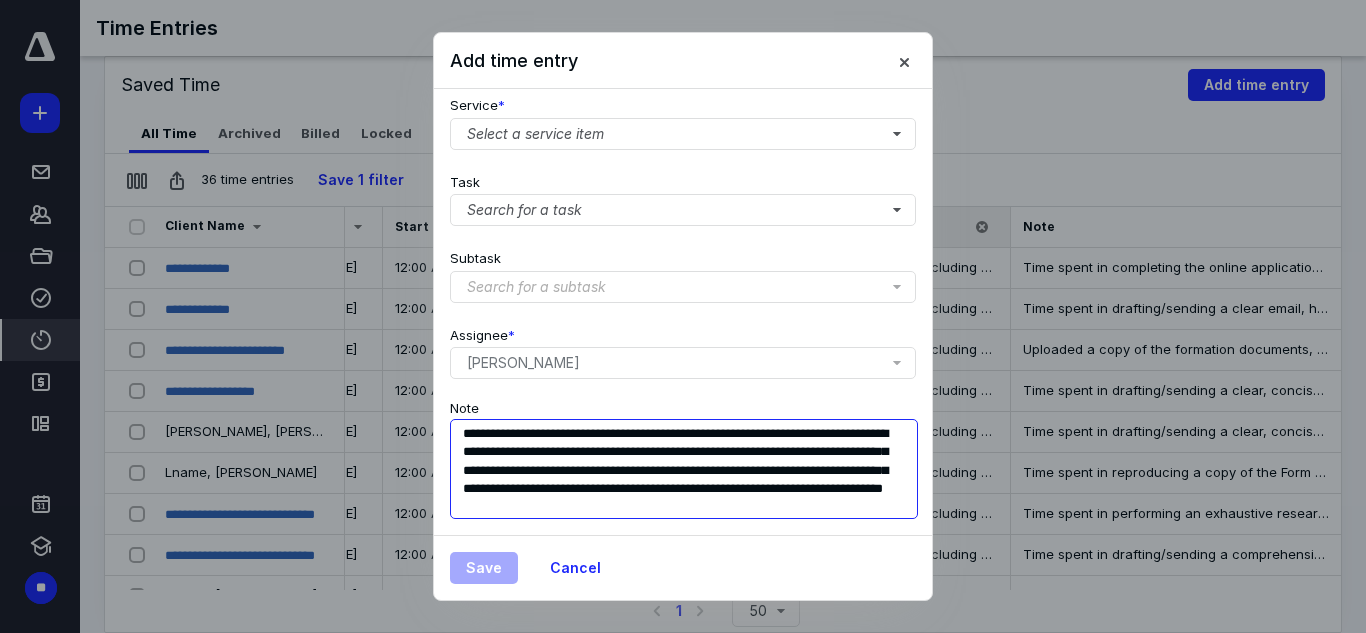 scroll, scrollTop: 18, scrollLeft: 0, axis: vertical 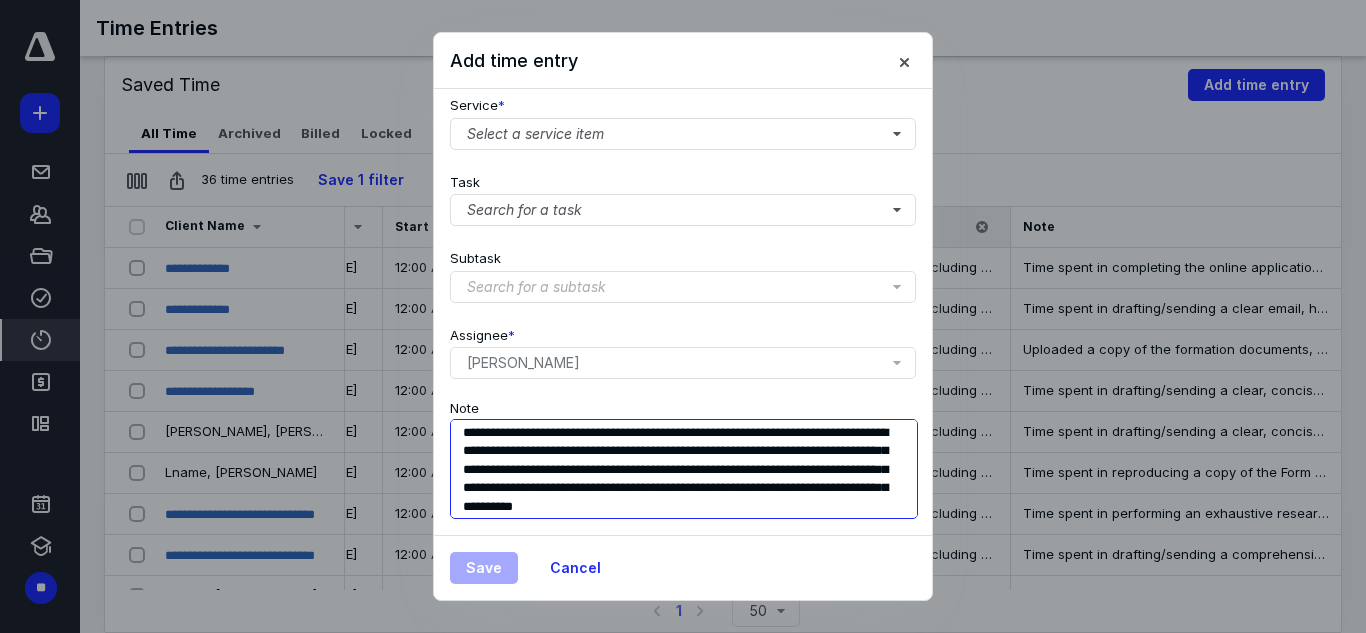 click on "**********" at bounding box center [684, 469] 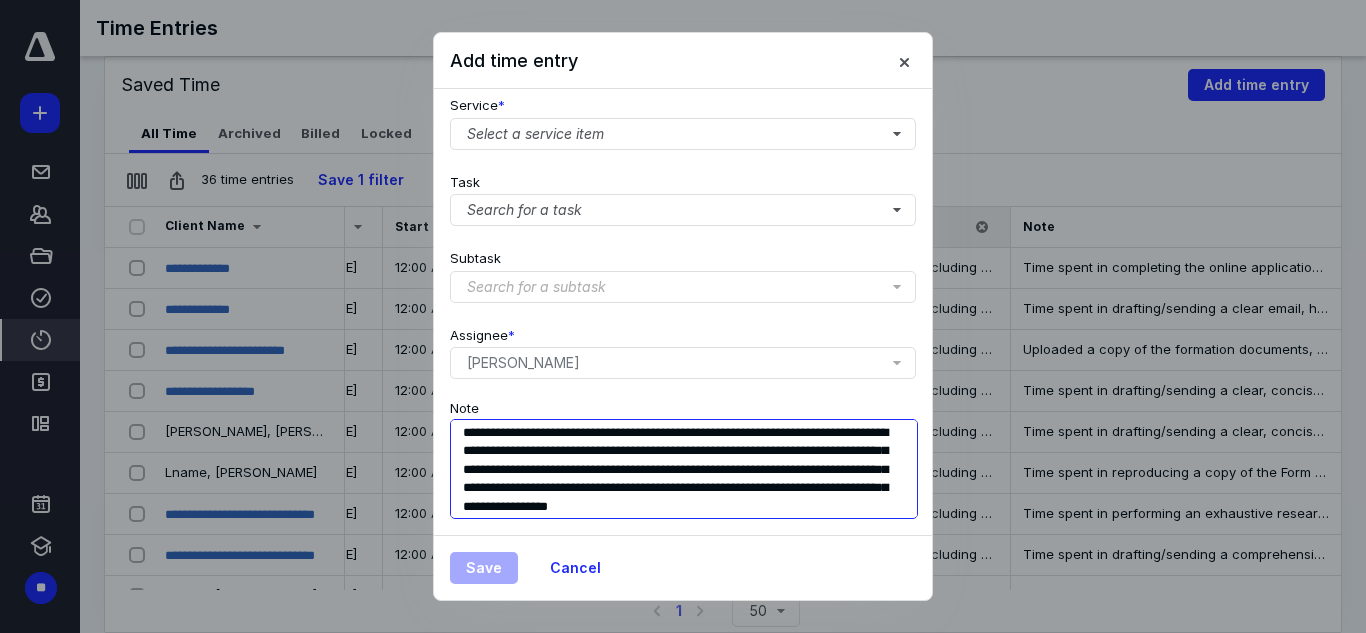 scroll, scrollTop: 19, scrollLeft: 0, axis: vertical 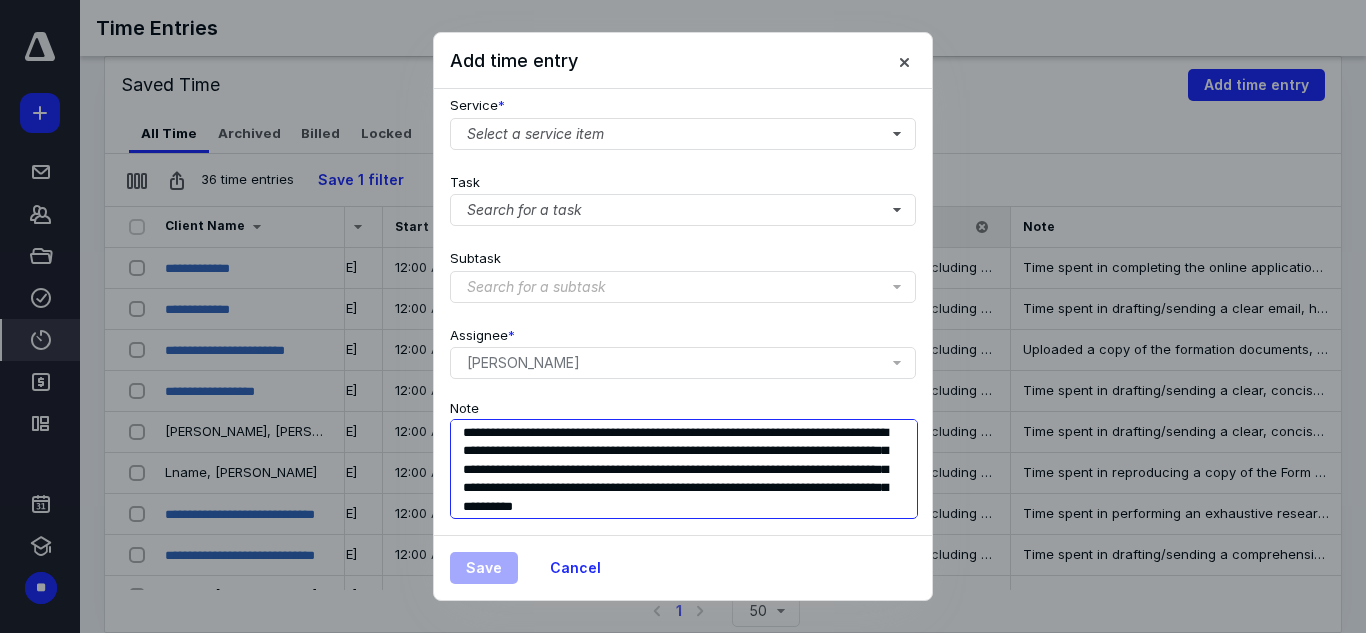 click on "**********" at bounding box center [684, 469] 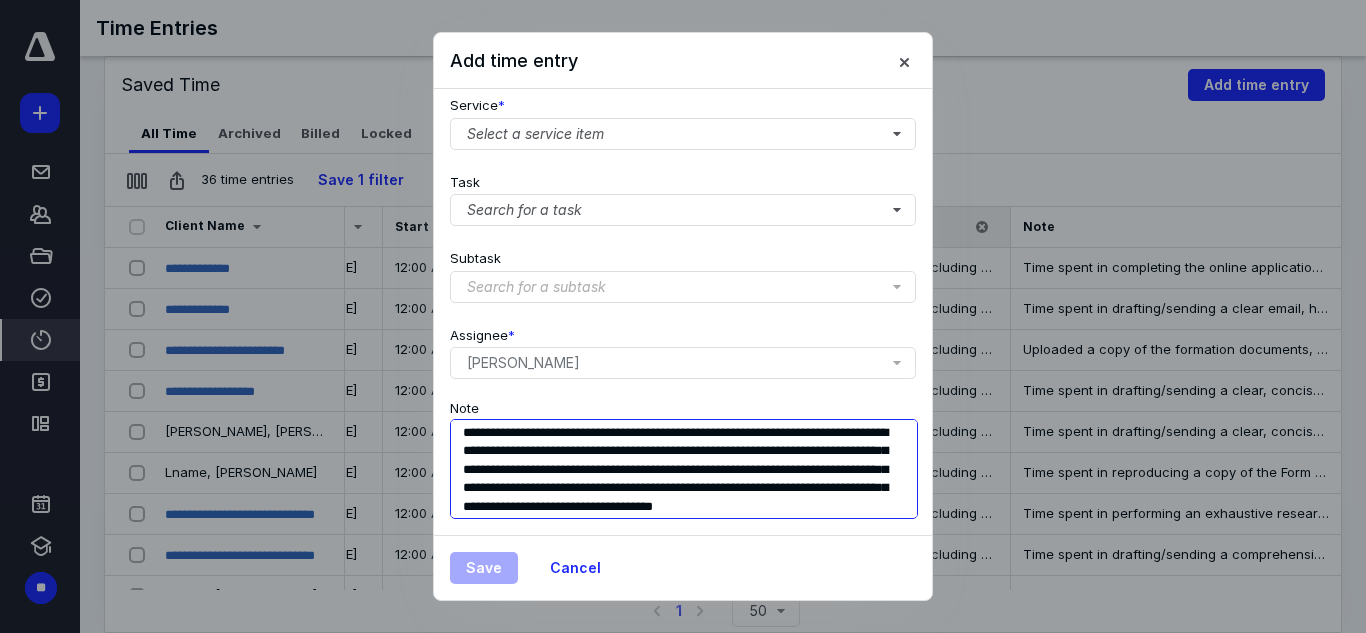 scroll, scrollTop: 0, scrollLeft: 0, axis: both 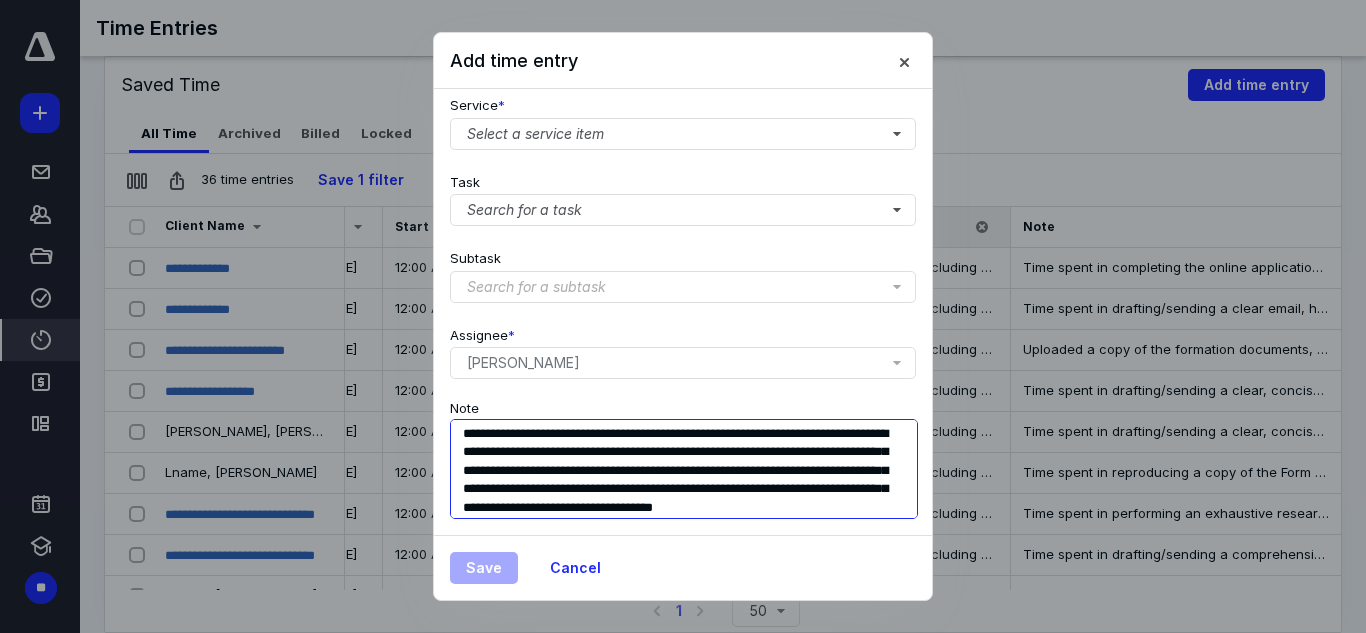 drag, startPoint x: 626, startPoint y: 419, endPoint x: 610, endPoint y: 446, distance: 31.38471 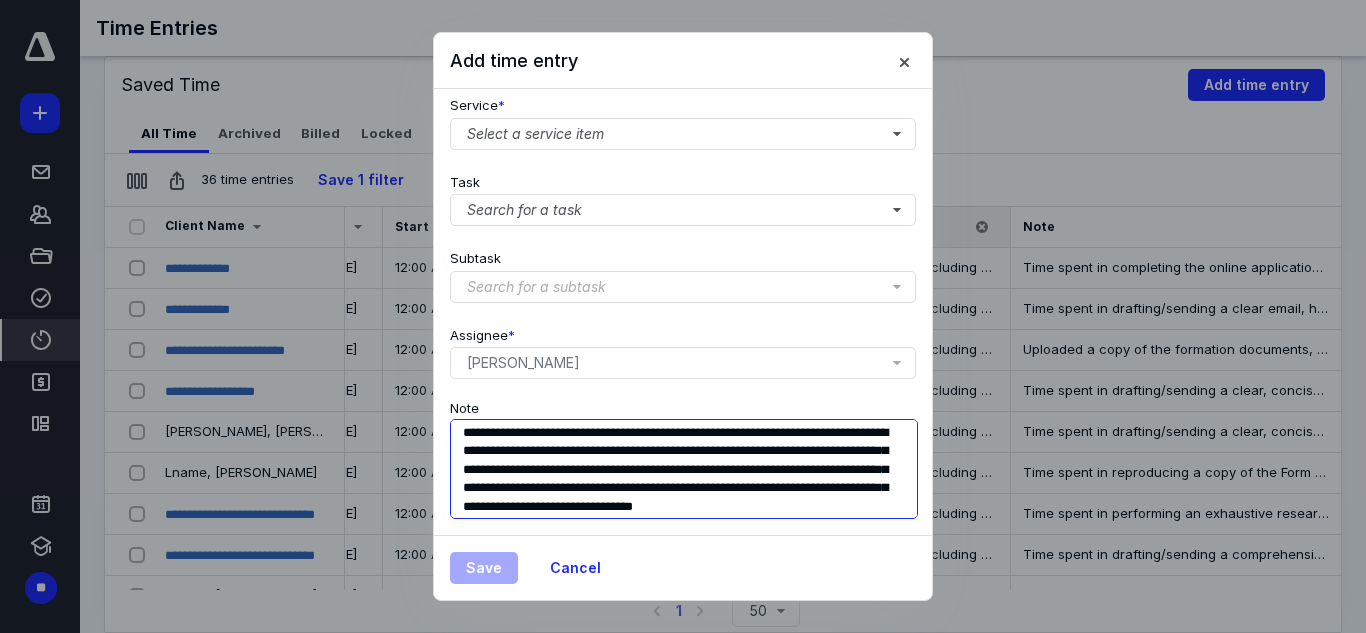 scroll, scrollTop: 19, scrollLeft: 0, axis: vertical 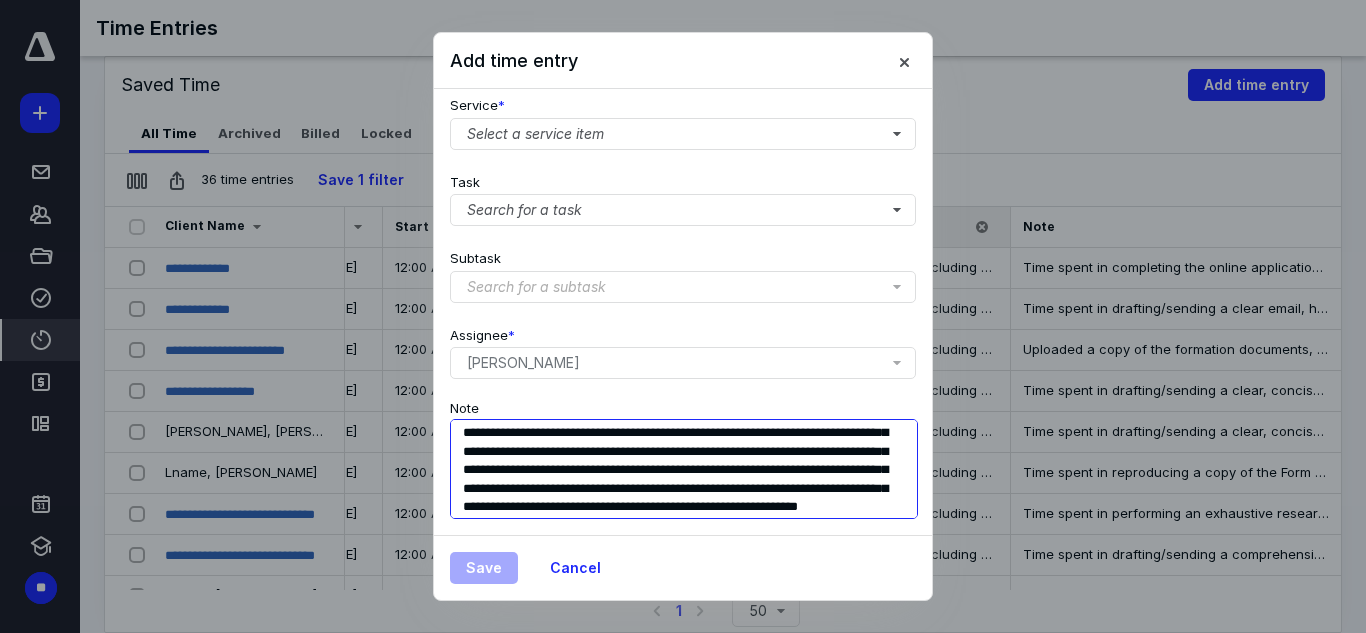click on "**********" at bounding box center [684, 469] 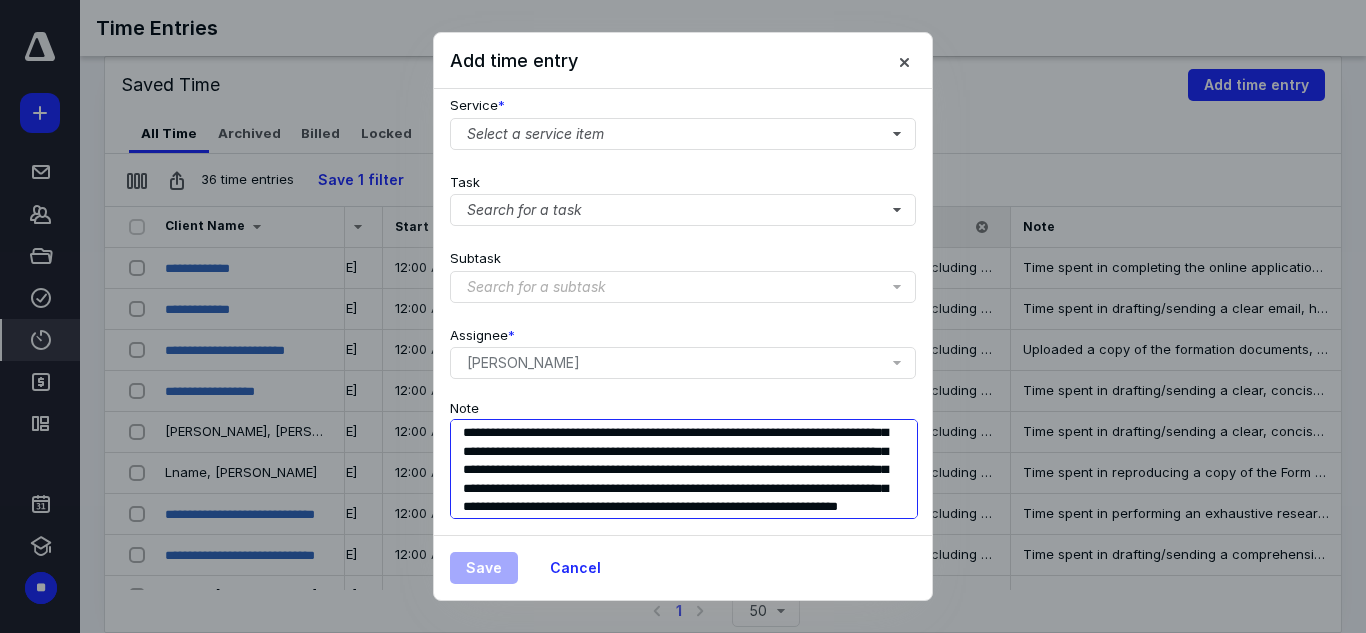 scroll, scrollTop: 57, scrollLeft: 0, axis: vertical 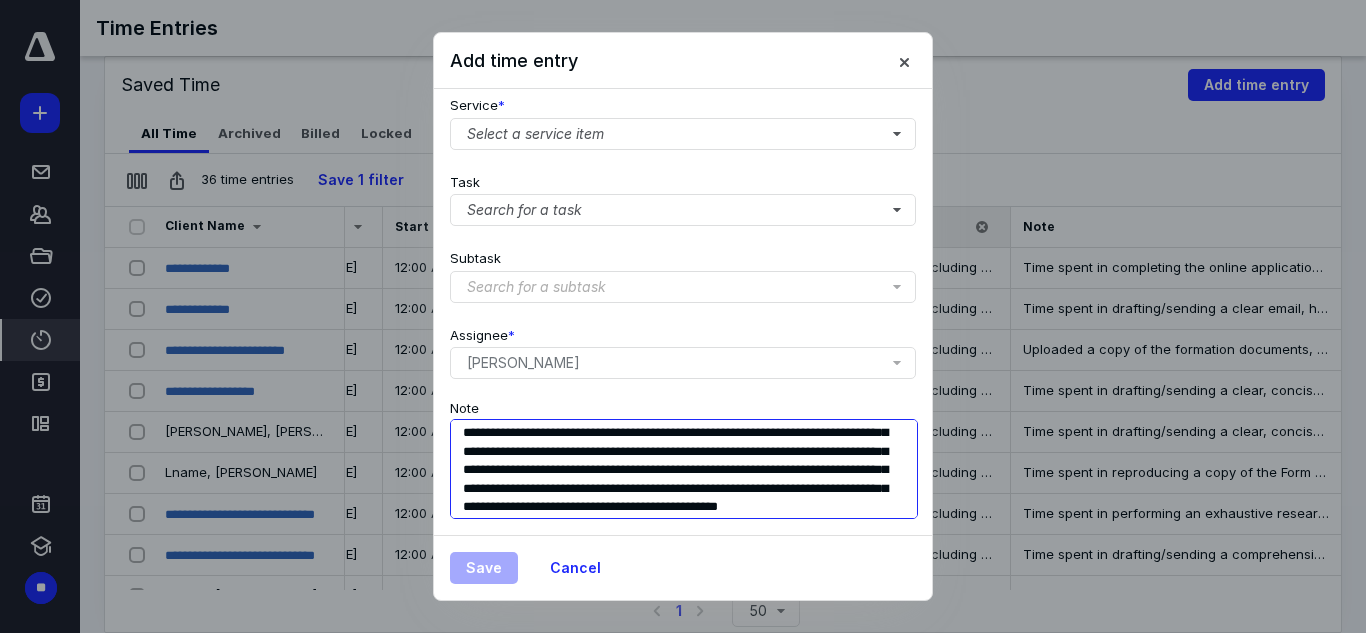 click on "**********" at bounding box center [684, 469] 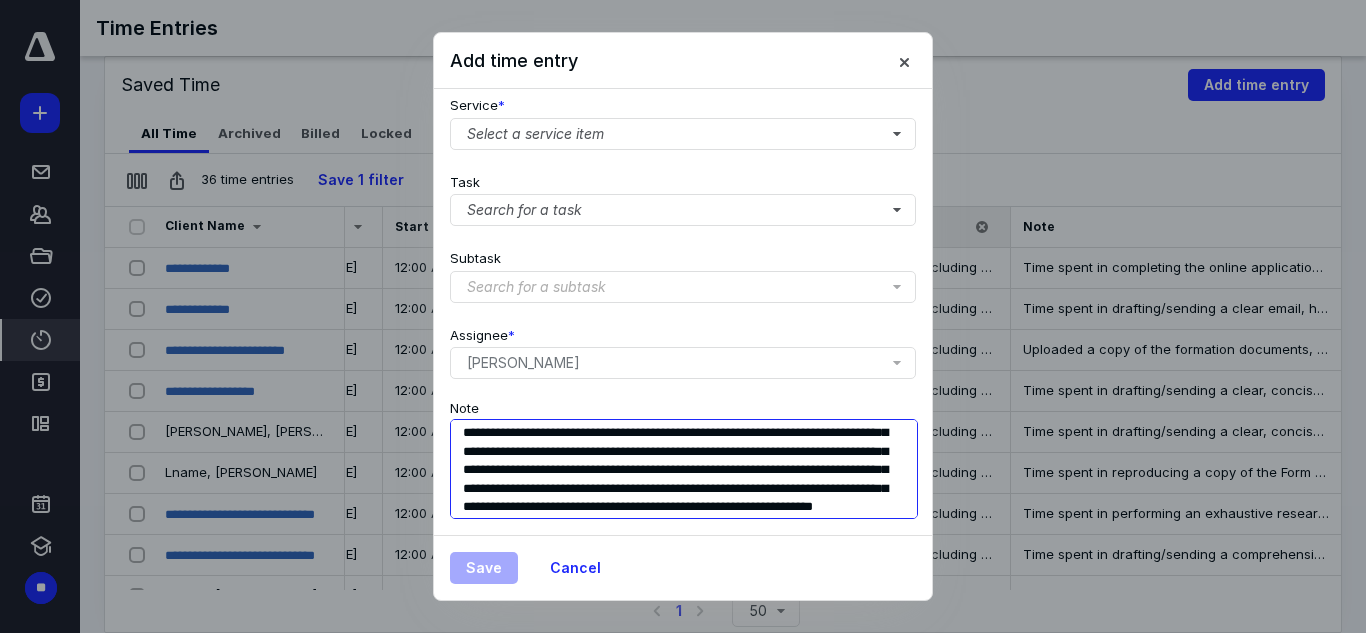 click on "**********" at bounding box center (684, 469) 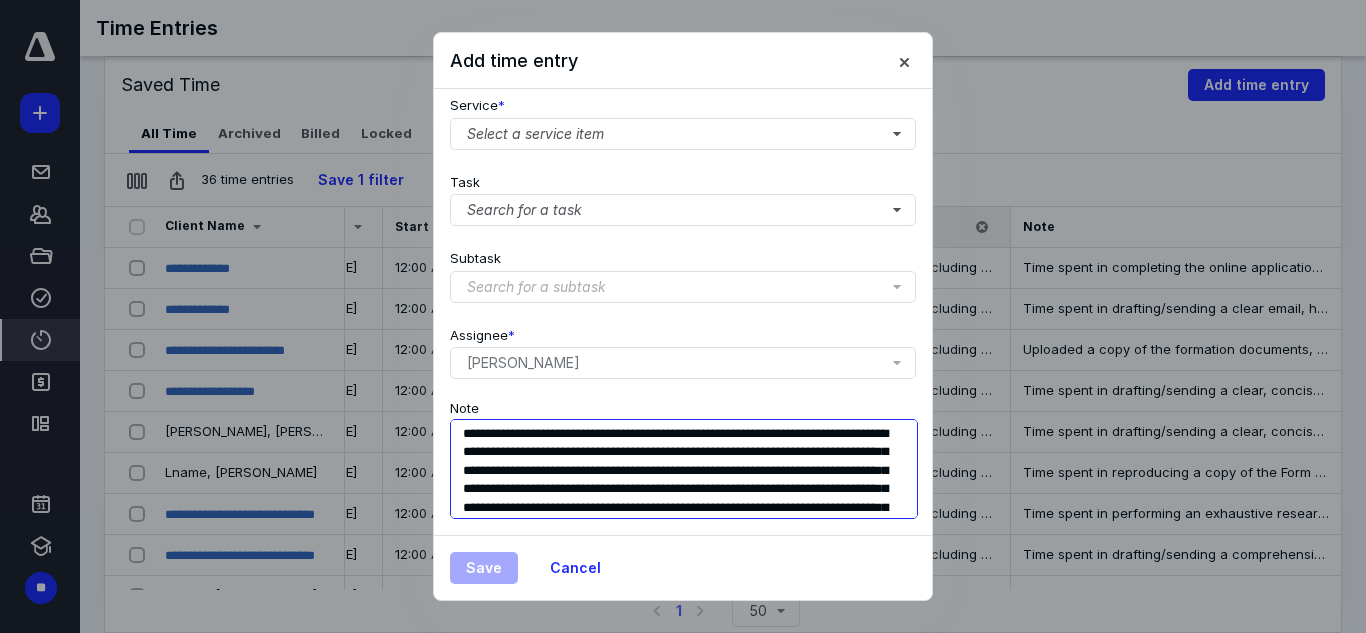 scroll, scrollTop: 56, scrollLeft: 0, axis: vertical 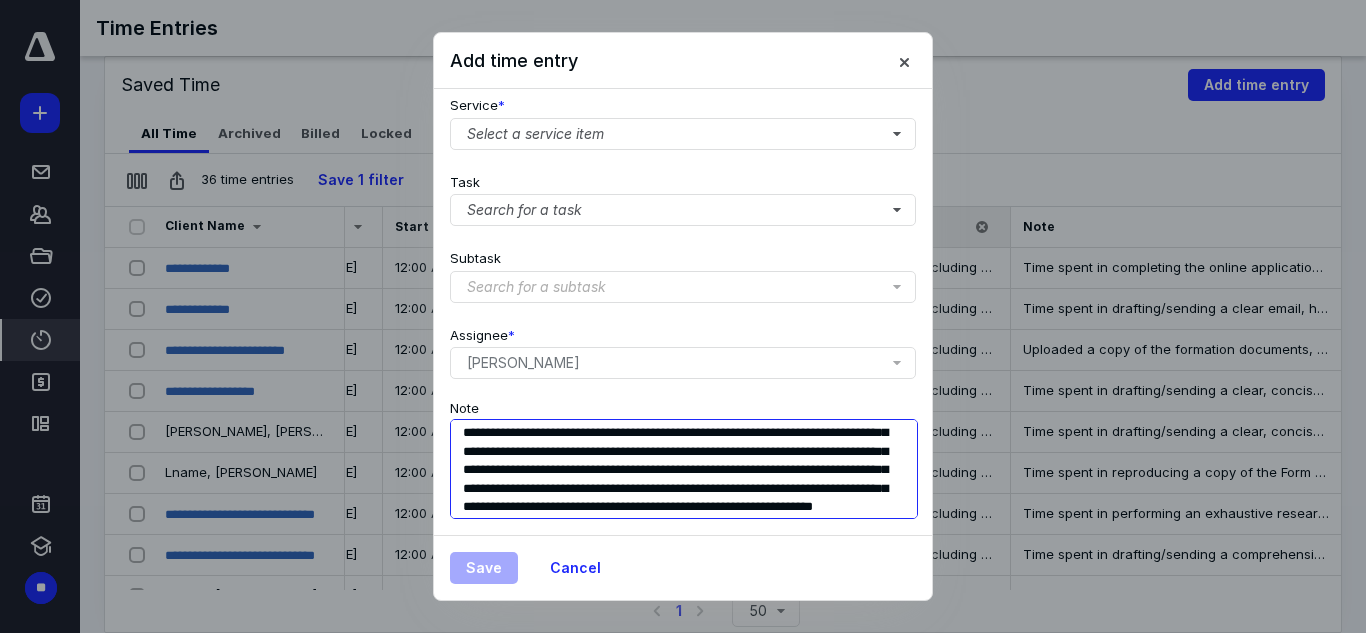 drag, startPoint x: 558, startPoint y: 476, endPoint x: 484, endPoint y: 477, distance: 74.00676 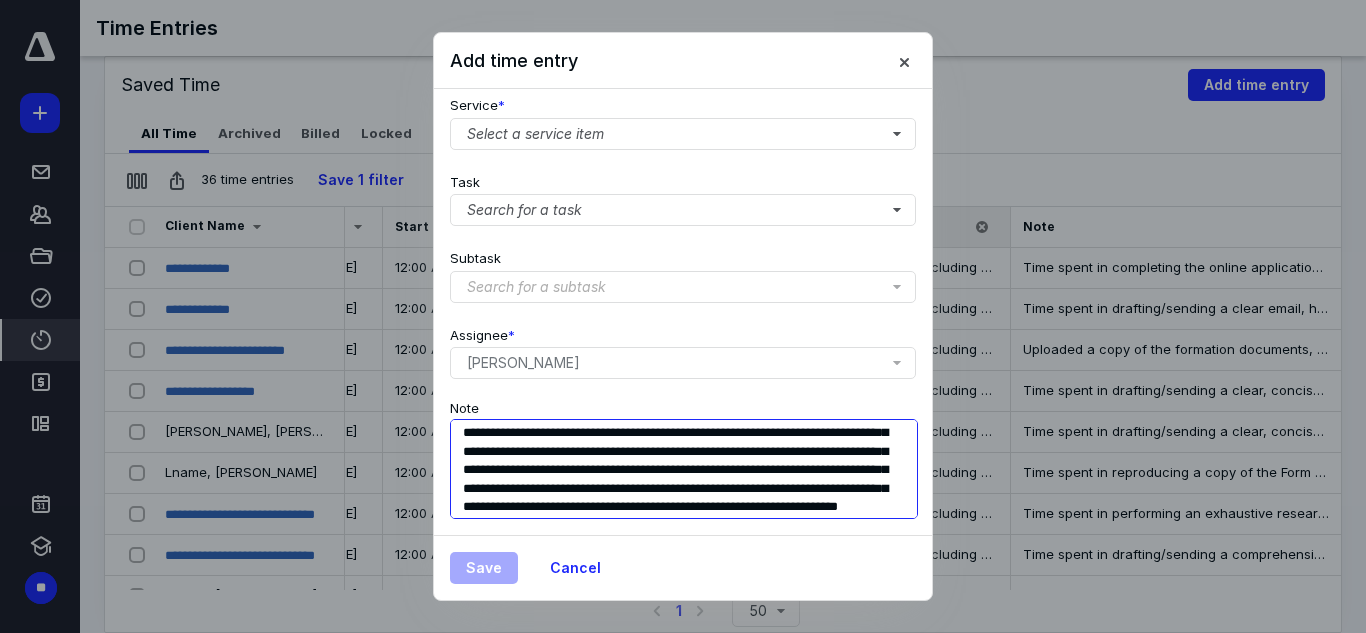 click on "**********" at bounding box center [684, 469] 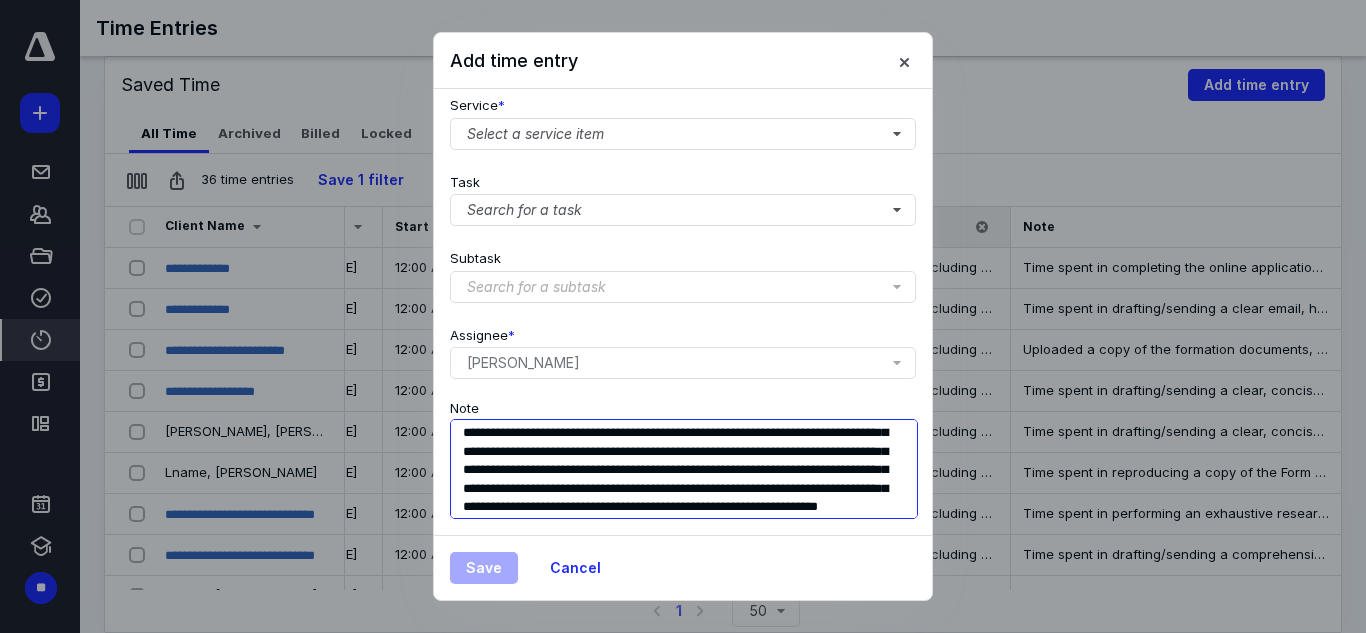 click on "**********" at bounding box center [684, 469] 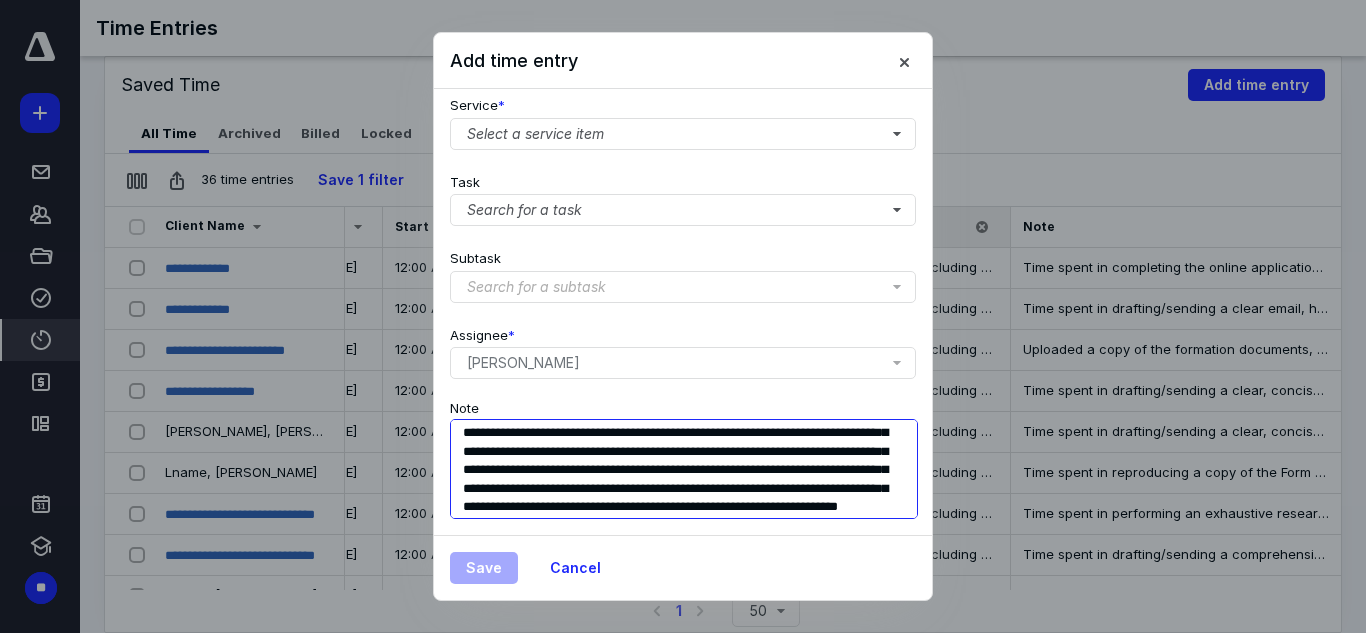 click on "**********" at bounding box center [684, 469] 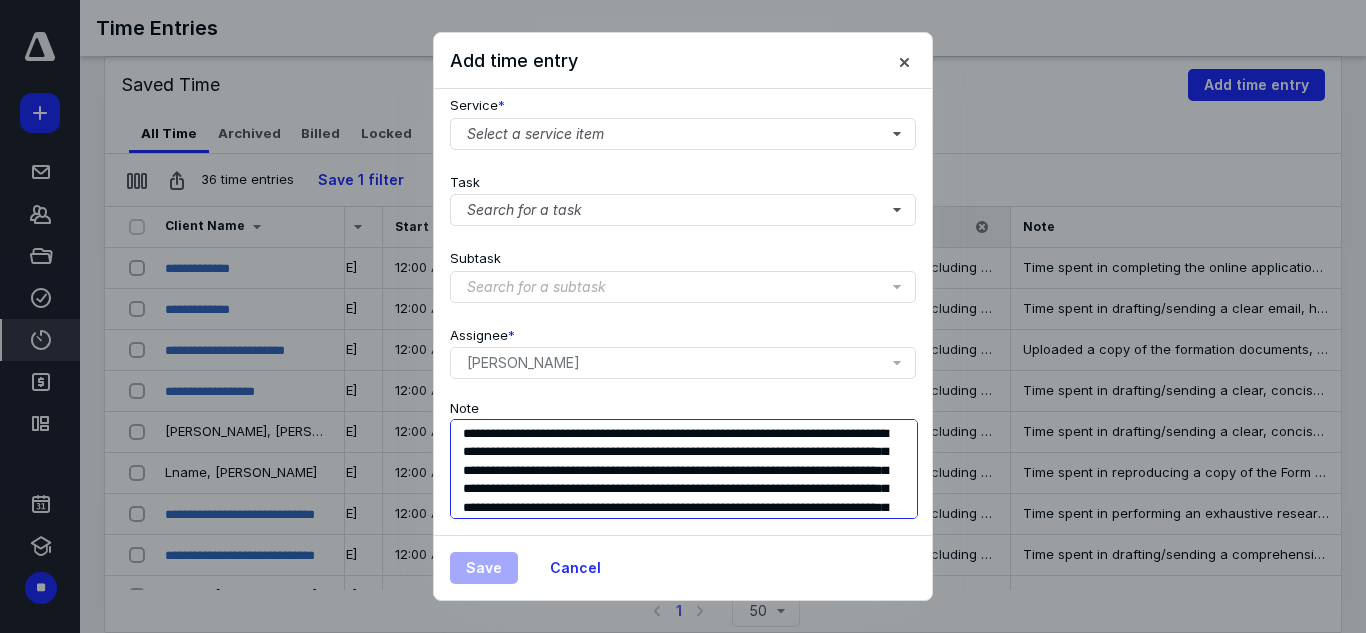 click on "**********" at bounding box center (684, 469) 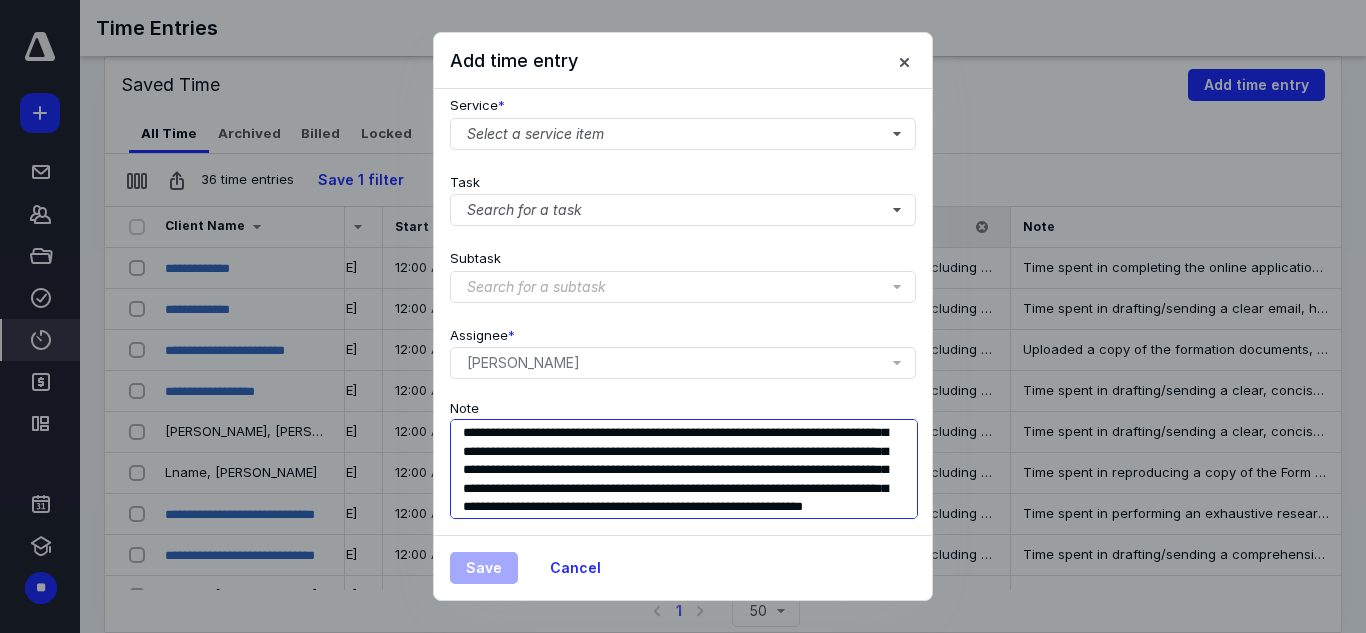 click on "**********" at bounding box center (684, 469) 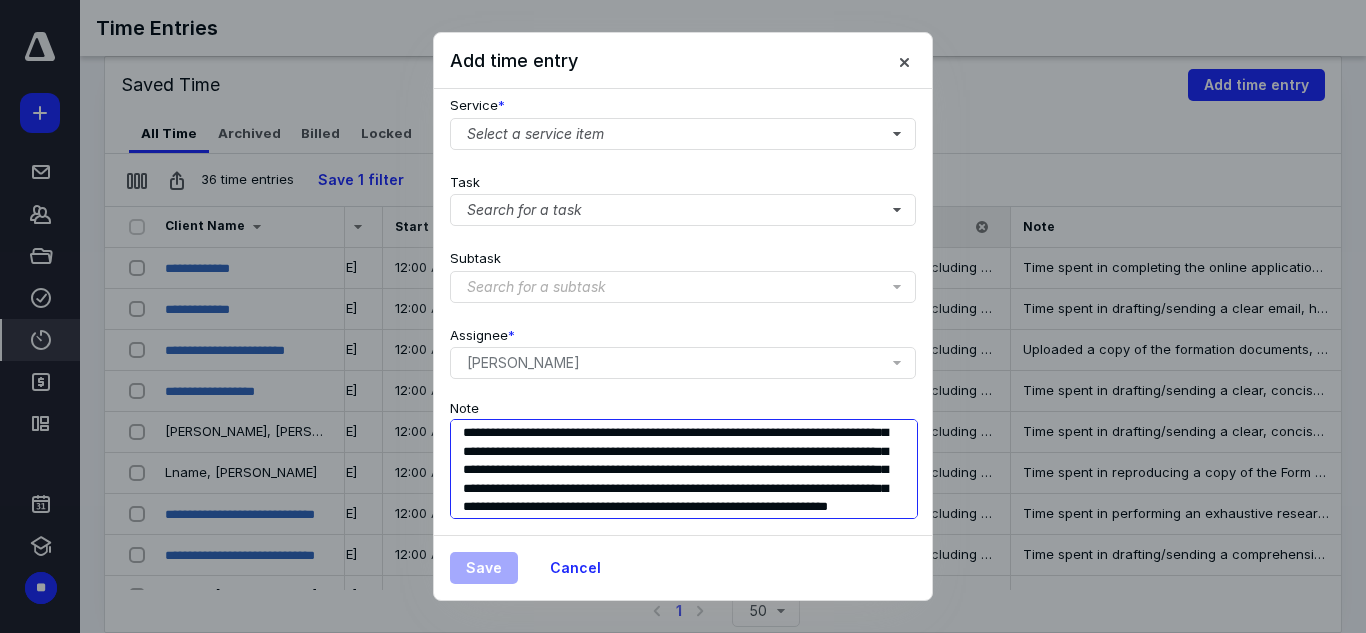 click on "**********" at bounding box center [684, 469] 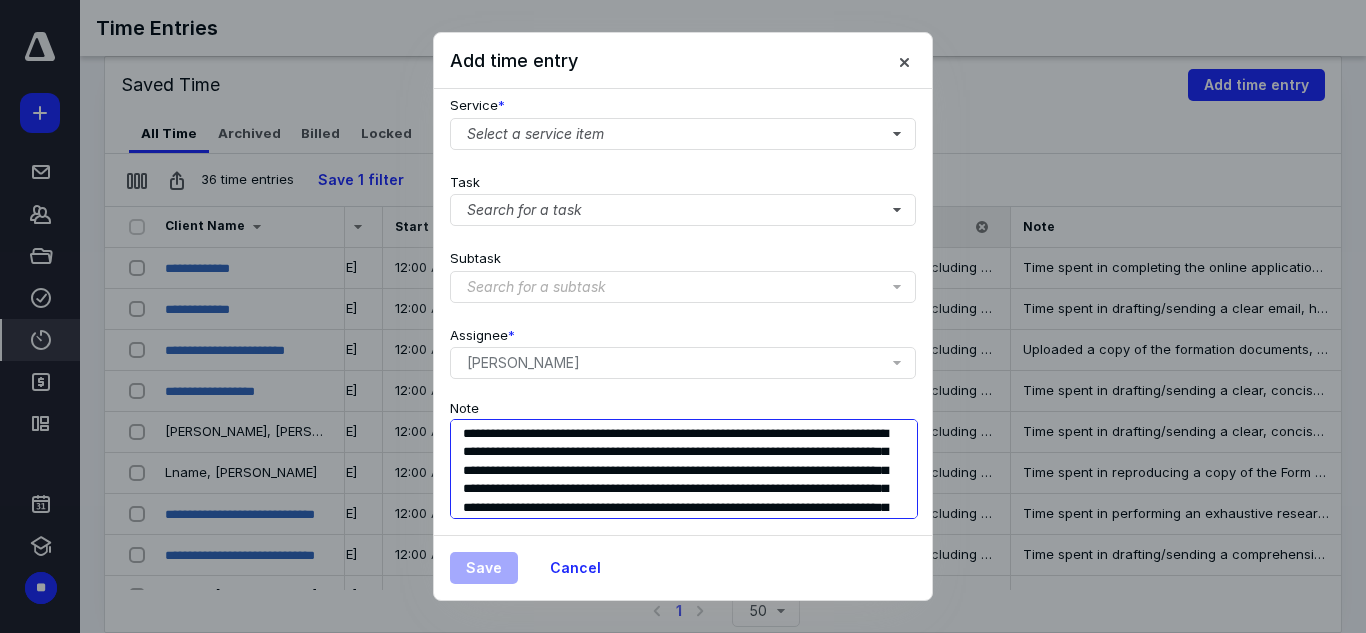 type on "**********" 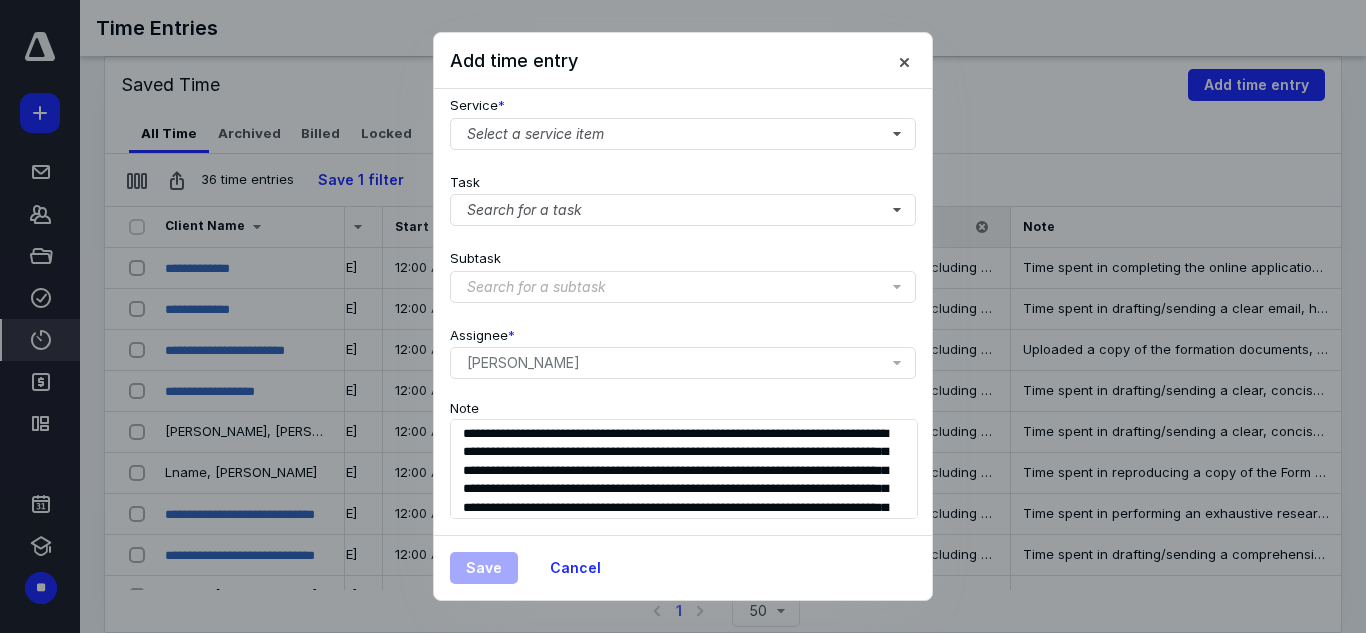 click on "**********" at bounding box center (683, 457) 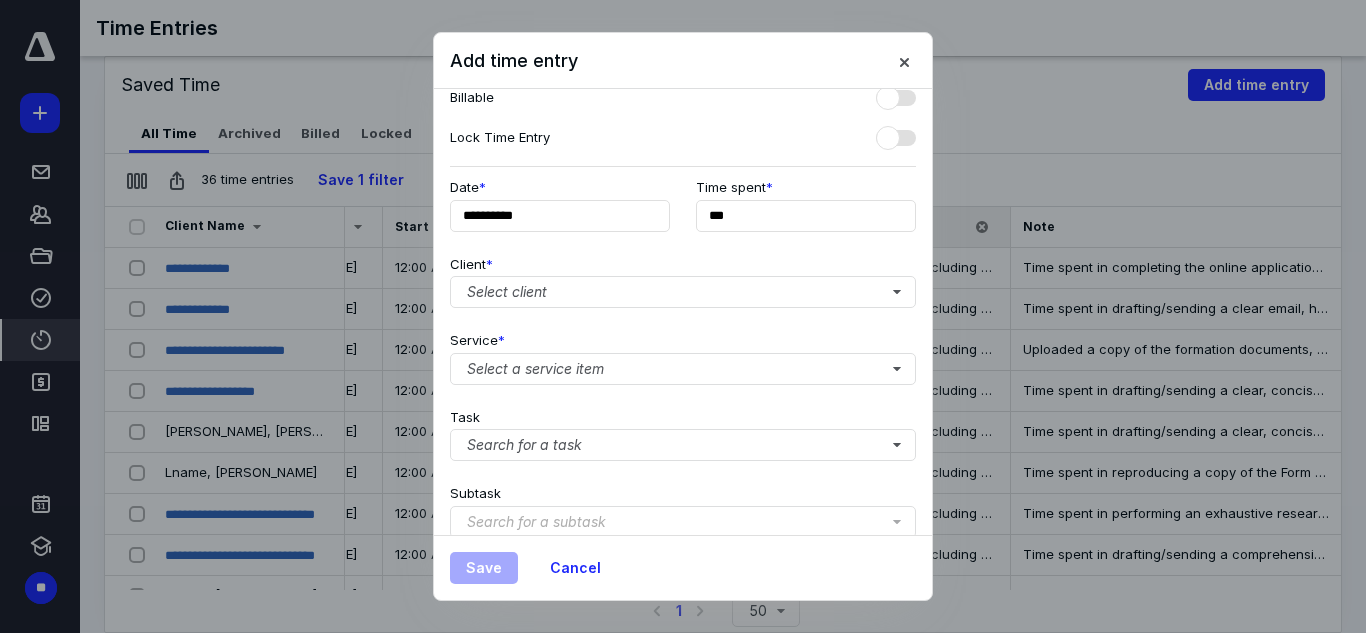 scroll, scrollTop: 0, scrollLeft: 0, axis: both 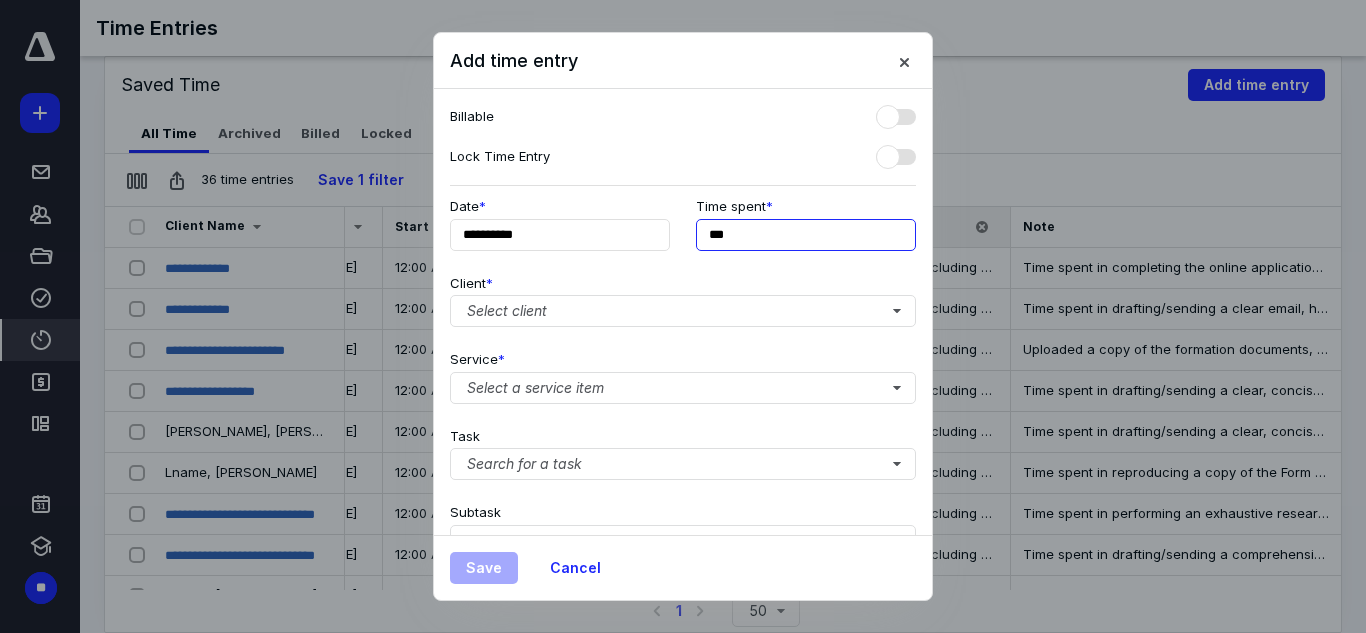 drag, startPoint x: 744, startPoint y: 234, endPoint x: 708, endPoint y: 238, distance: 36.221542 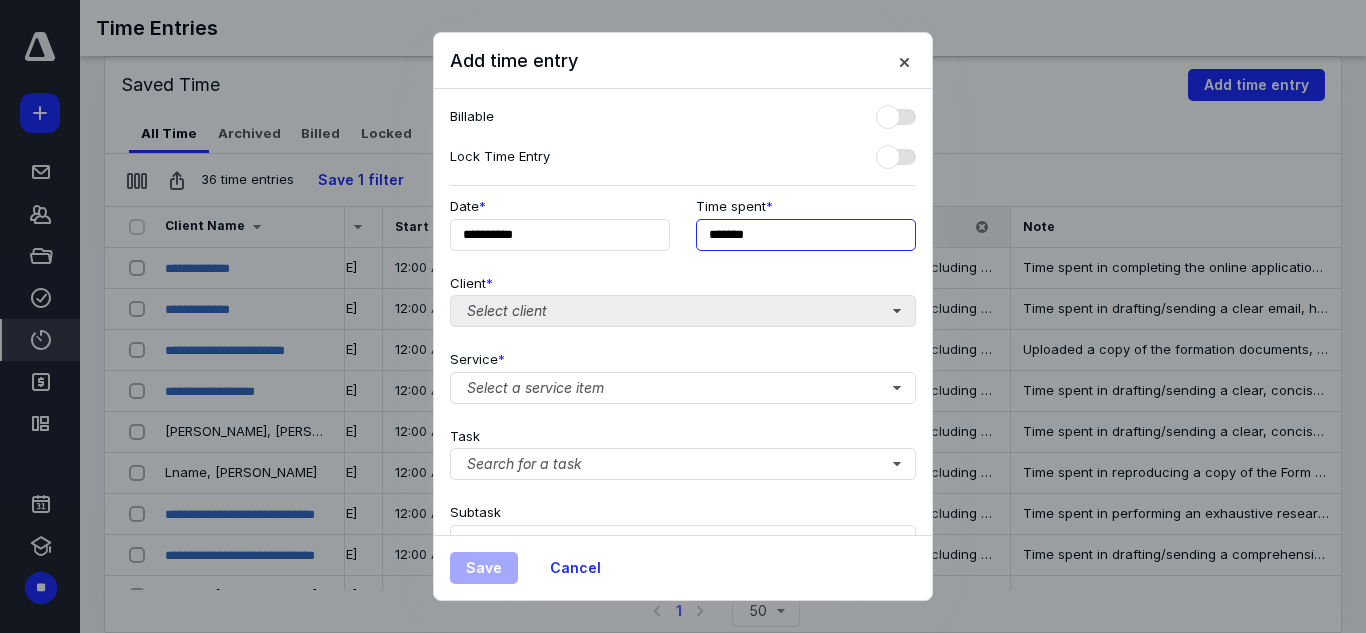type on "*******" 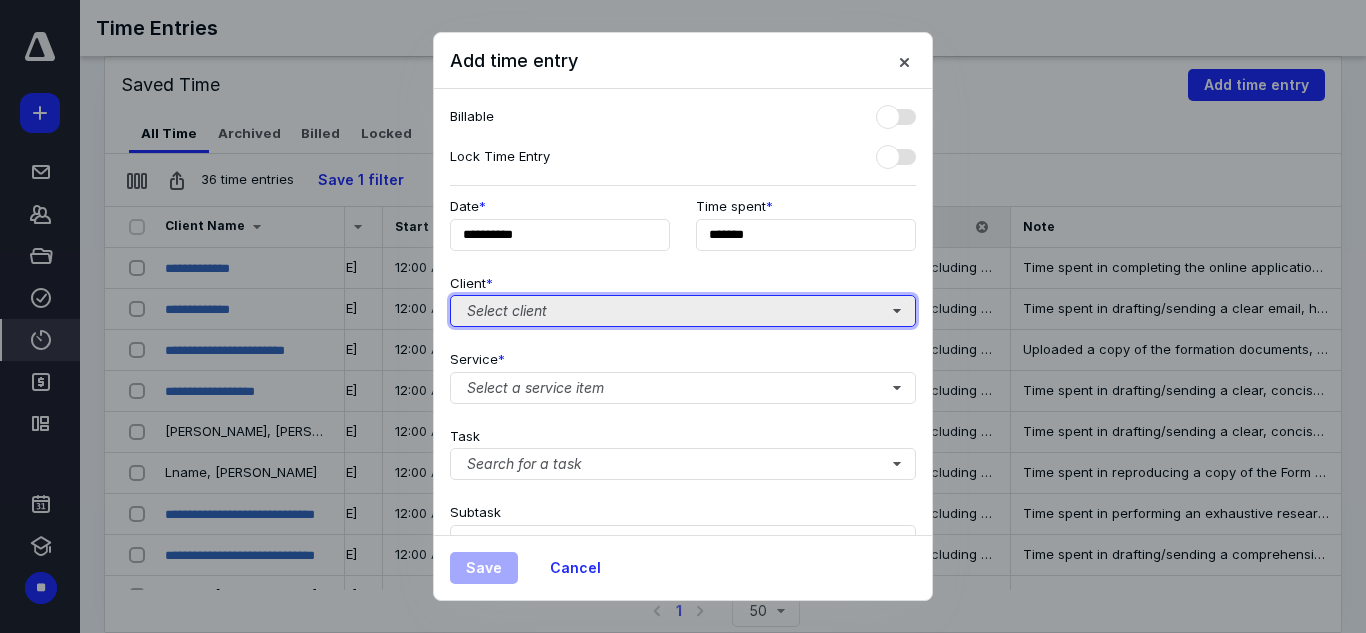 click on "Select client" at bounding box center (683, 311) 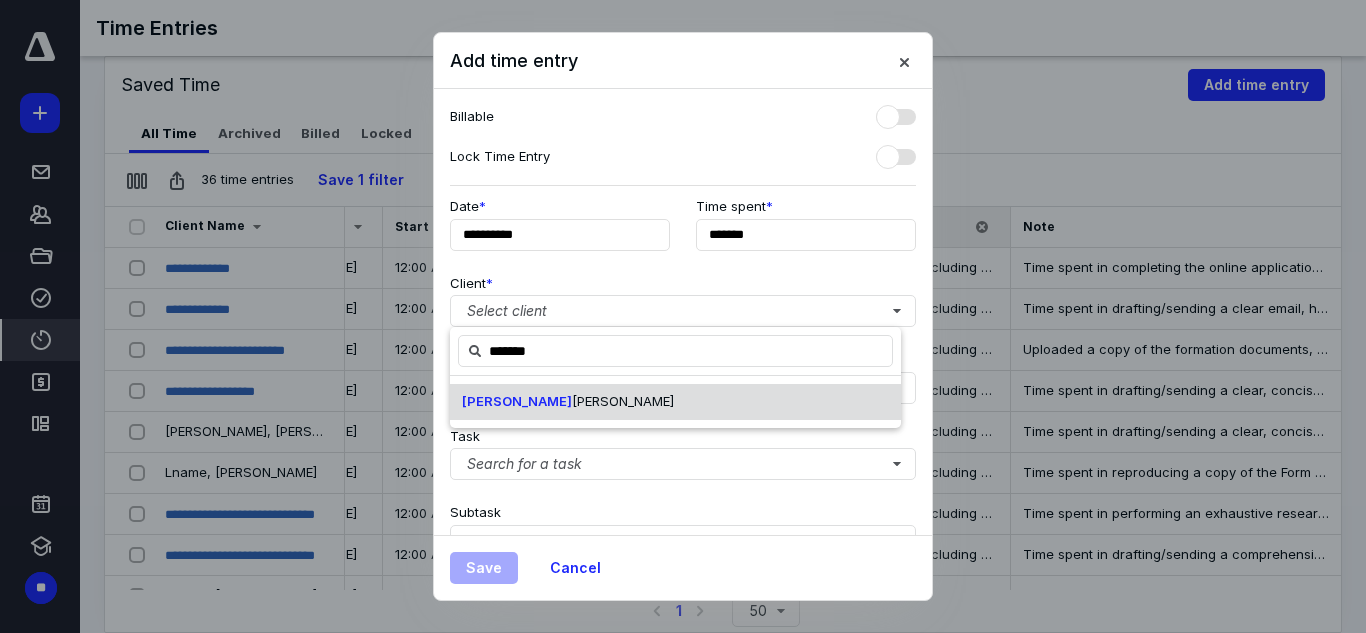 click on "[PERSON_NAME]" at bounding box center [675, 402] 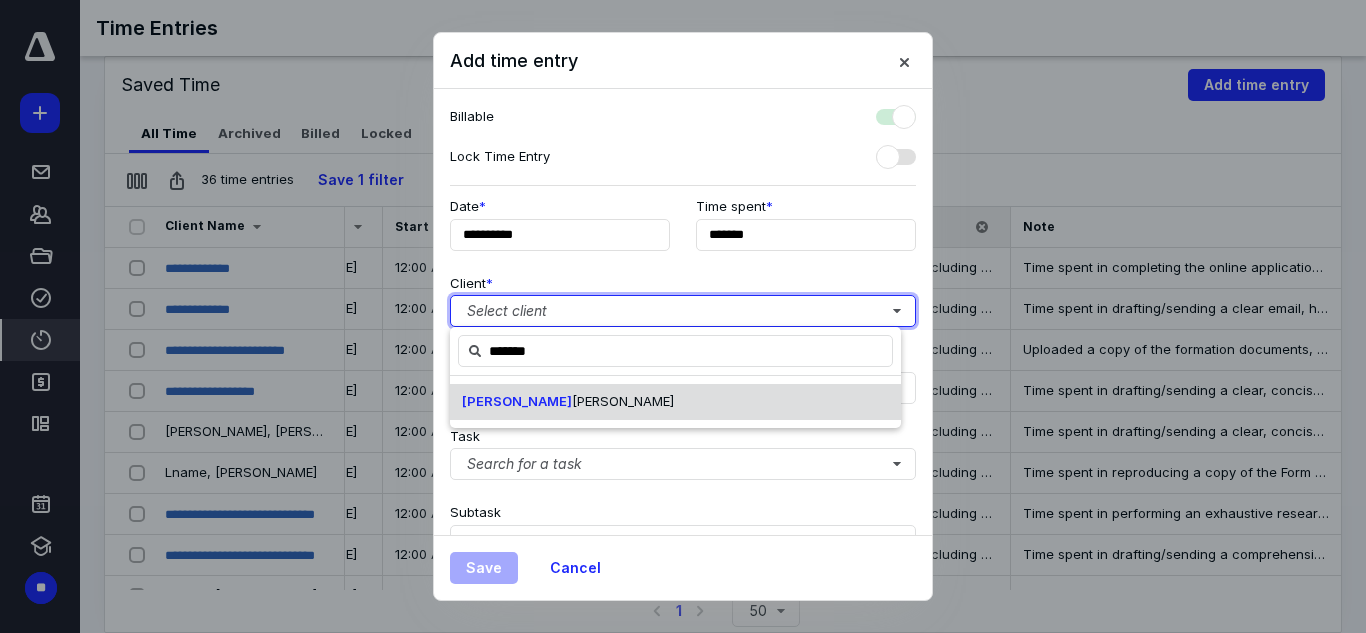 checkbox on "true" 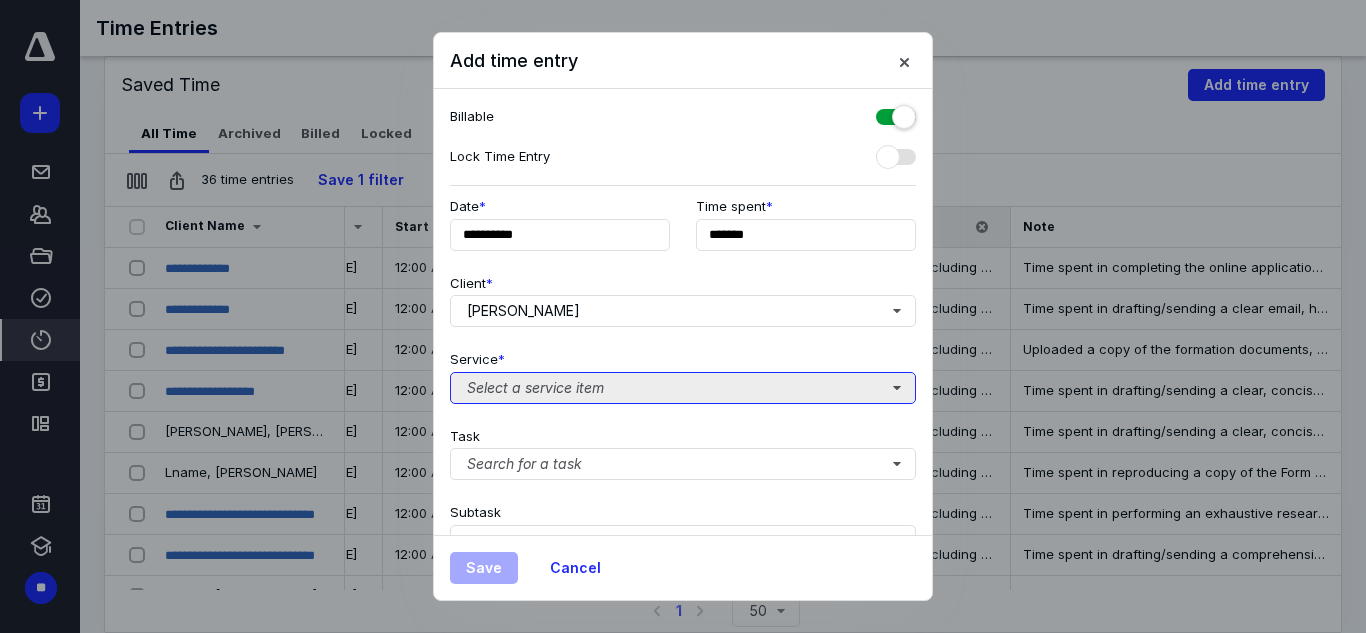 click on "Select a service item" at bounding box center (683, 388) 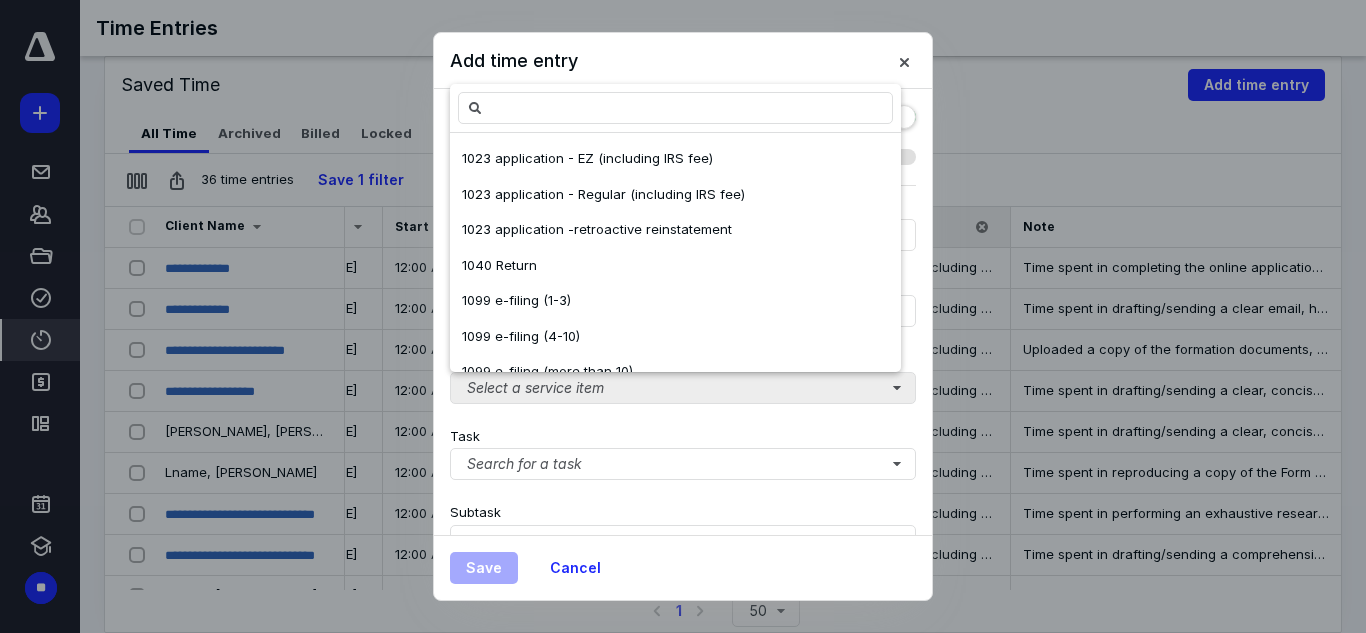 type on "*" 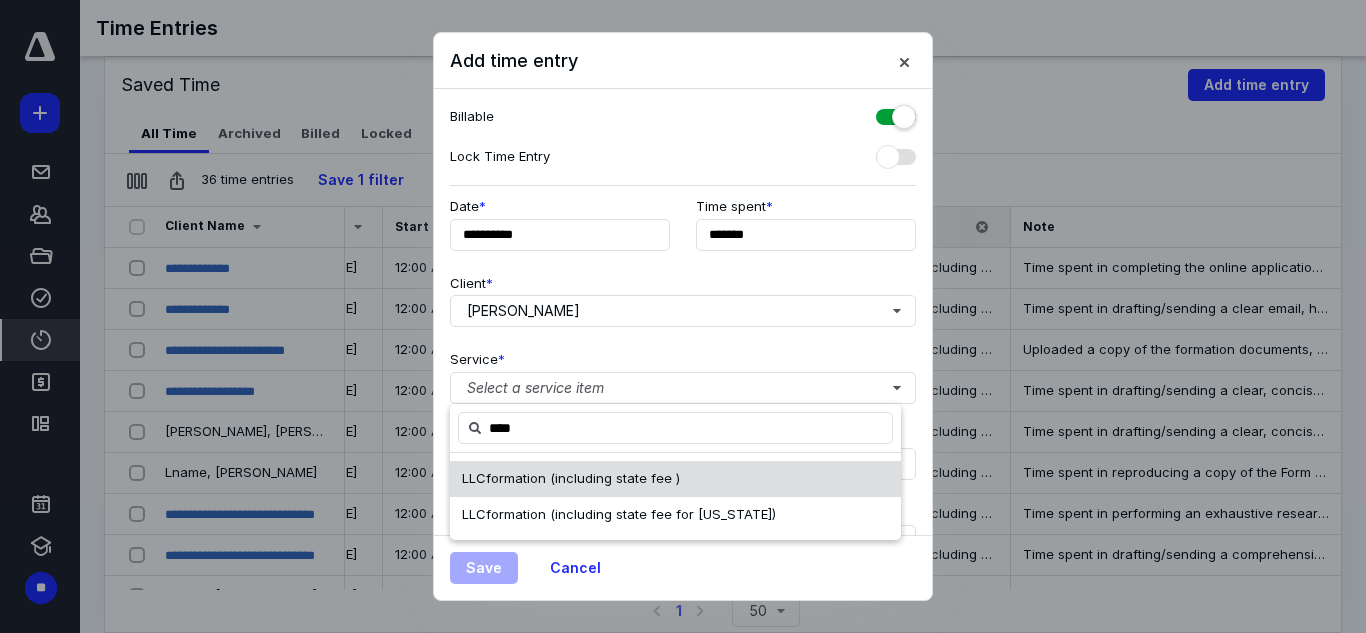 click on "LLC  formation (including state fee )" at bounding box center [675, 479] 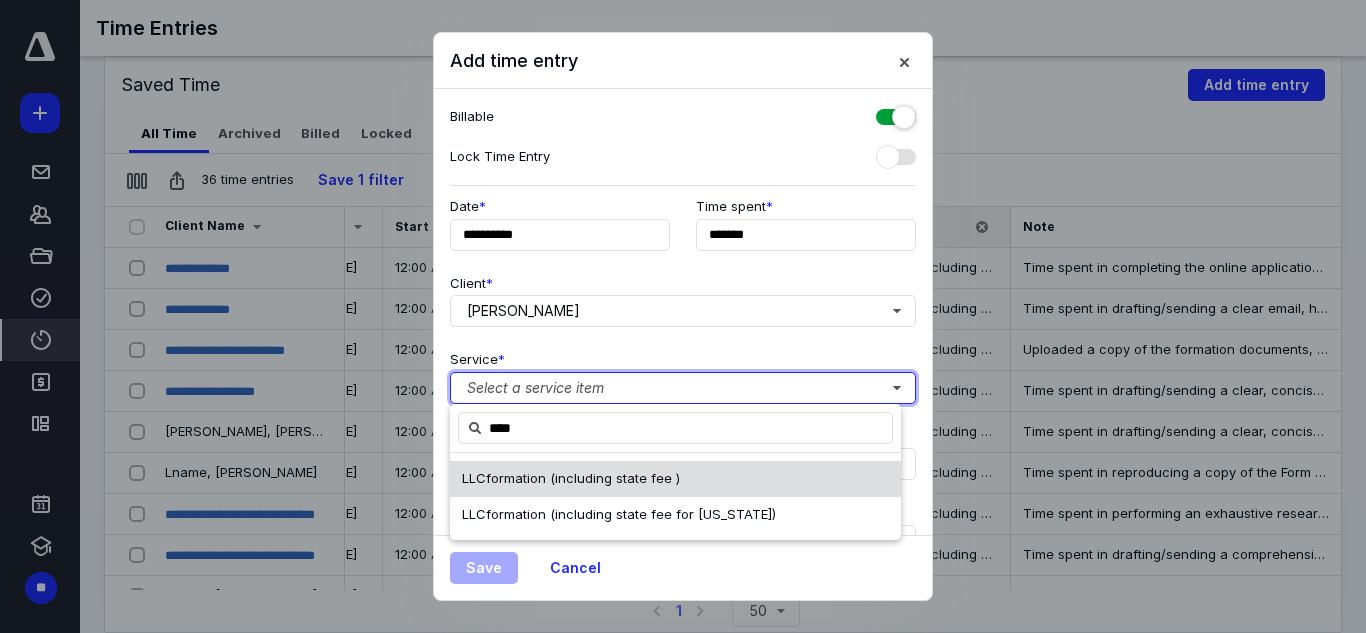 type 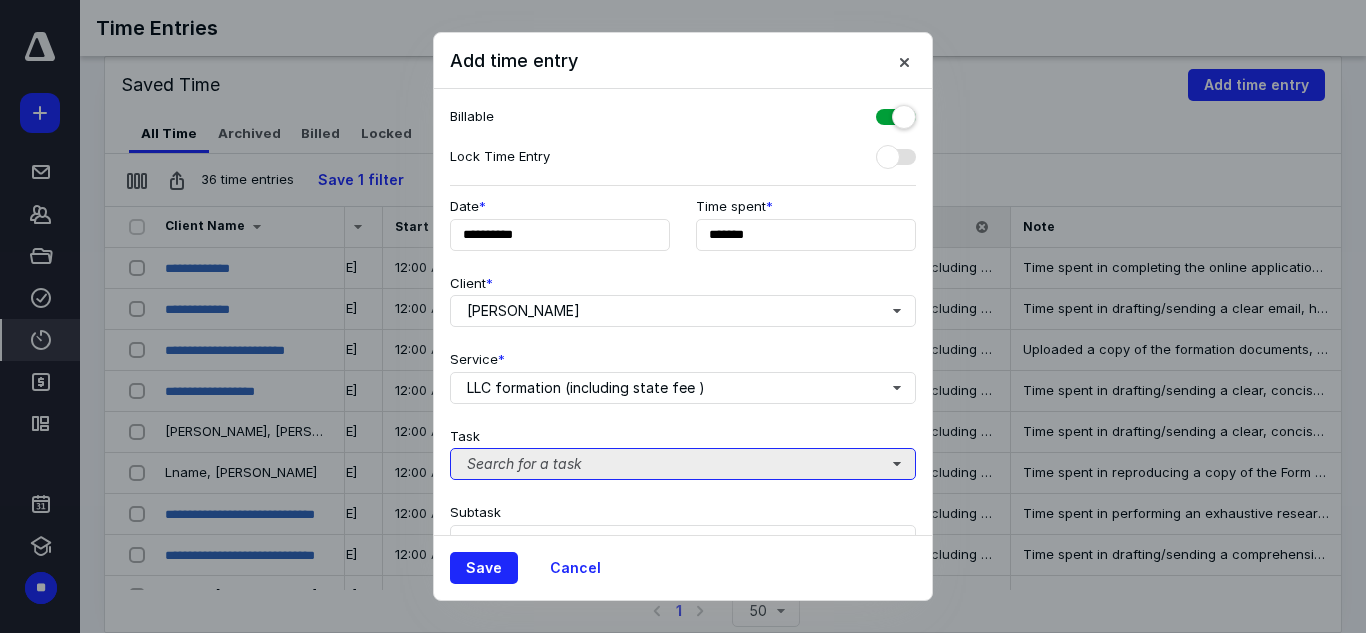click on "Search for a task" at bounding box center [683, 464] 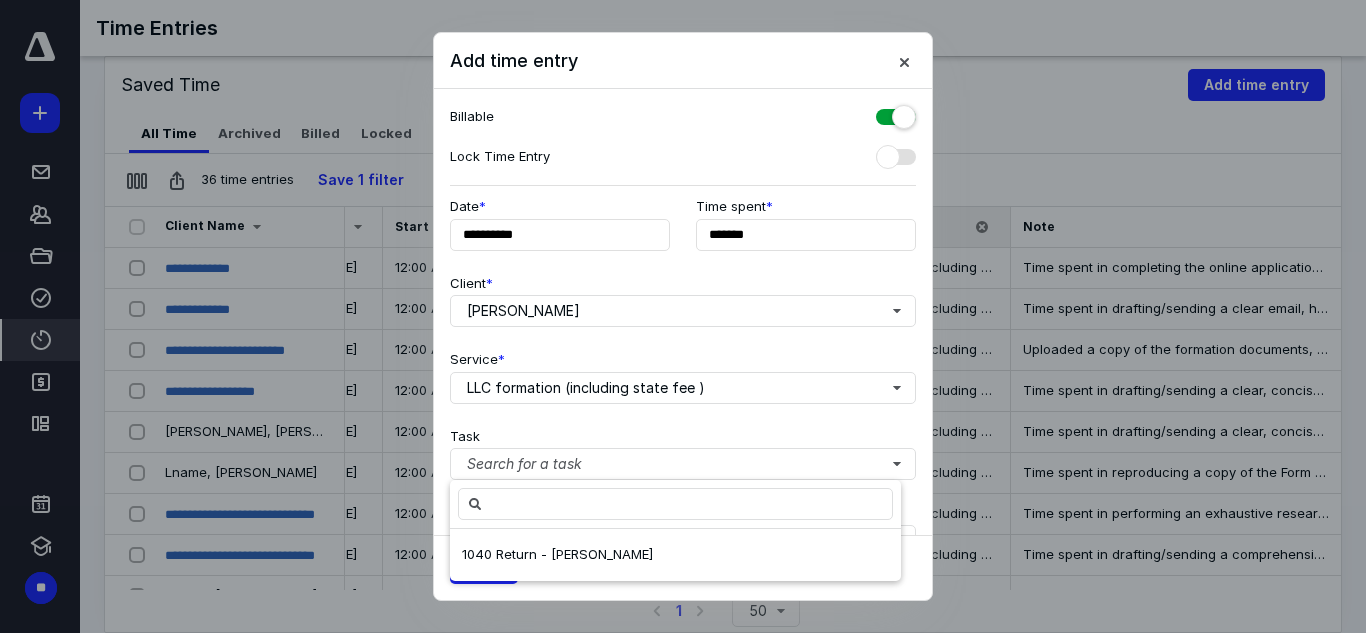 click on "Task Search for a task" at bounding box center [683, 450] 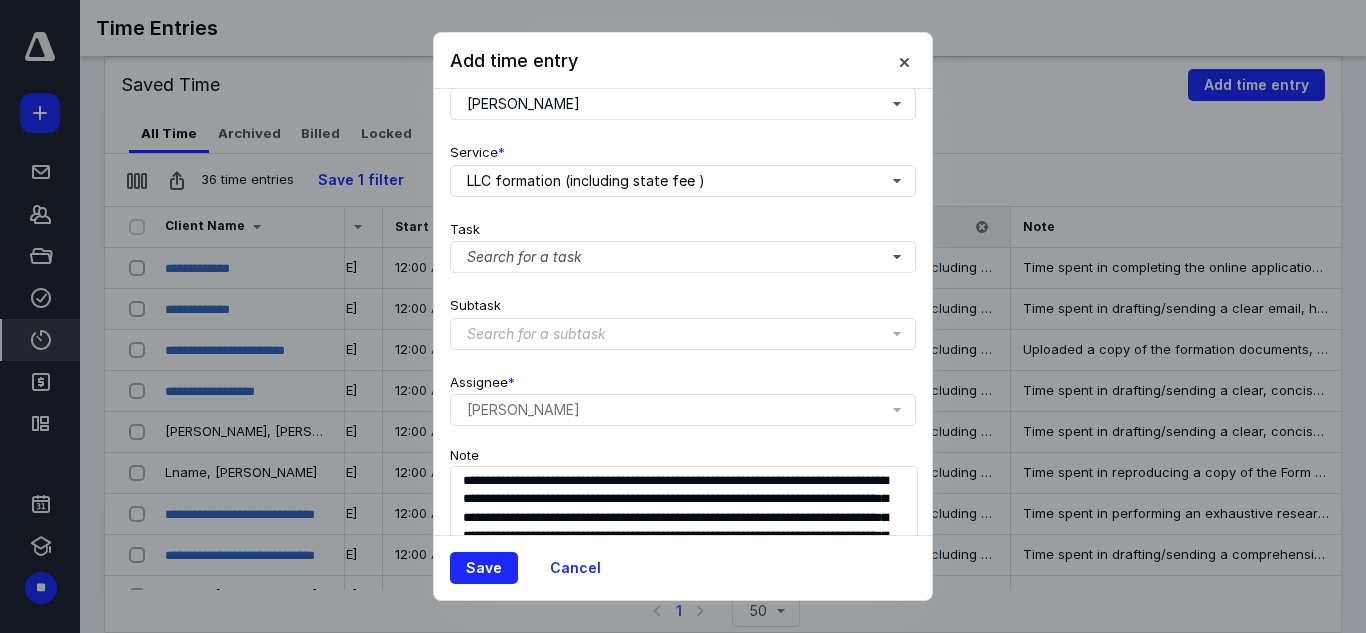 scroll, scrollTop: 269, scrollLeft: 0, axis: vertical 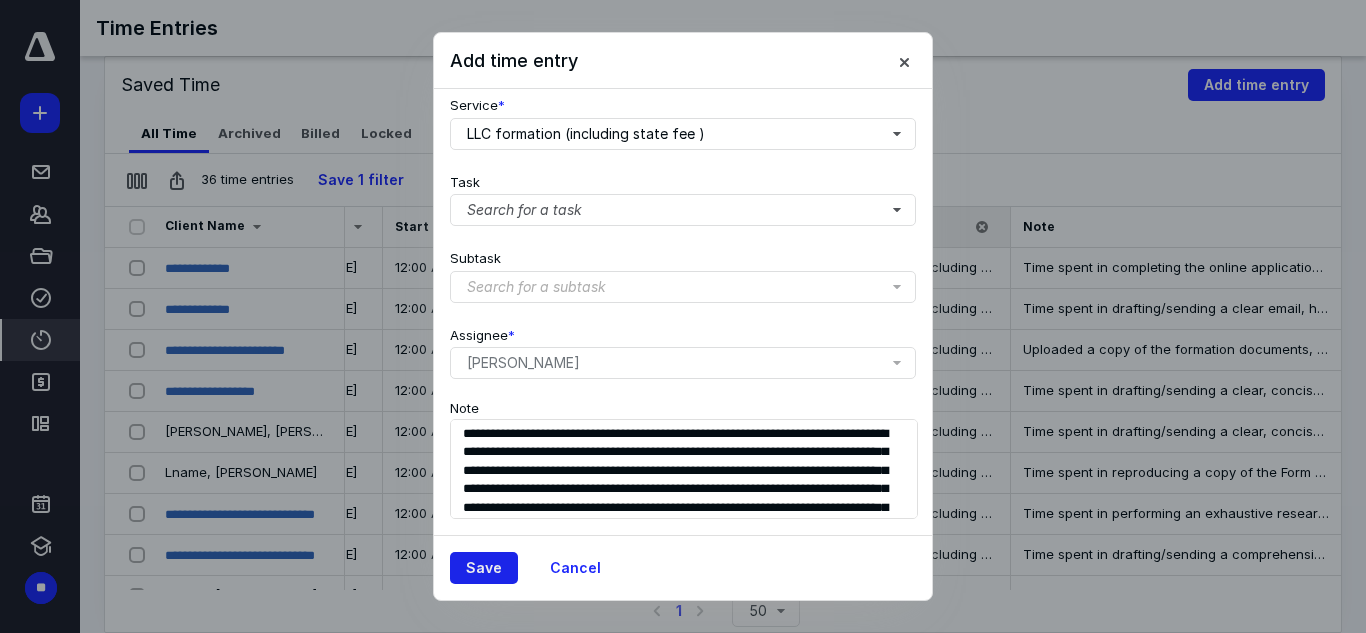 click on "Save" at bounding box center [484, 568] 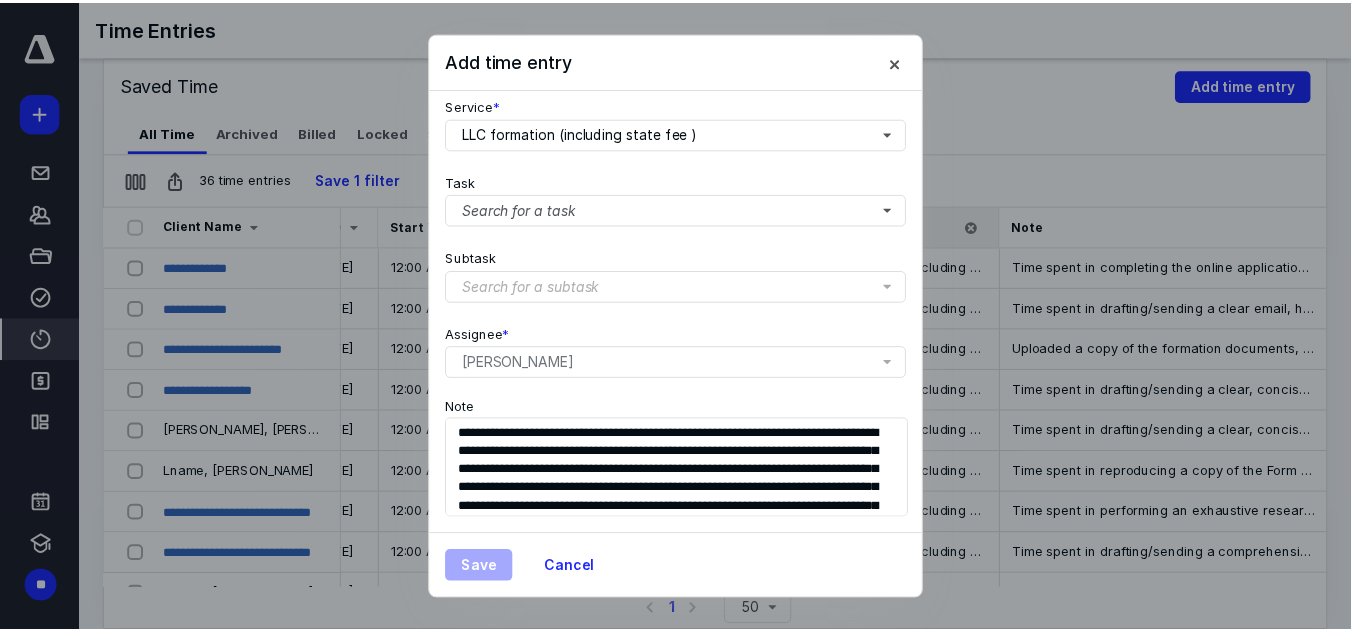 scroll, scrollTop: 0, scrollLeft: 99, axis: horizontal 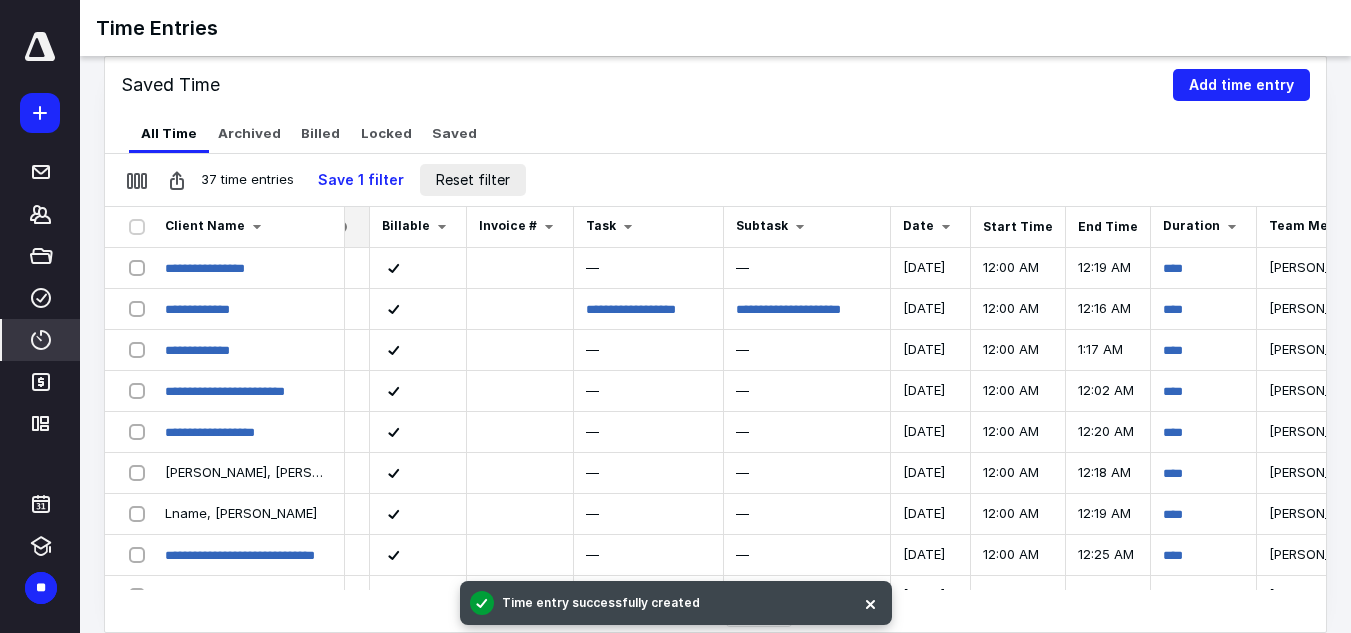 click on "Reset filter" at bounding box center [473, 180] 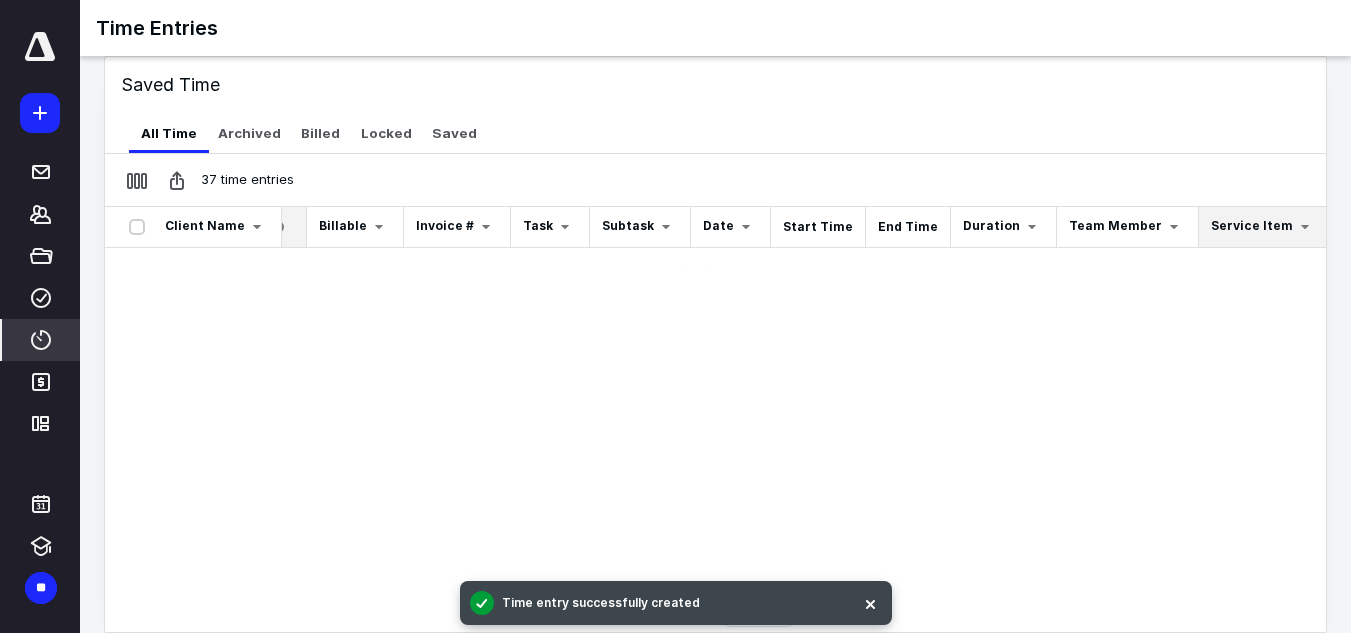 scroll, scrollTop: 0, scrollLeft: 82, axis: horizontal 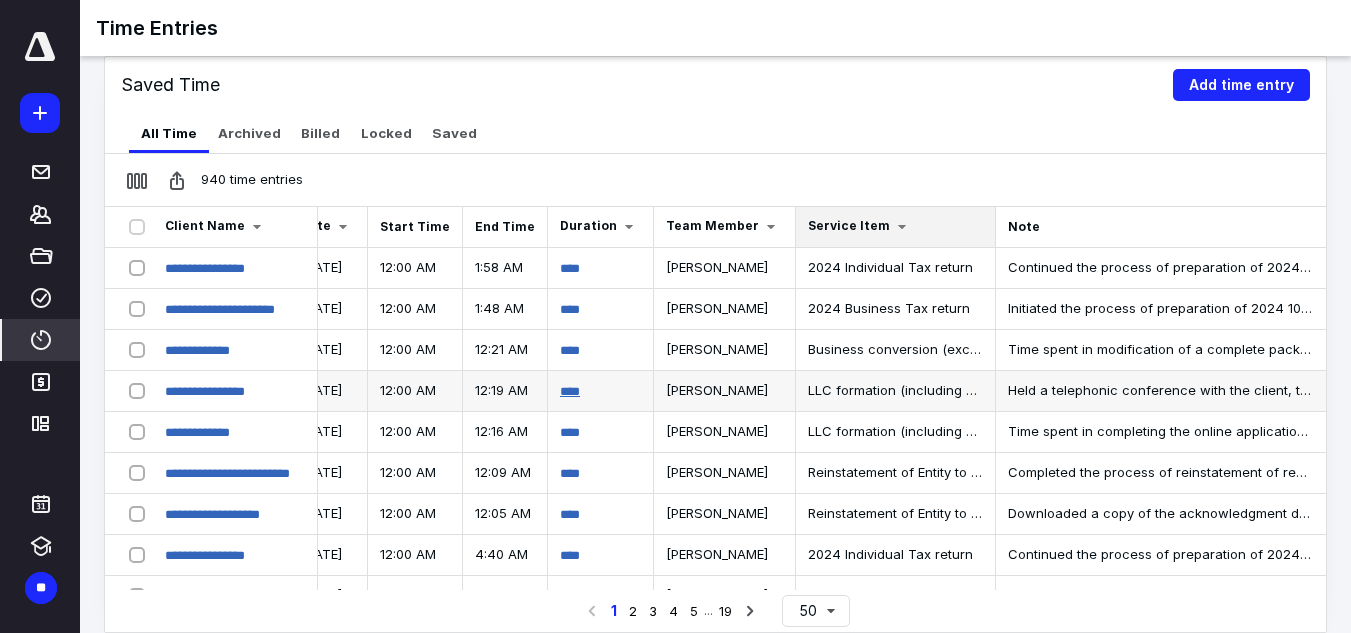 click on "****" at bounding box center [570, 391] 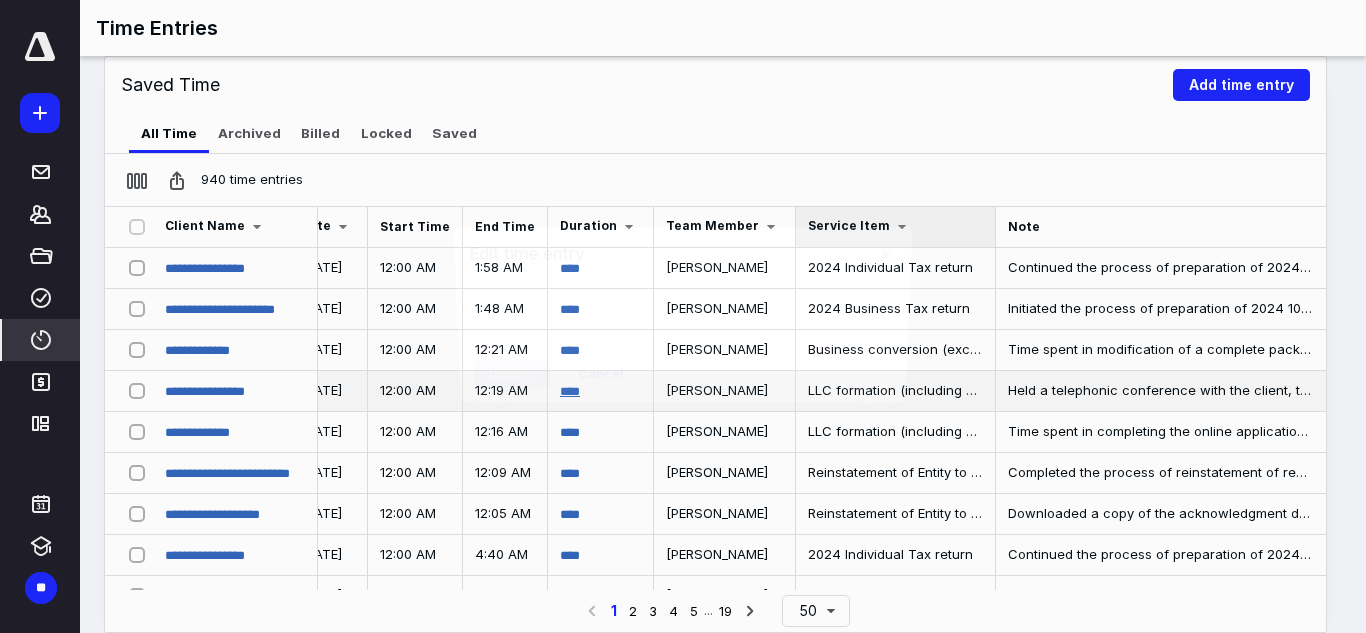 scroll, scrollTop: 0, scrollLeft: 750, axis: horizontal 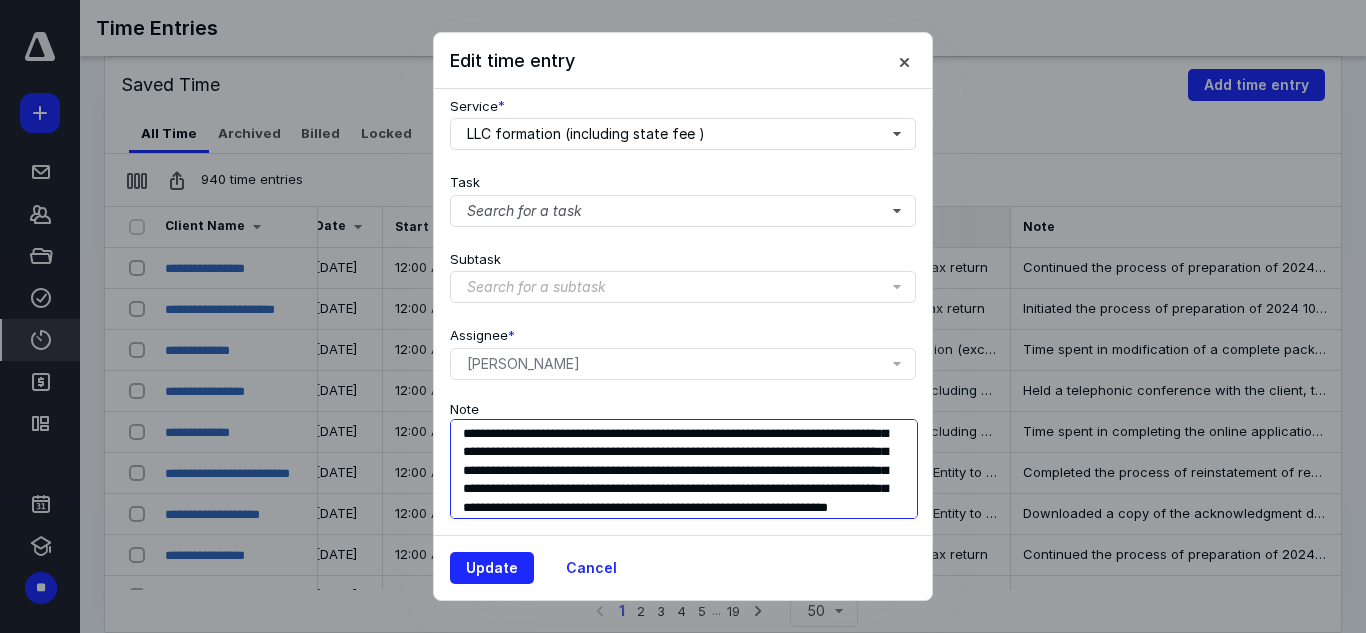 drag, startPoint x: 466, startPoint y: 424, endPoint x: 858, endPoint y: 522, distance: 404.06436 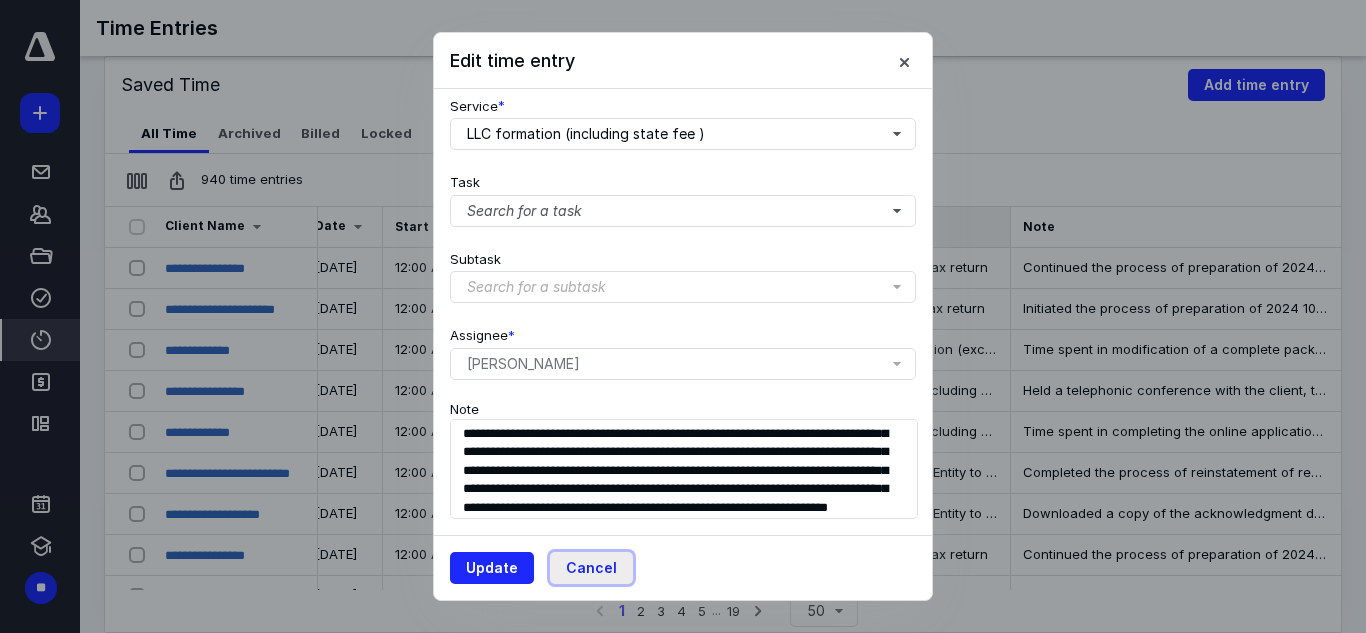 click on "Cancel" at bounding box center (591, 568) 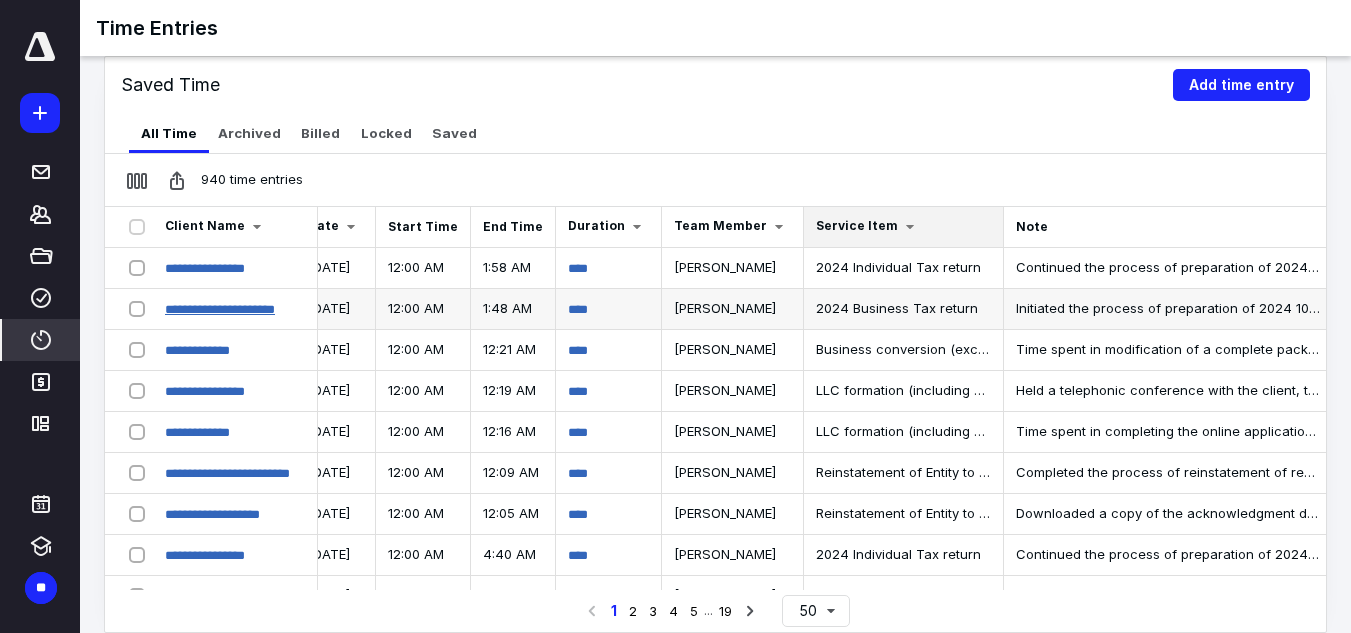 click on "**********" at bounding box center (220, 309) 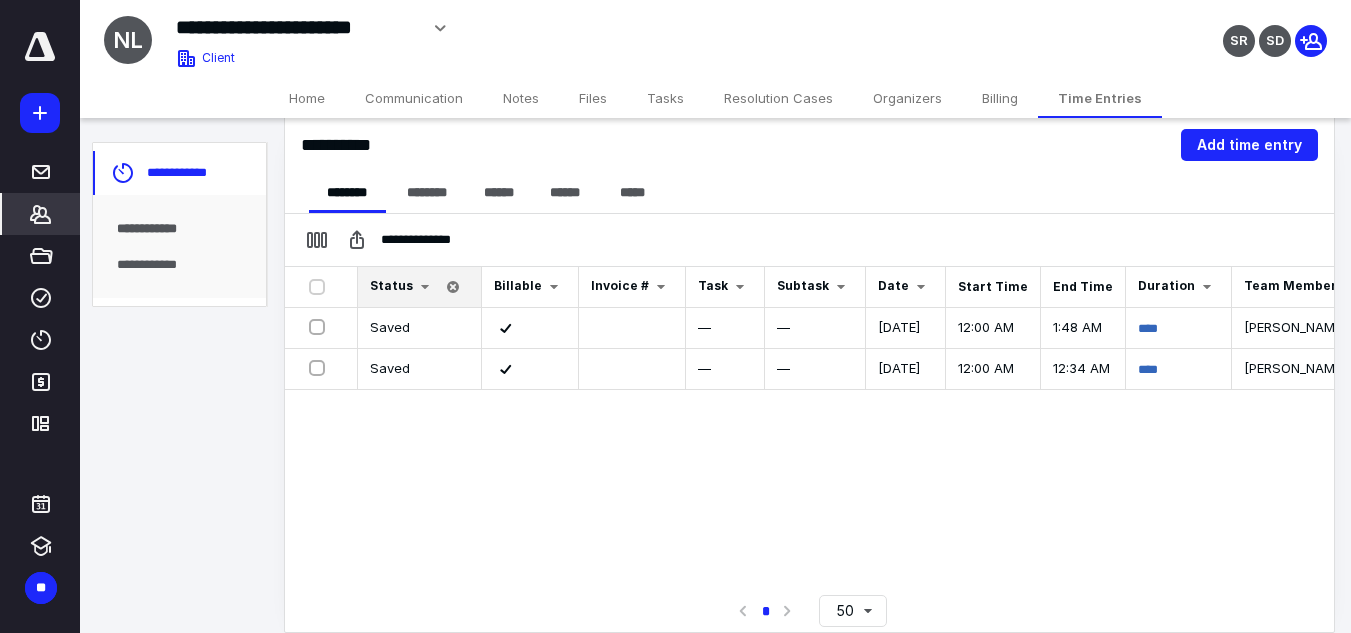 click on "Home" at bounding box center [307, 98] 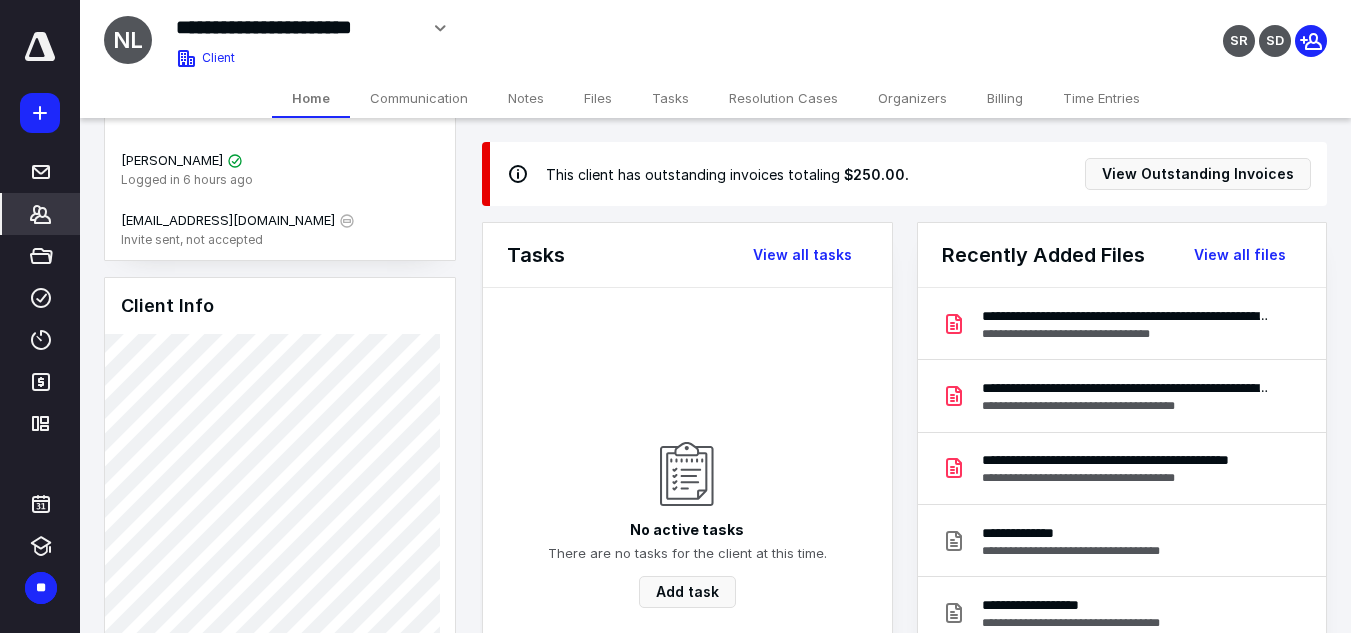 scroll, scrollTop: 100, scrollLeft: 0, axis: vertical 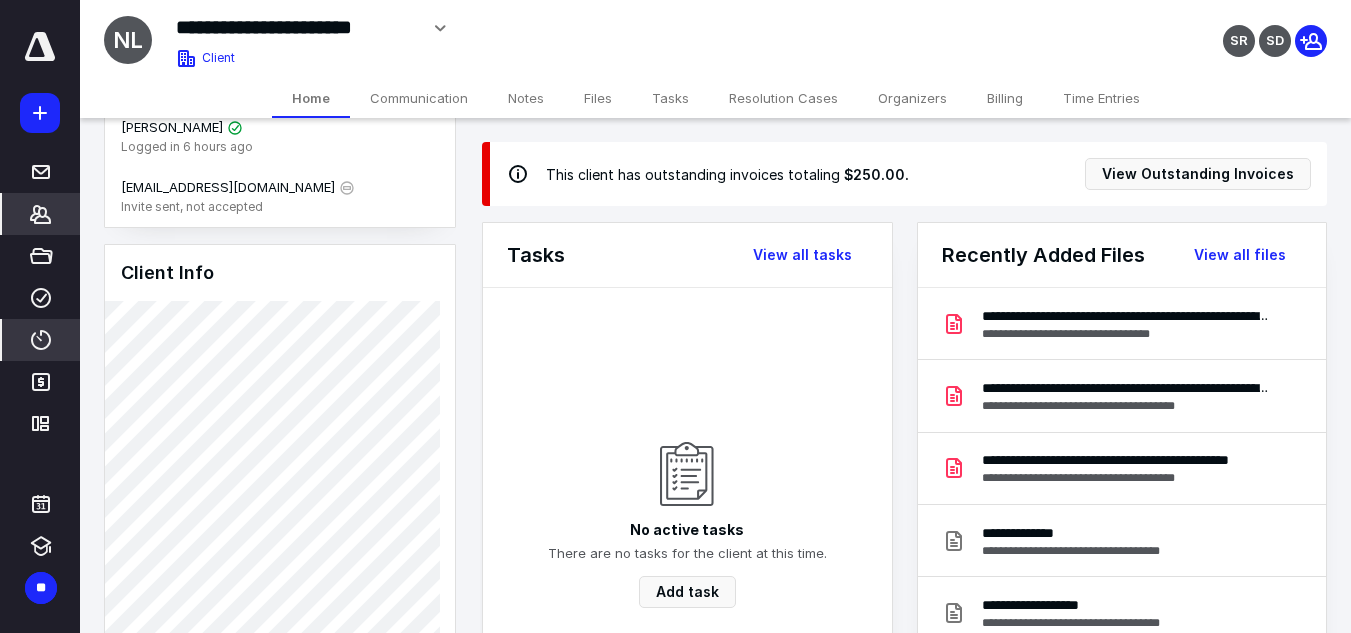 click on "****" at bounding box center [41, 340] 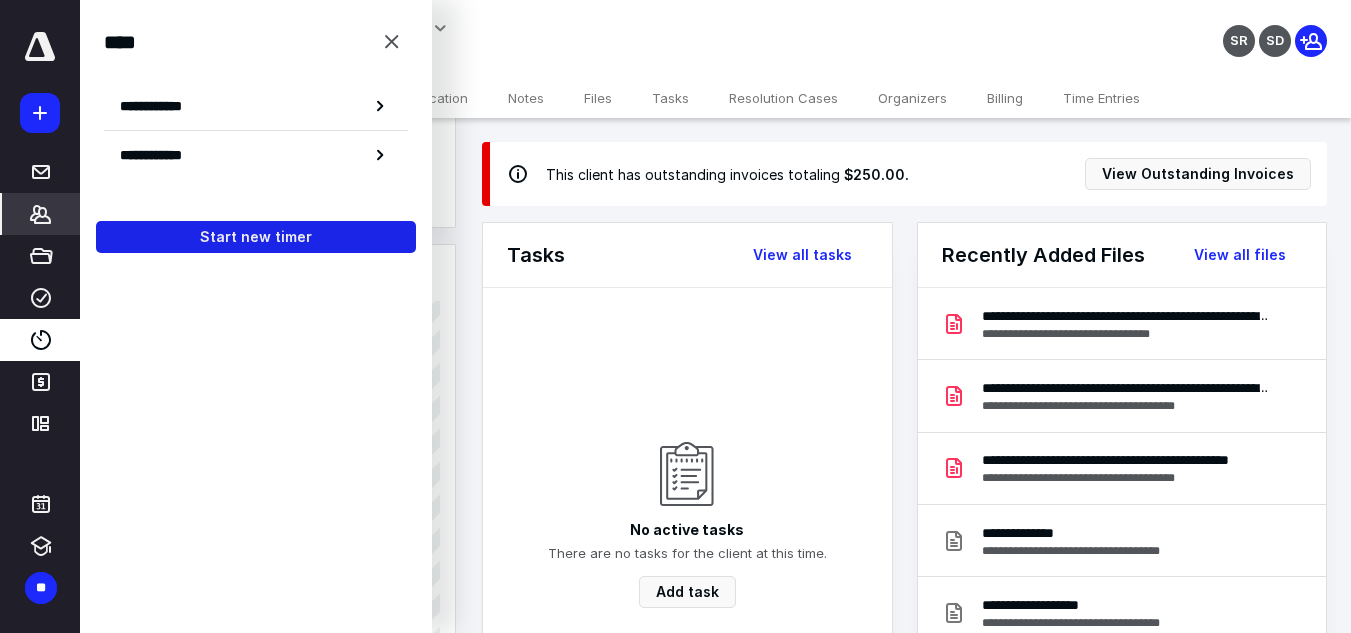click on "Start new timer" at bounding box center (256, 237) 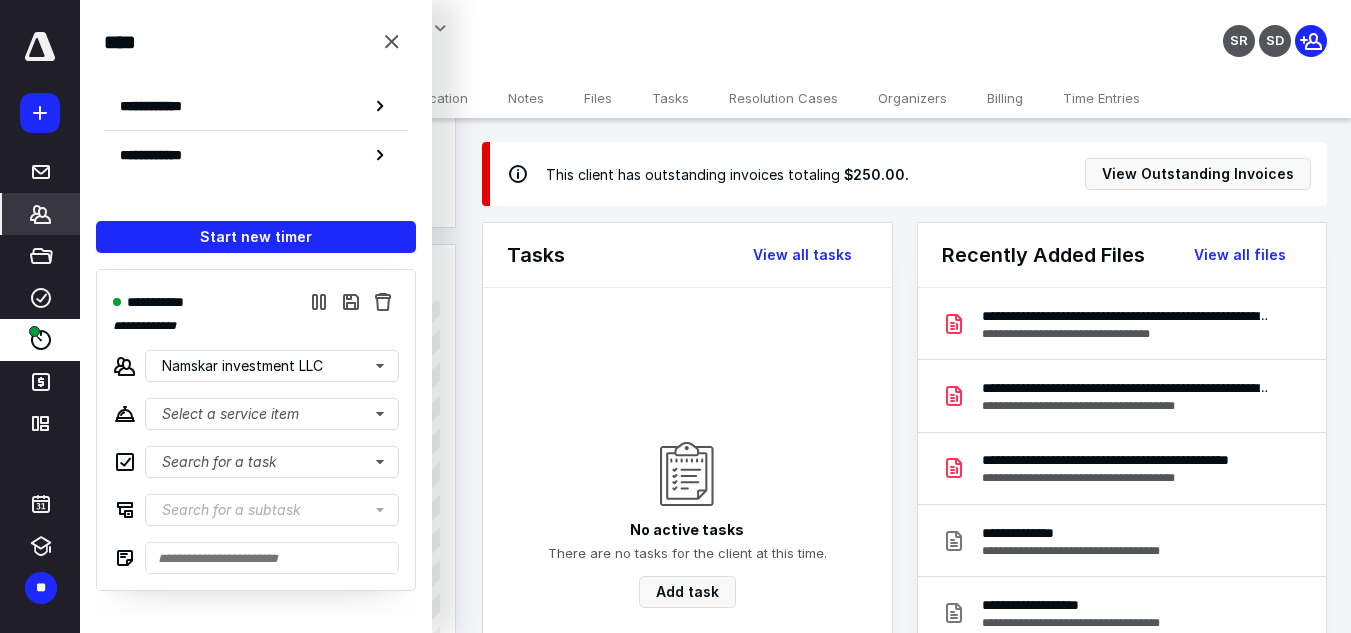 click on "Client Portal [PERSON_NAME] Logged in 6 hours ago [EMAIL_ADDRESS][DOMAIN_NAME] Invite sent, not accepted Client Info About Important clients Tags Manage all tags" at bounding box center [280, 607] 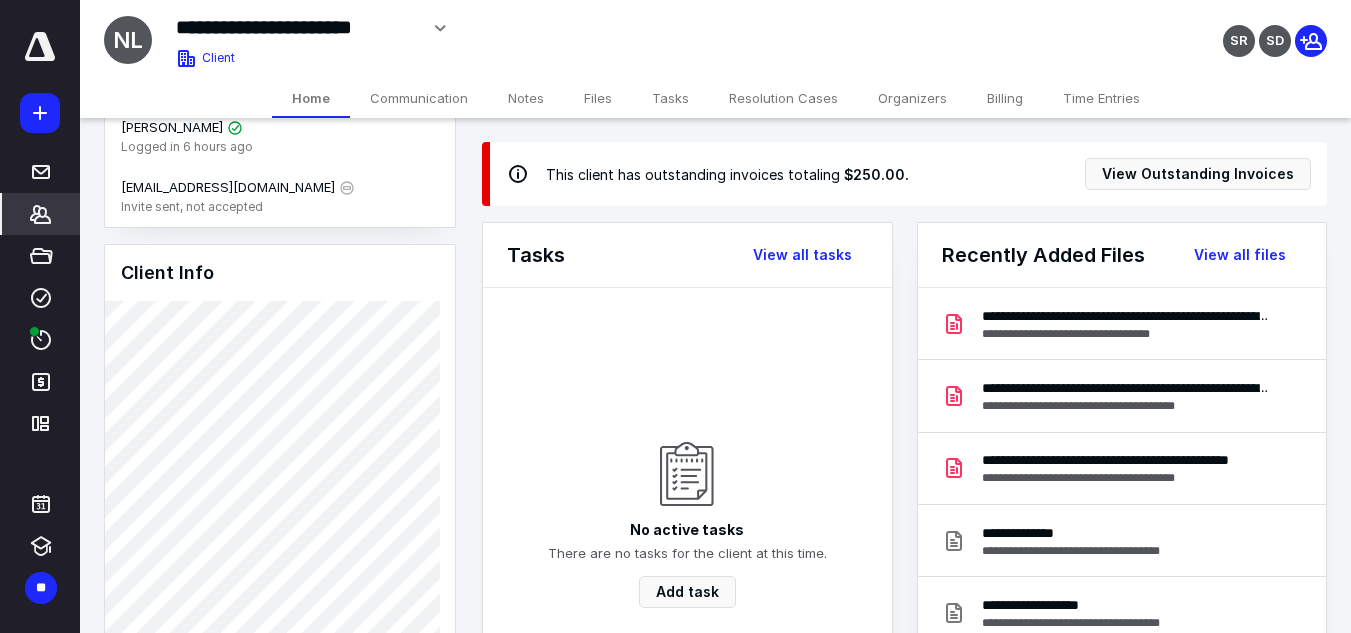 click on "*******" at bounding box center (41, 214) 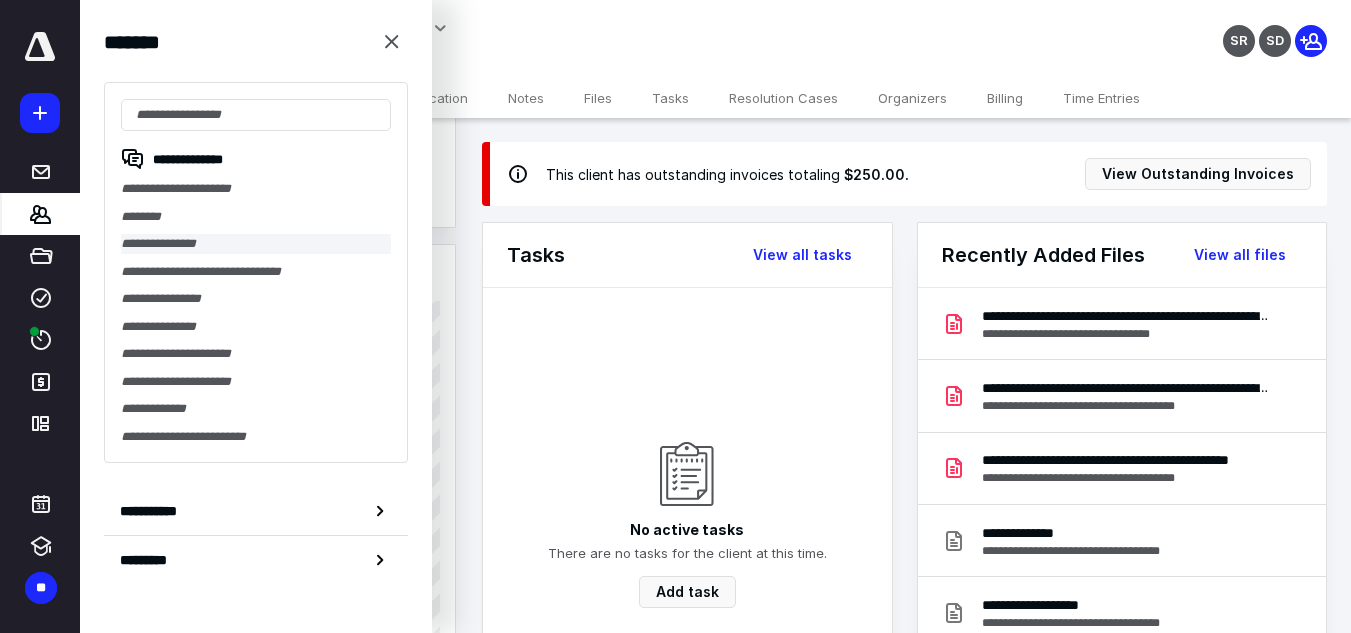 click on "**********" at bounding box center (256, 244) 